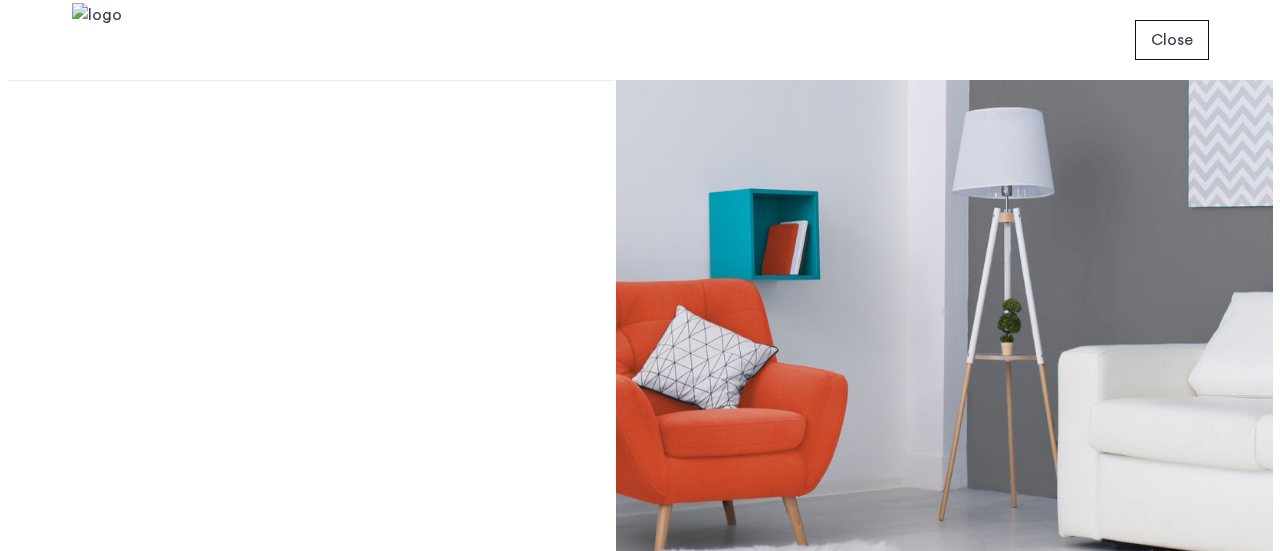 scroll, scrollTop: 0, scrollLeft: 0, axis: both 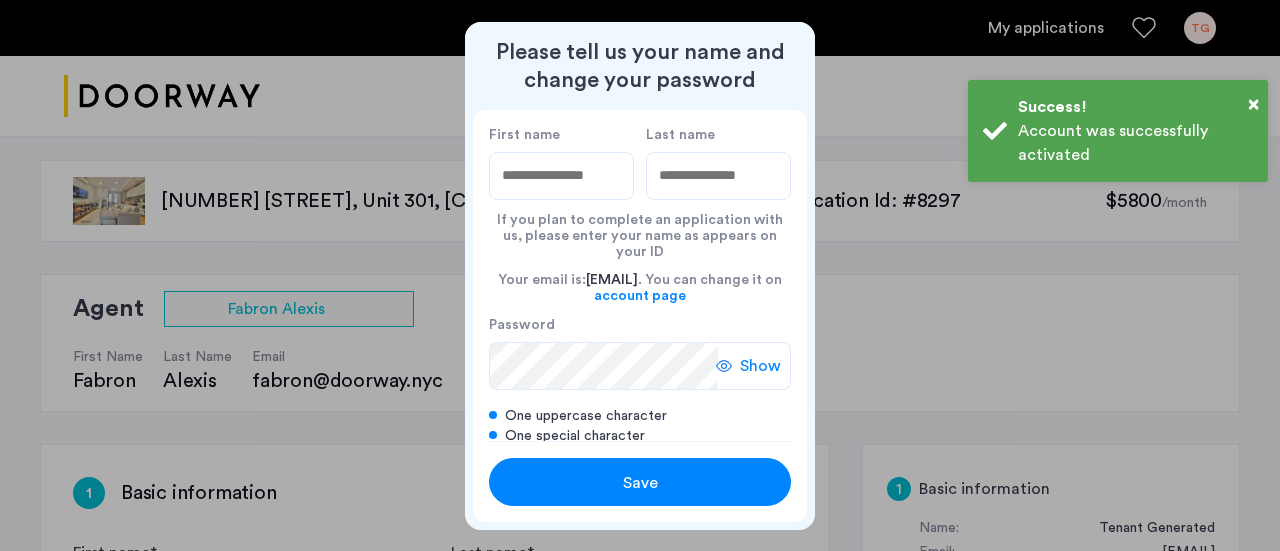 click on "First name" at bounding box center (561, 176) 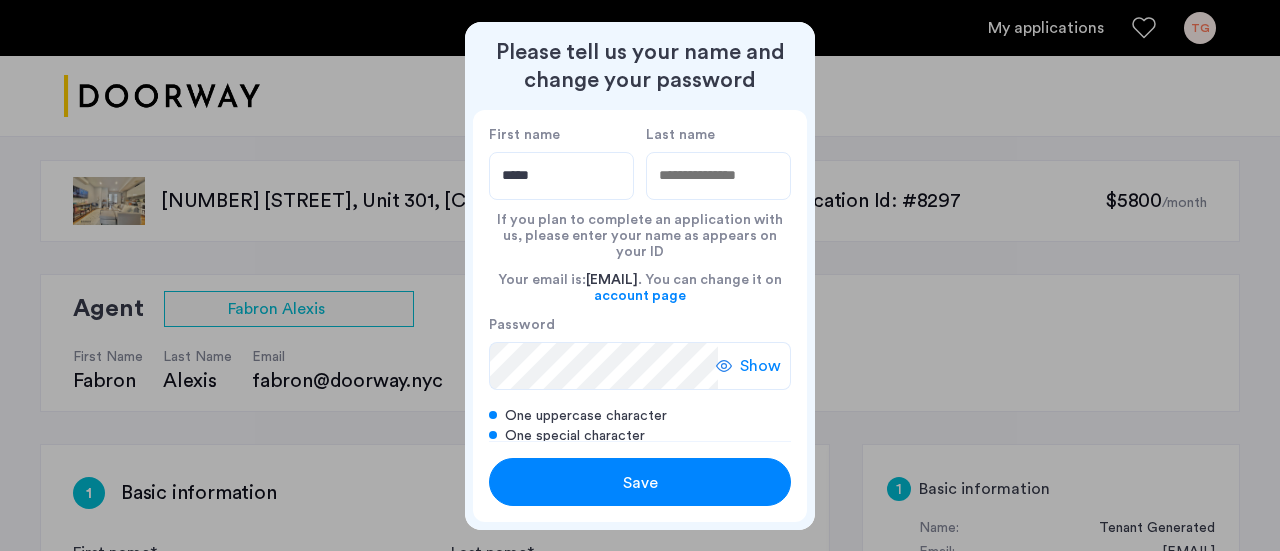 type on "*****" 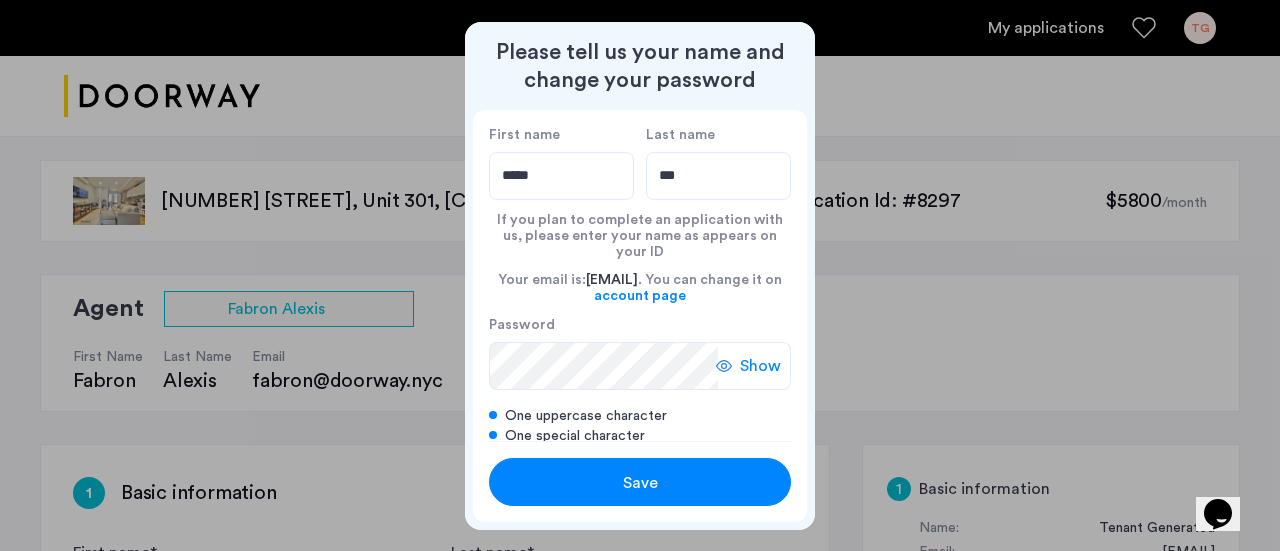 scroll, scrollTop: 0, scrollLeft: 0, axis: both 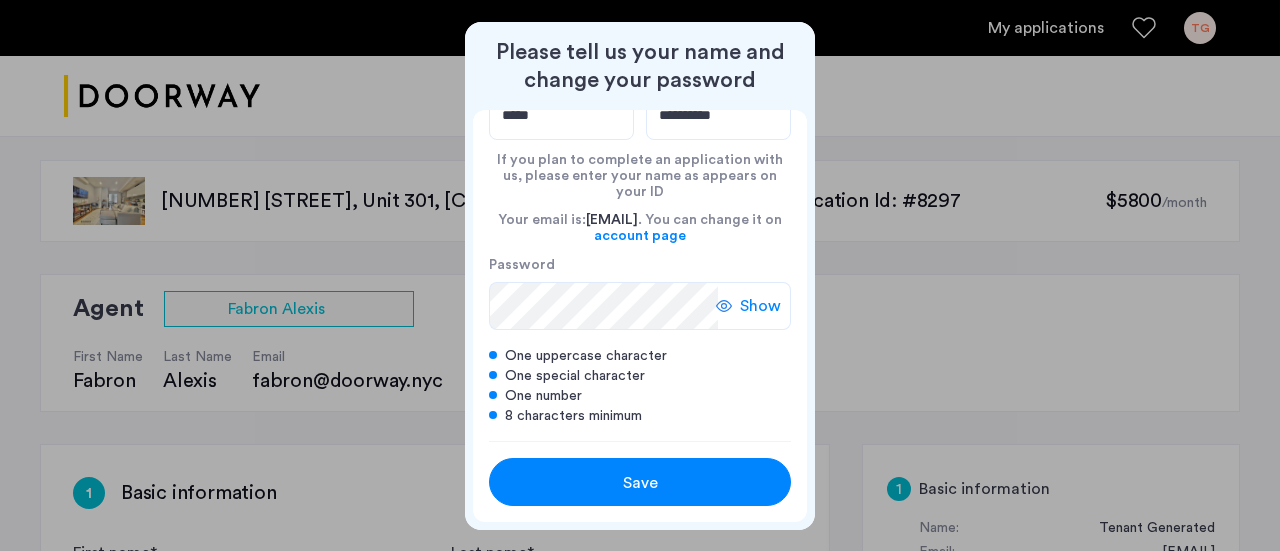 type on "**********" 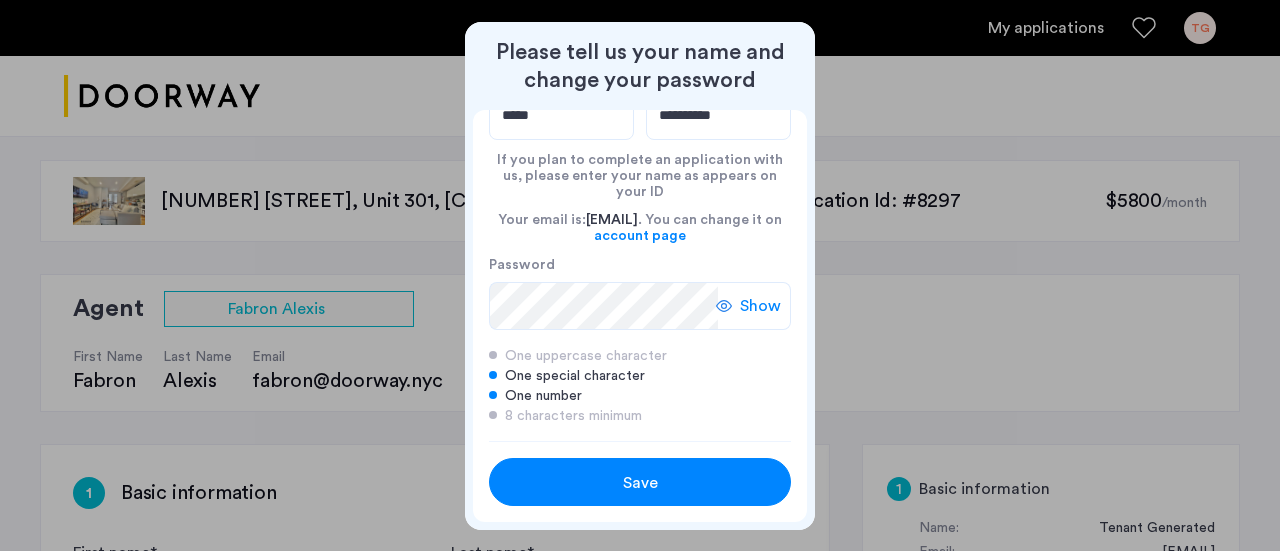 click on "Show" at bounding box center [753, 306] 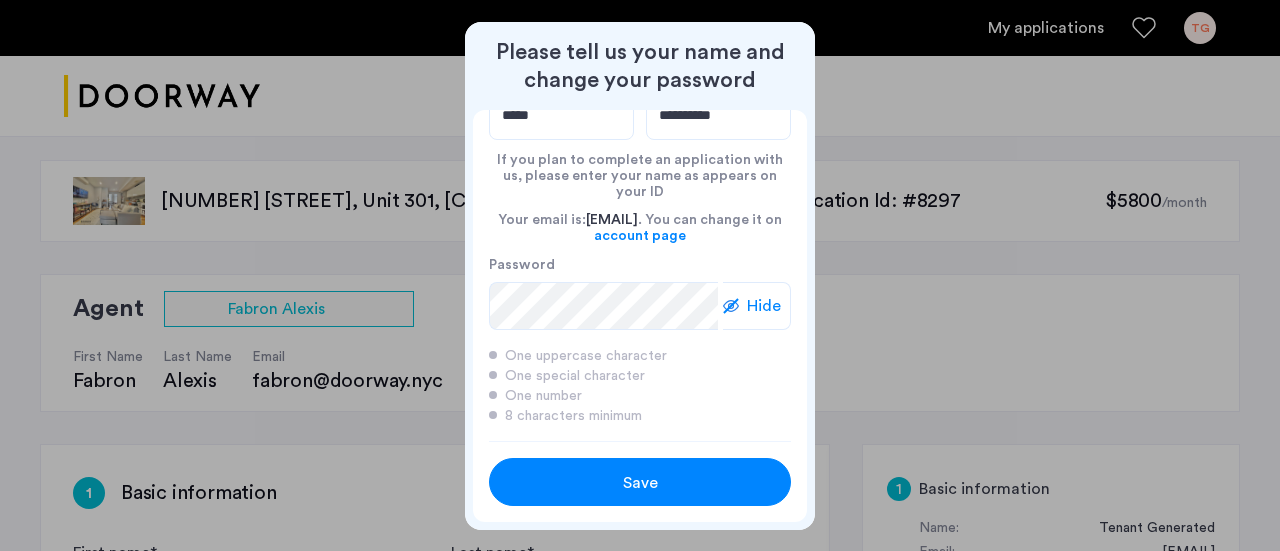 drag, startPoint x: 654, startPoint y: 467, endPoint x: 636, endPoint y: 475, distance: 19.697716 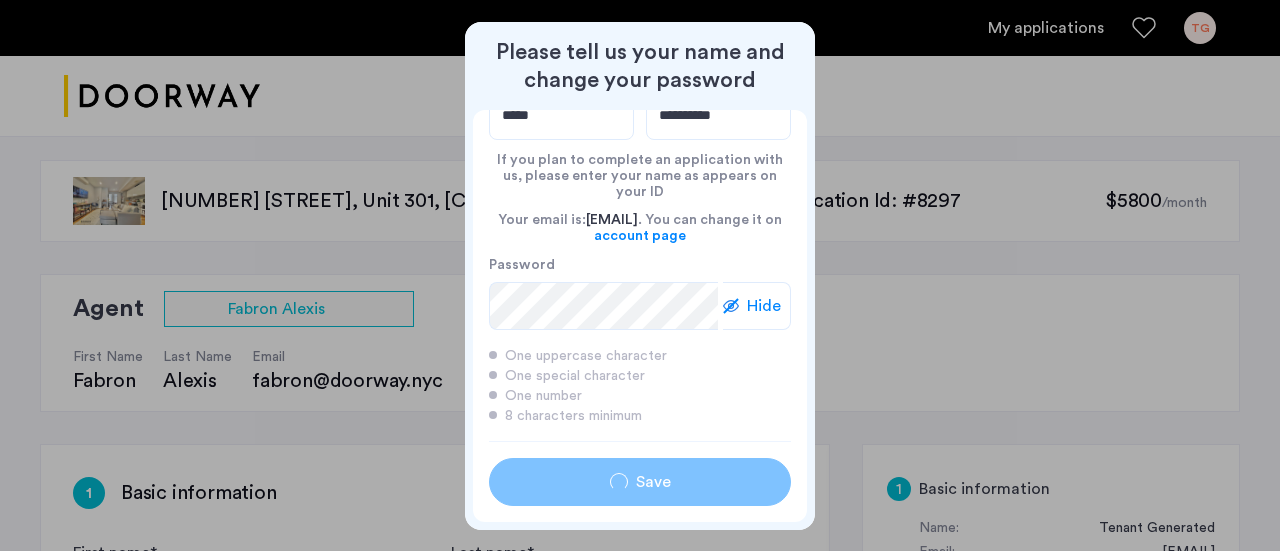type on "*****" 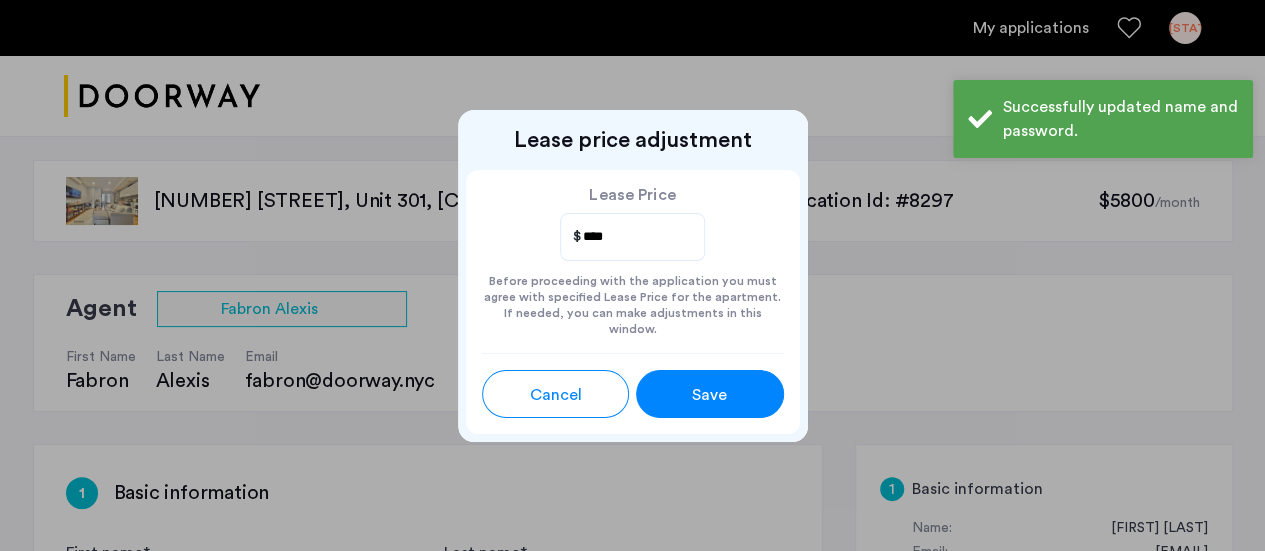 click on "Lease price adjustment" at bounding box center [633, 140] 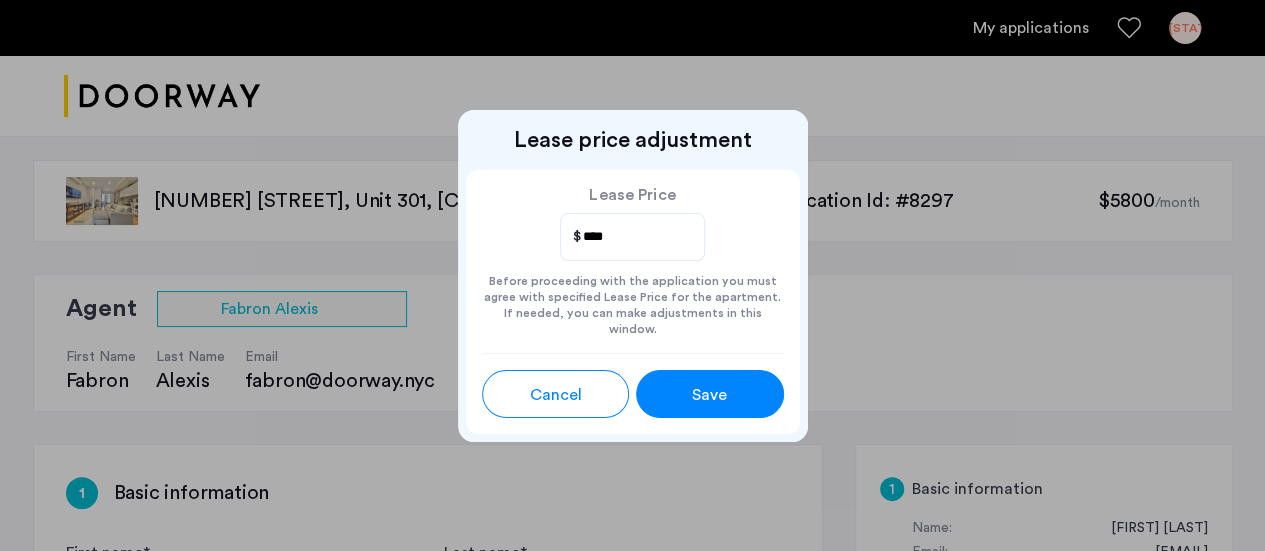 click on "****" at bounding box center (632, 237) 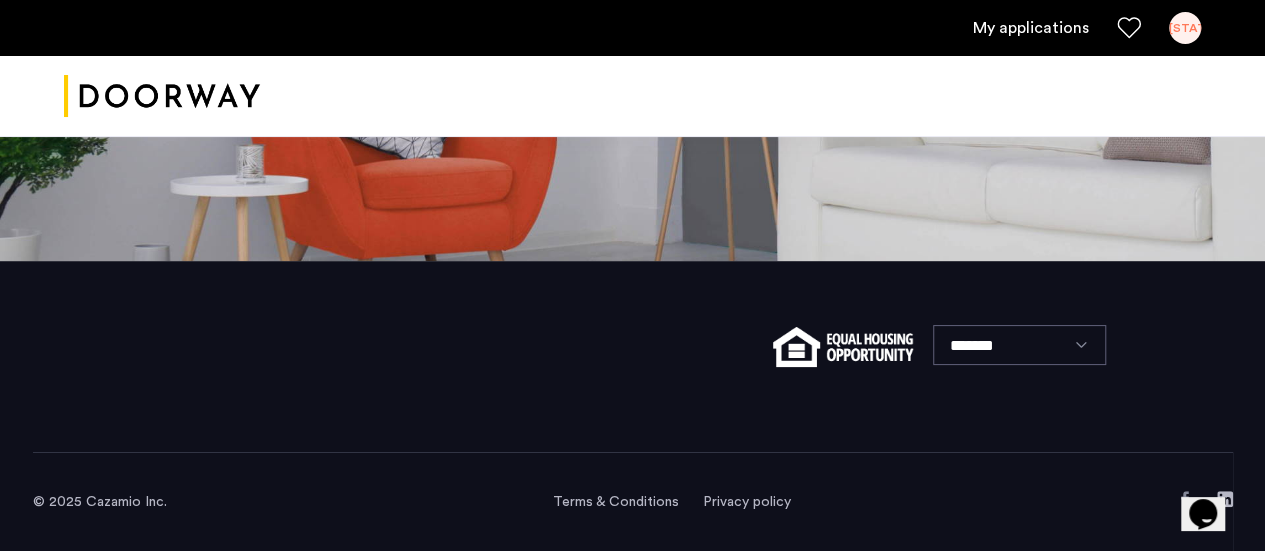 scroll, scrollTop: 0, scrollLeft: 0, axis: both 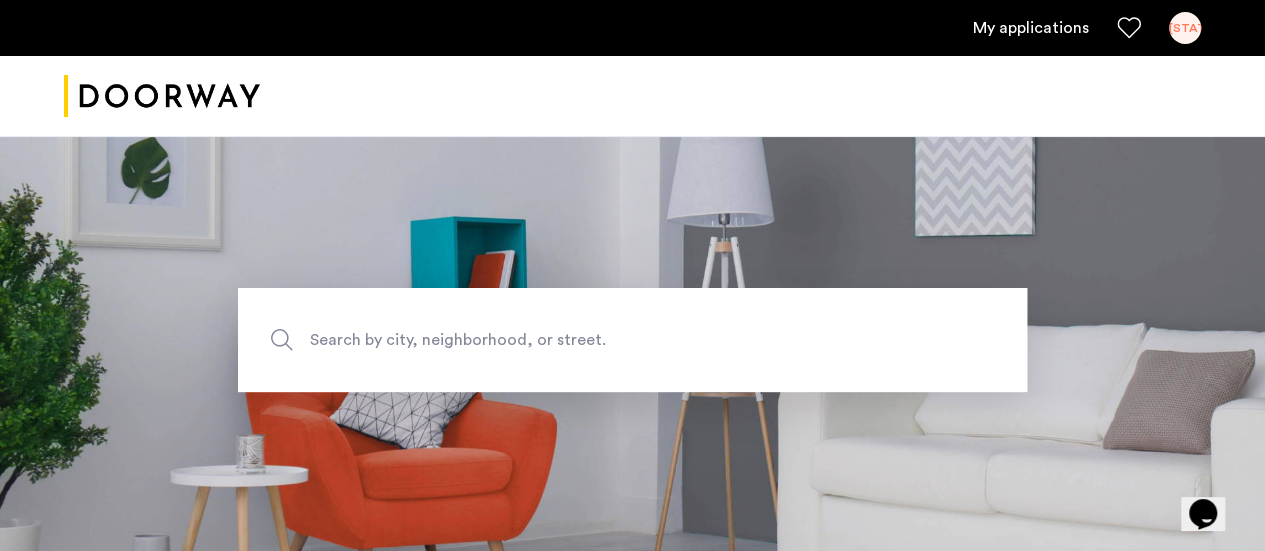 click on "My applications" at bounding box center [1031, 28] 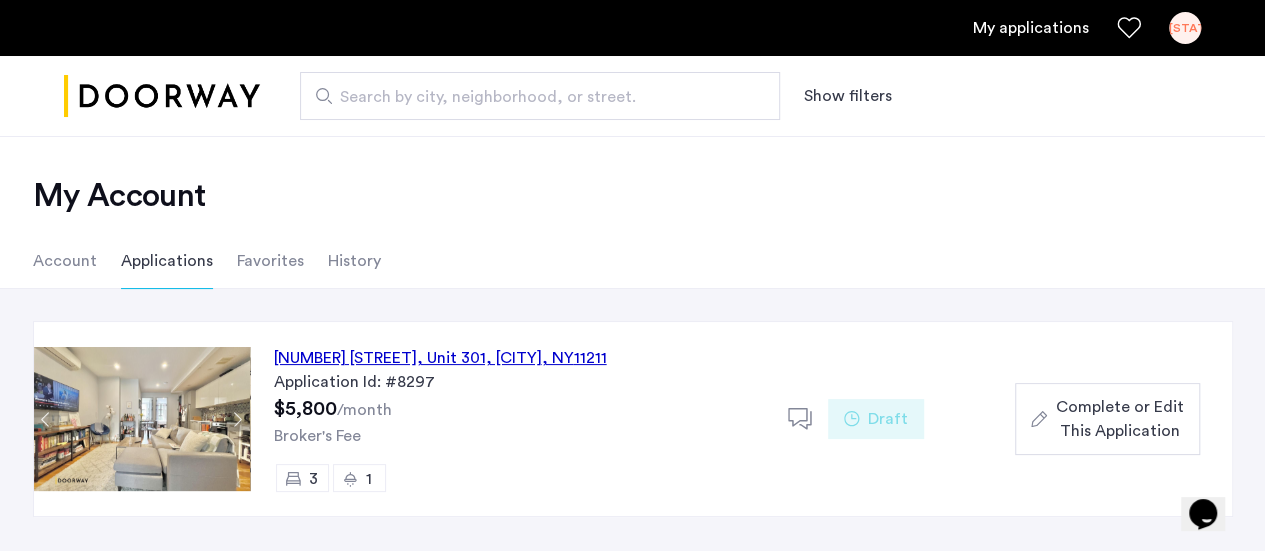 click on "17 Devoe Street, Unit 301, Brooklyn , NY  11211" 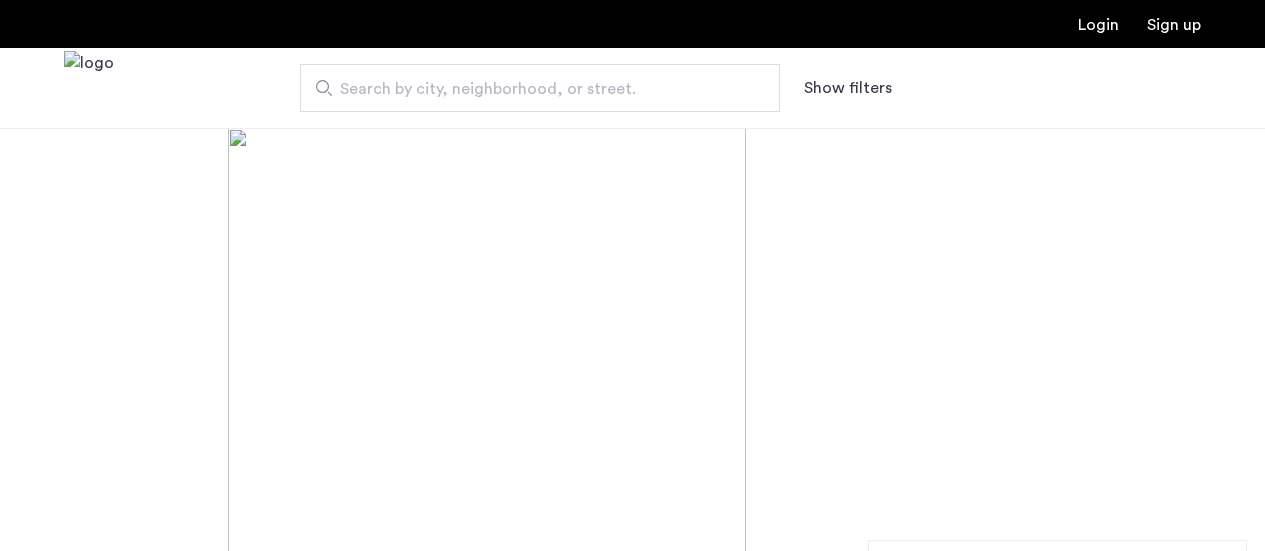 scroll, scrollTop: 0, scrollLeft: 0, axis: both 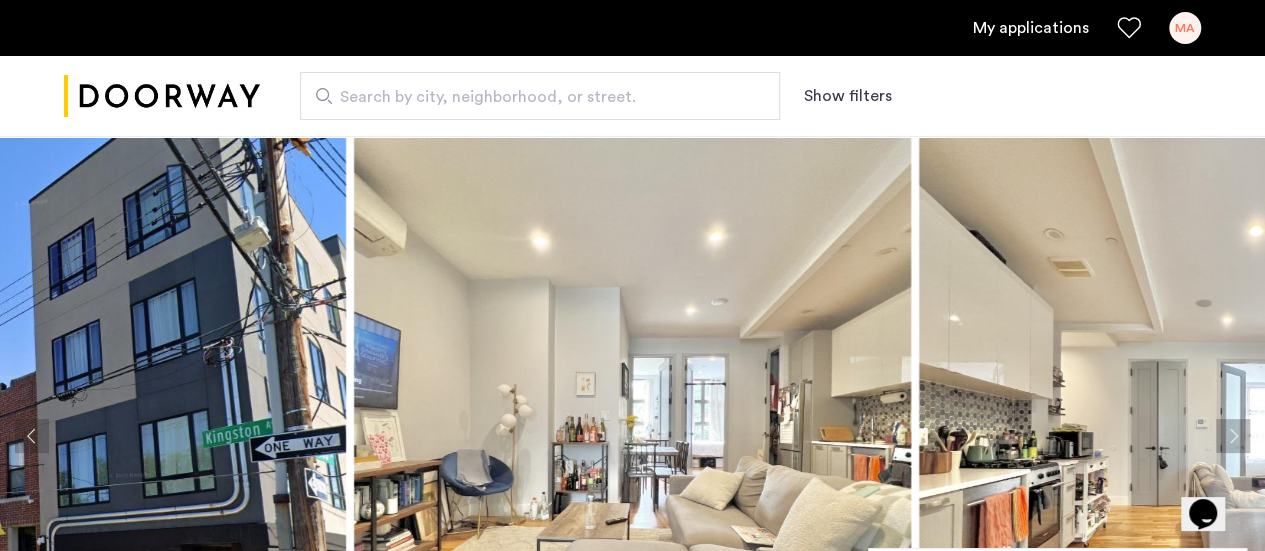 click on "My applications" at bounding box center [1031, 28] 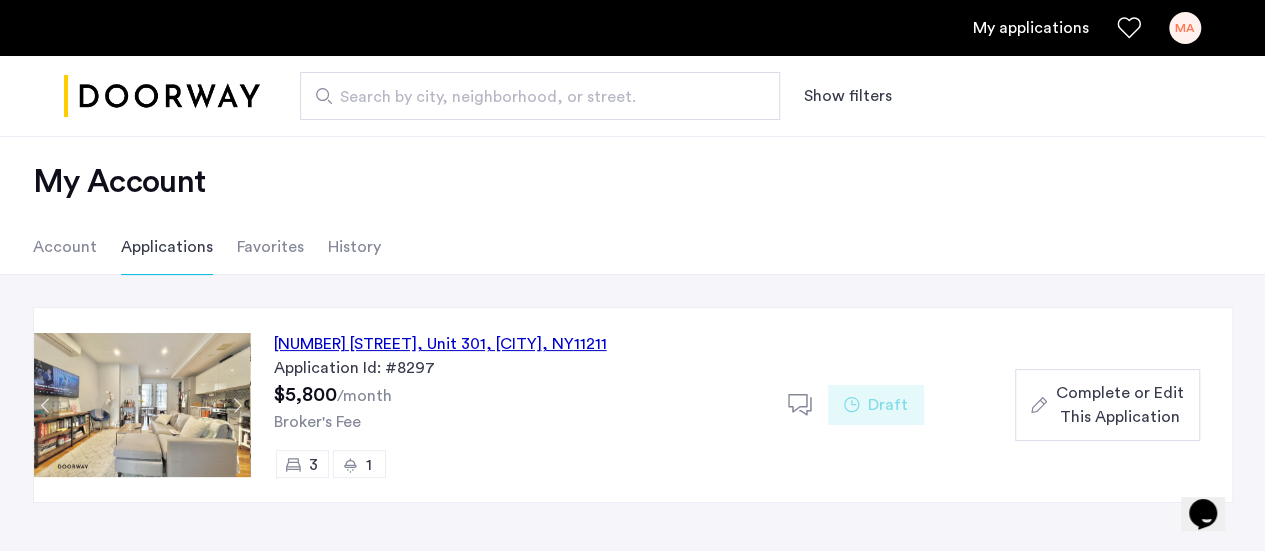 scroll, scrollTop: 40, scrollLeft: 0, axis: vertical 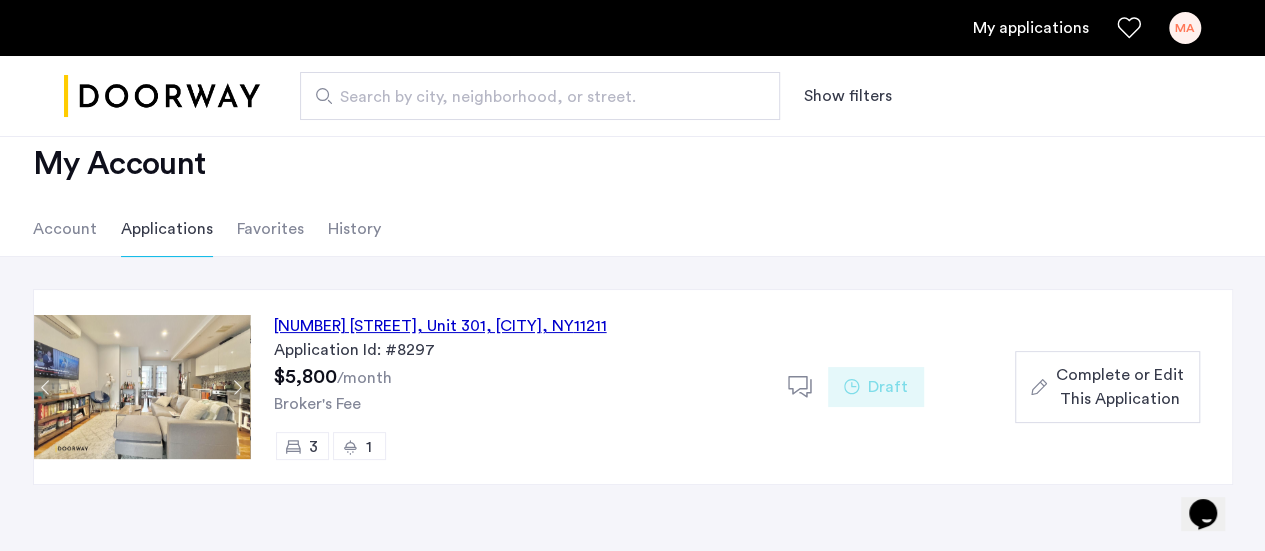 click on "Complete or Edit This Application" 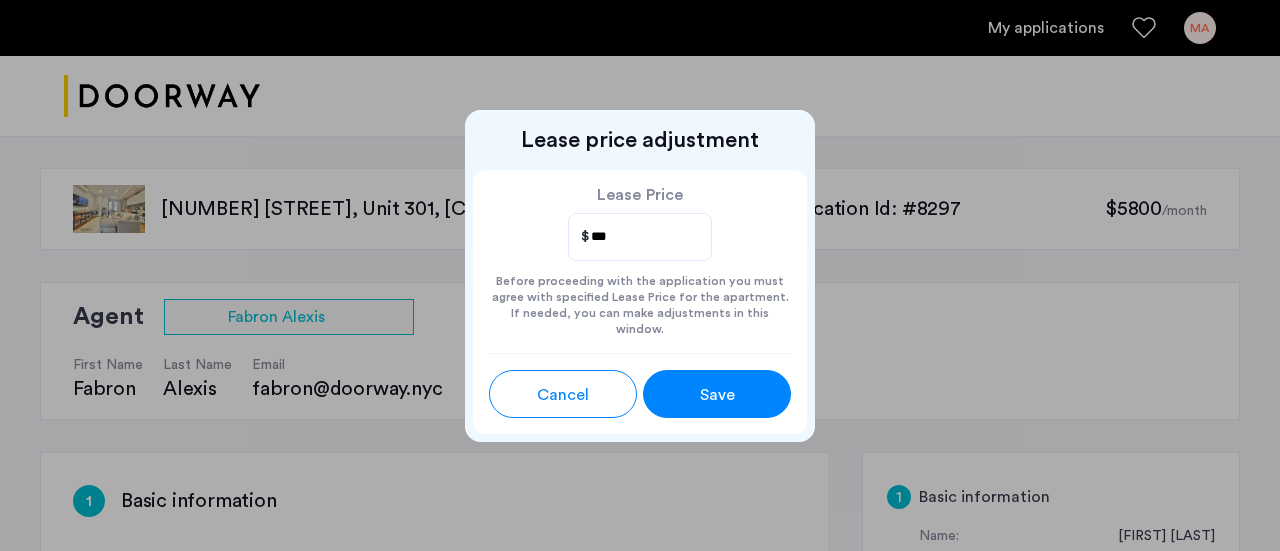 type on "****" 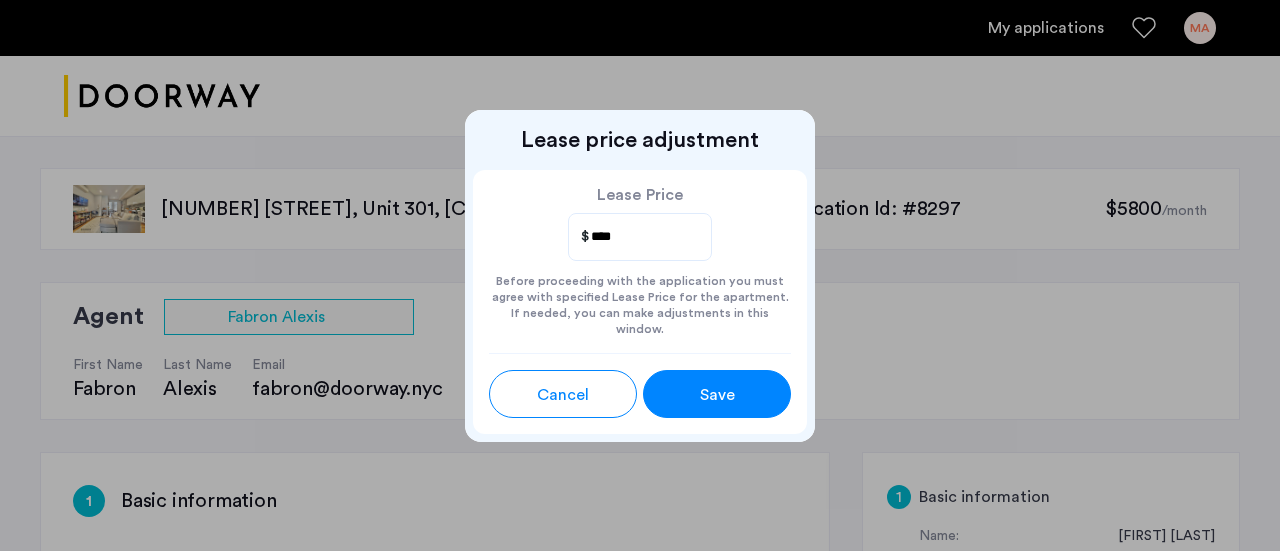 click on "Lease Price ****  Before proceeding with the application you must agree with specified Lease Price for the apartment. If needed, you can make adjustments in this window." at bounding box center [640, 261] 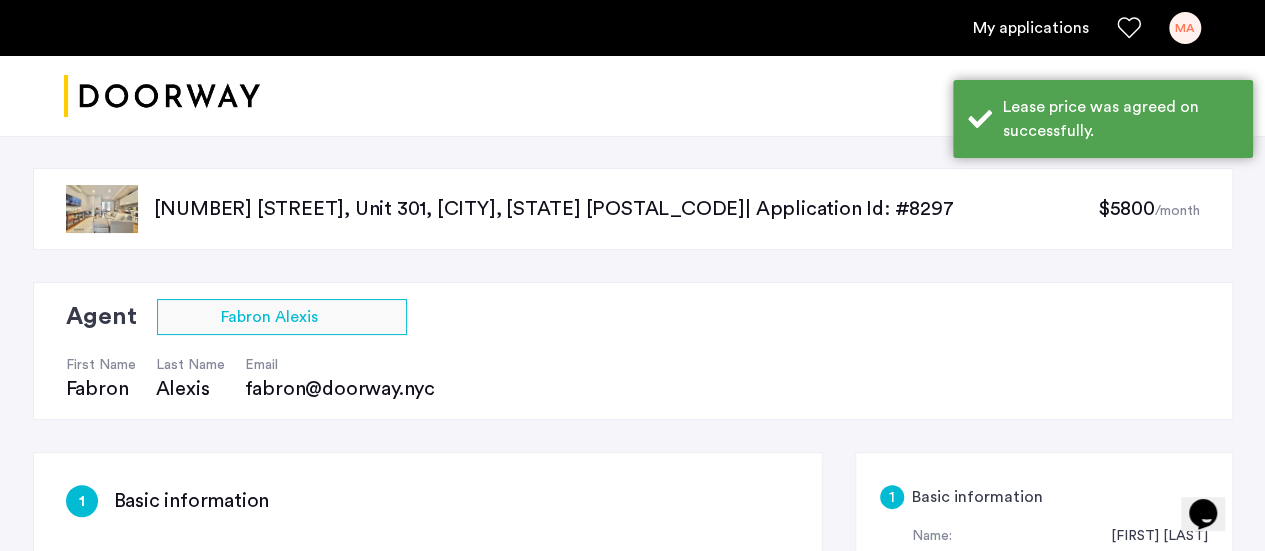 click on "$5800" 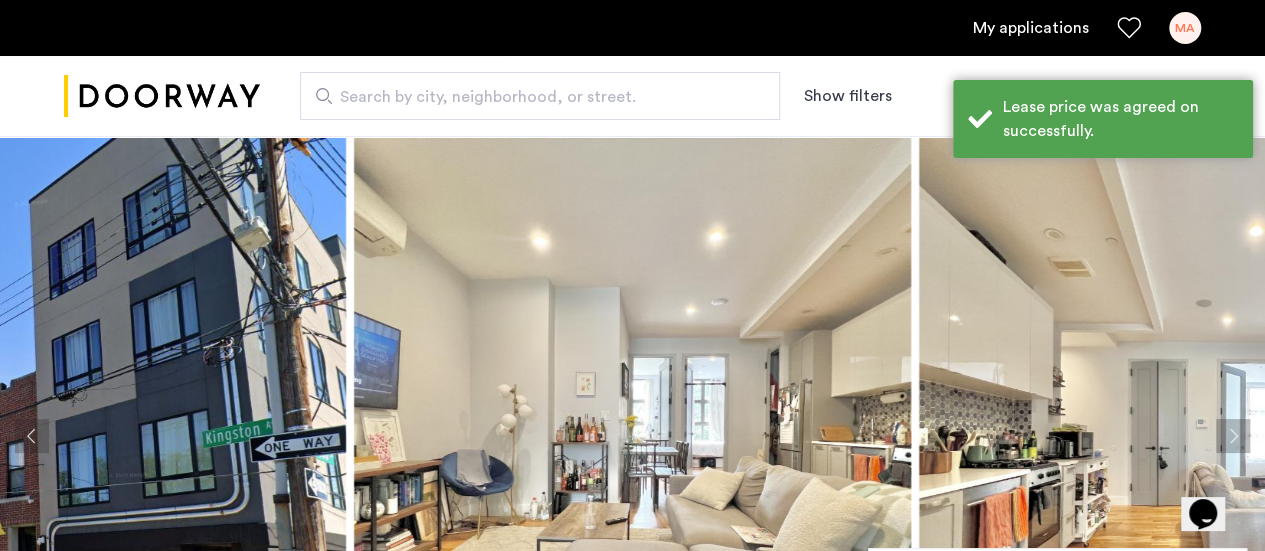 click on "My applications" at bounding box center [1031, 28] 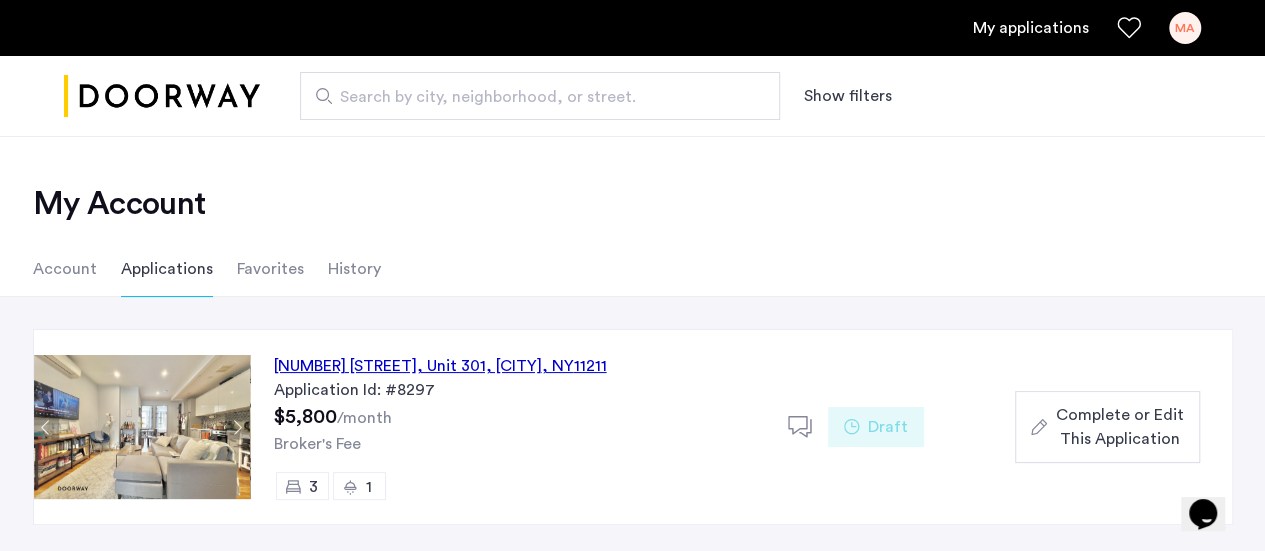 click on "Complete or Edit This Application" 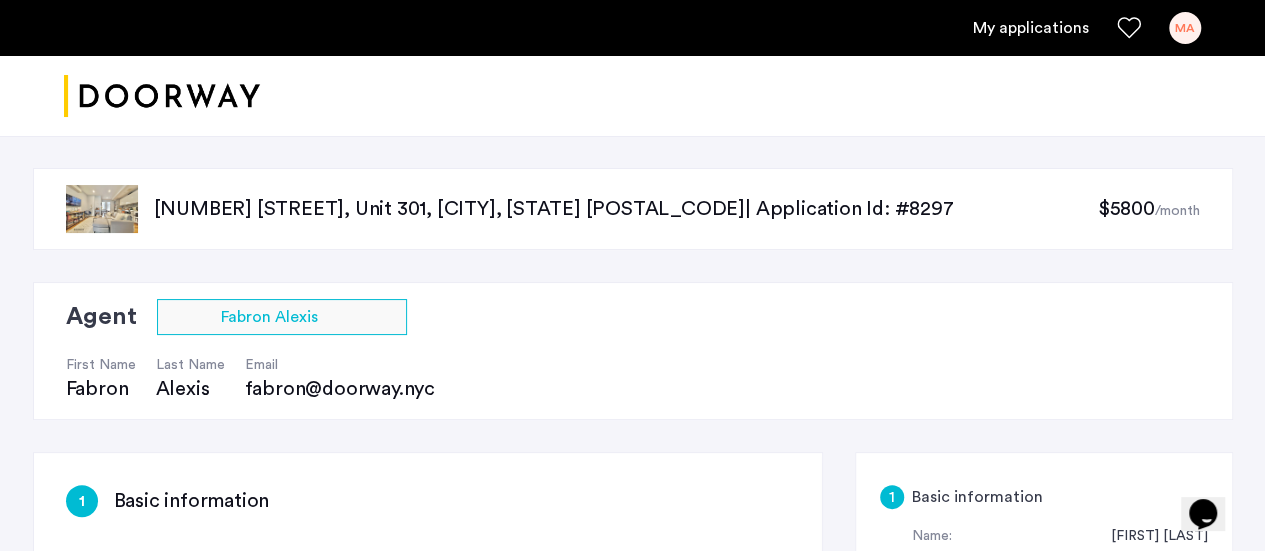 click on "$5800" 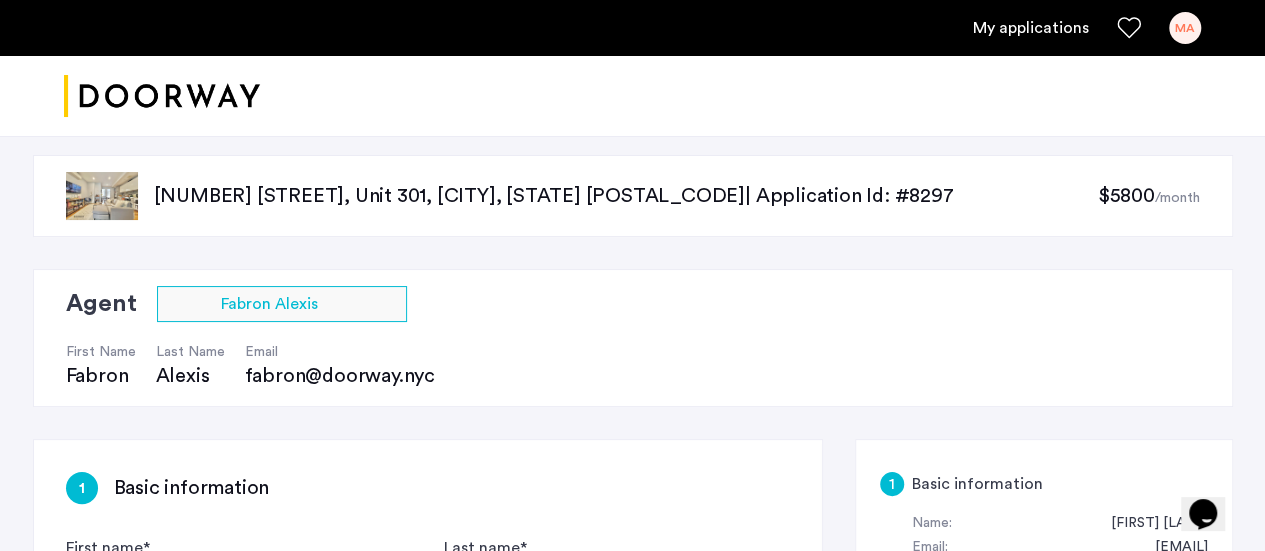 drag, startPoint x: 1120, startPoint y: 187, endPoint x: 784, endPoint y: 143, distance: 338.8687 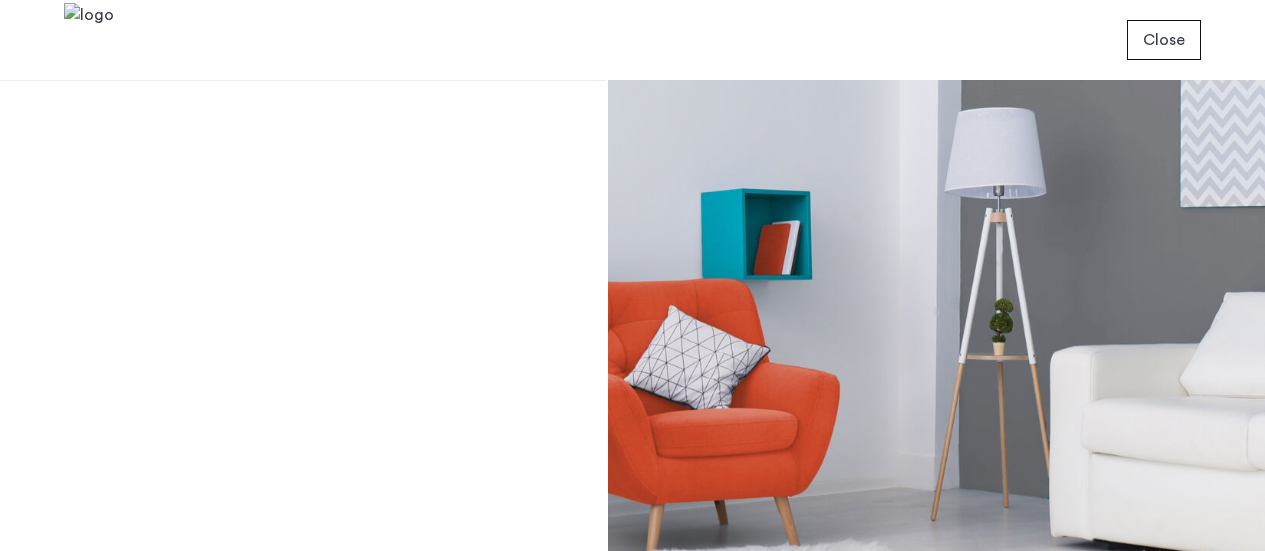 scroll, scrollTop: 0, scrollLeft: 0, axis: both 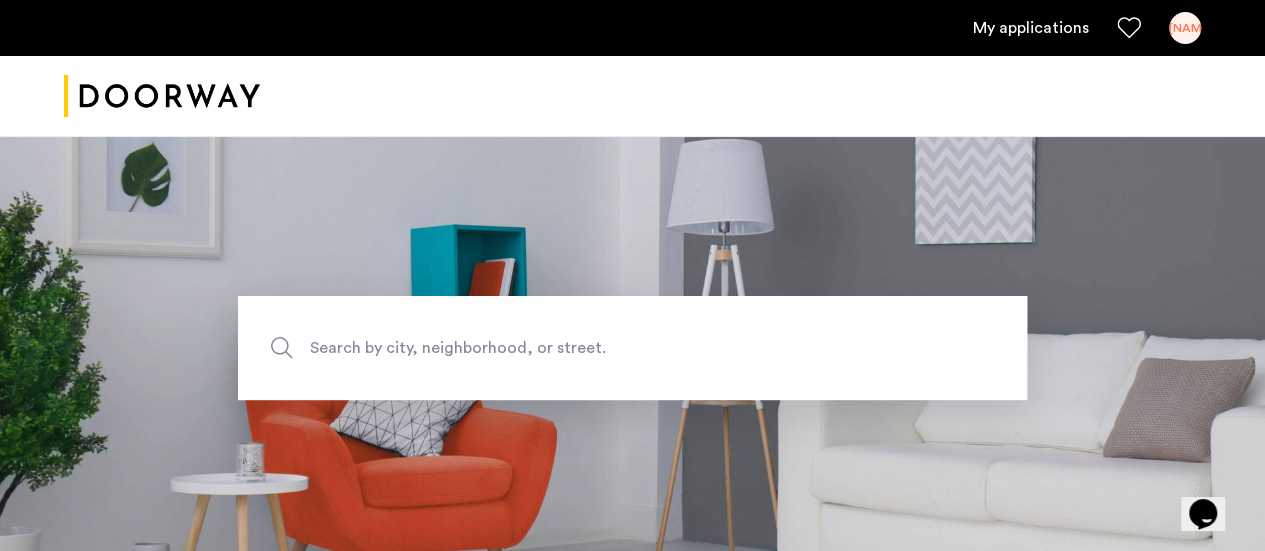 click on "My applications" at bounding box center [1031, 28] 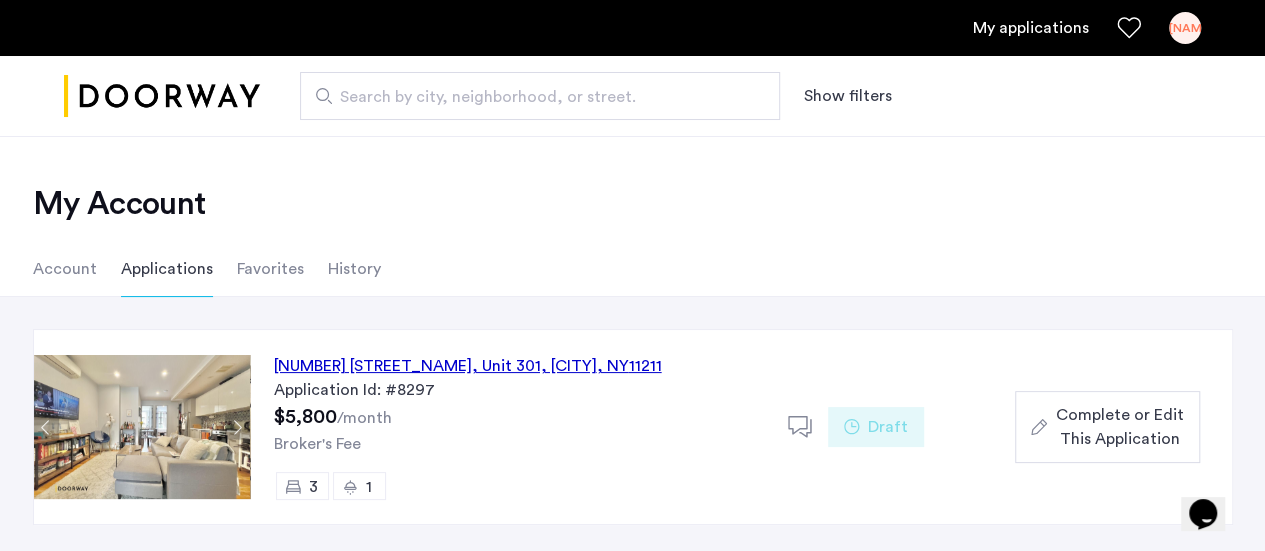 click 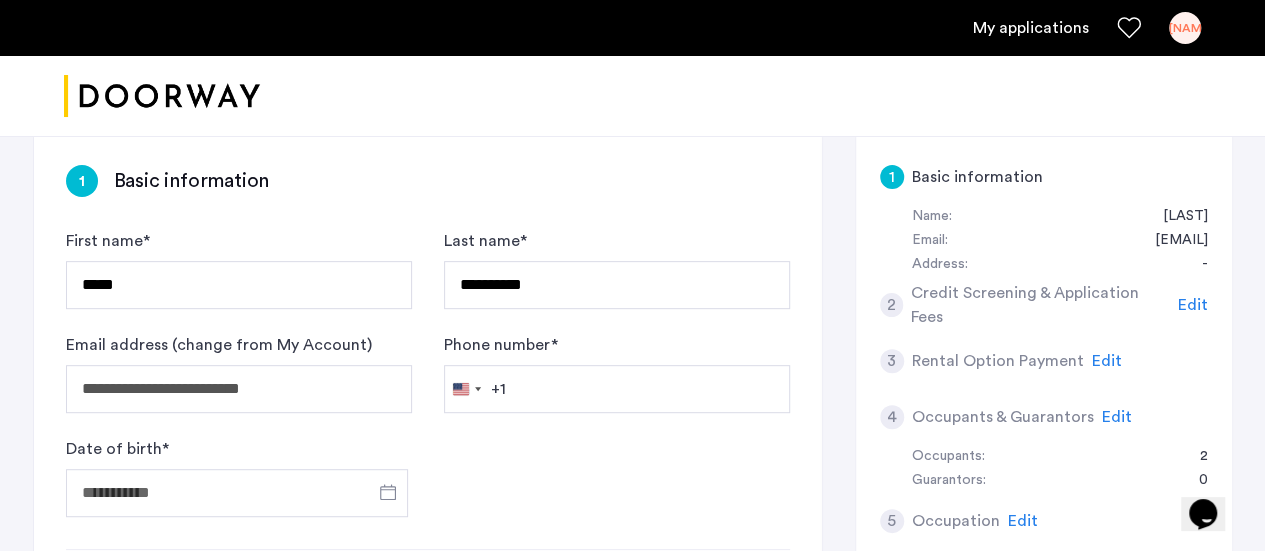 scroll, scrollTop: 408, scrollLeft: 0, axis: vertical 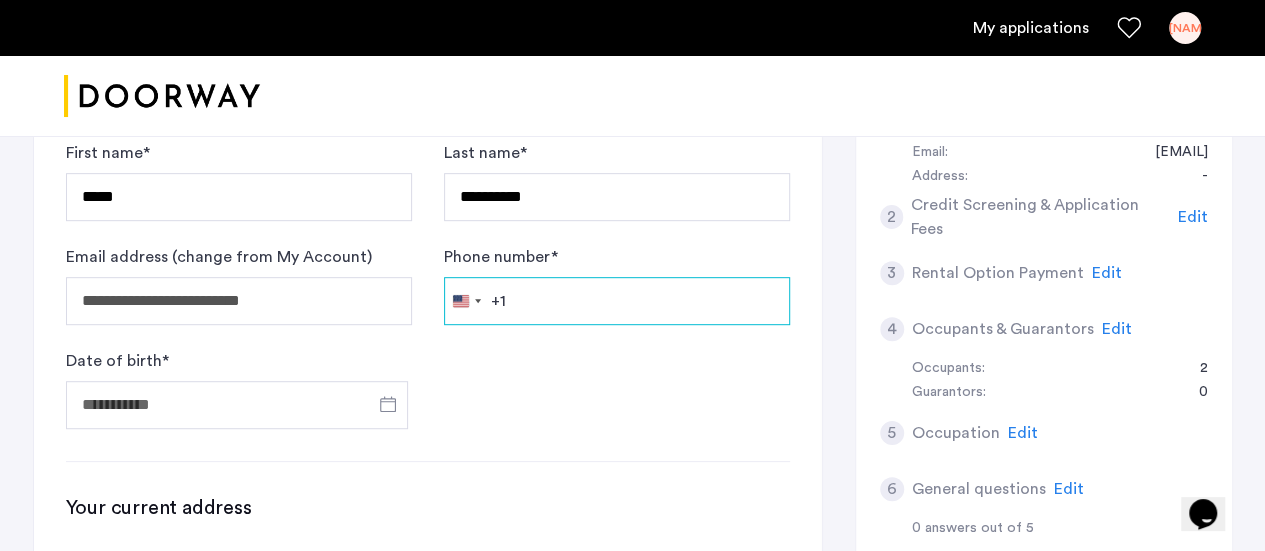 click on "Phone number  *" at bounding box center [617, 301] 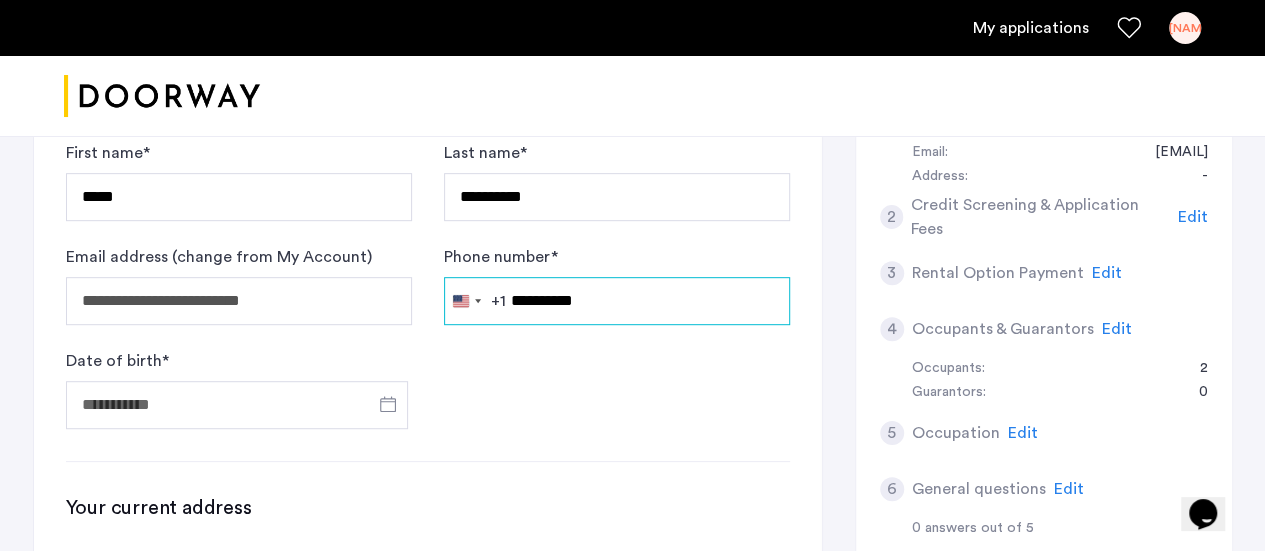 type on "**********" 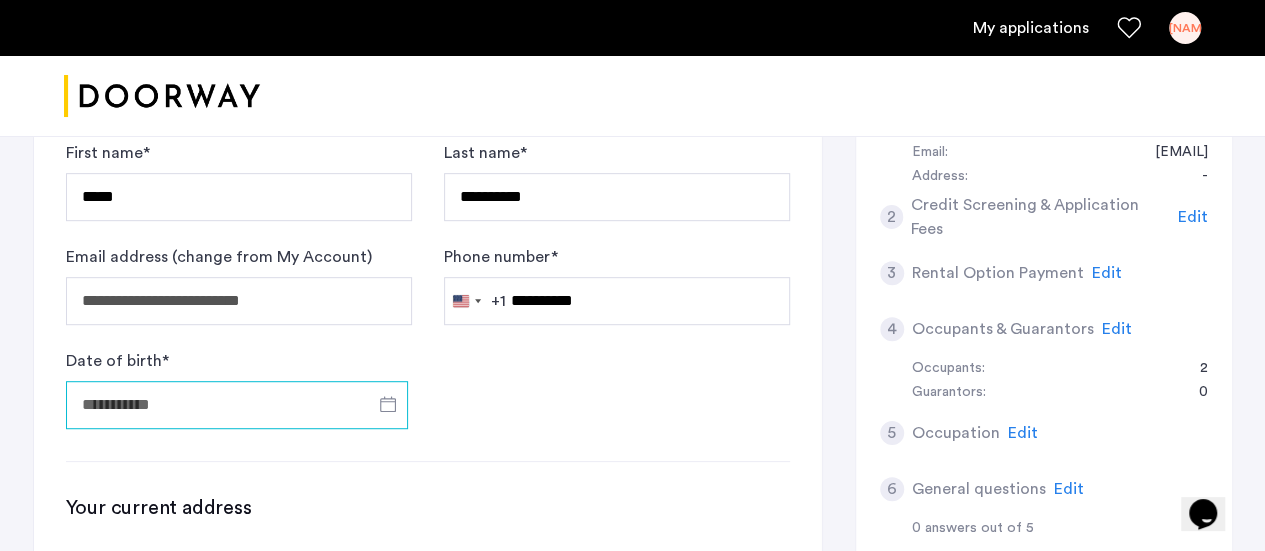 click on "Date of birth  *" at bounding box center [237, 405] 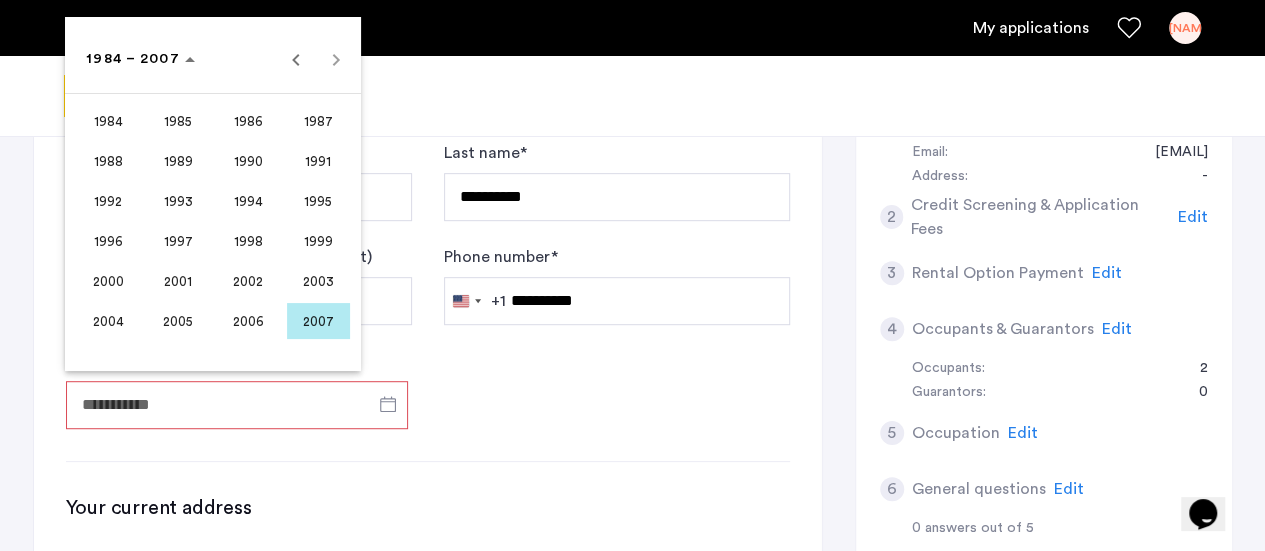 click on "1997" at bounding box center [178, 241] 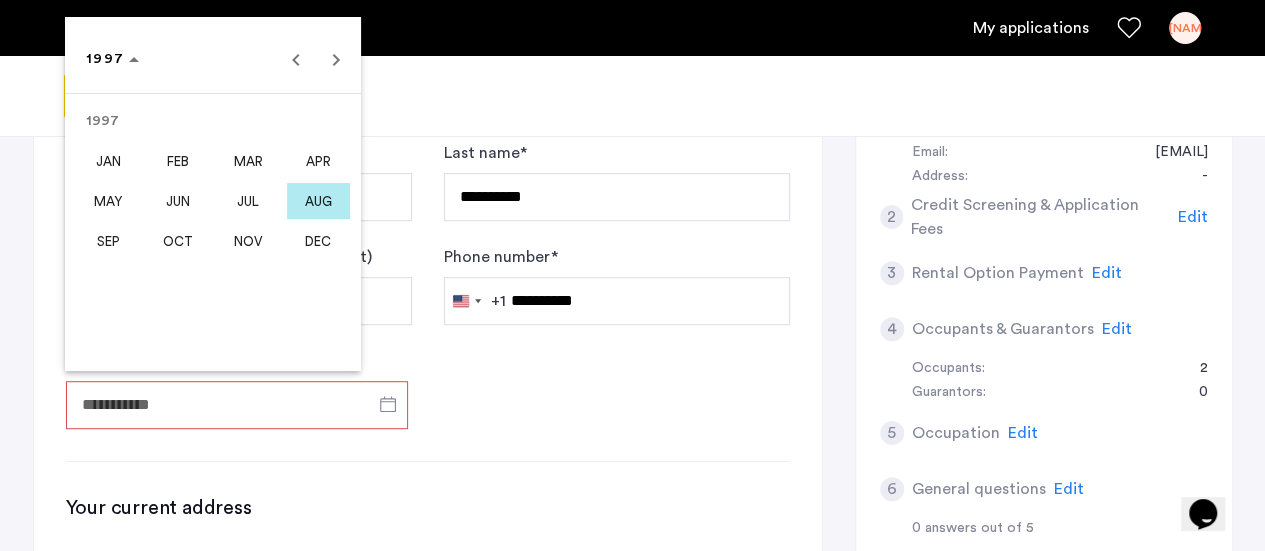 click on "NOV" at bounding box center (248, 241) 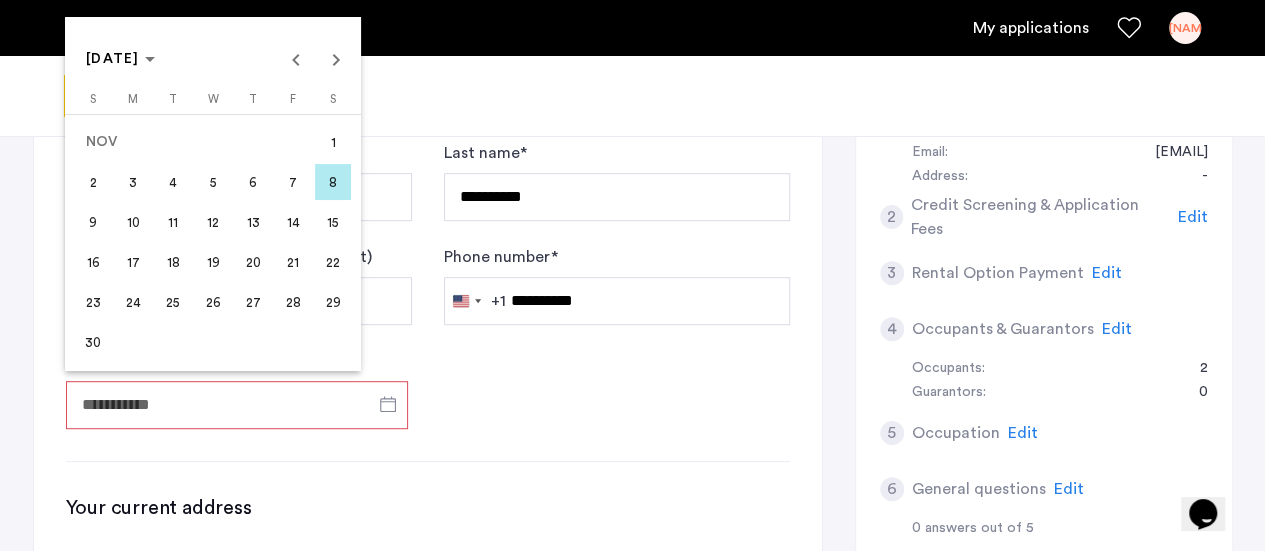 click on "20" at bounding box center (253, 262) 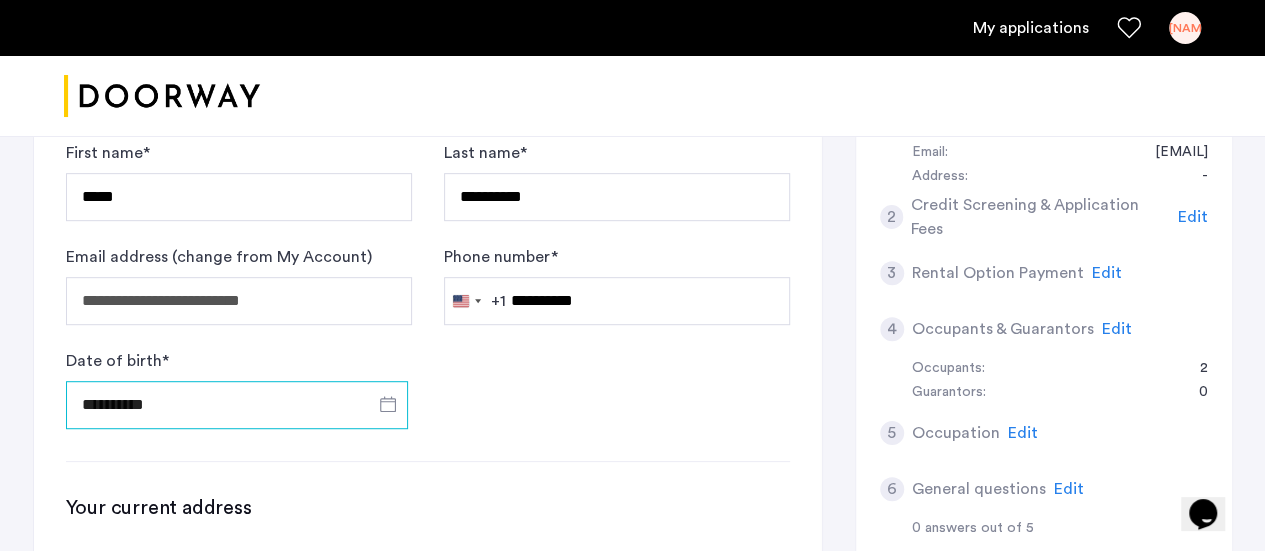 click on "**********" at bounding box center (237, 405) 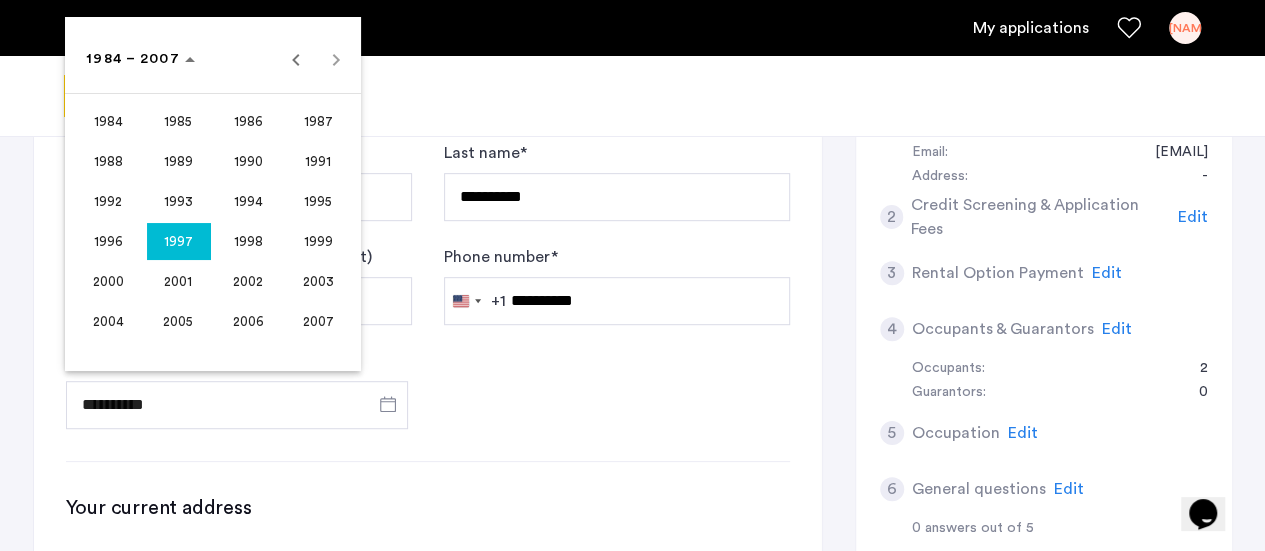 click on "1997" at bounding box center (178, 241) 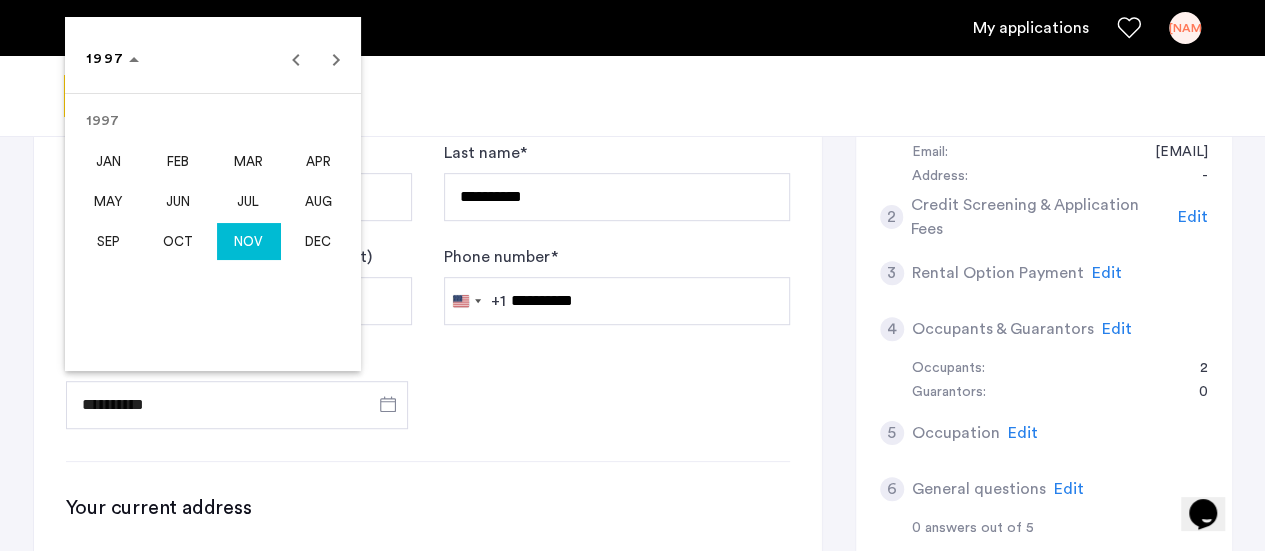 click on "NOV" at bounding box center [248, 241] 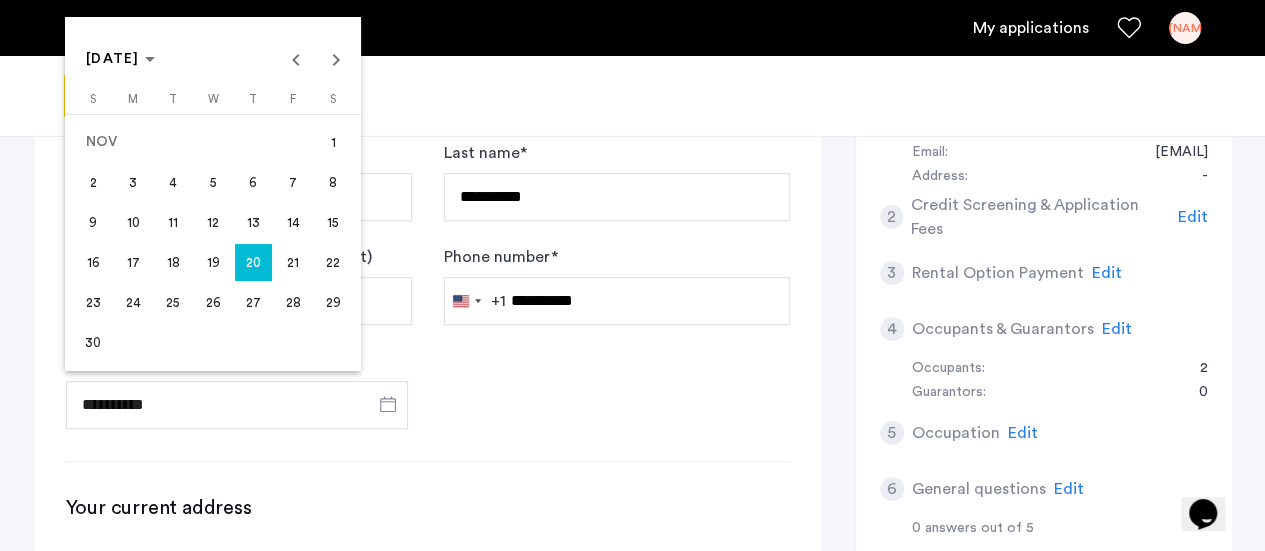 click on "24" at bounding box center [133, 302] 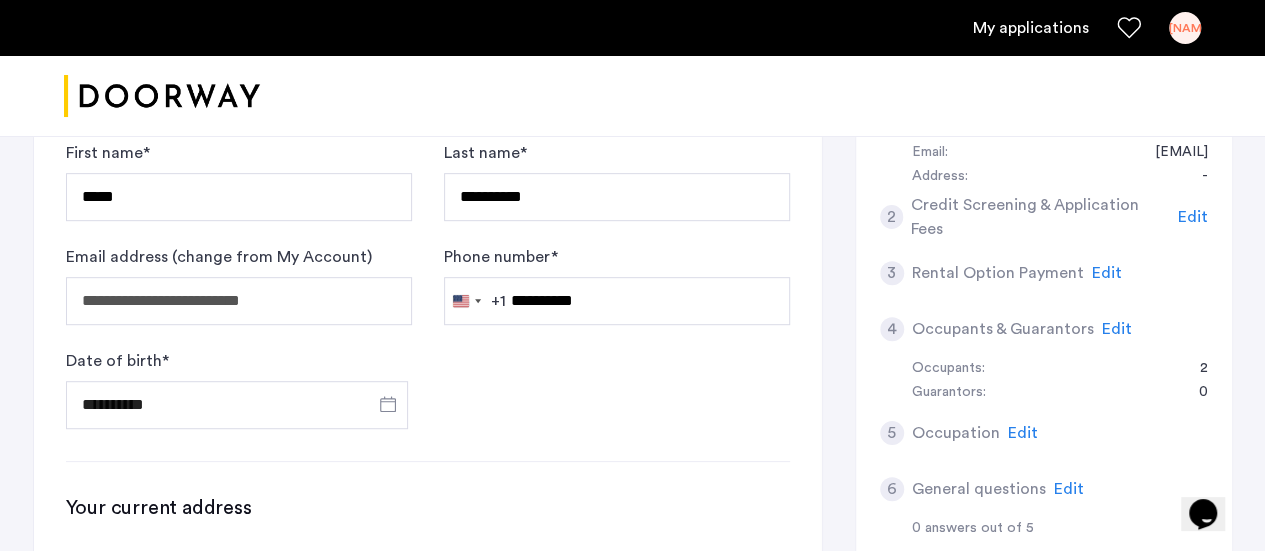 type on "**********" 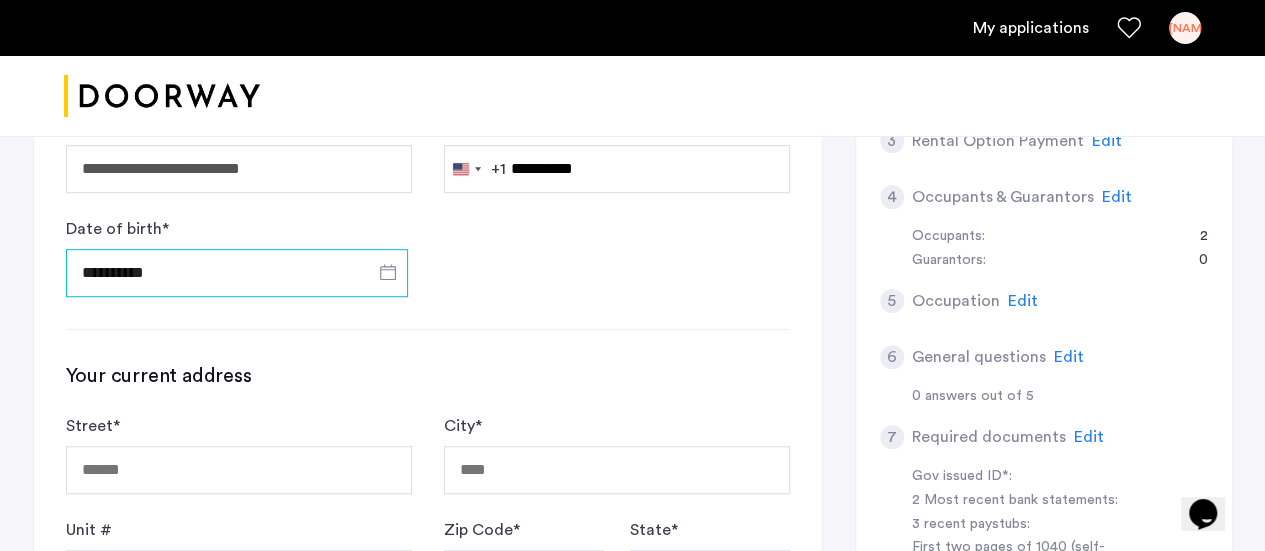 scroll, scrollTop: 627, scrollLeft: 0, axis: vertical 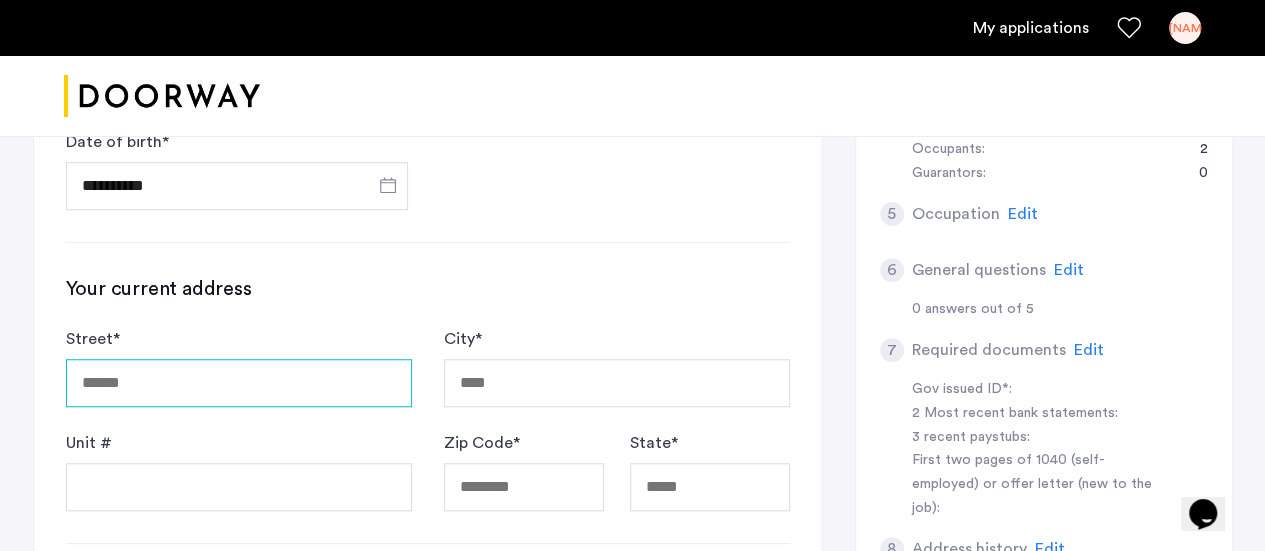 click on "Street  *" at bounding box center [239, 383] 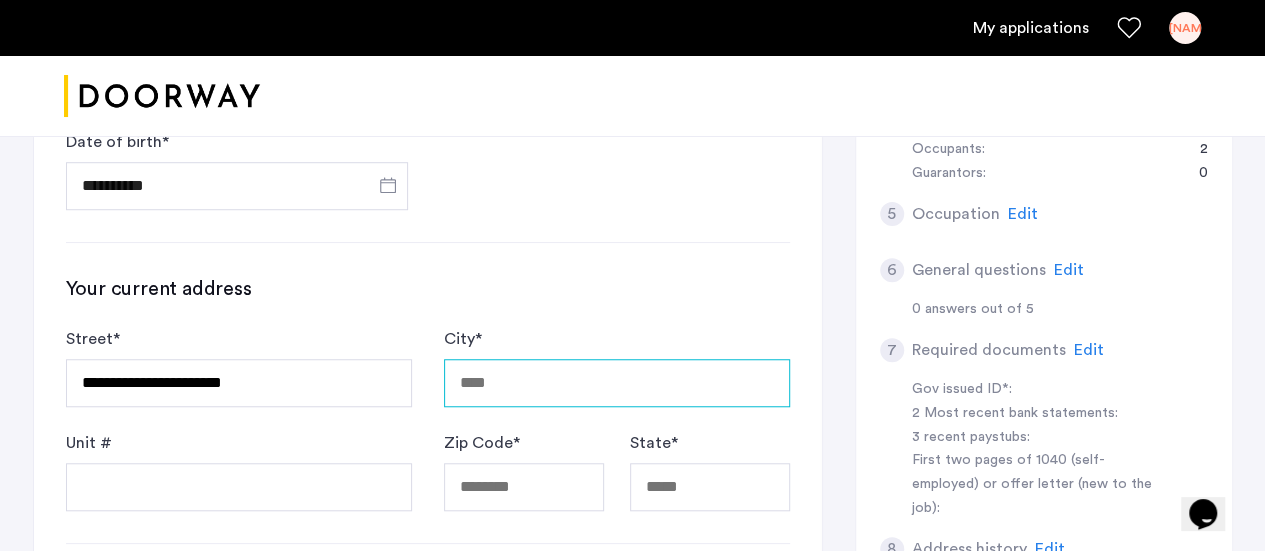 type on "*****" 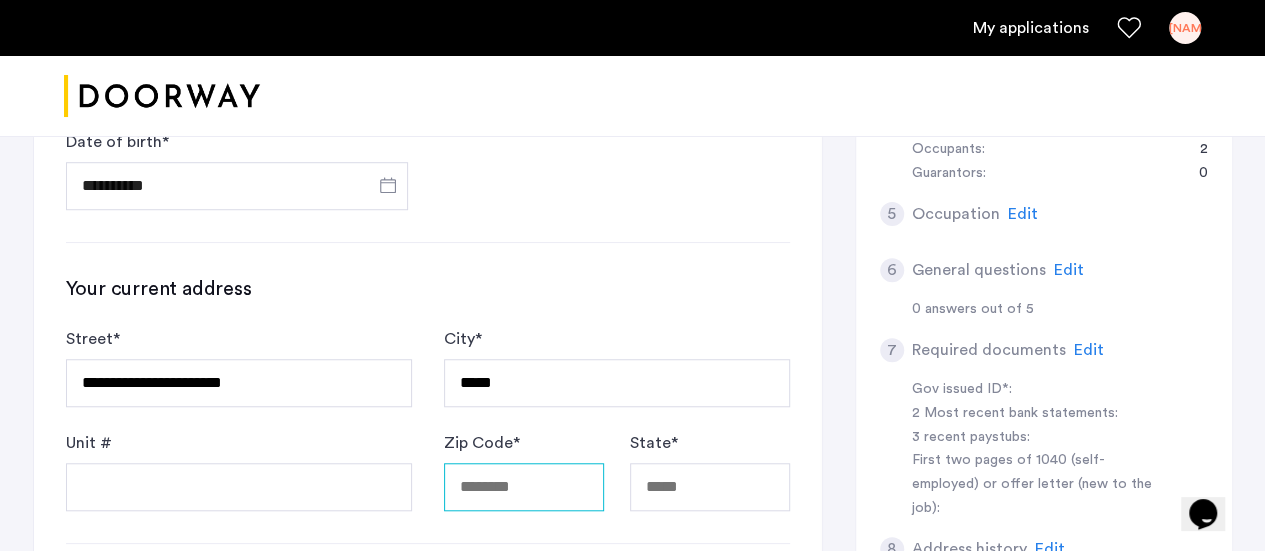 type on "*****" 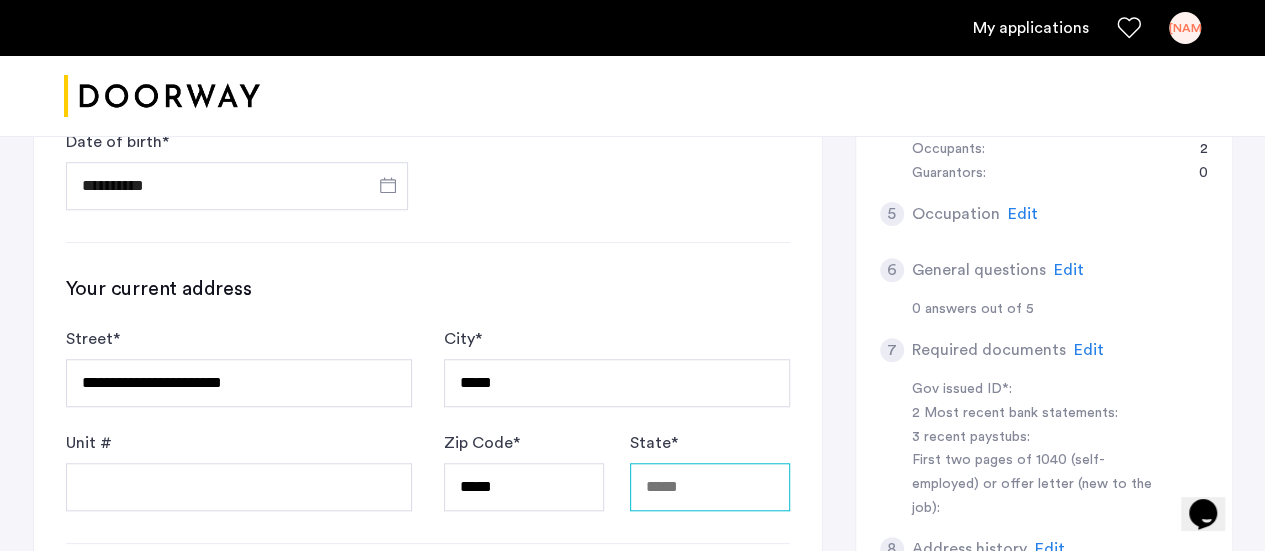 type on "**" 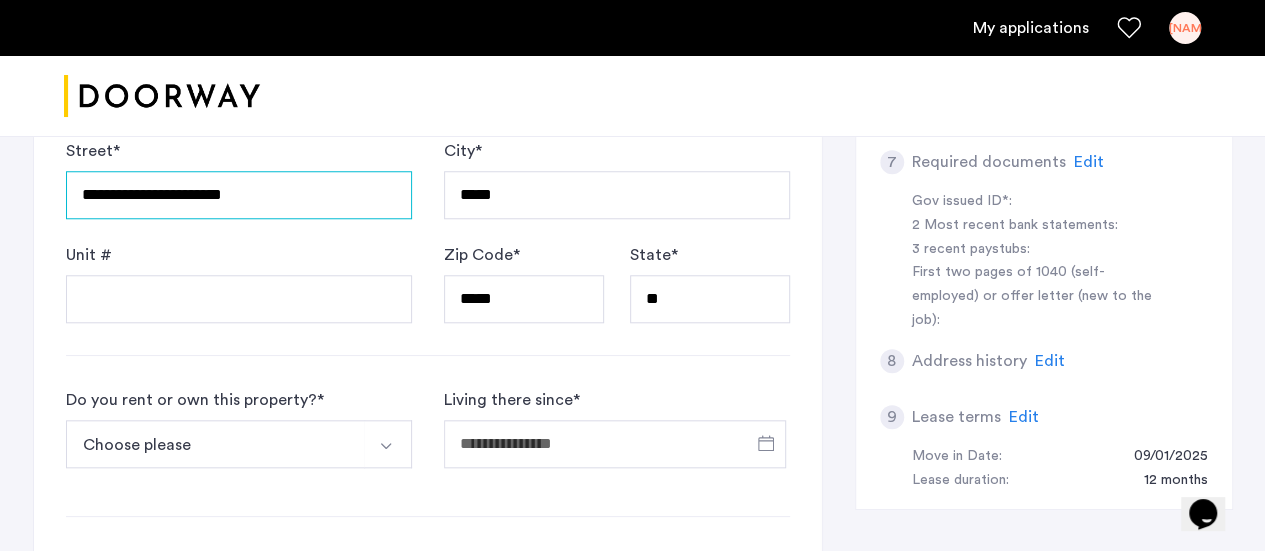 scroll, scrollTop: 816, scrollLeft: 0, axis: vertical 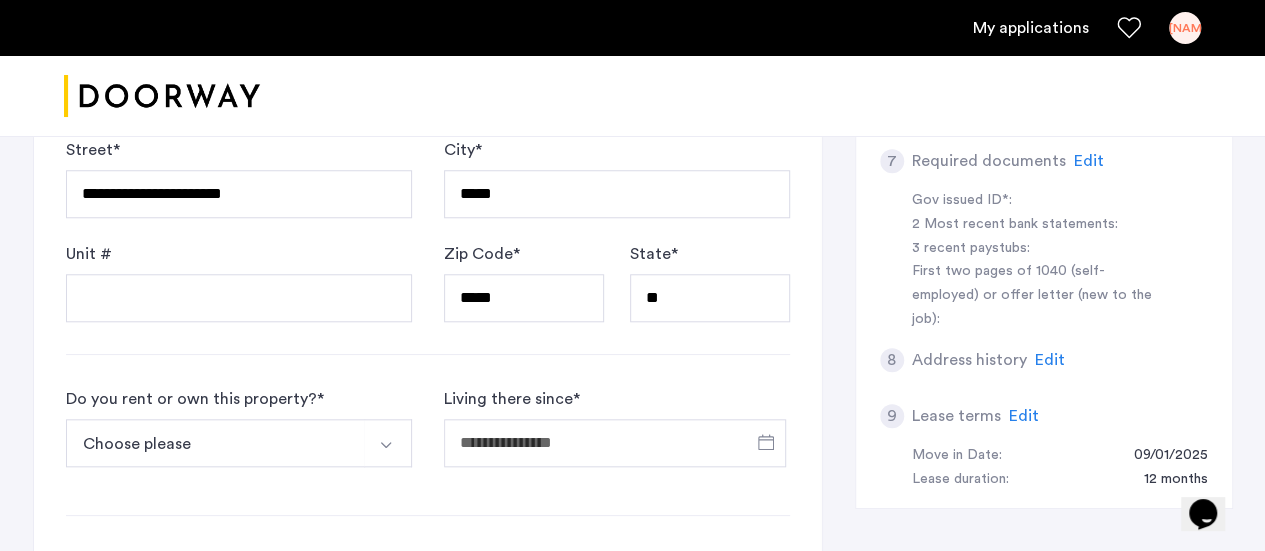click on "Choose please" at bounding box center (215, 443) 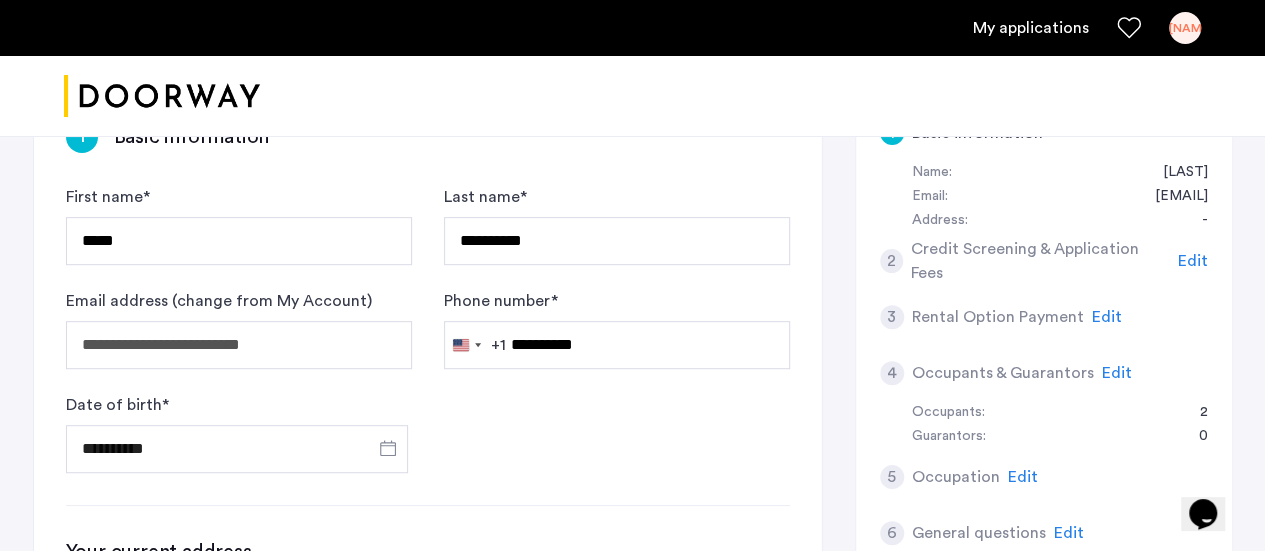 scroll, scrollTop: 590, scrollLeft: 0, axis: vertical 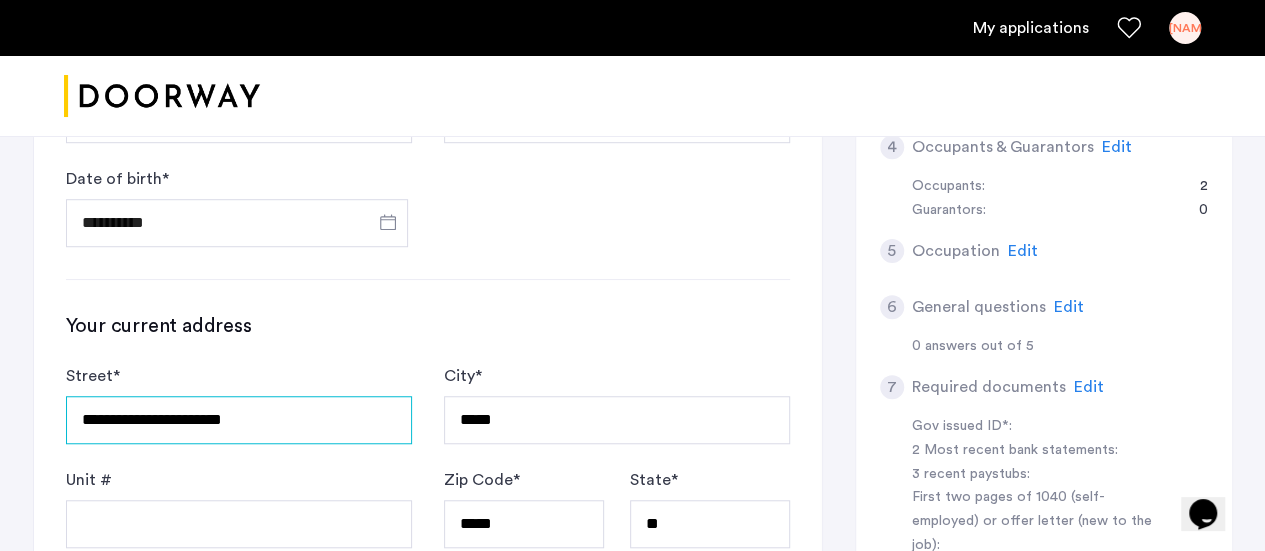click on "**********" at bounding box center (239, 420) 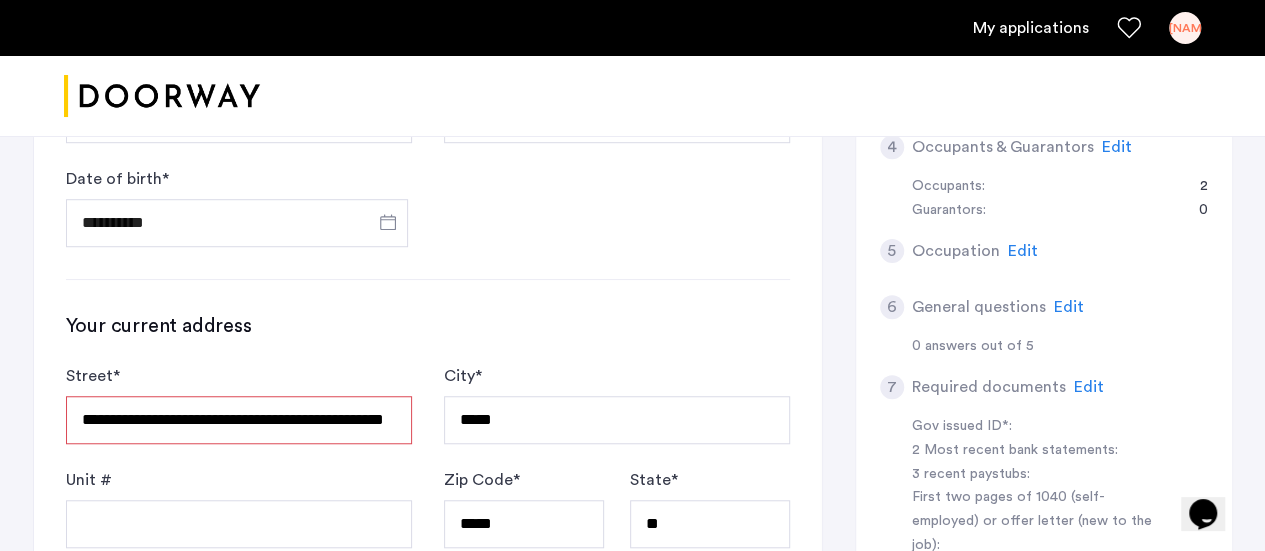 type on "**********" 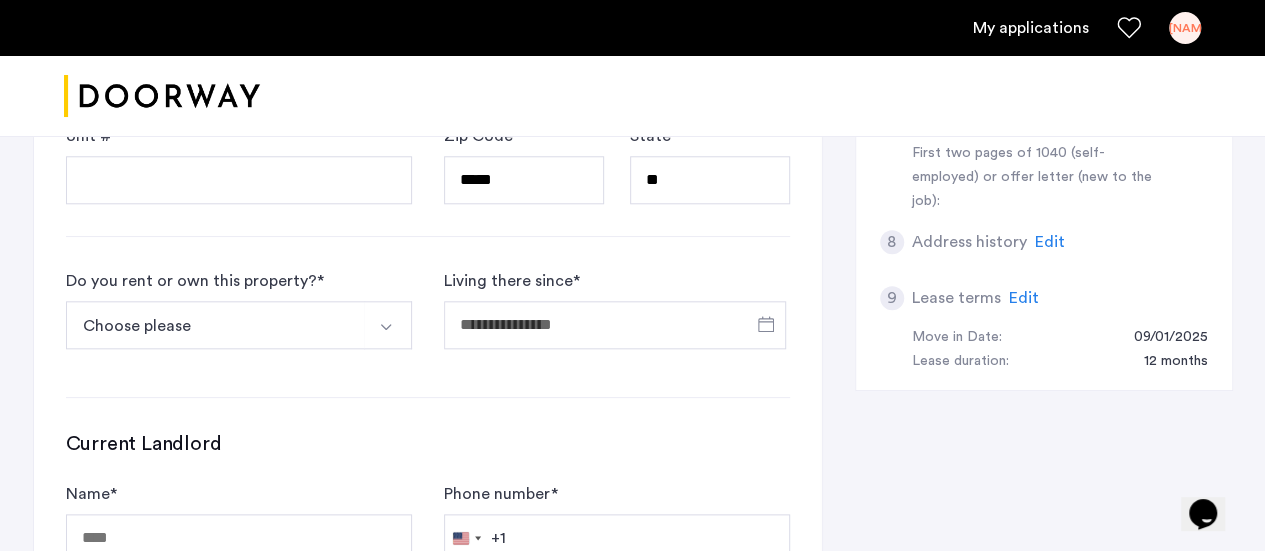 scroll, scrollTop: 935, scrollLeft: 0, axis: vertical 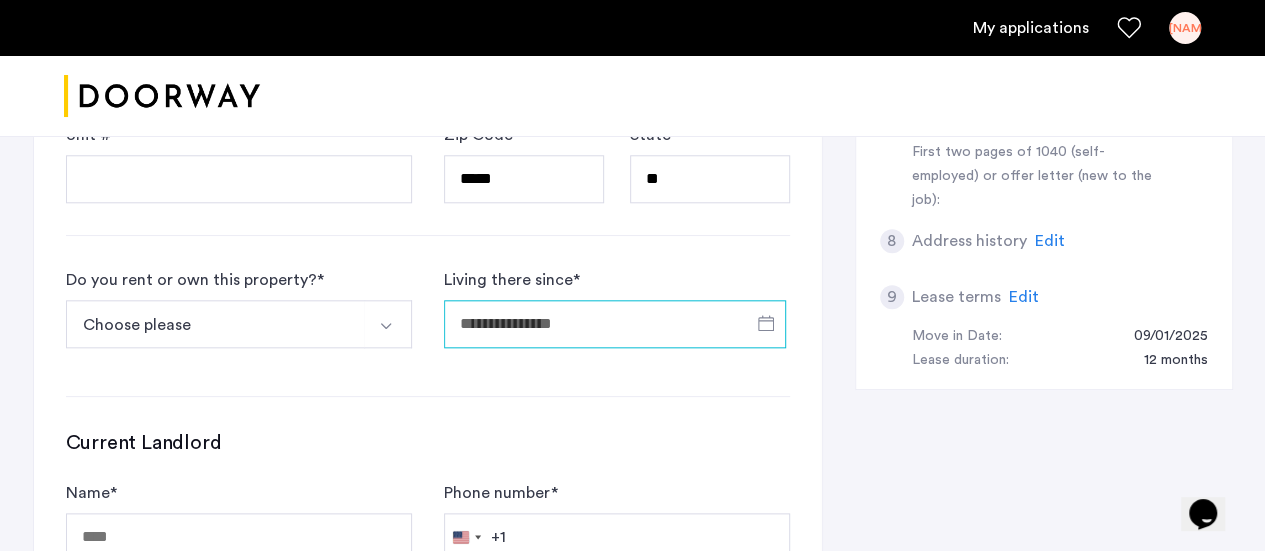 click on "Living there since  *" at bounding box center (615, 324) 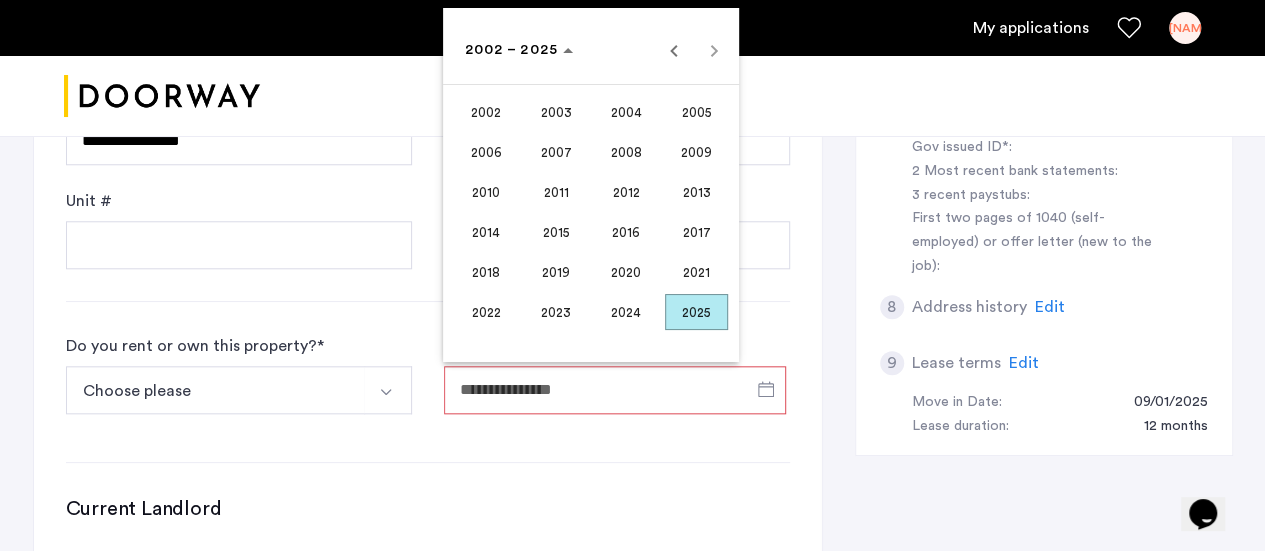scroll, scrollTop: 867, scrollLeft: 0, axis: vertical 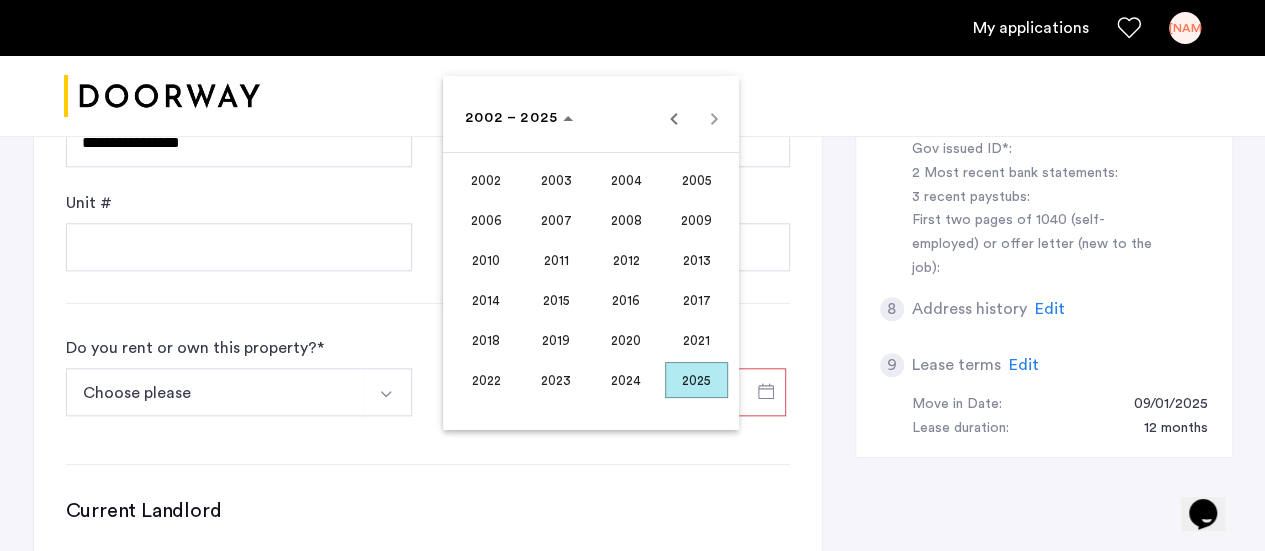 click on "2023" at bounding box center (556, 380) 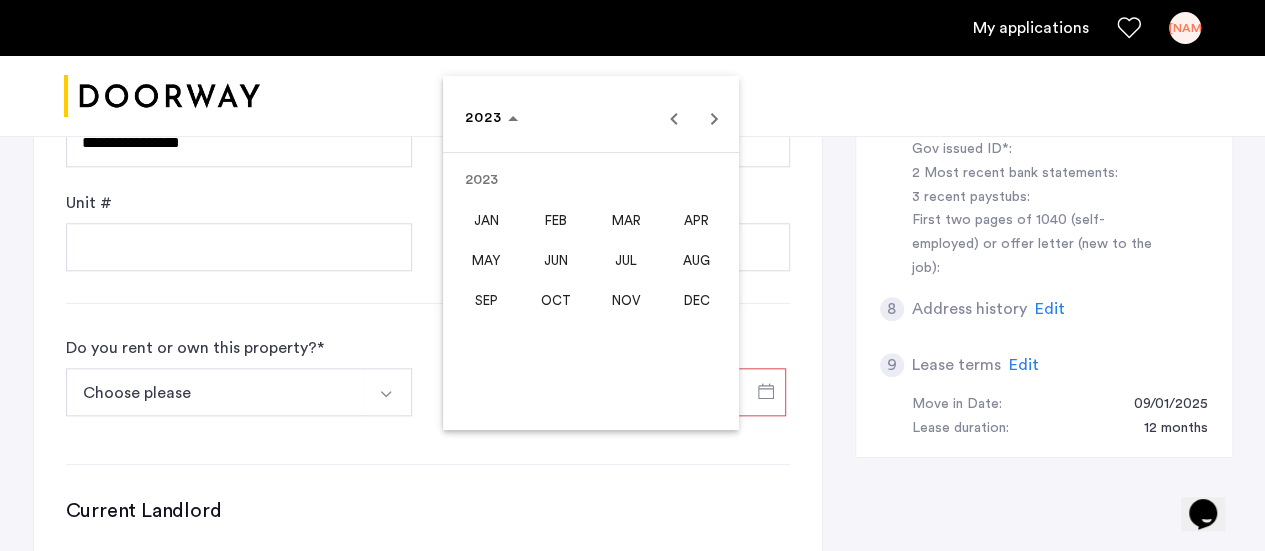 click on "JUN" at bounding box center [556, 260] 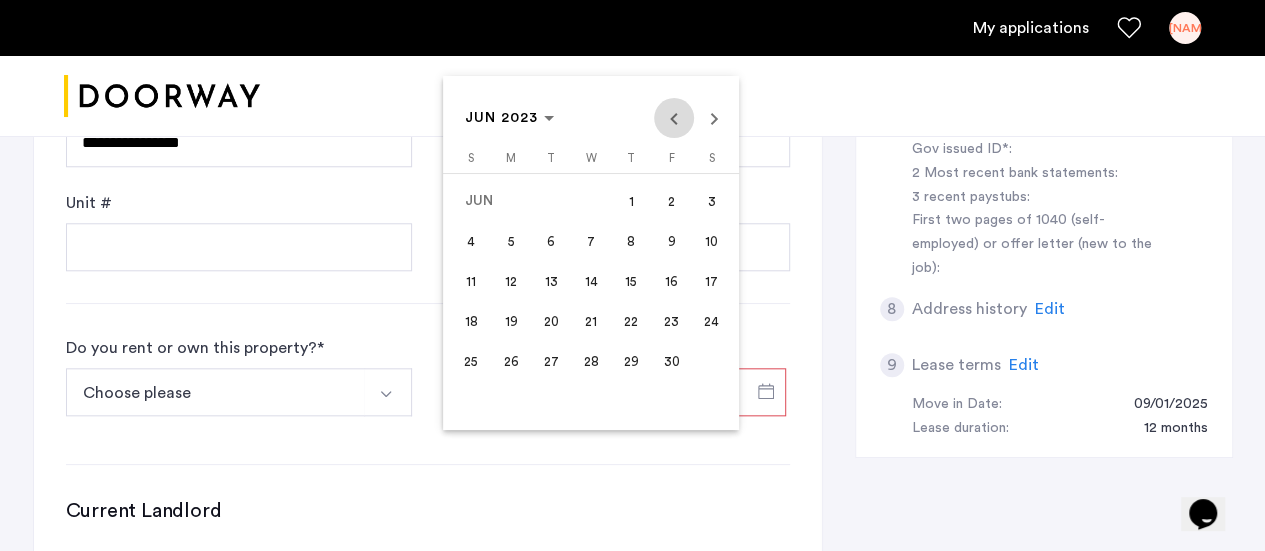 click at bounding box center [674, 118] 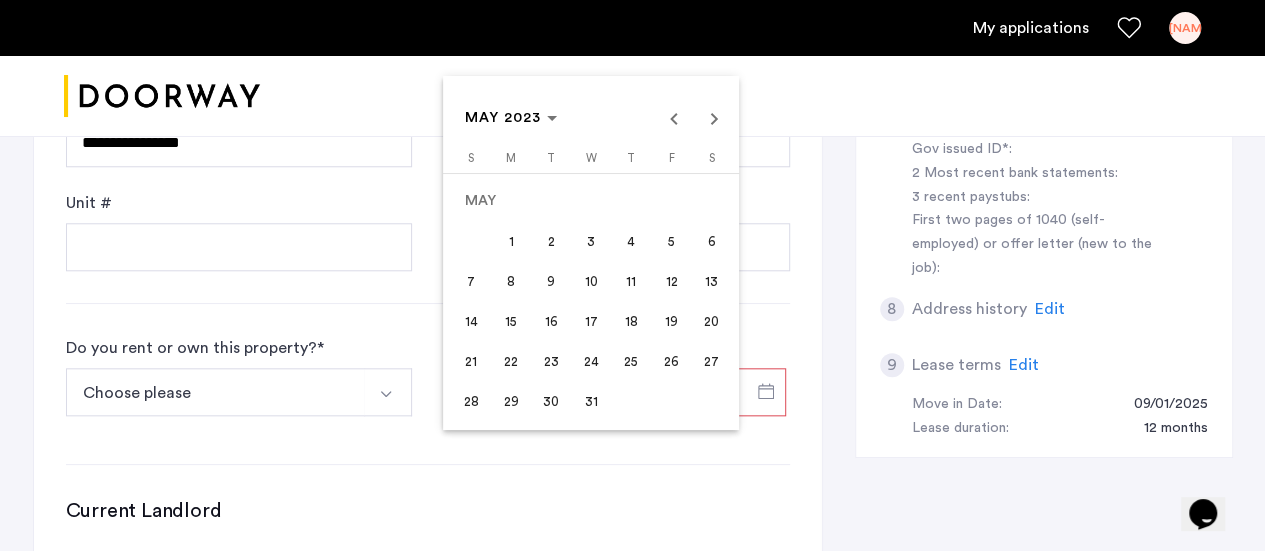 click on "1" at bounding box center (511, 241) 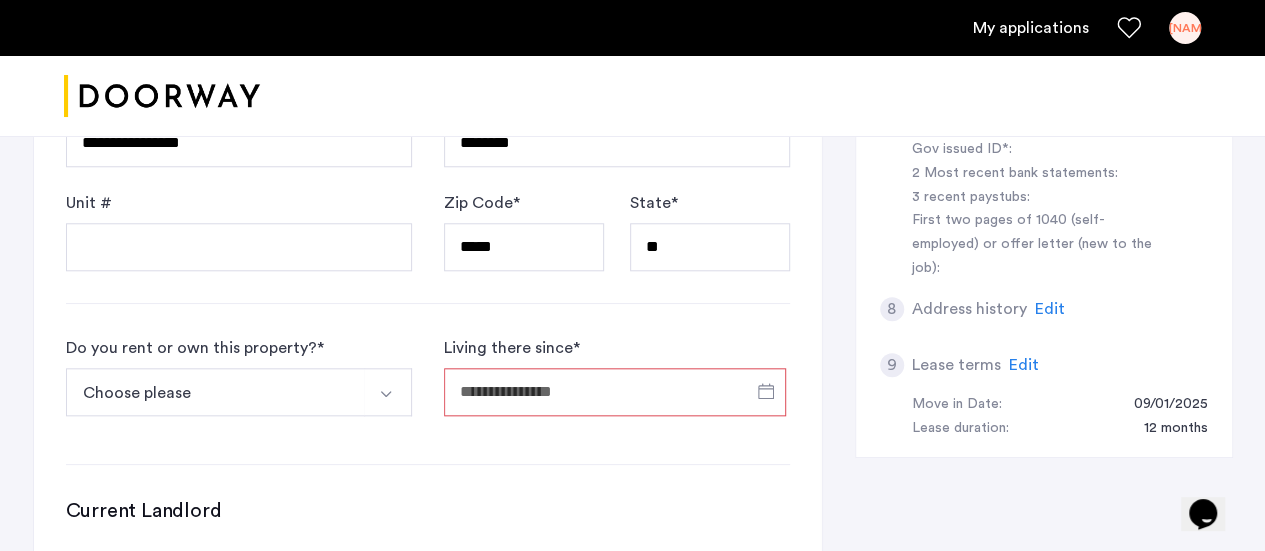 type on "**********" 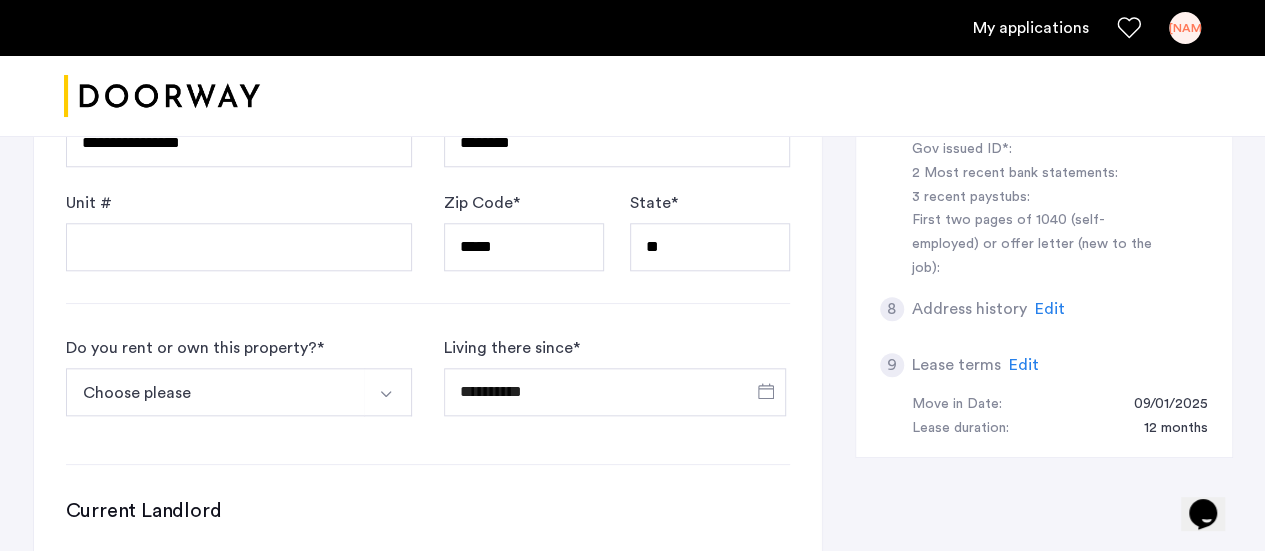 click at bounding box center [386, 394] 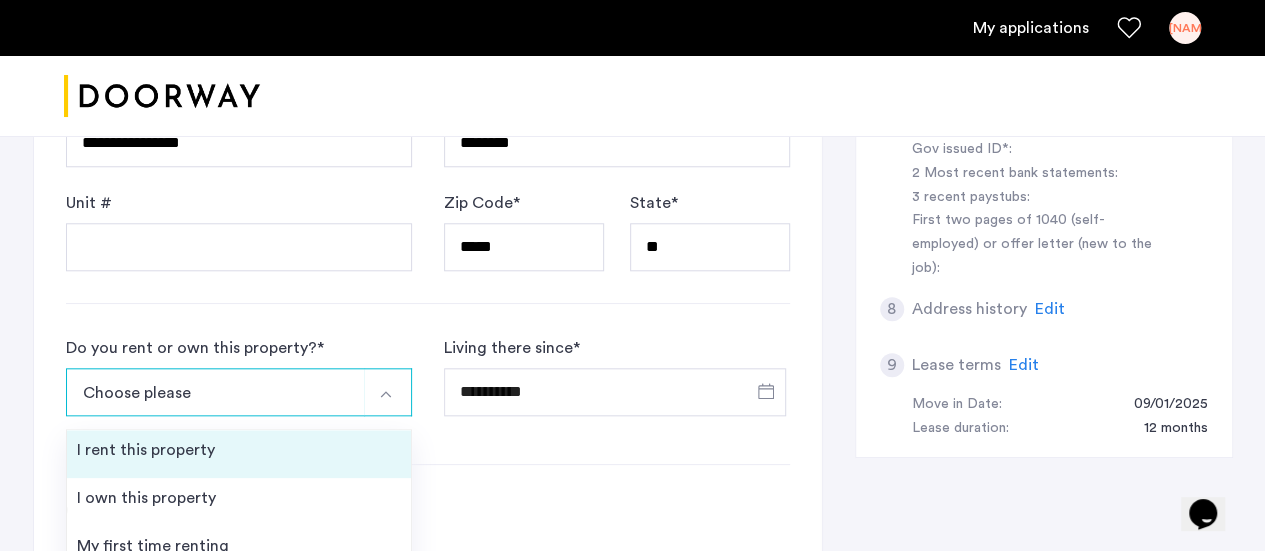 click on "I rent this property" at bounding box center (239, 454) 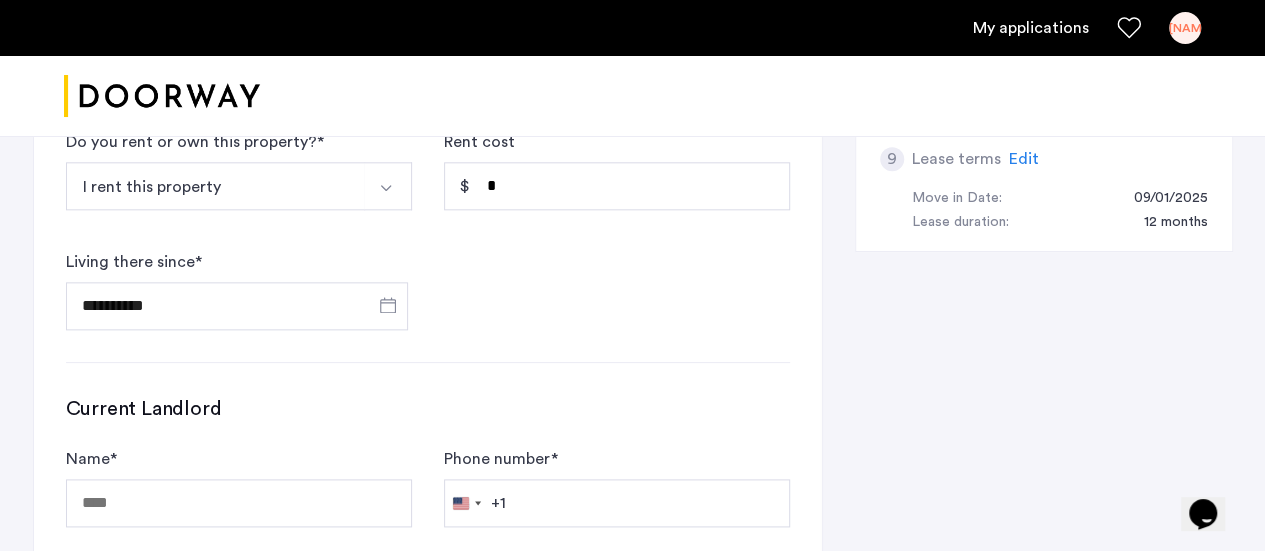 scroll, scrollTop: 959, scrollLeft: 0, axis: vertical 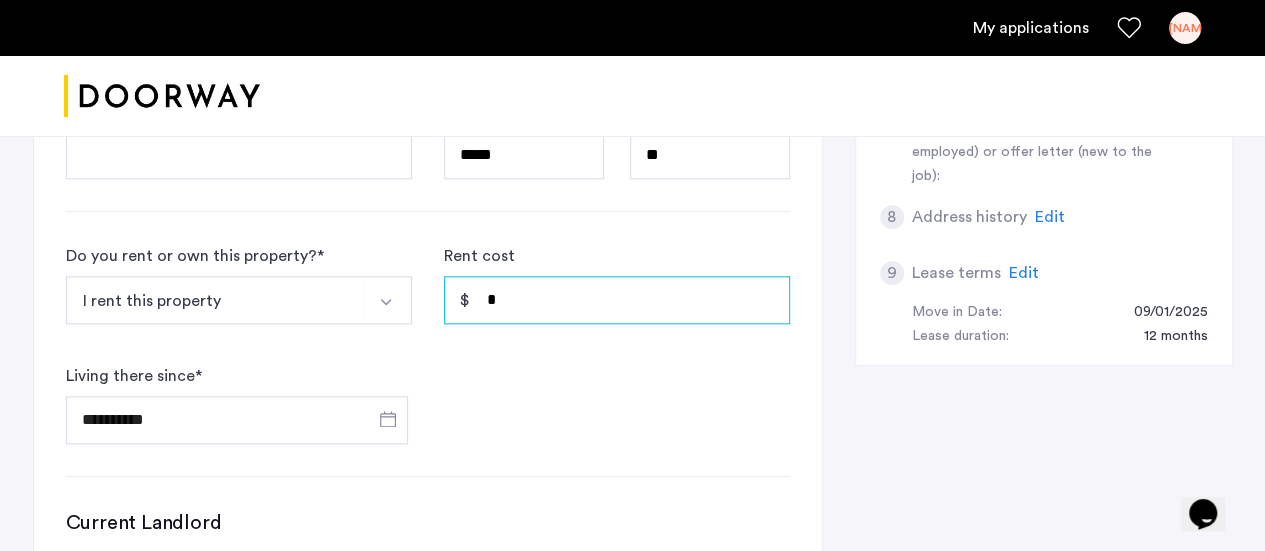 click on "*" at bounding box center [617, 300] 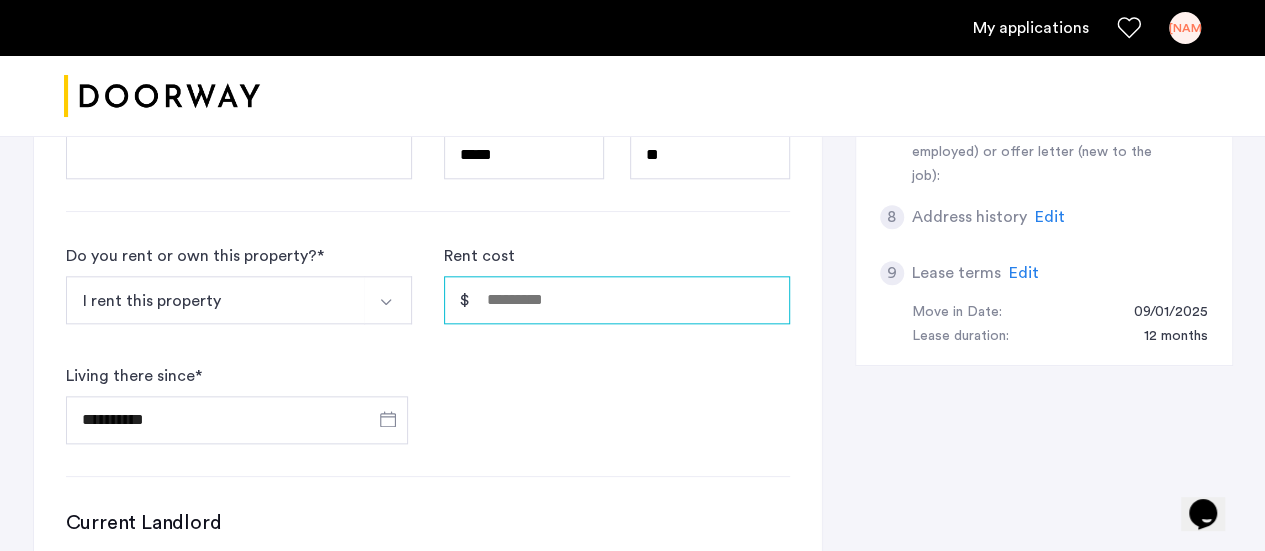 type 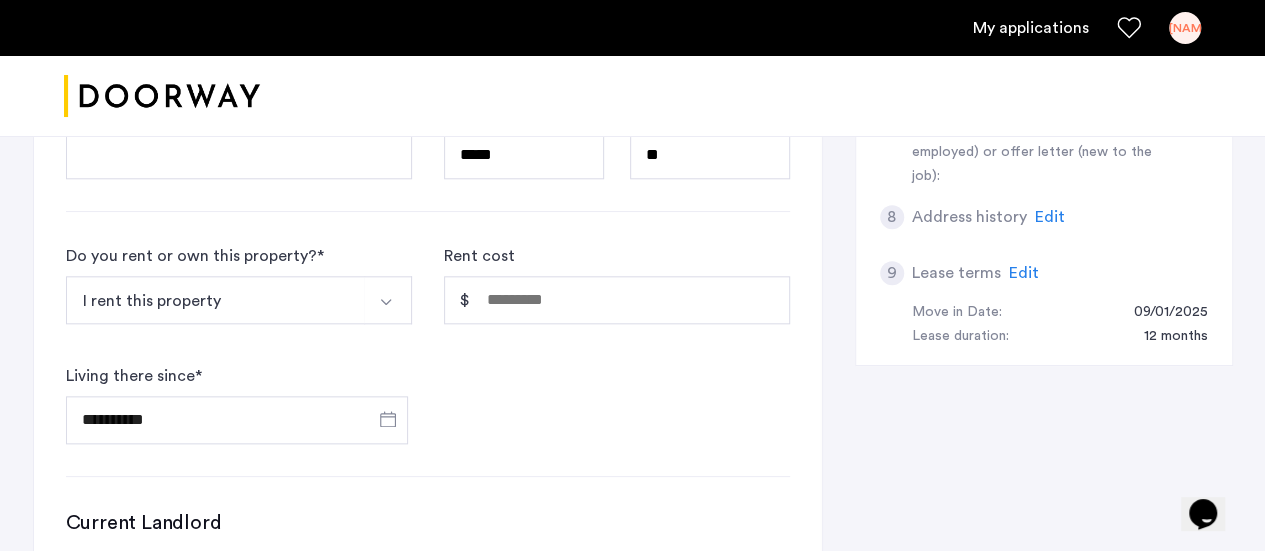 click at bounding box center [388, 300] 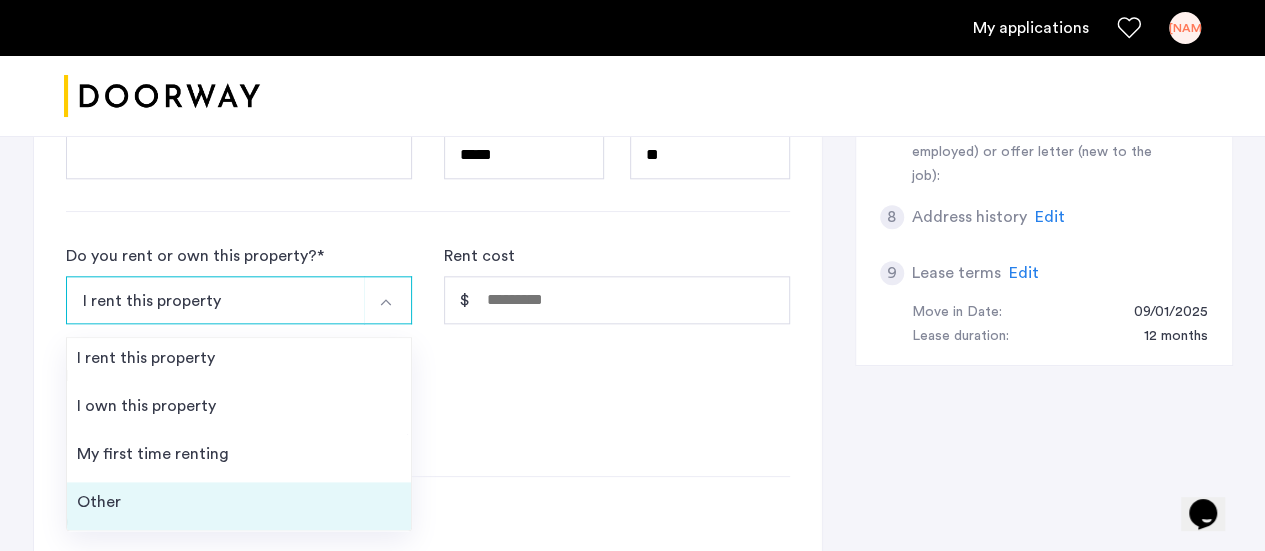 click on "Other" at bounding box center (239, 506) 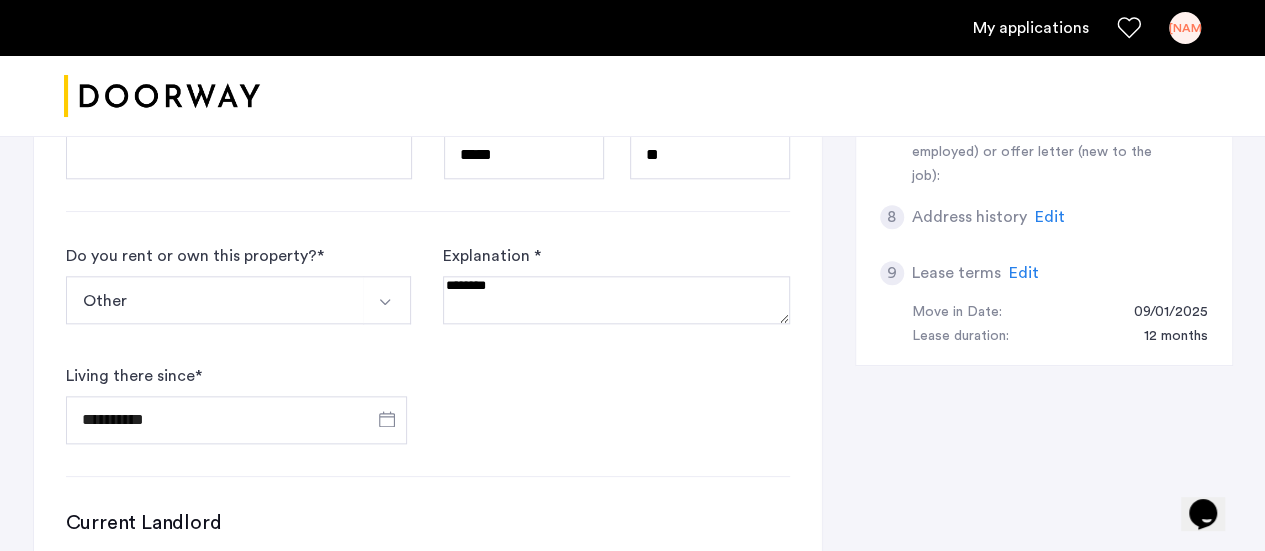 click at bounding box center [616, 300] 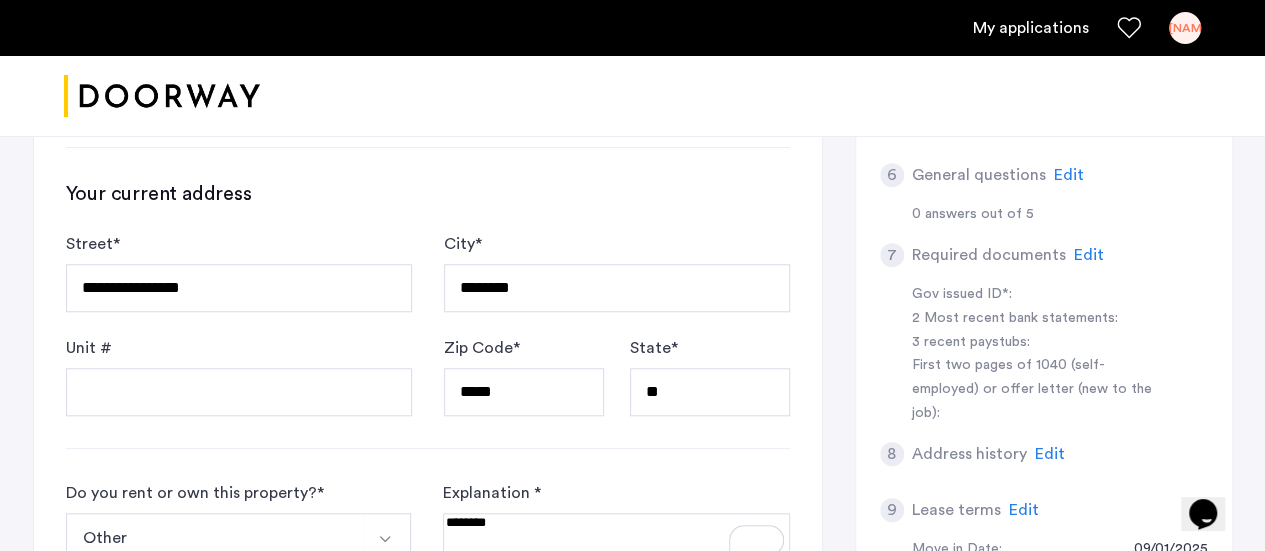 scroll, scrollTop: 719, scrollLeft: 0, axis: vertical 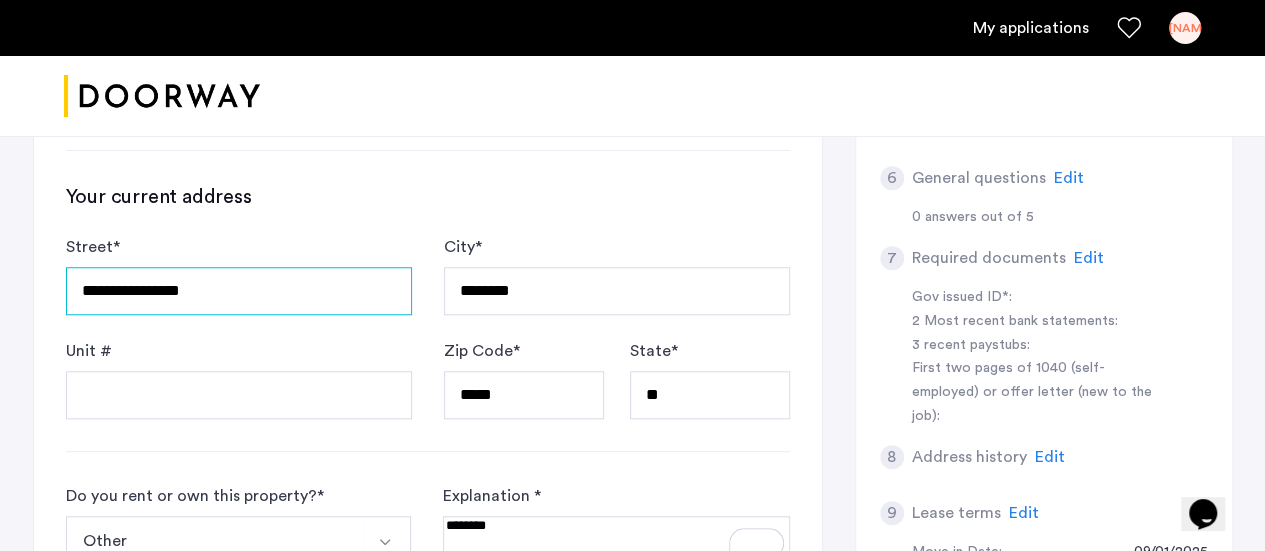 click on "**********" at bounding box center [239, 291] 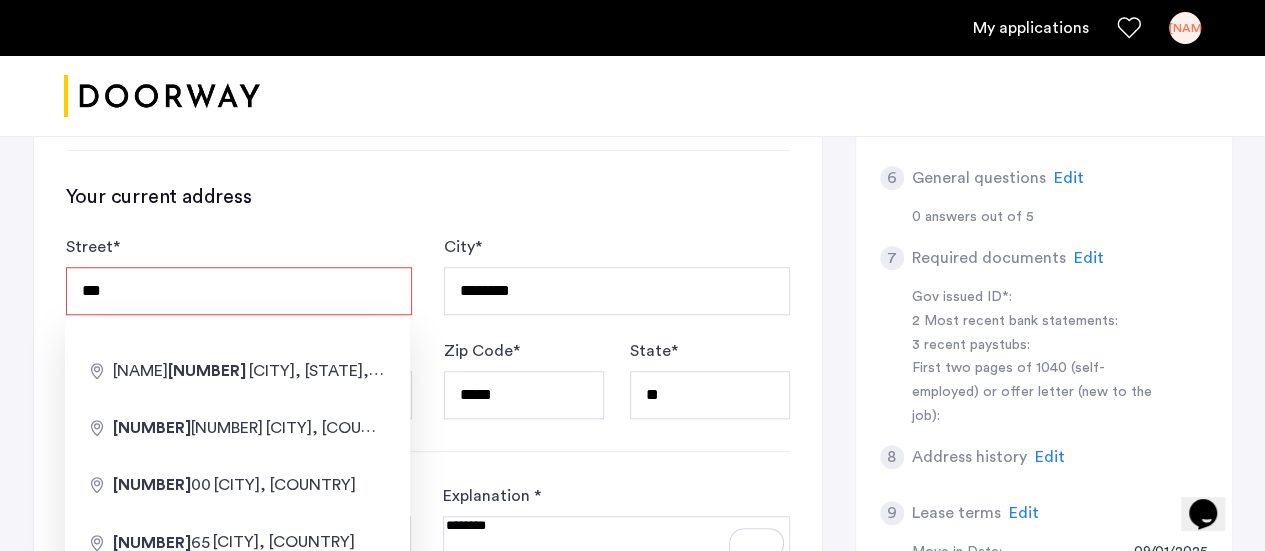 type on "**********" 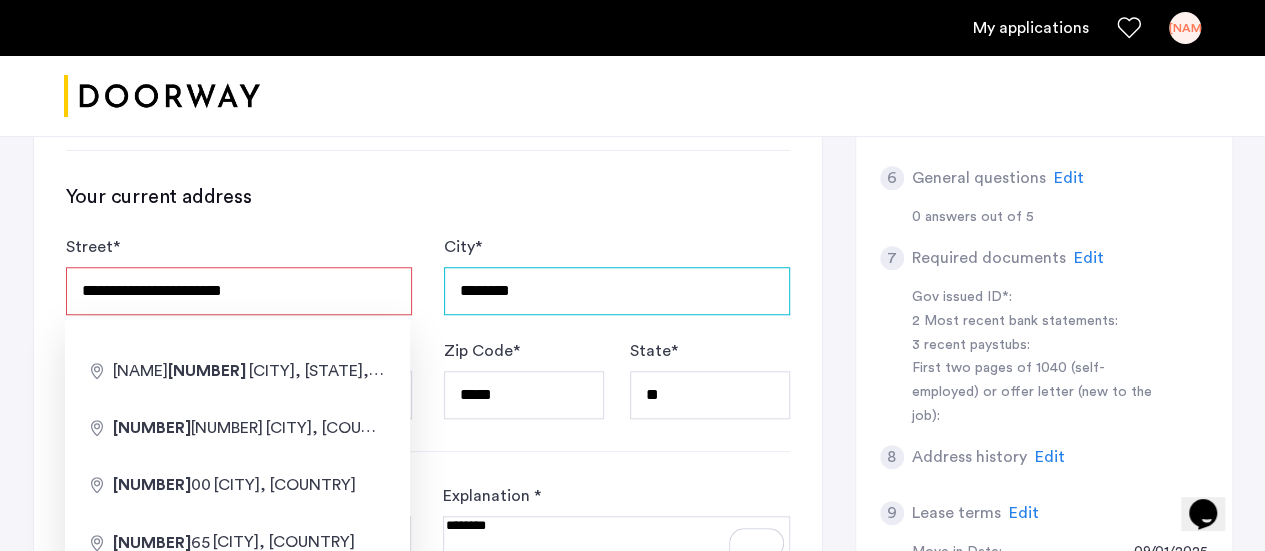 type on "*****" 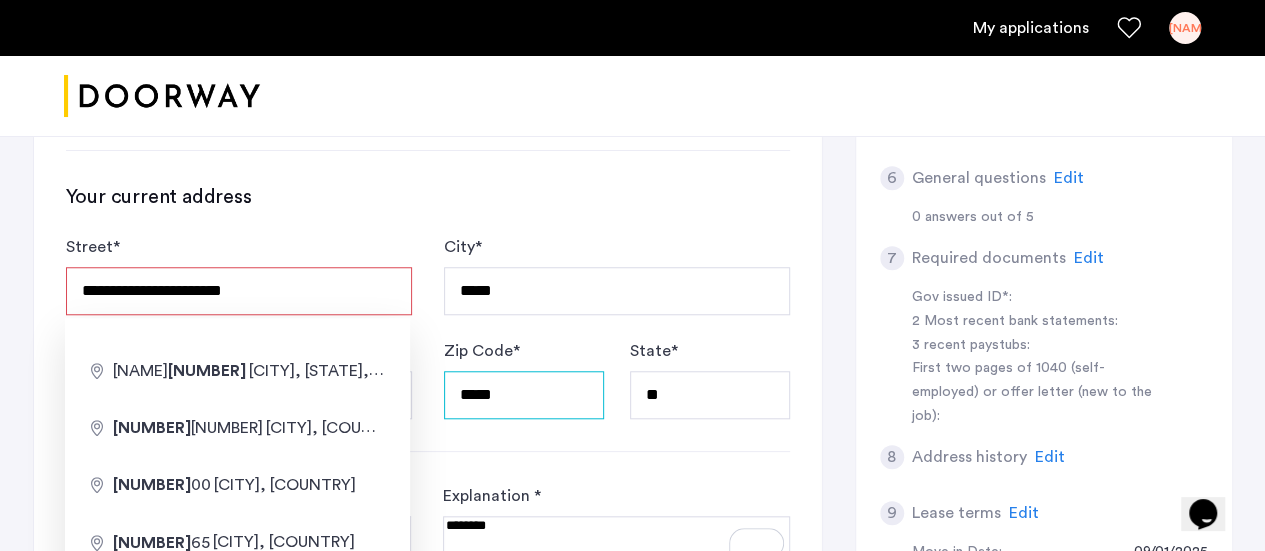type on "*****" 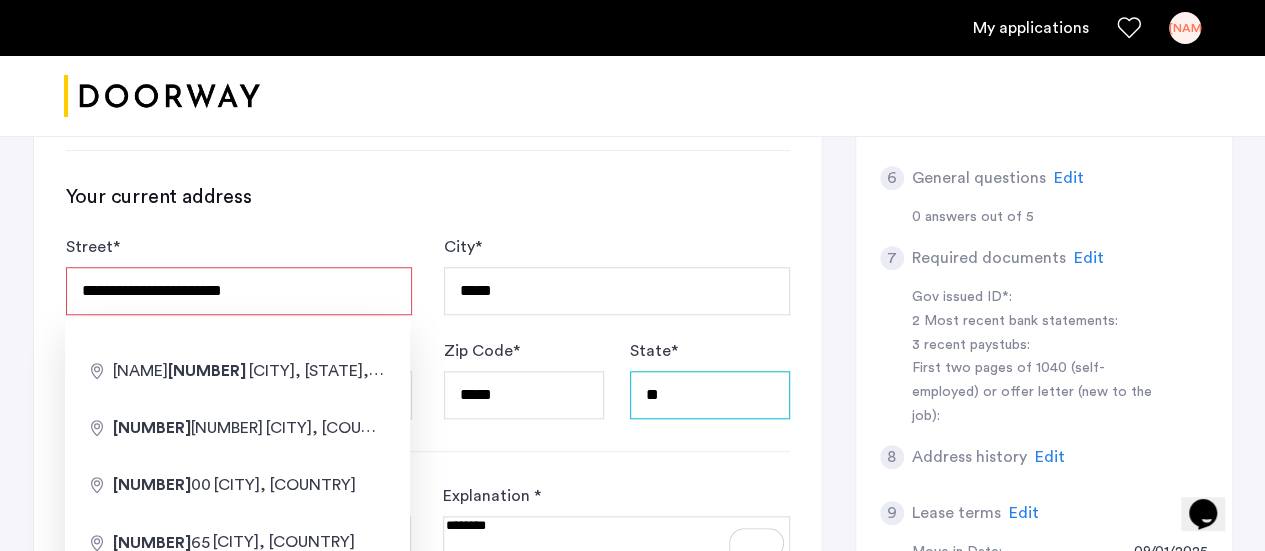 type on "**" 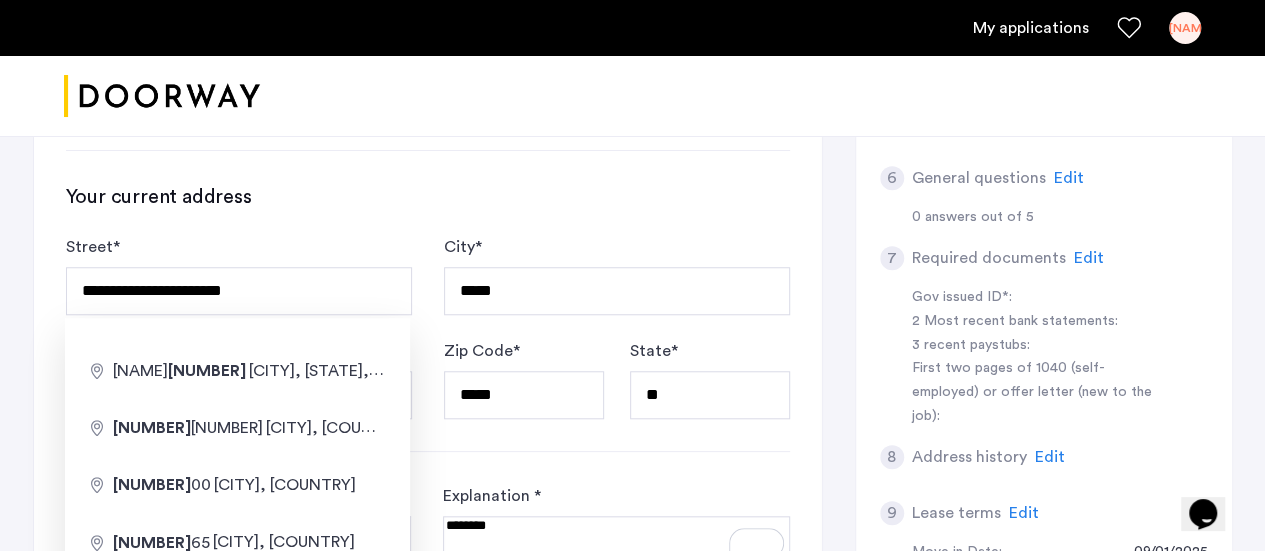 click on "Your current address" 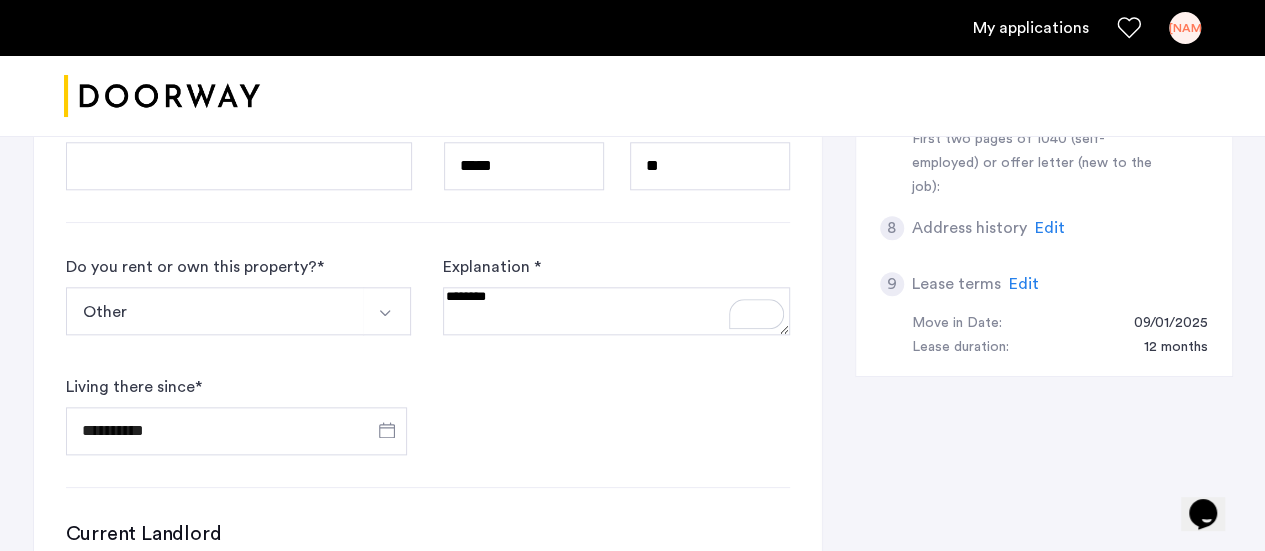 scroll, scrollTop: 950, scrollLeft: 0, axis: vertical 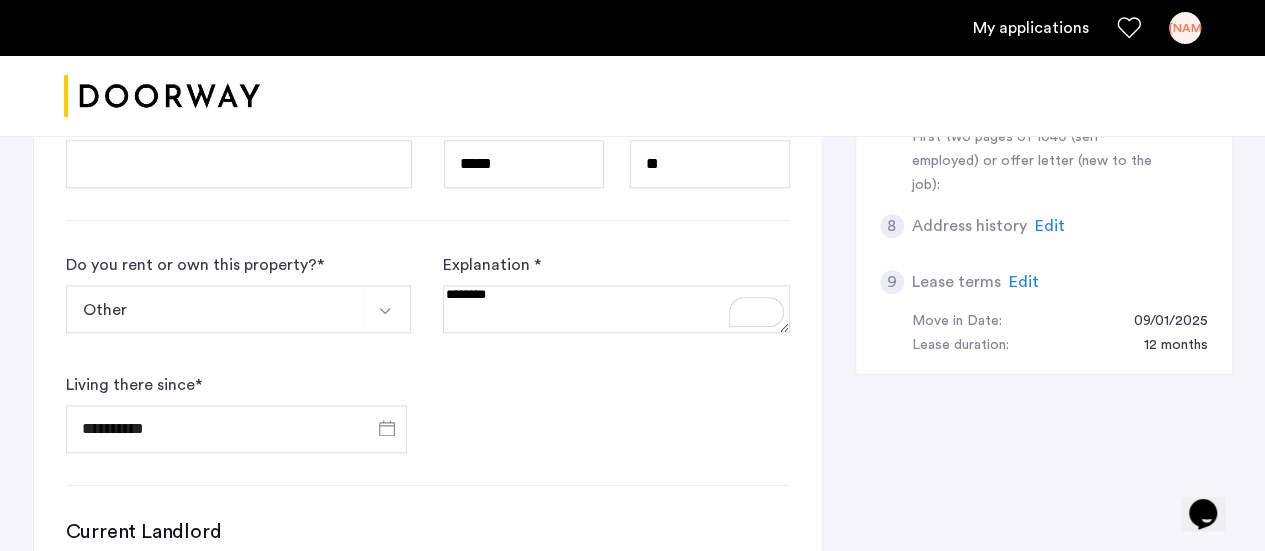 click at bounding box center (616, 309) 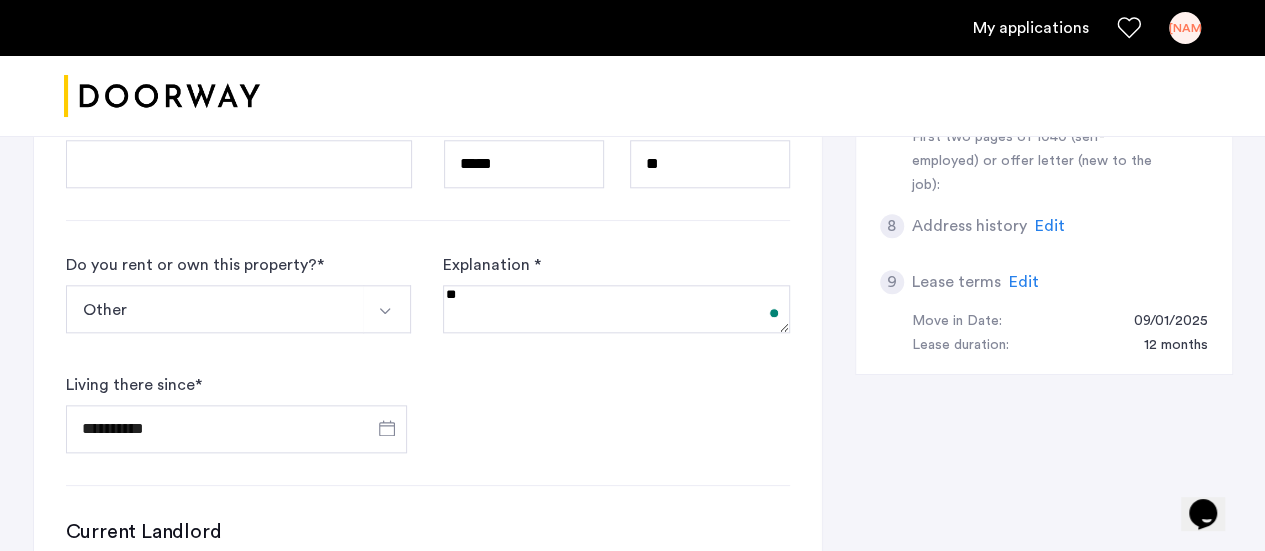 type on "*" 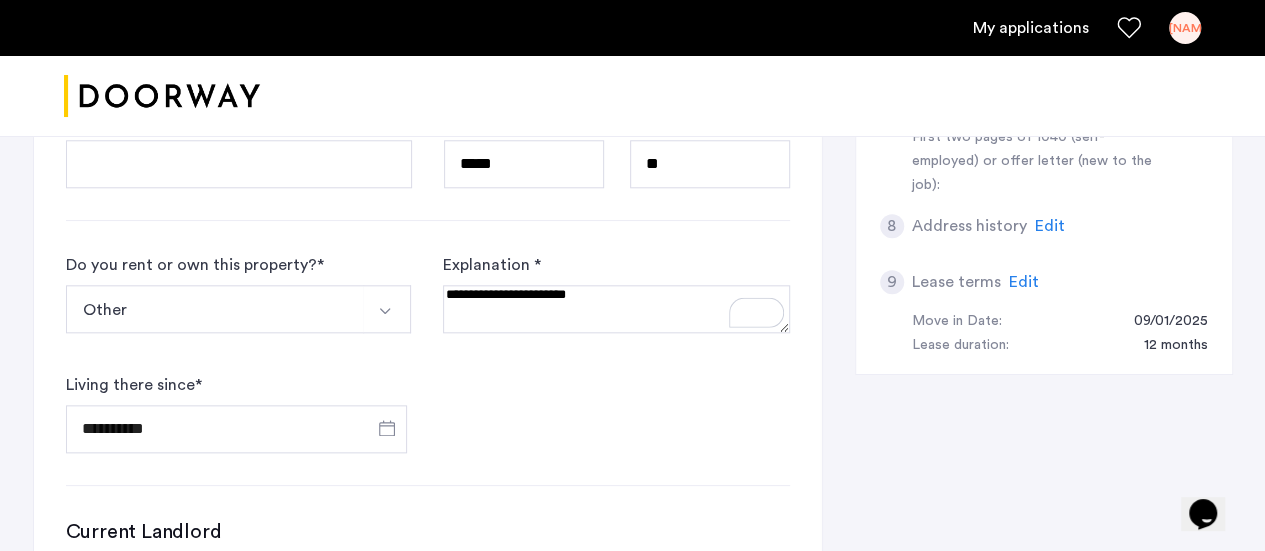 click on "Living there since  [DATE]" 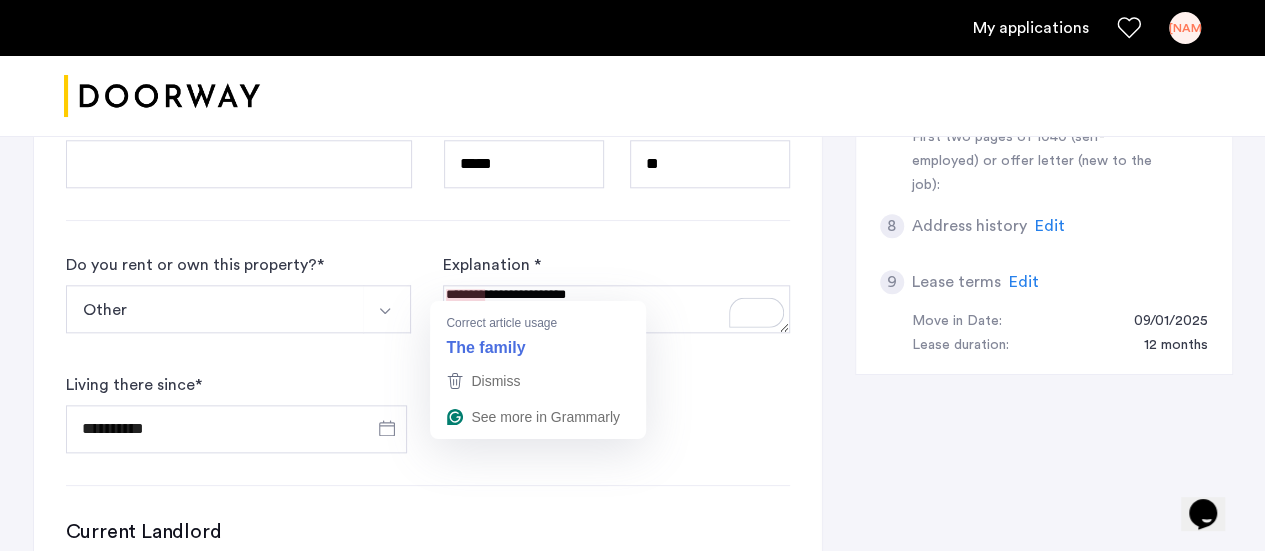 click on "Explanation *" 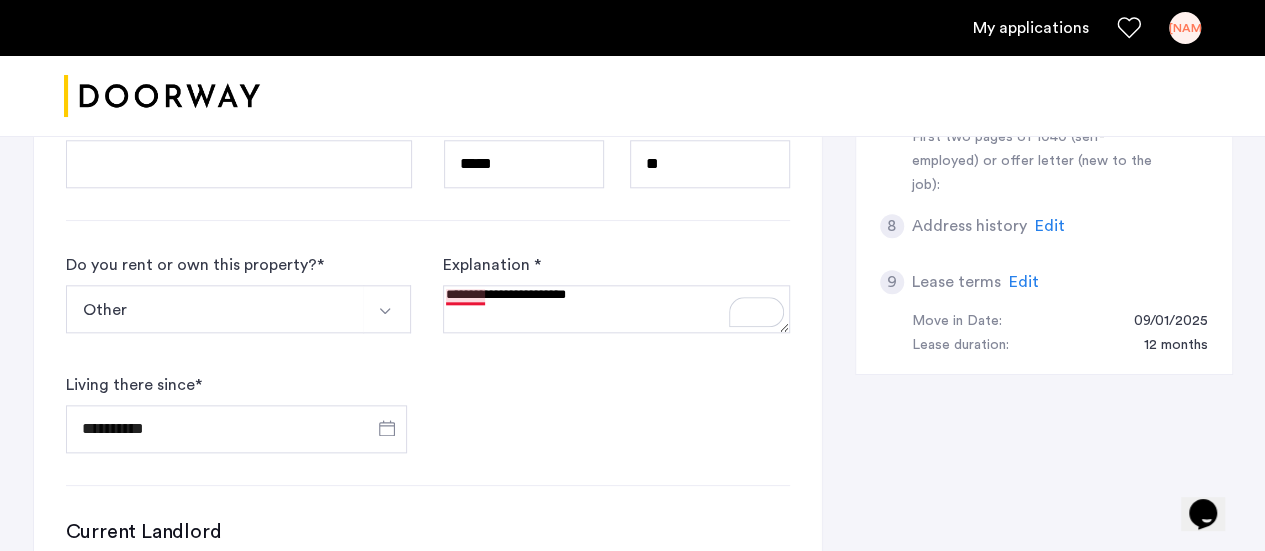 click at bounding box center [616, 309] 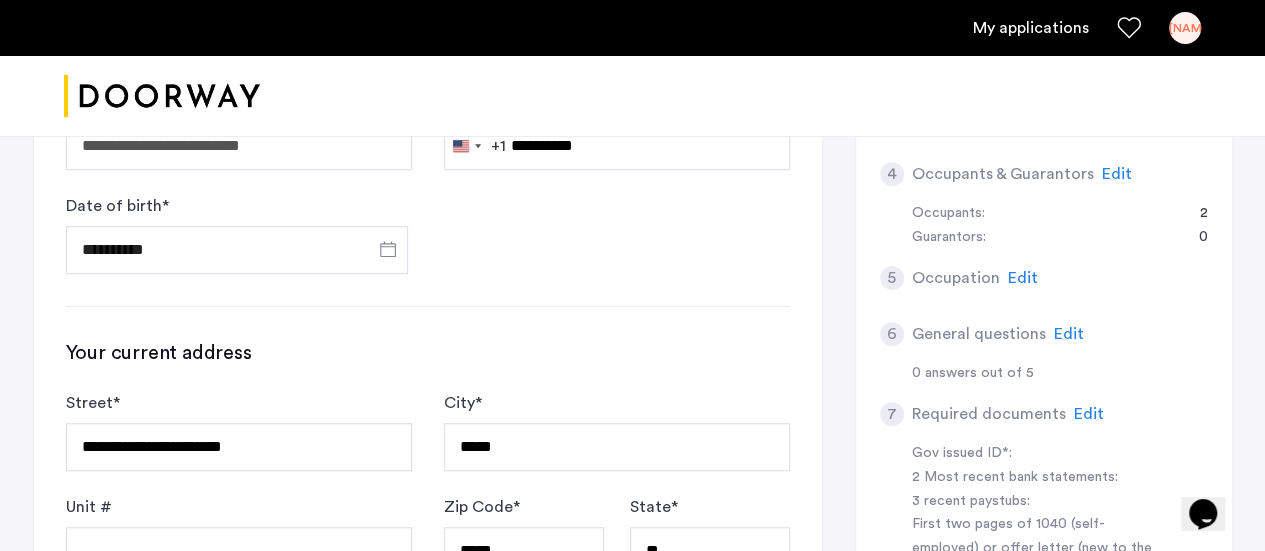 scroll, scrollTop: 953, scrollLeft: 0, axis: vertical 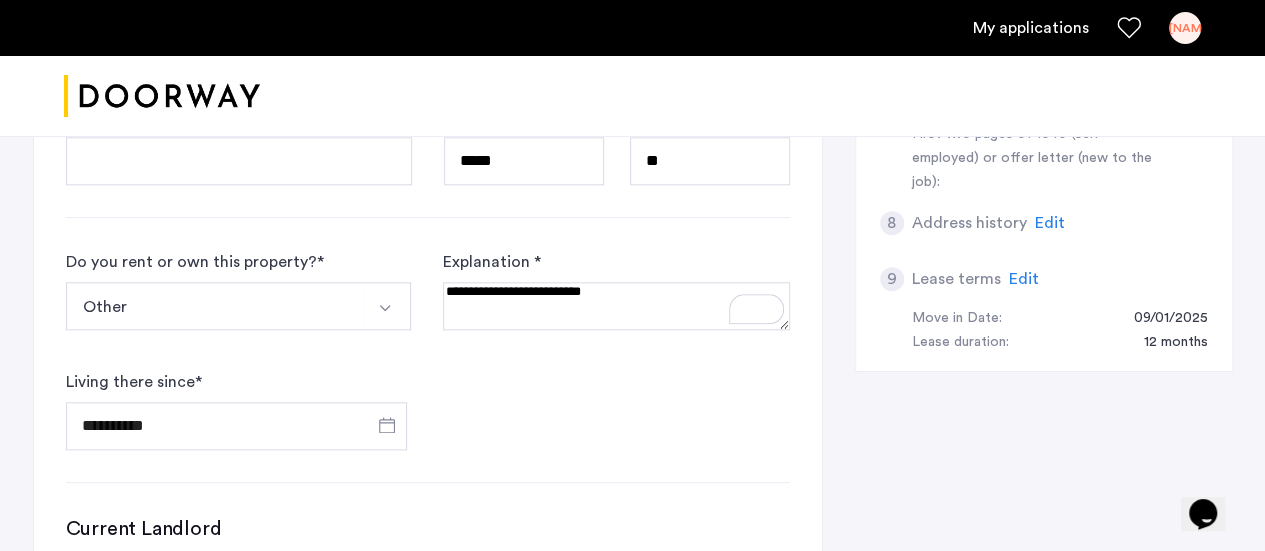 click at bounding box center (616, 306) 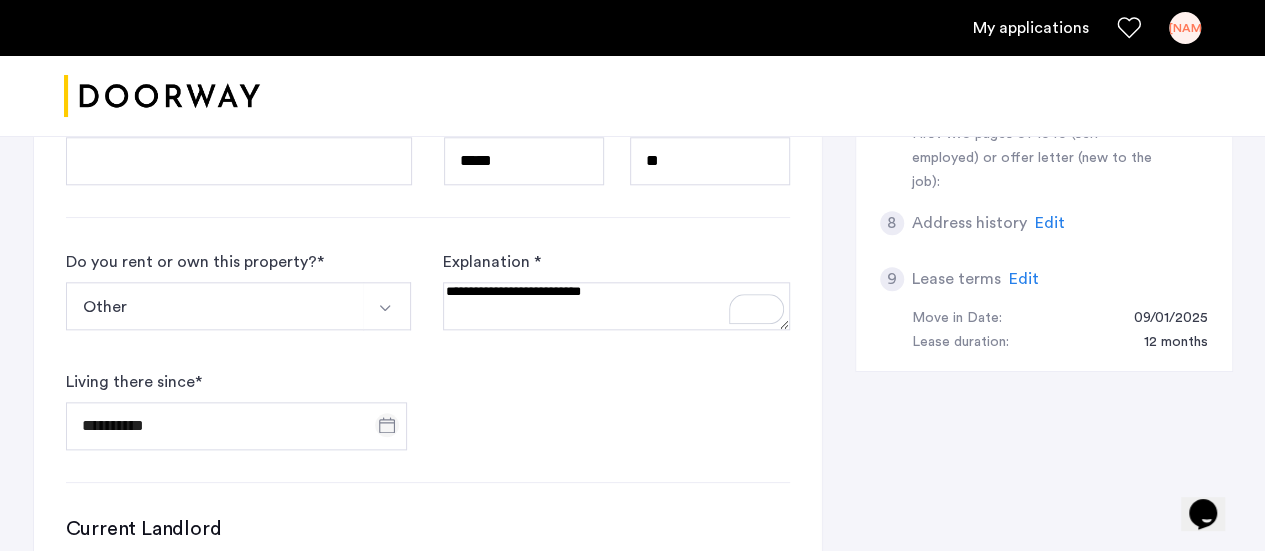 type on "**********" 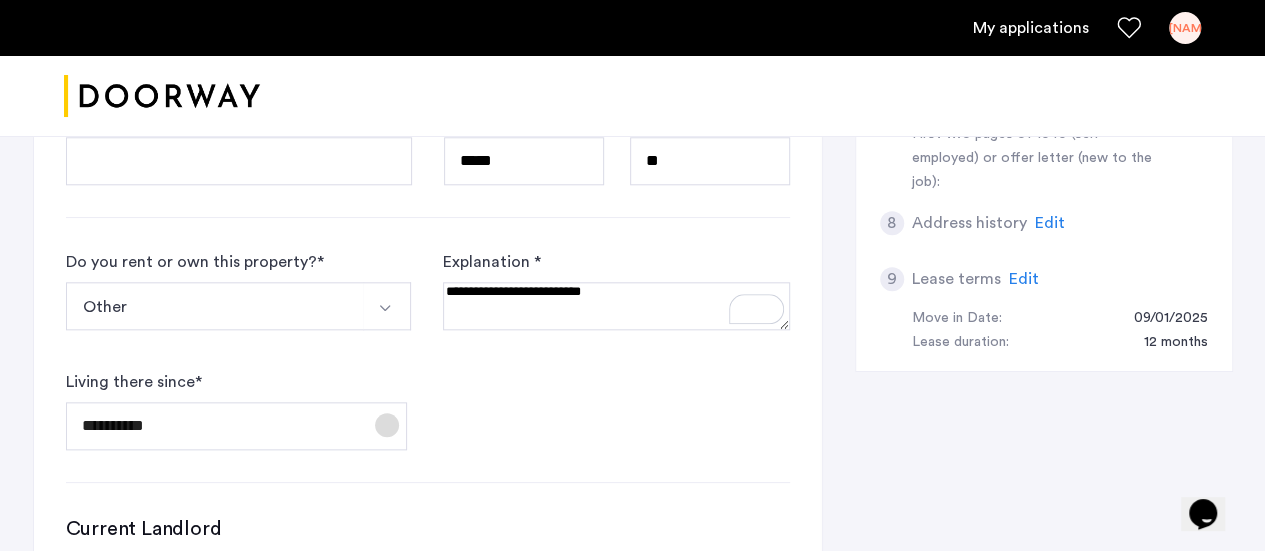 click 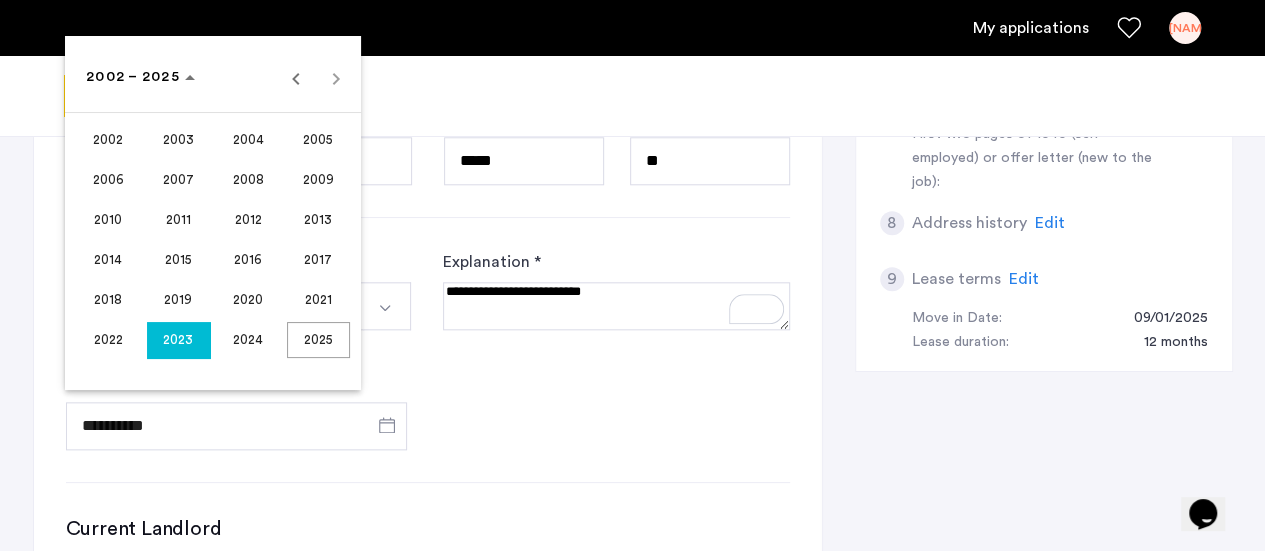 click on "2006" at bounding box center [108, 180] 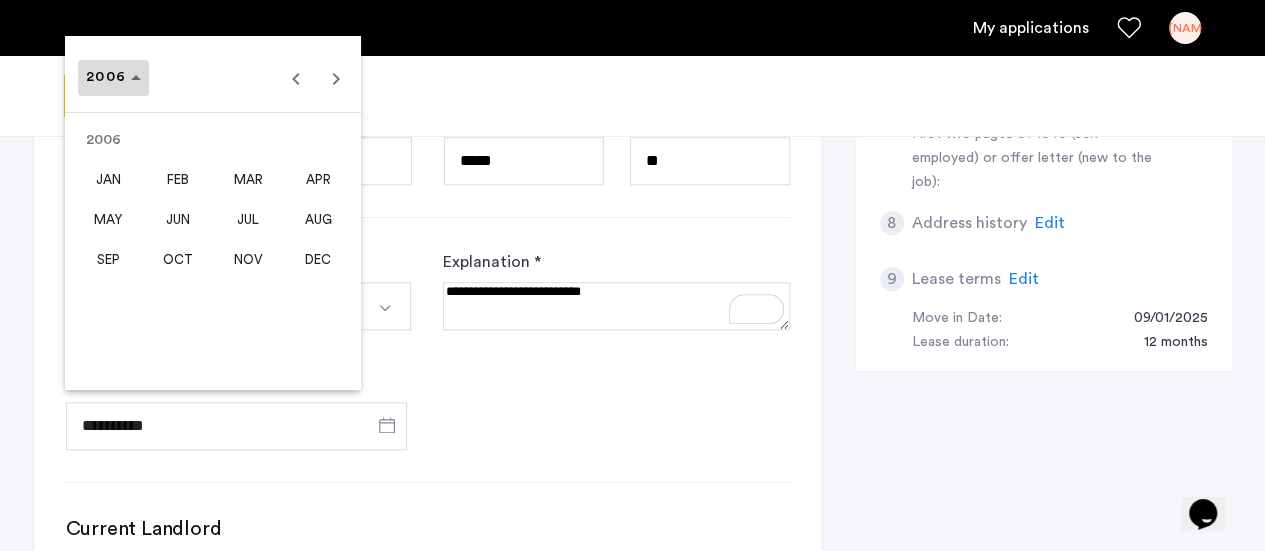 click on "2006" at bounding box center (113, 77) 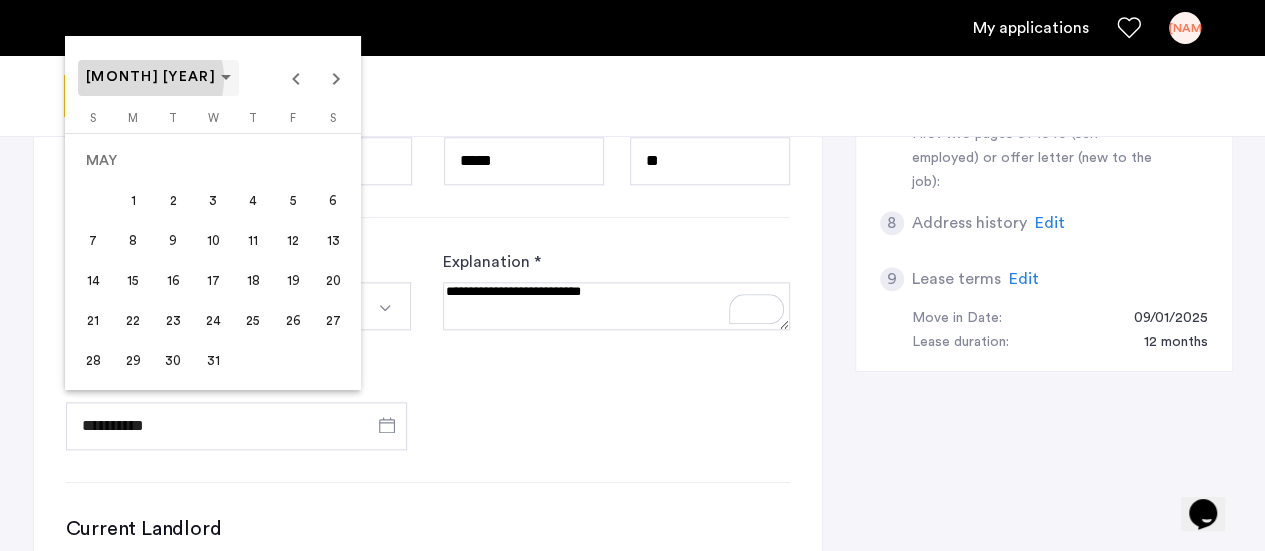 click on "[MONTH] [YEAR]" at bounding box center [151, 77] 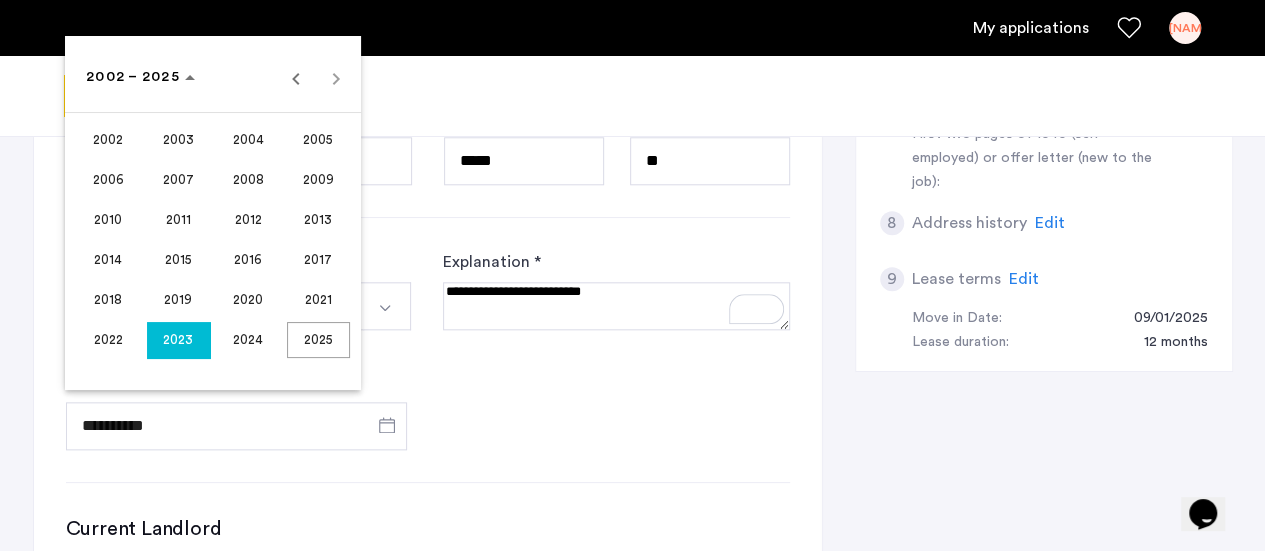 click on "2004" at bounding box center (248, 140) 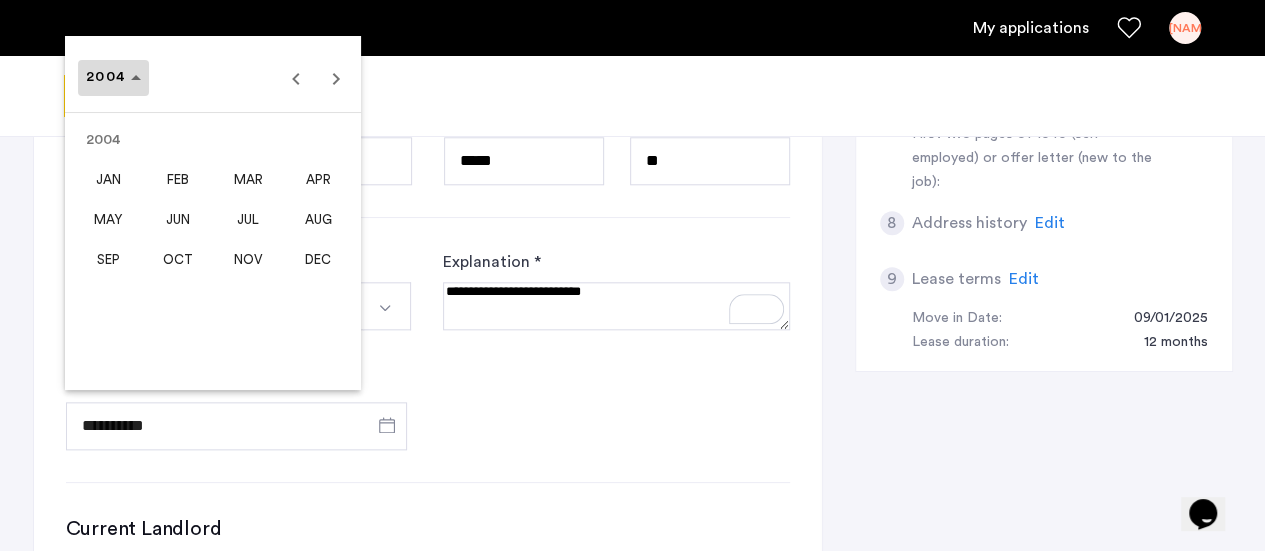 click on "2004" at bounding box center (113, 77) 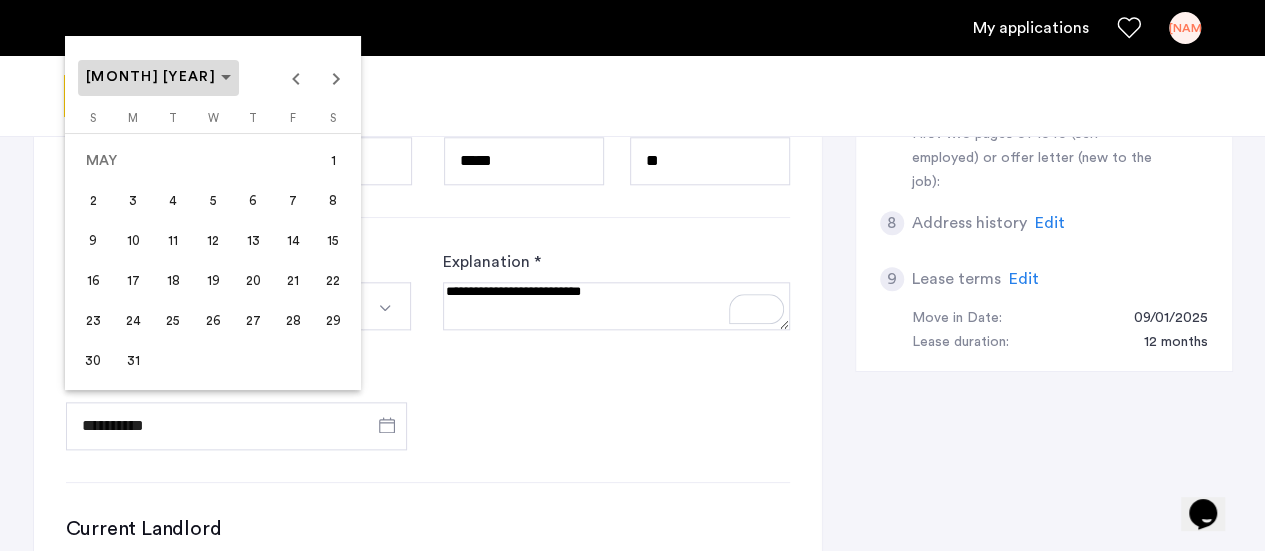 click 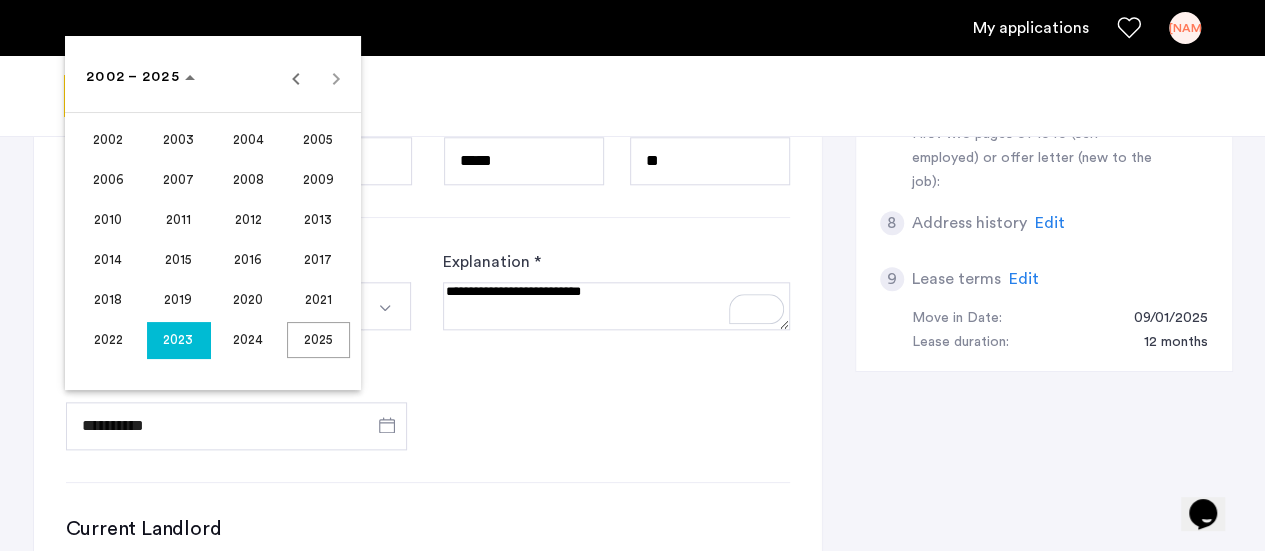 click on "2003" at bounding box center [178, 140] 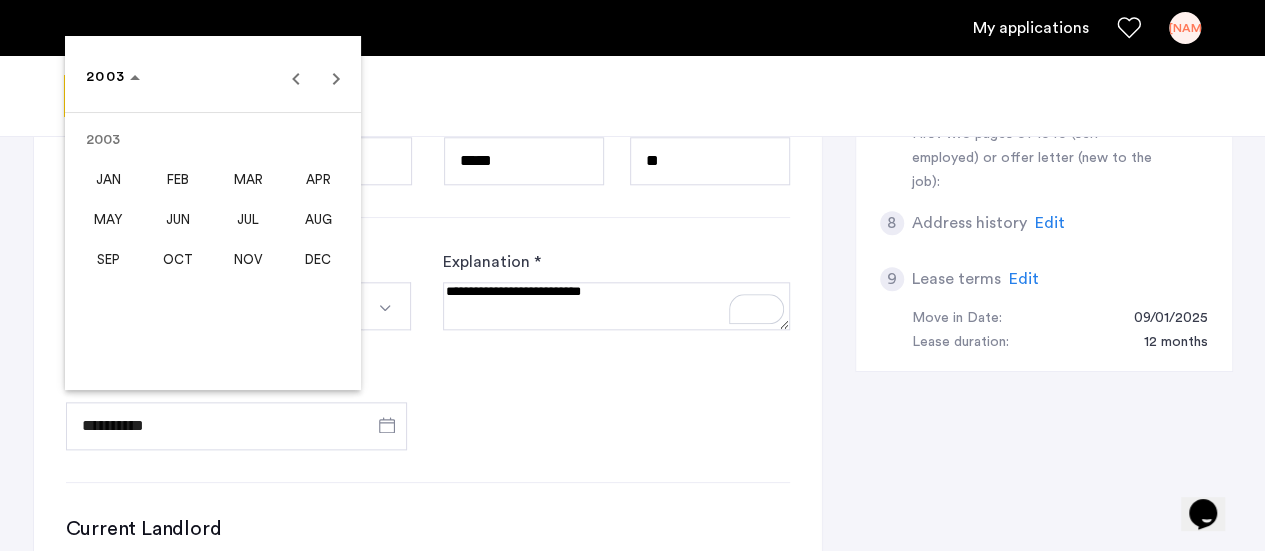 click on "JAN" at bounding box center [108, 180] 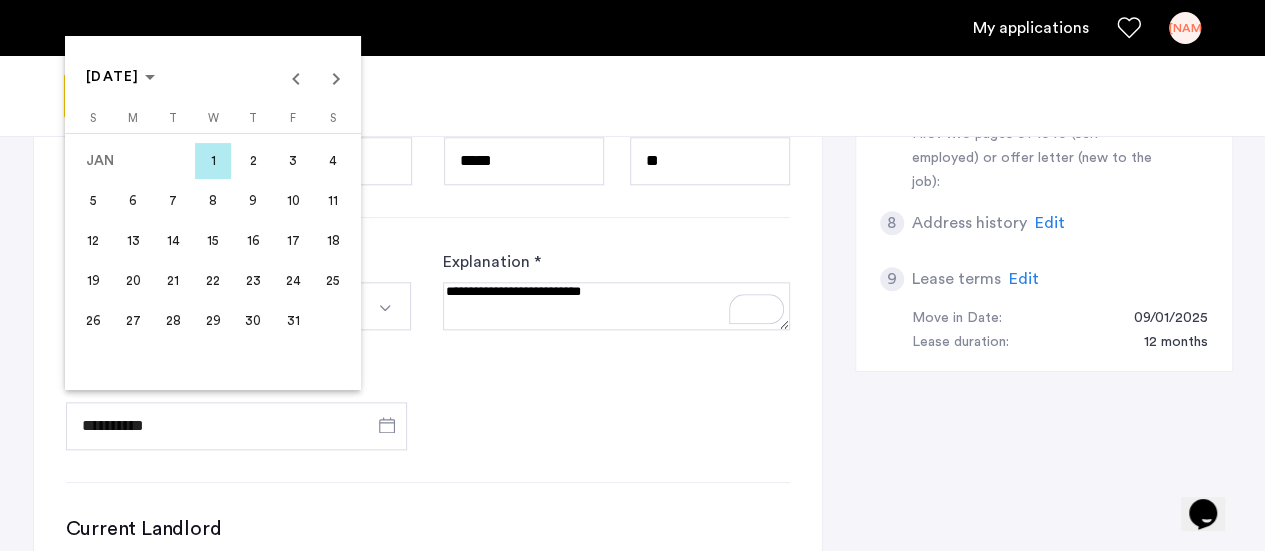 click on "1" at bounding box center [213, 161] 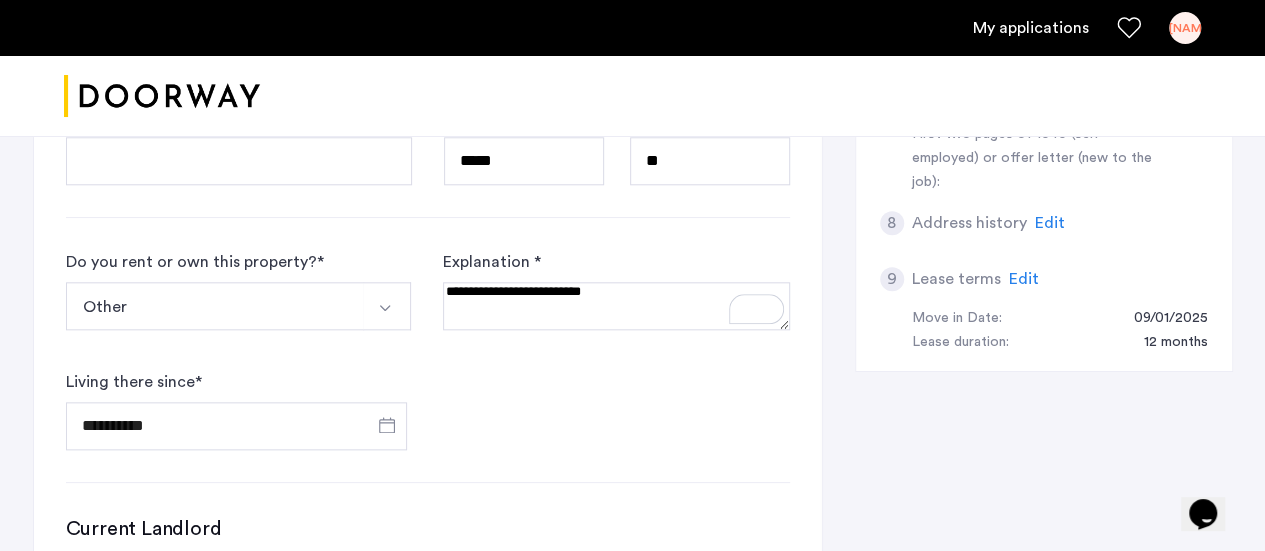 type on "**********" 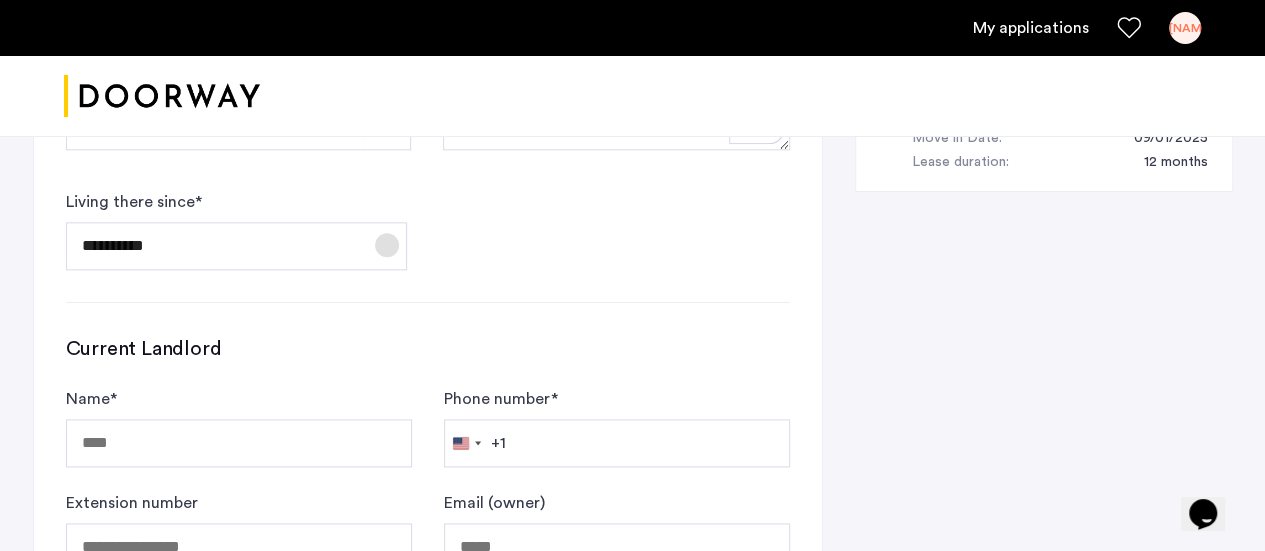 scroll, scrollTop: 1203, scrollLeft: 0, axis: vertical 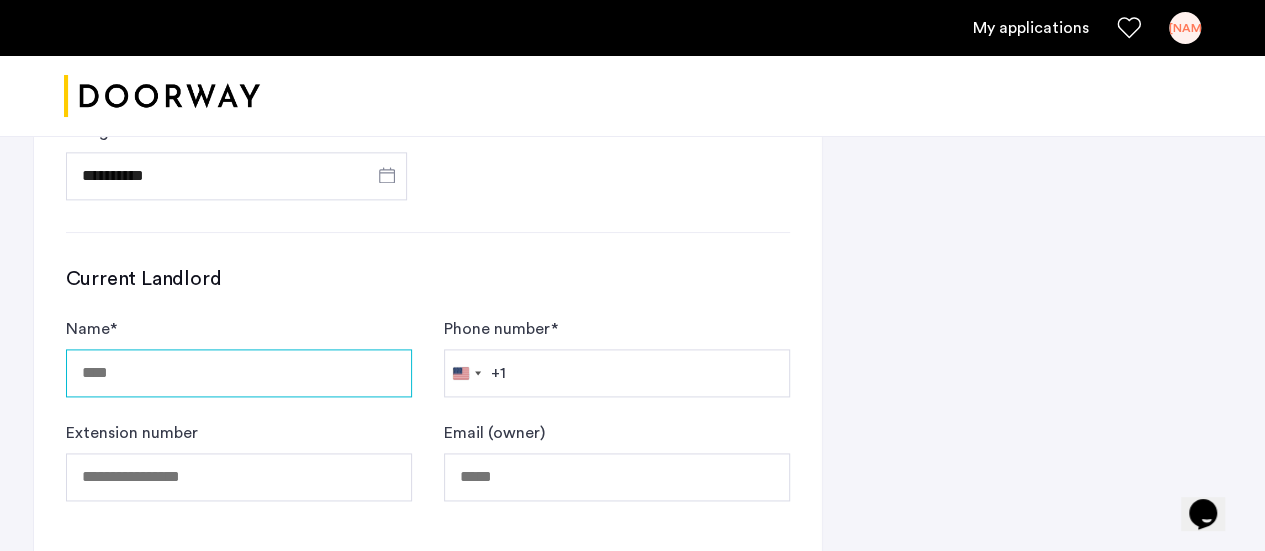click on "Name  *" at bounding box center [239, 373] 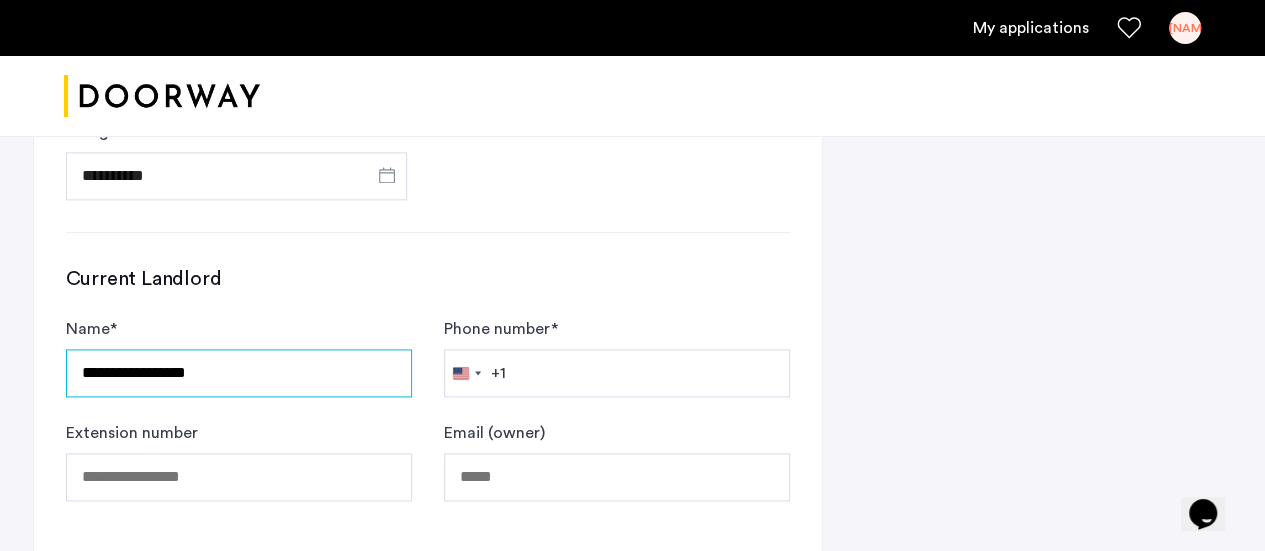 type on "**********" 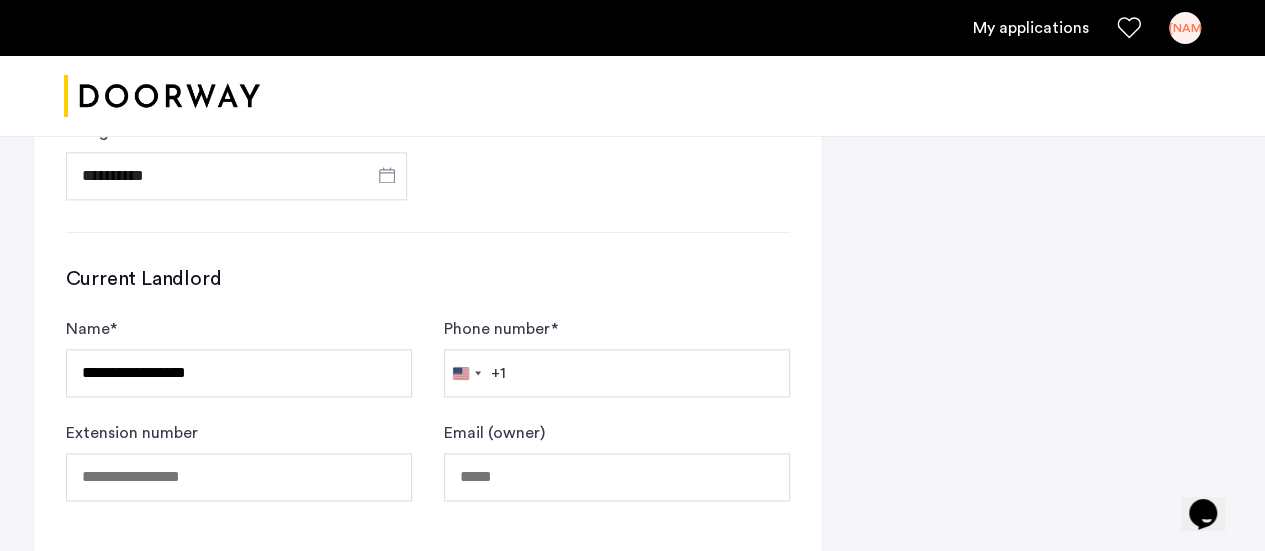 type 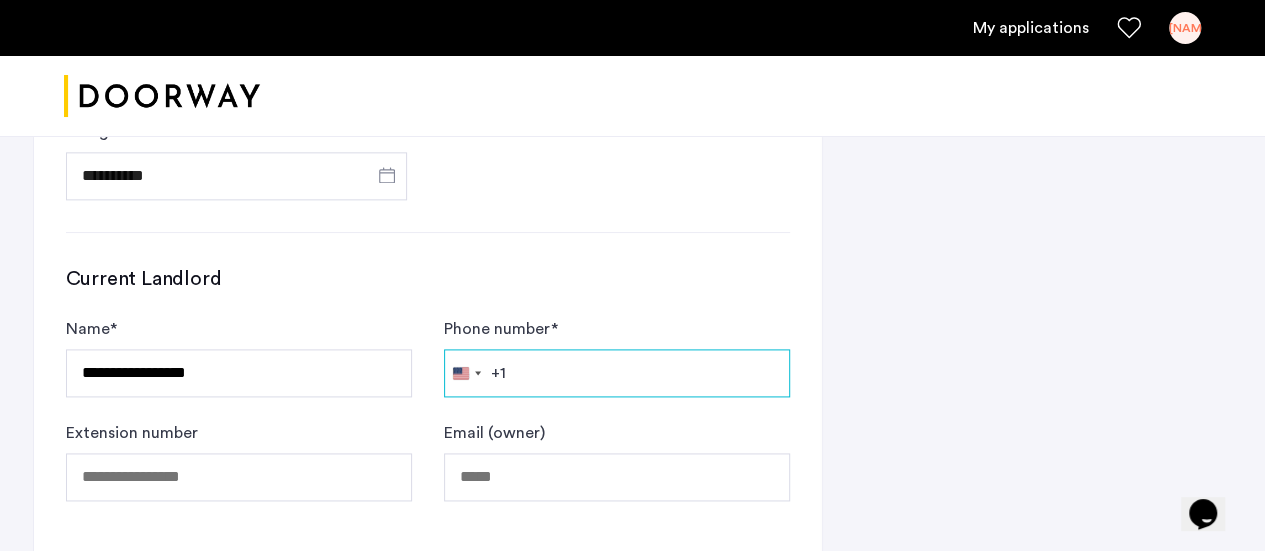 click on "Phone number  *" at bounding box center [617, 373] 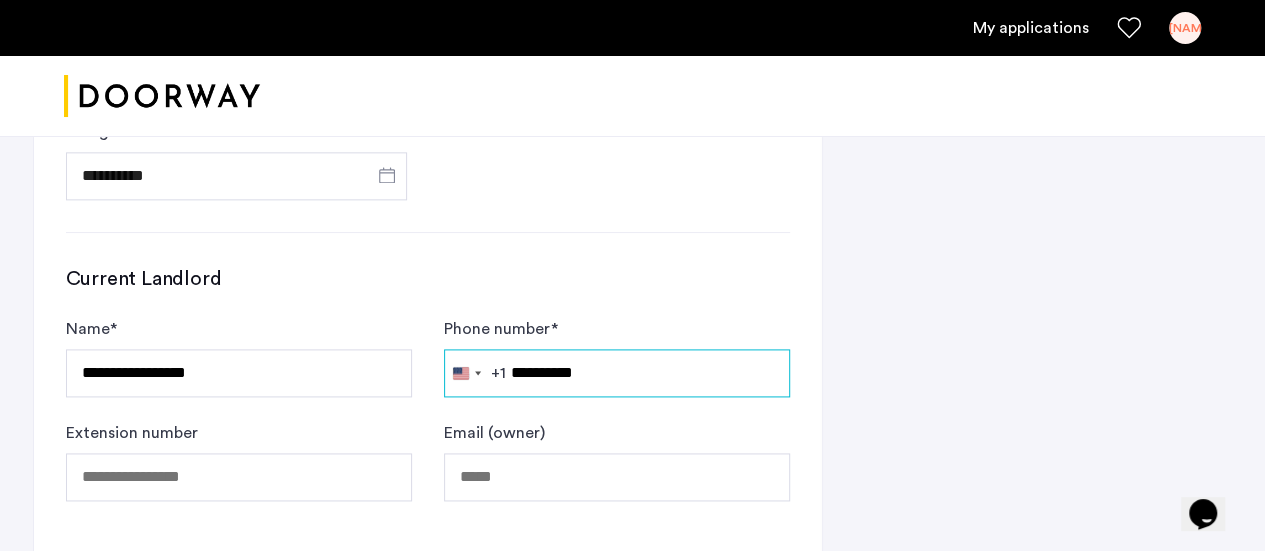 type on "**********" 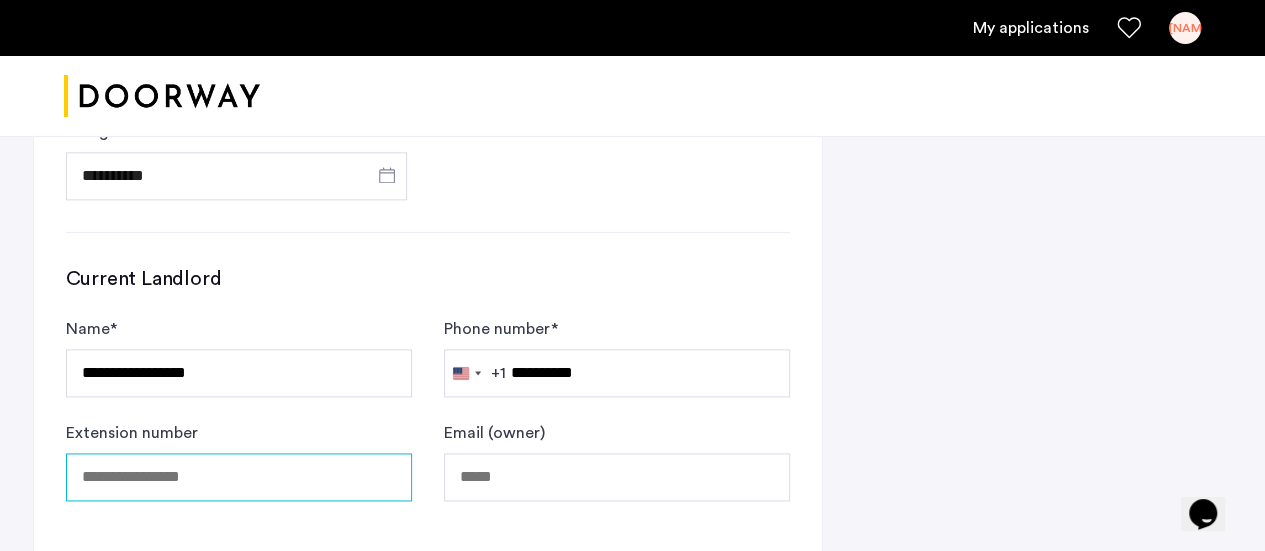 click on "Extension number" at bounding box center [239, 477] 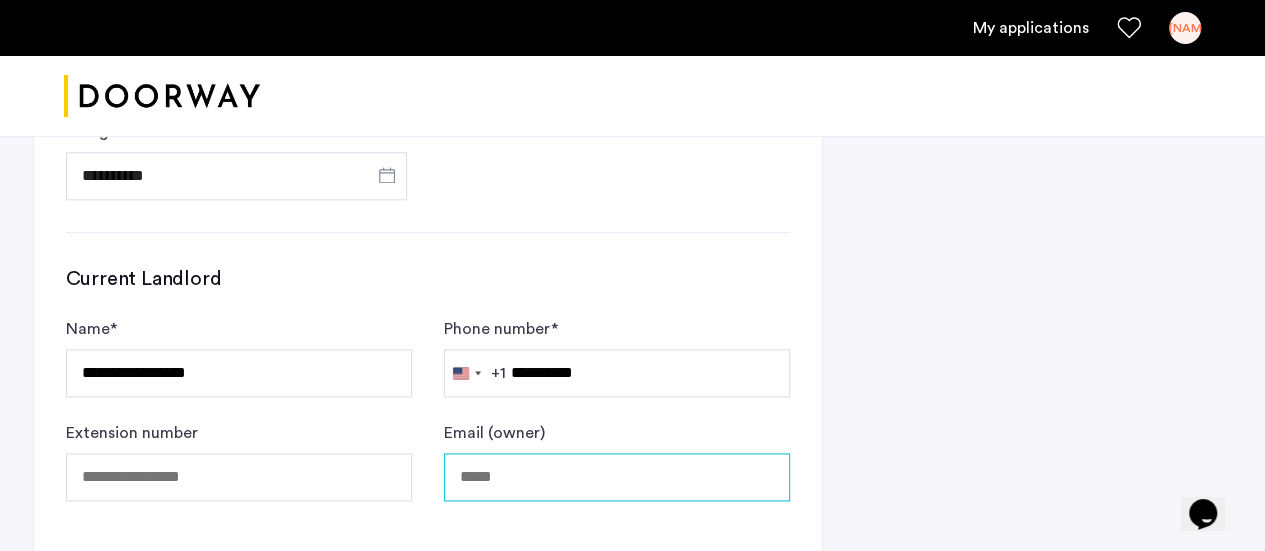 click on "Email (owner)" at bounding box center [617, 477] 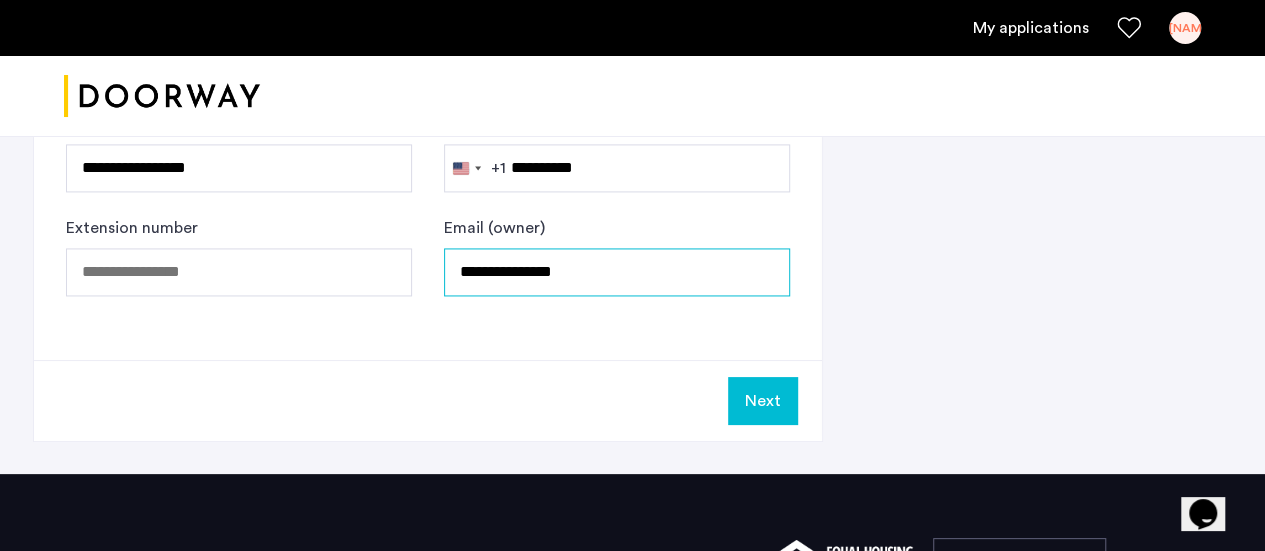 scroll, scrollTop: 1413, scrollLeft: 0, axis: vertical 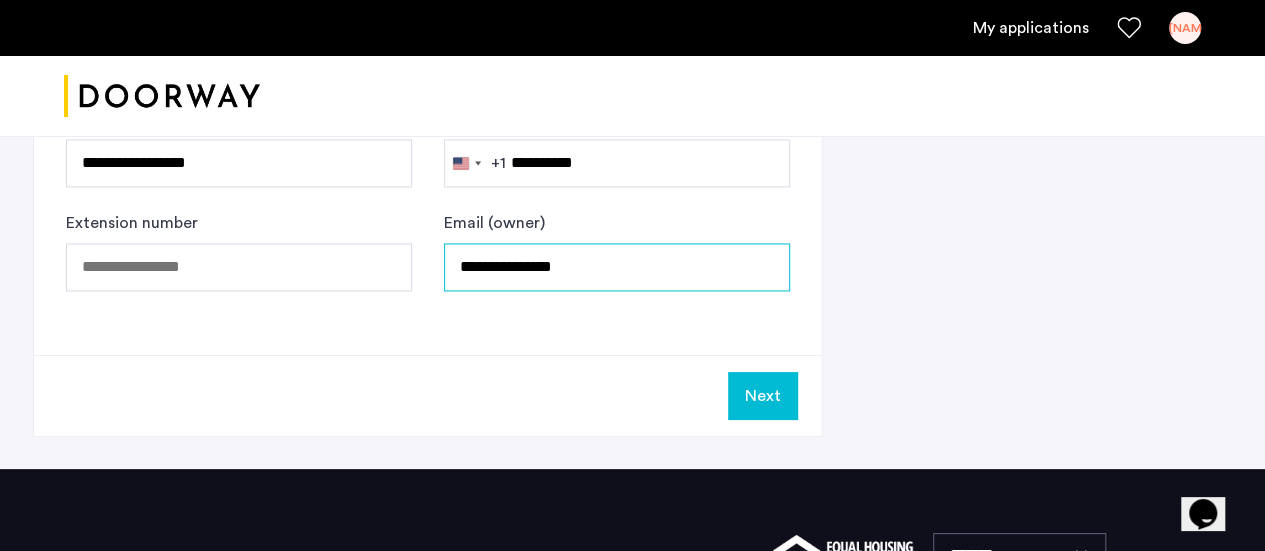 type on "**********" 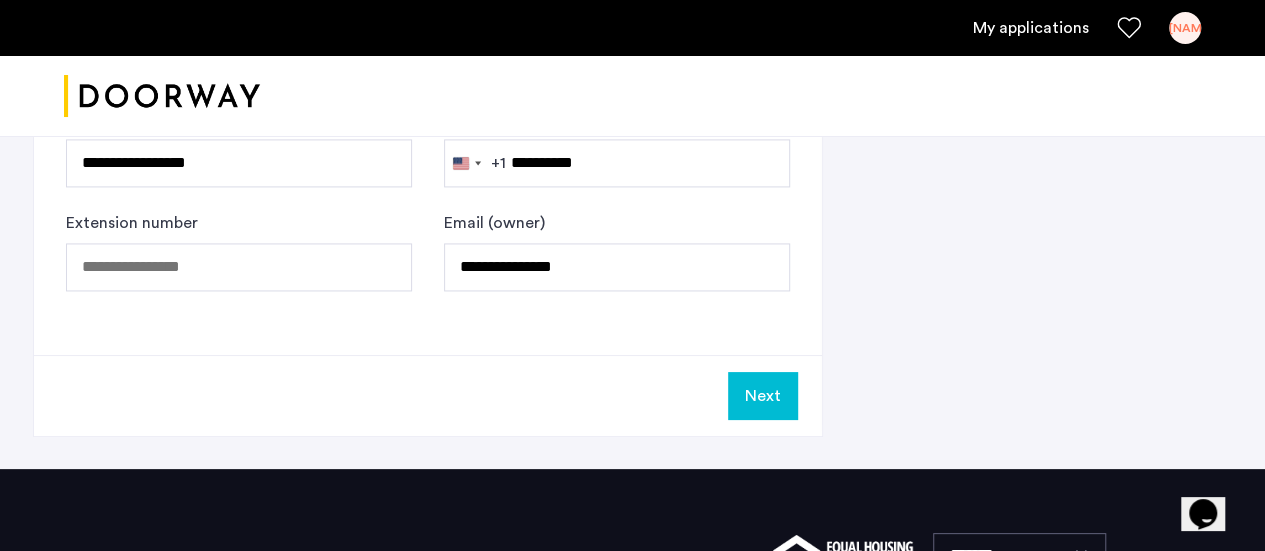 click on "Next" 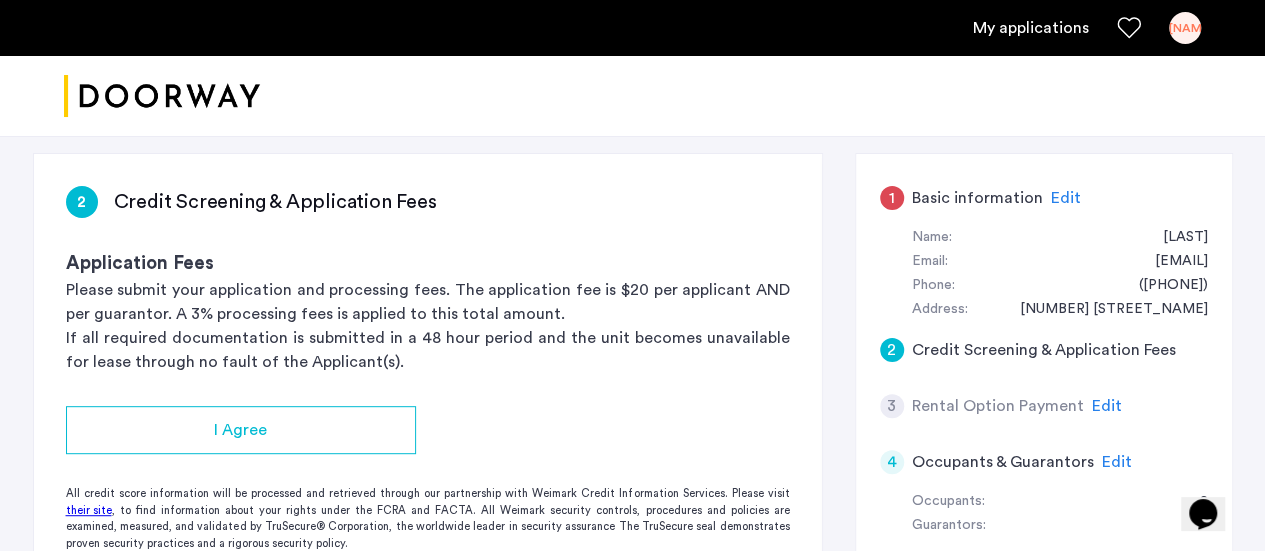 scroll, scrollTop: 298, scrollLeft: 0, axis: vertical 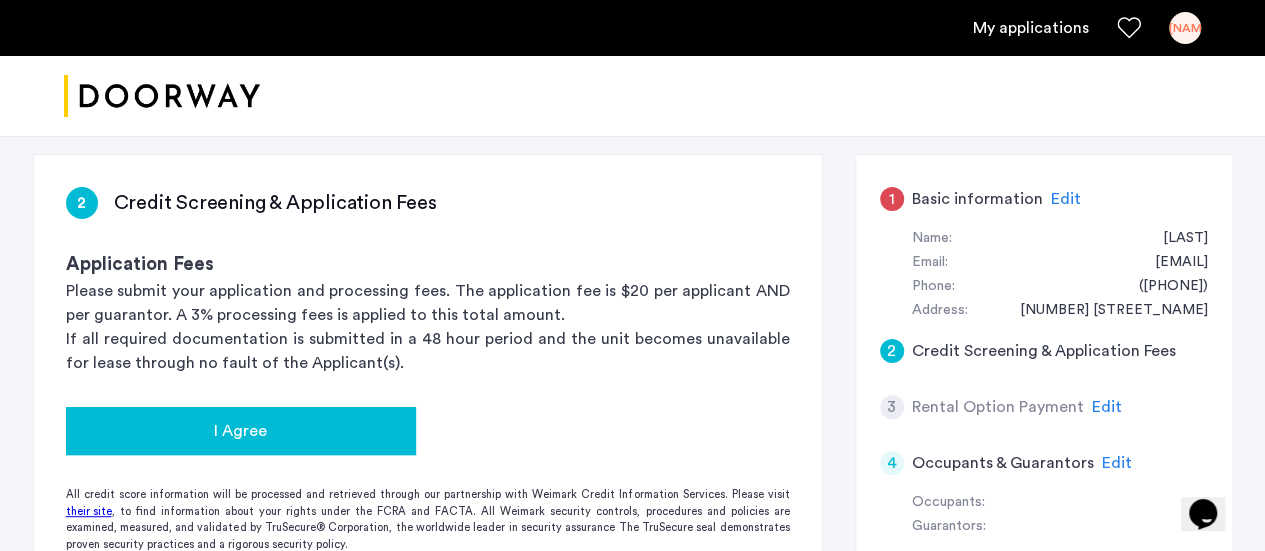 click on "I Agree" 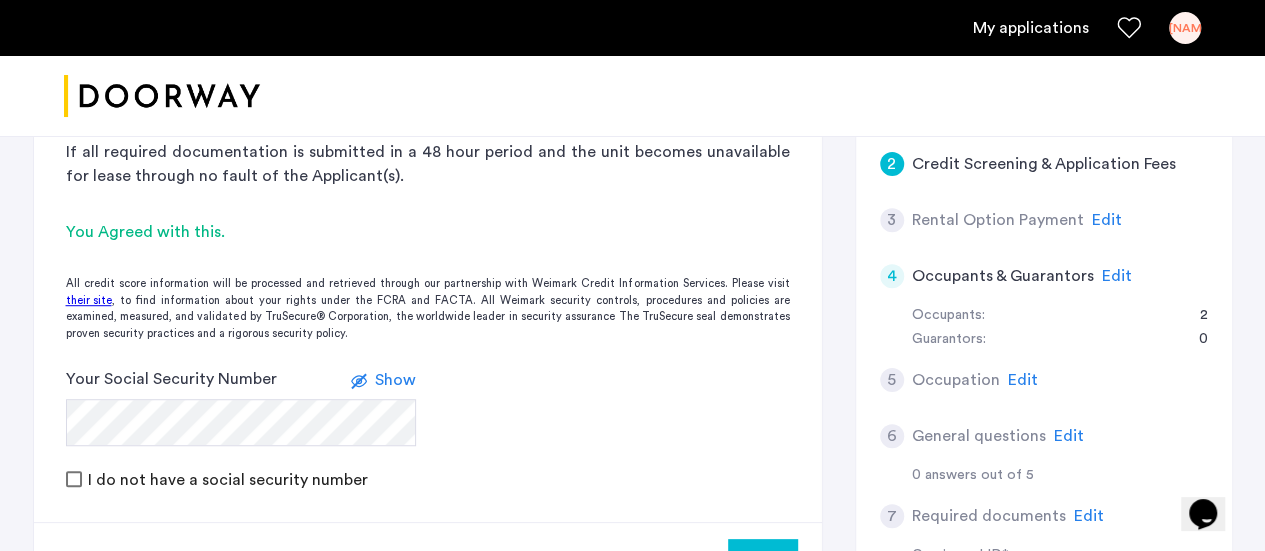 scroll, scrollTop: 486, scrollLeft: 0, axis: vertical 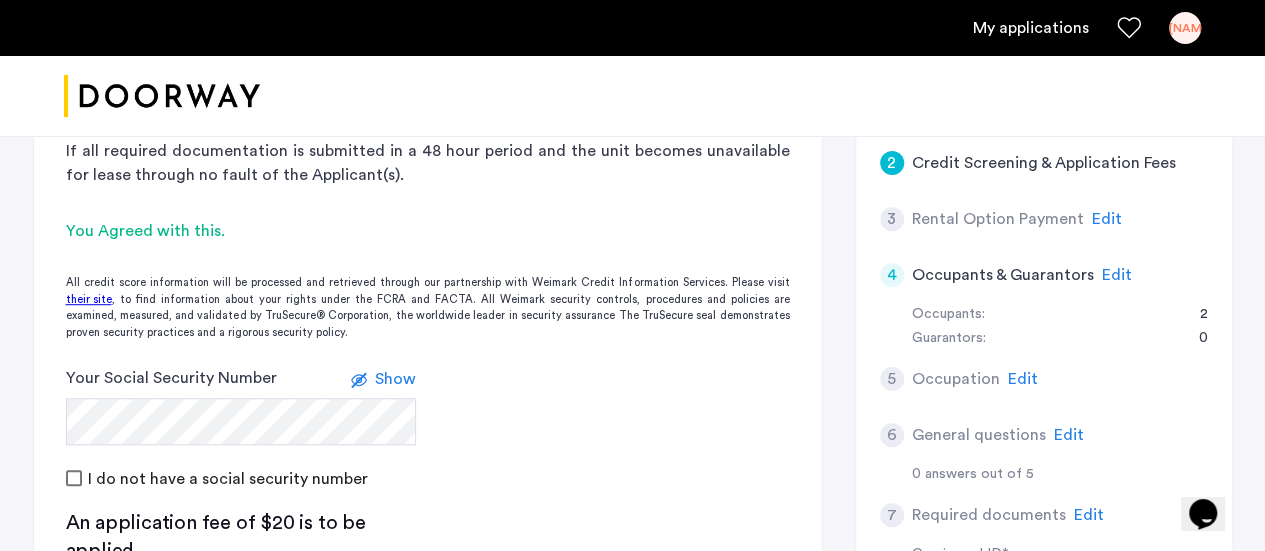 click on "2 Credit Screening & Application Fees Application Fees Please submit your application and processing fees. The application fee is $20 per applicant AND per guarantor. A 3% processing fees is applied to this total amount. If all required documentation is submitted in a 48 hour period and the unit becomes unavailable for lease through no fault of the Applicant(s).  You Agreed with this.  All credit score information will be processed and retrieved through our partnership with Weimark Credit Information Services. Please visit  their site , to find information about your rights under the FCRA and FACTA. All Weimark security controls, procedures and policies are examined, measured, and validated by TruSecure® Corporation, the worldwide leader in security assurance The TruSecure seal demonstrates proven security practices and a rigorous security policy. Your Social Security Number Show I do not have a social security number An application fee of $20 is to be applied Select payment method Pay Application fee Next" 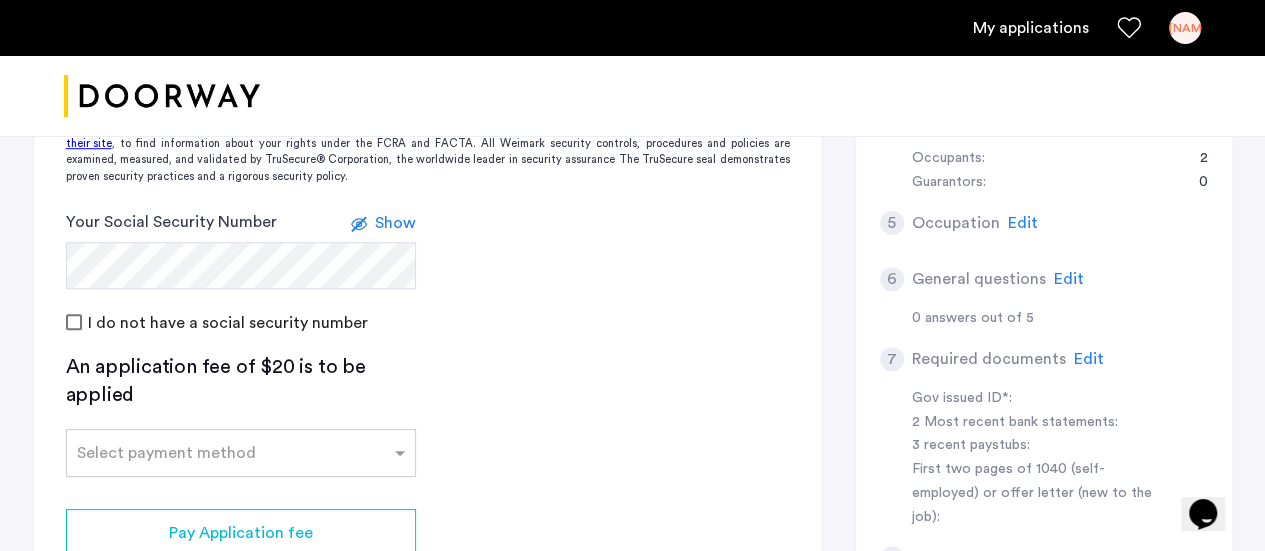 scroll, scrollTop: 722, scrollLeft: 0, axis: vertical 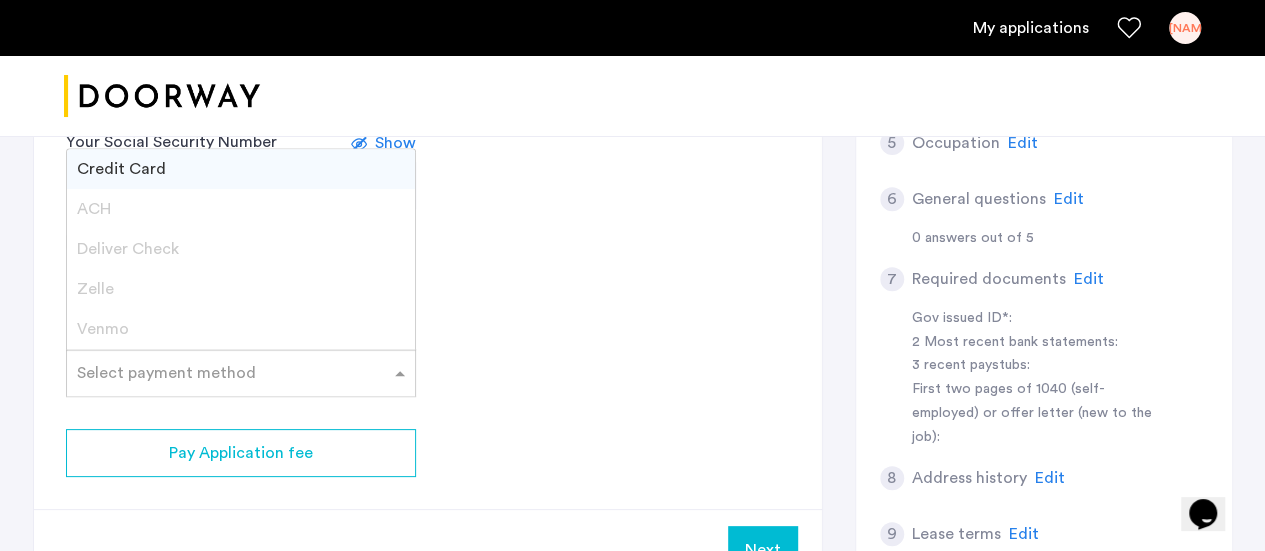 click on "Select payment method" 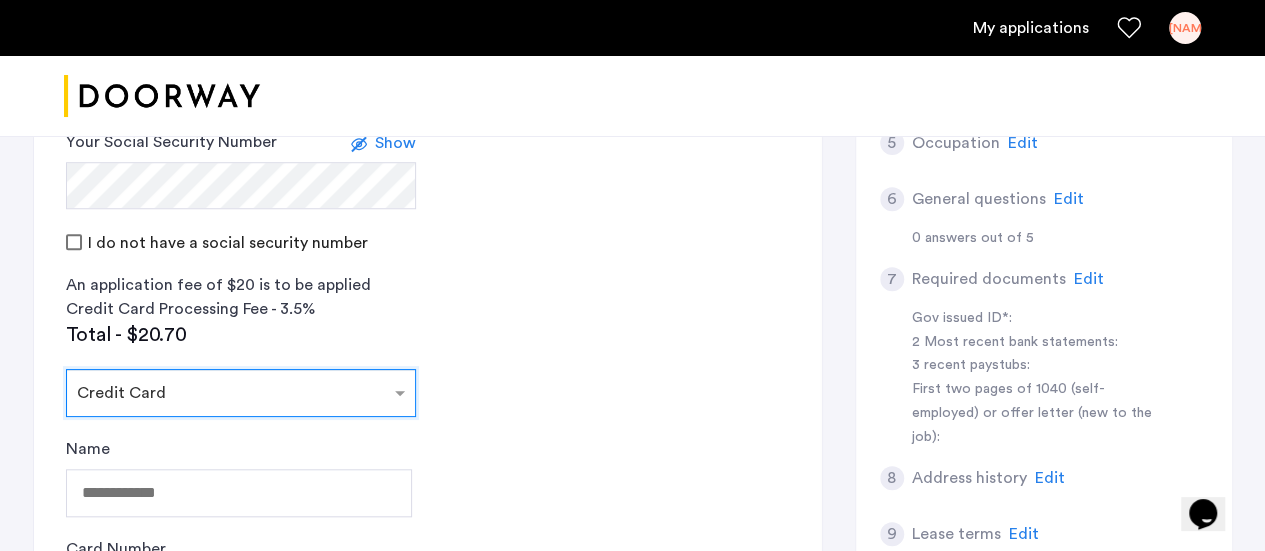 scroll, scrollTop: 924, scrollLeft: 0, axis: vertical 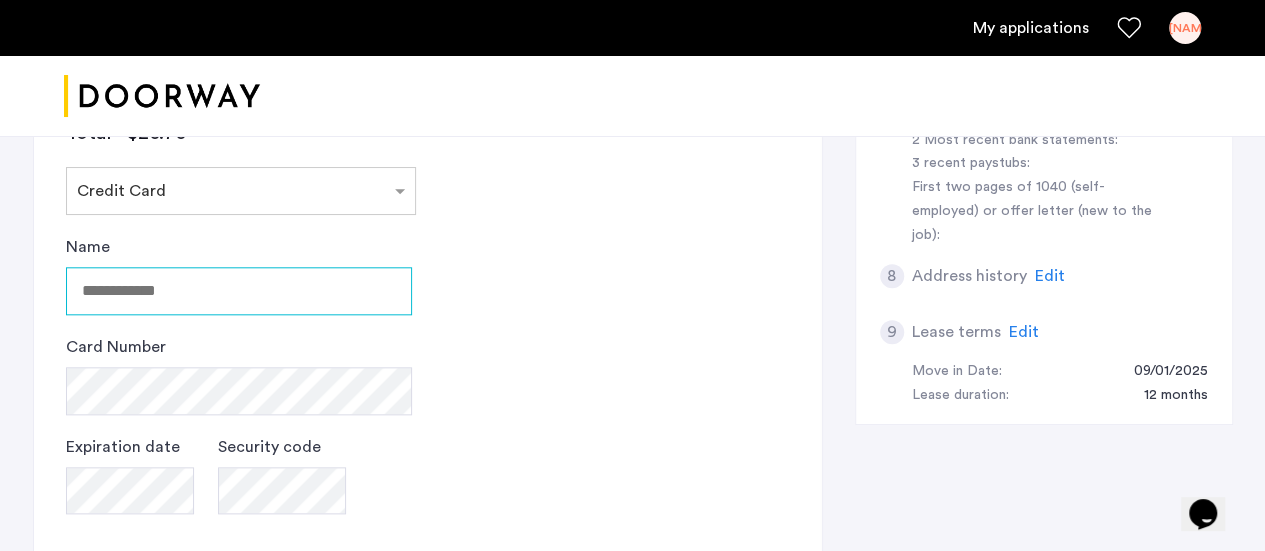 click on "Name" at bounding box center (239, 291) 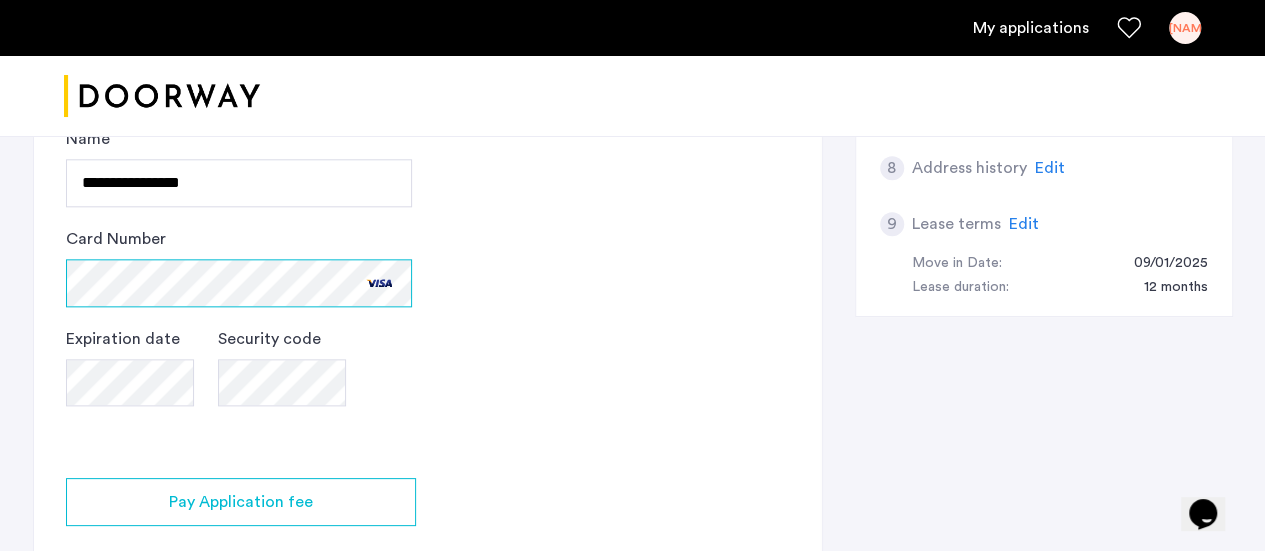 scroll, scrollTop: 1212, scrollLeft: 0, axis: vertical 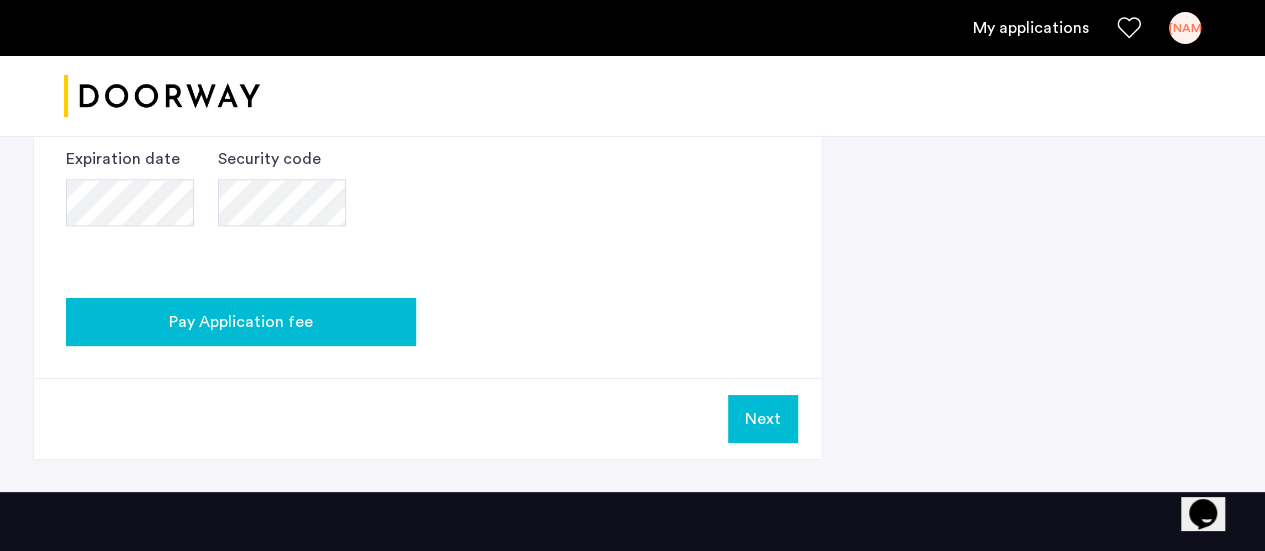 click on "Pay Application fee" 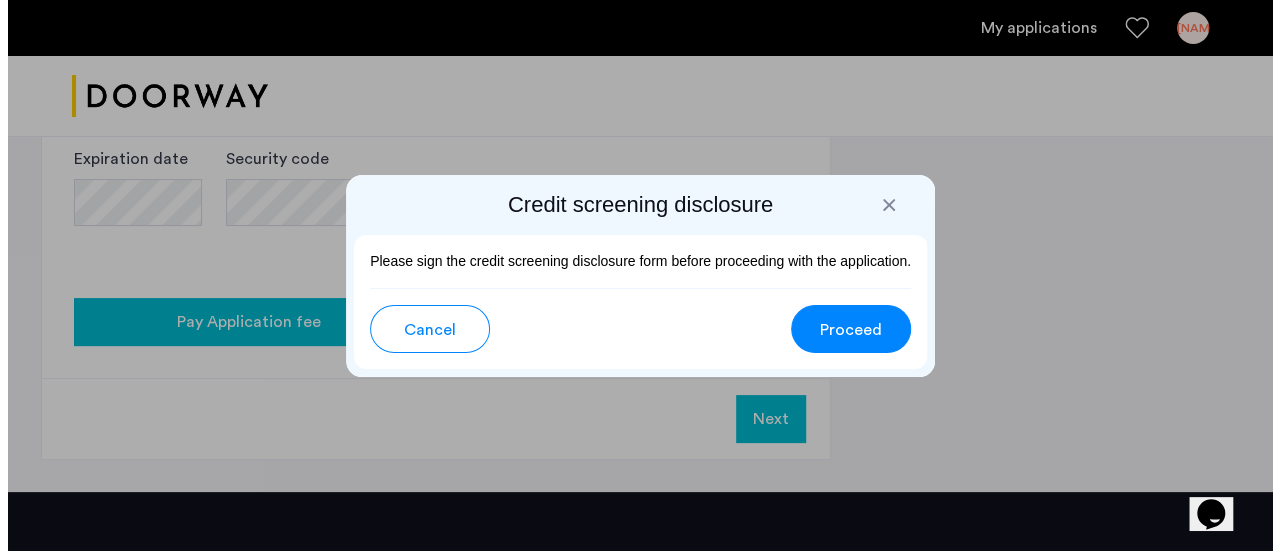 scroll, scrollTop: 0, scrollLeft: 0, axis: both 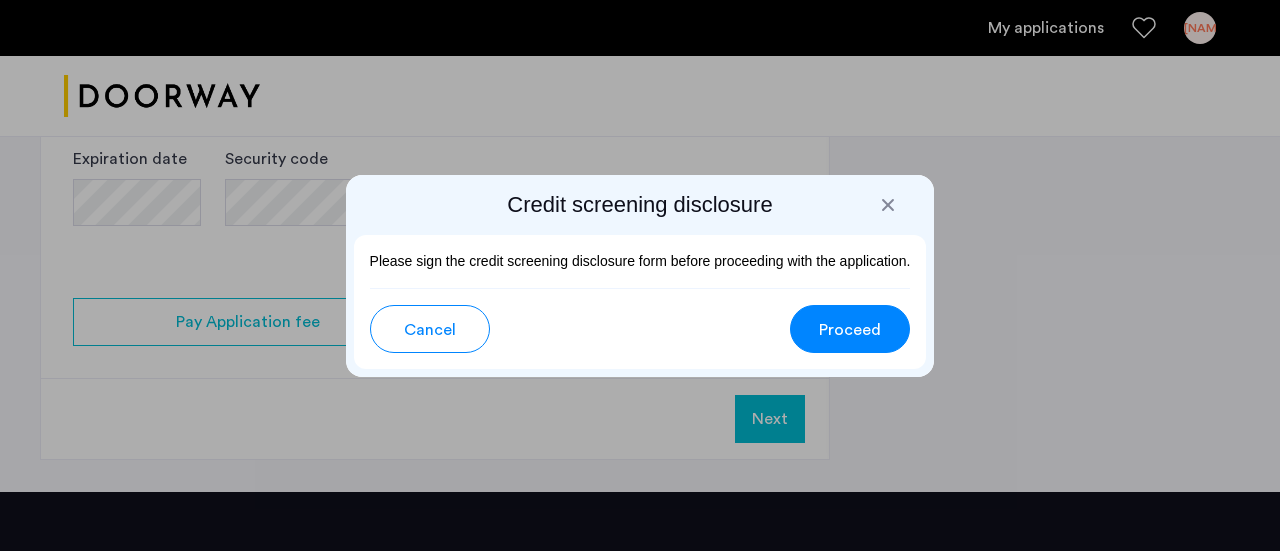 click at bounding box center [888, 205] 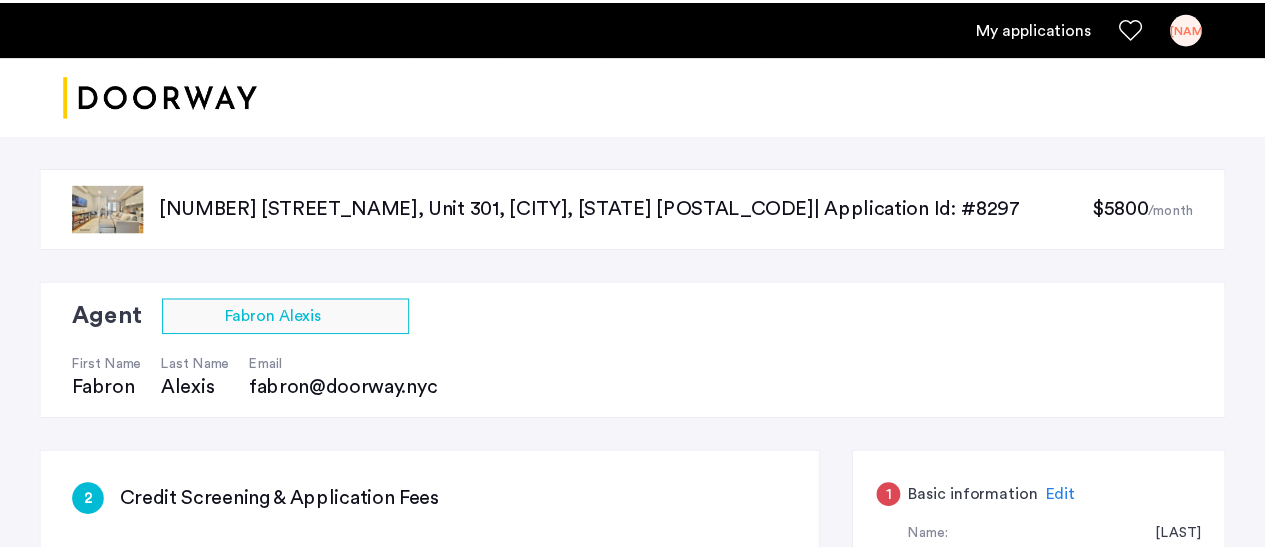 scroll, scrollTop: 1212, scrollLeft: 0, axis: vertical 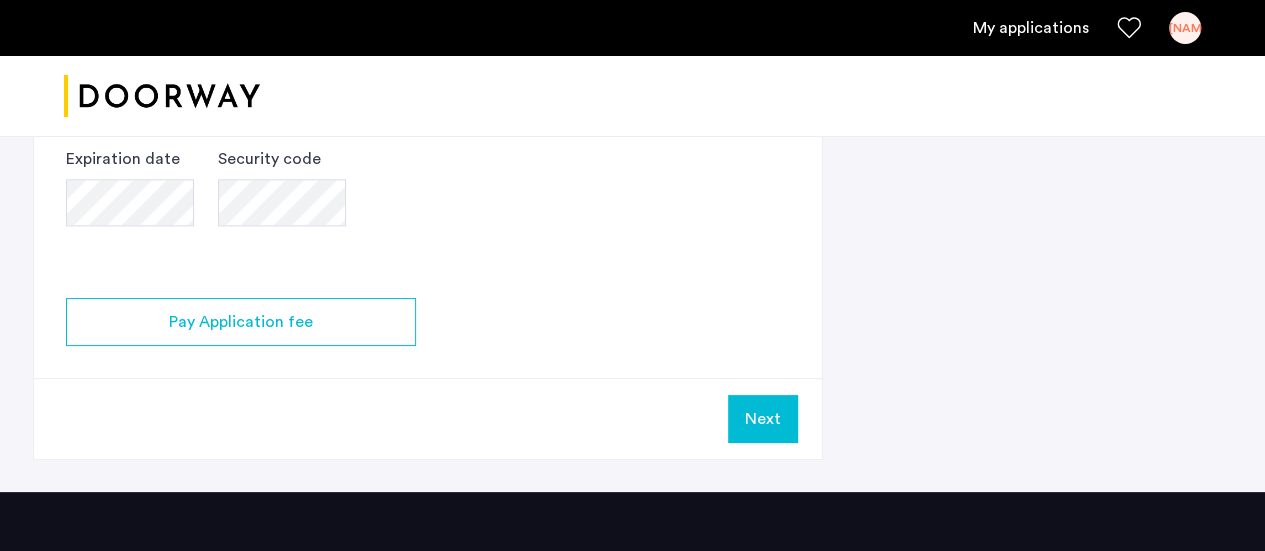 click on "Next" at bounding box center [763, 419] 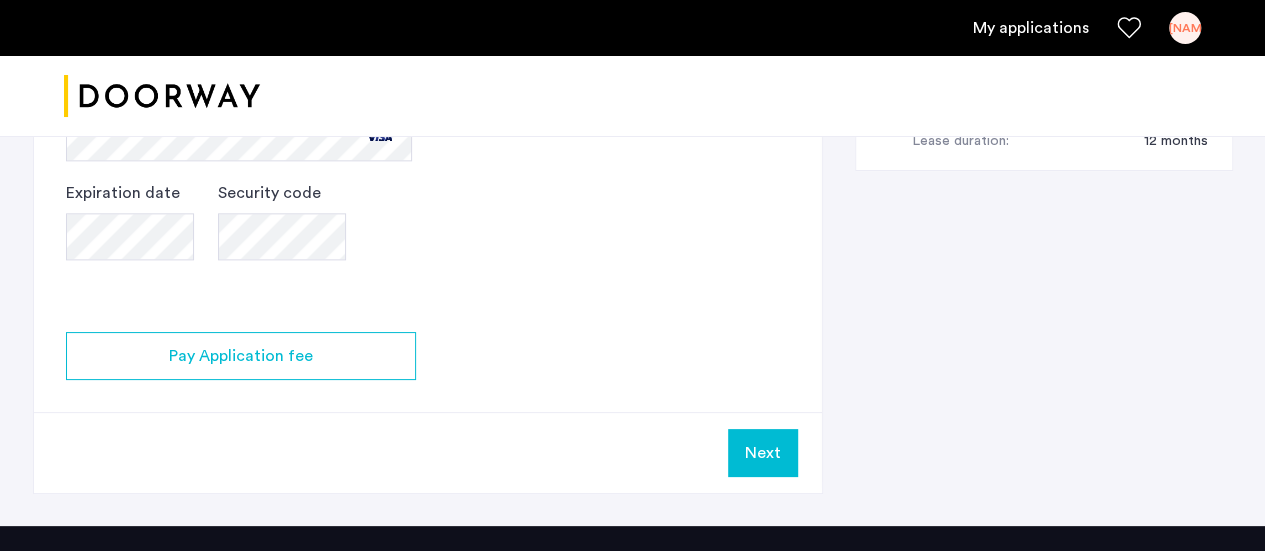 scroll, scrollTop: 1183, scrollLeft: 0, axis: vertical 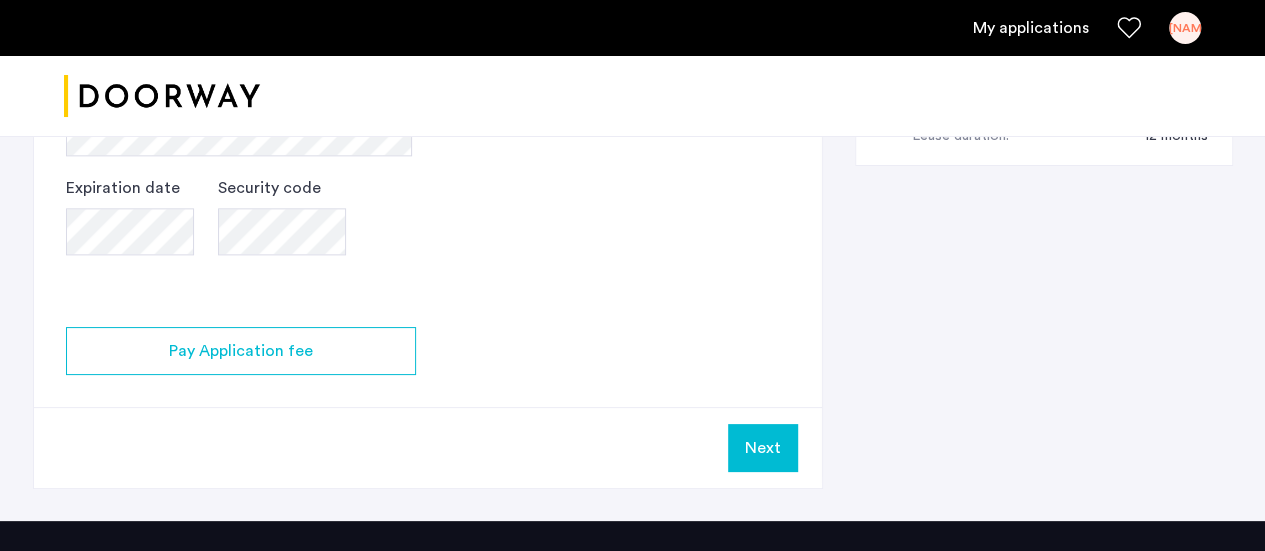 click on "Next" at bounding box center (763, 448) 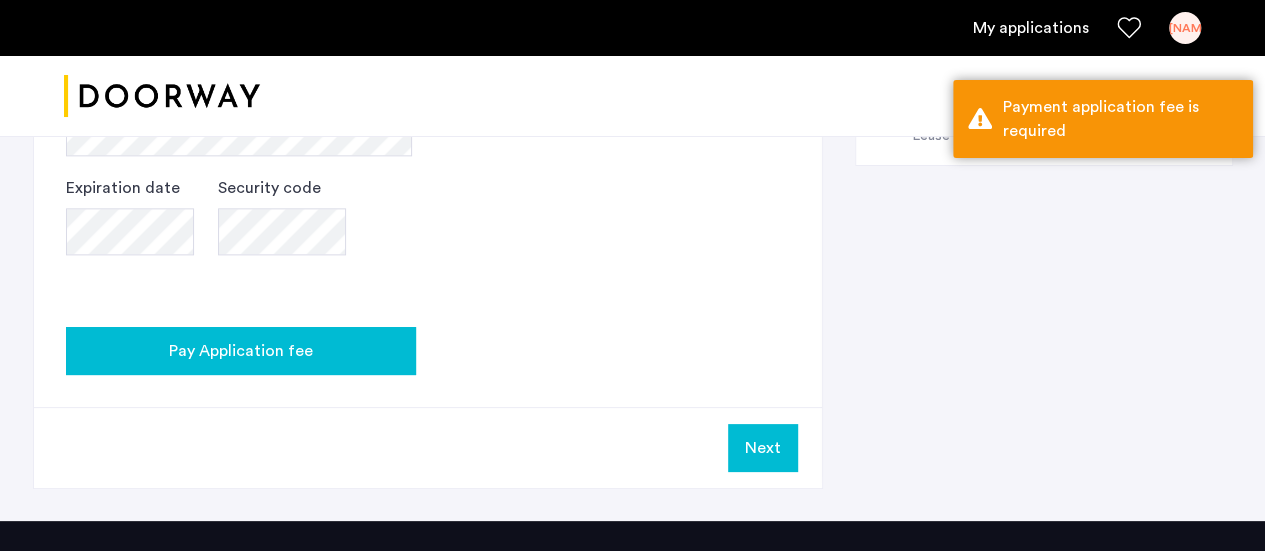click on "Pay Application fee" 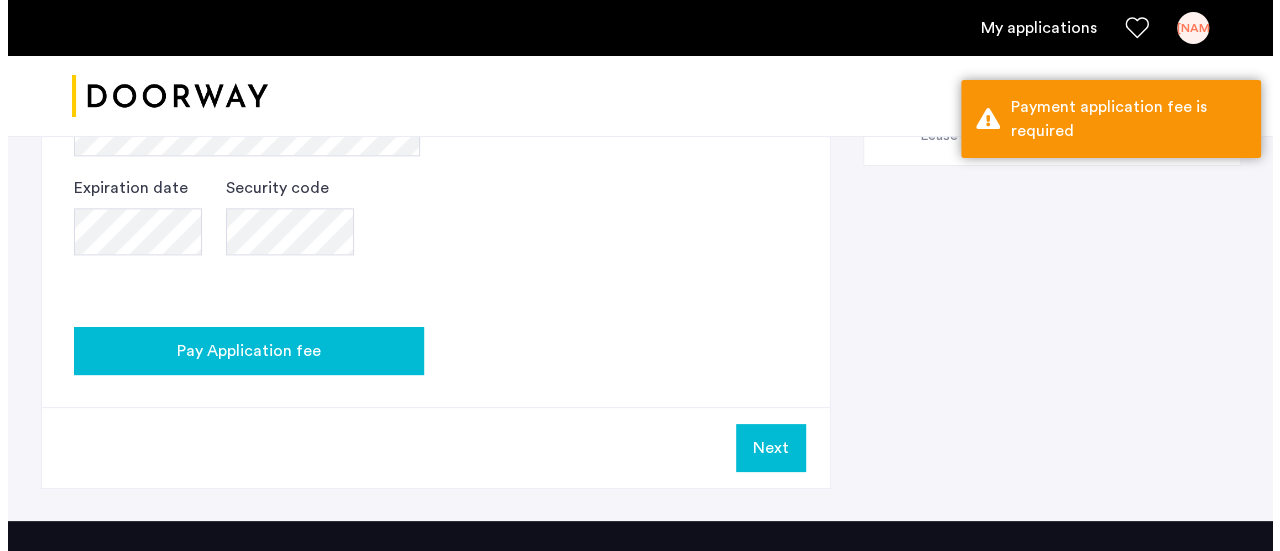 scroll, scrollTop: 0, scrollLeft: 0, axis: both 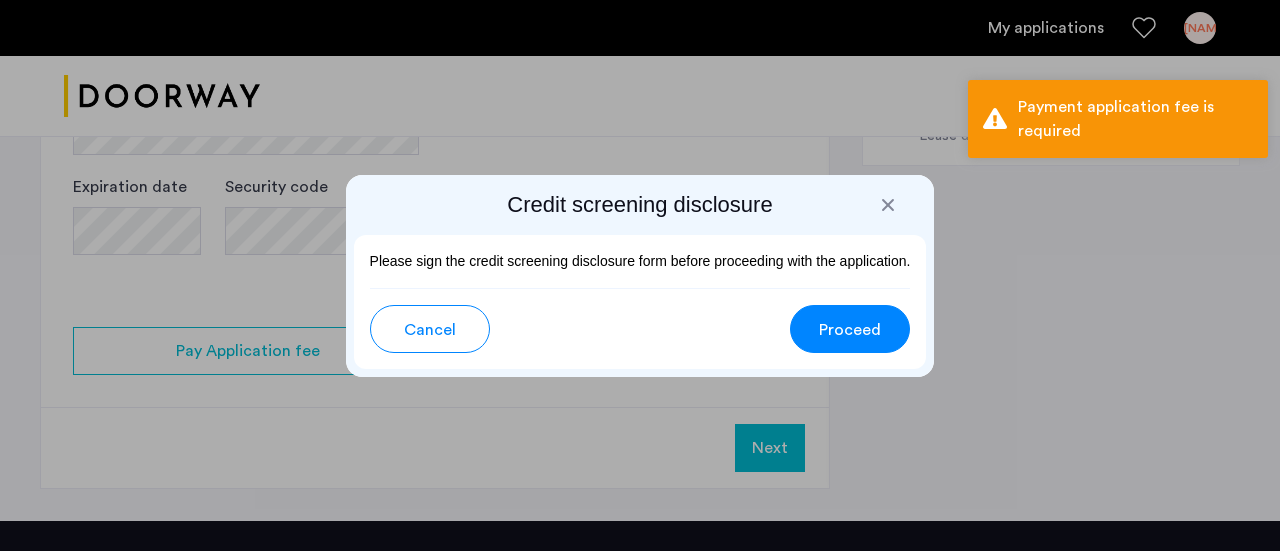 click on "Proceed" at bounding box center [850, 329] 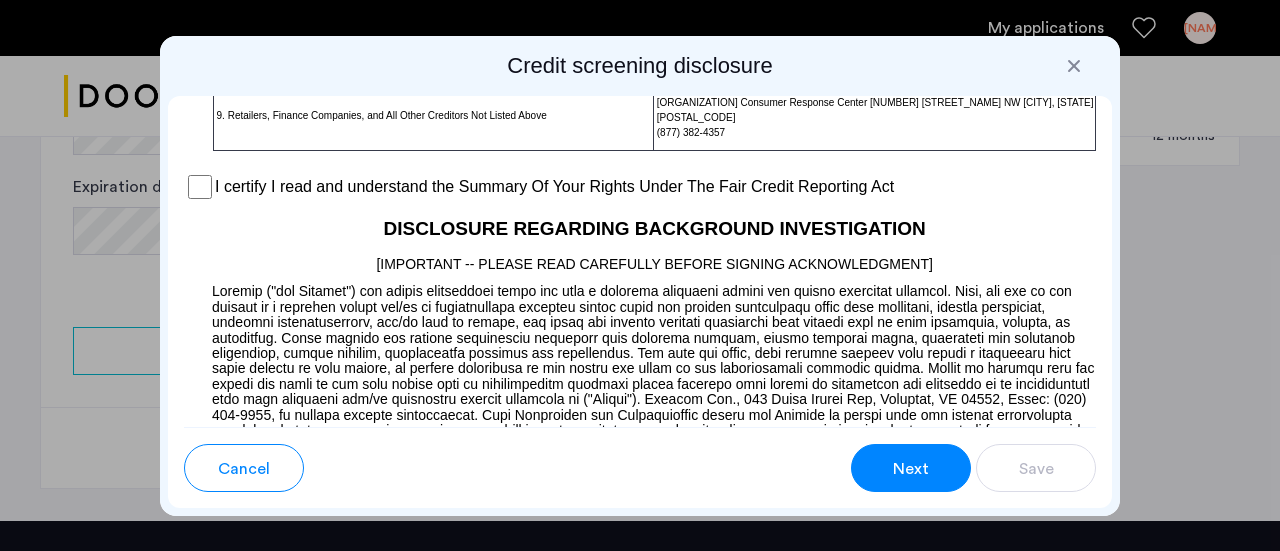scroll, scrollTop: 1868, scrollLeft: 0, axis: vertical 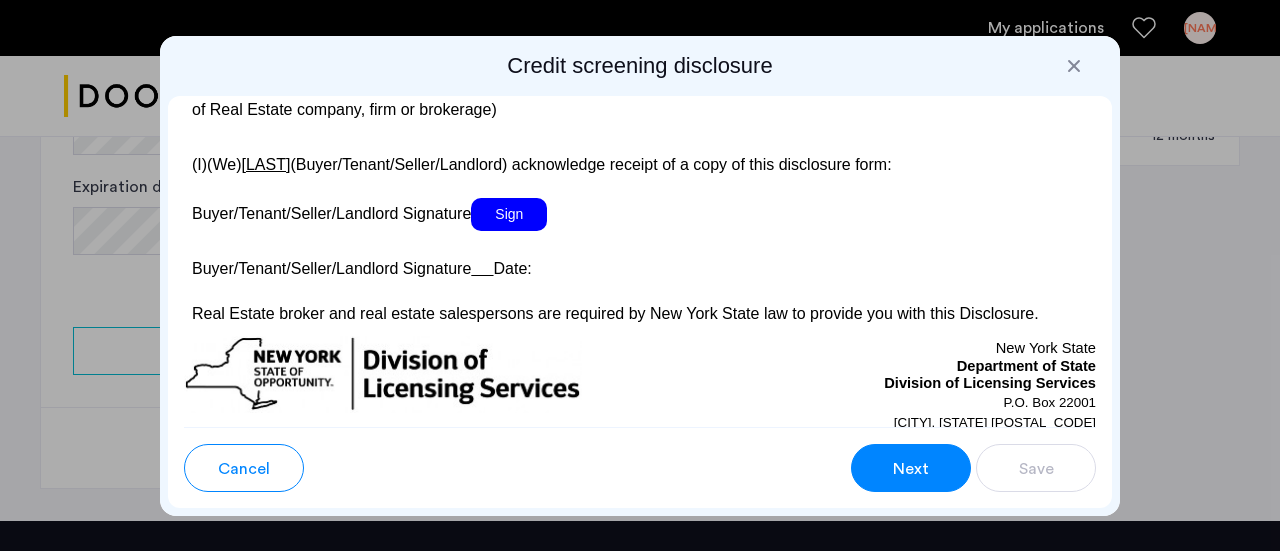 click on "Sign" at bounding box center (509, 214) 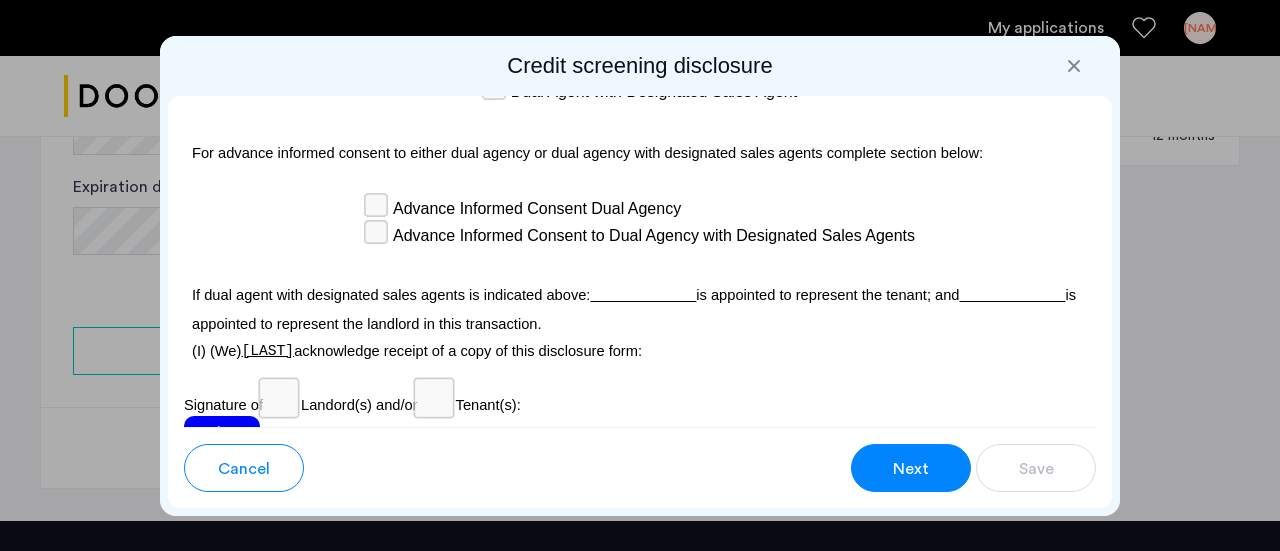 scroll, scrollTop: 6516, scrollLeft: 0, axis: vertical 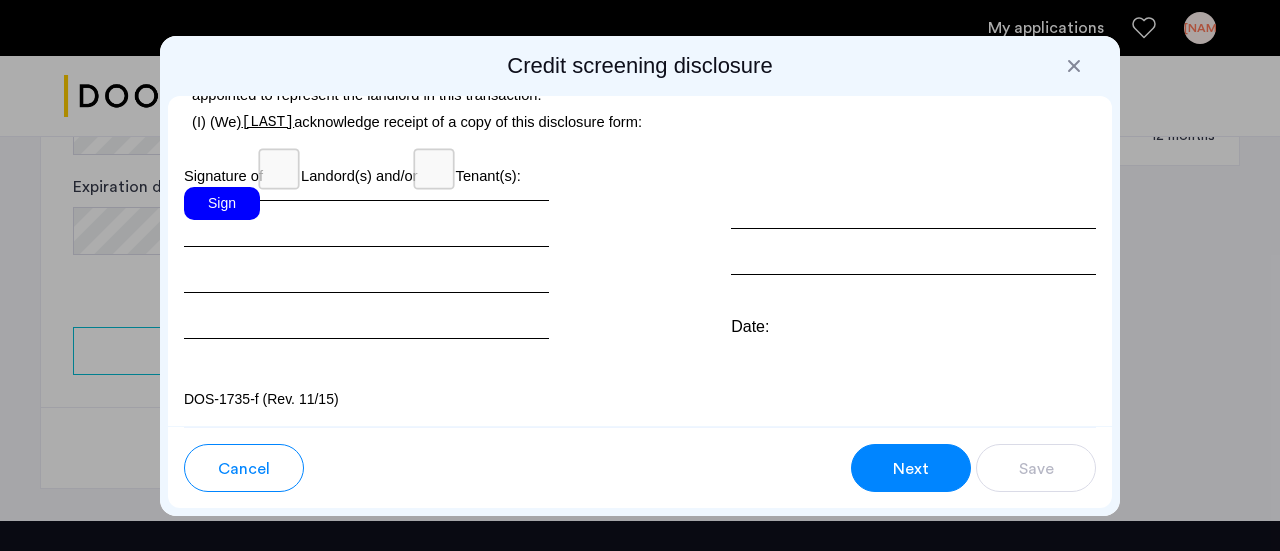 click on "Sign" at bounding box center [222, 203] 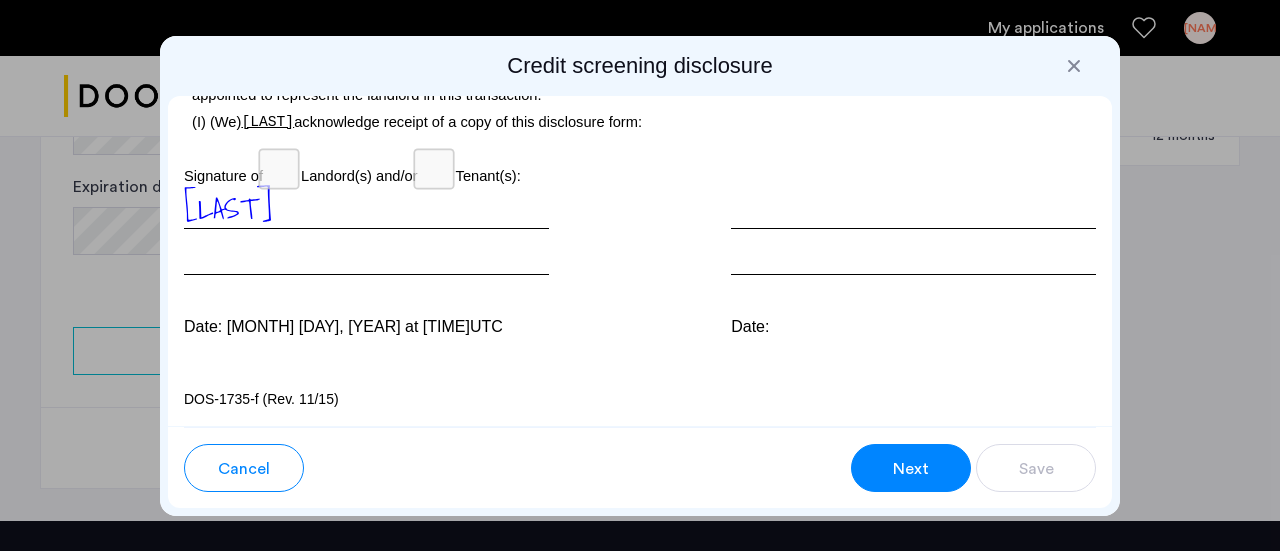 click at bounding box center [913, 231] 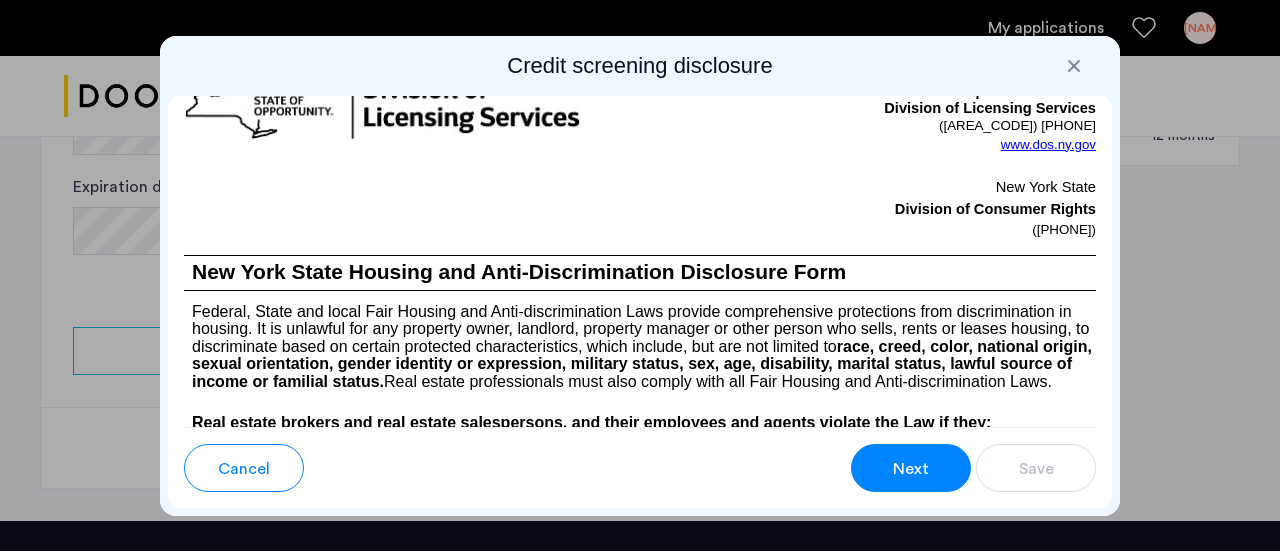 scroll, scrollTop: 2526, scrollLeft: 0, axis: vertical 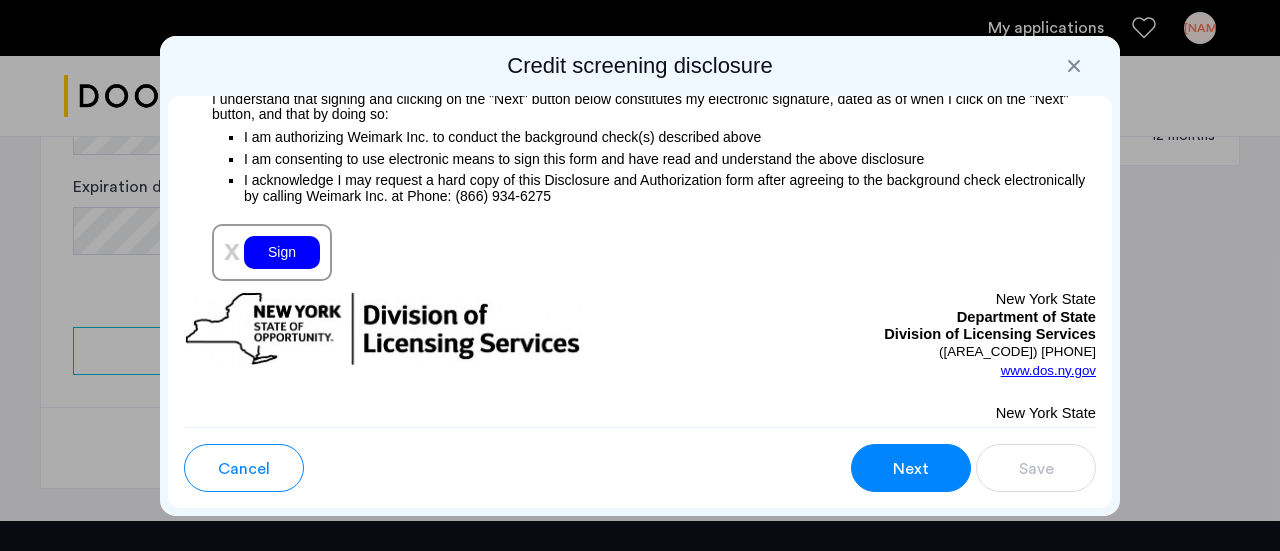click on "Sign" at bounding box center (282, 252) 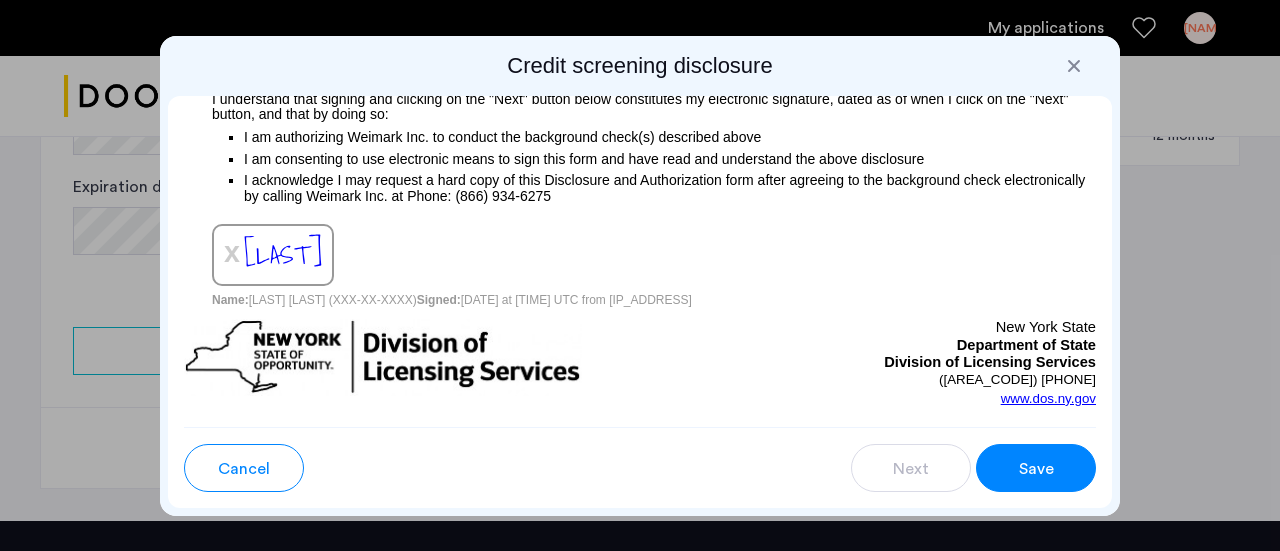 click on "Save" at bounding box center [1036, 468] 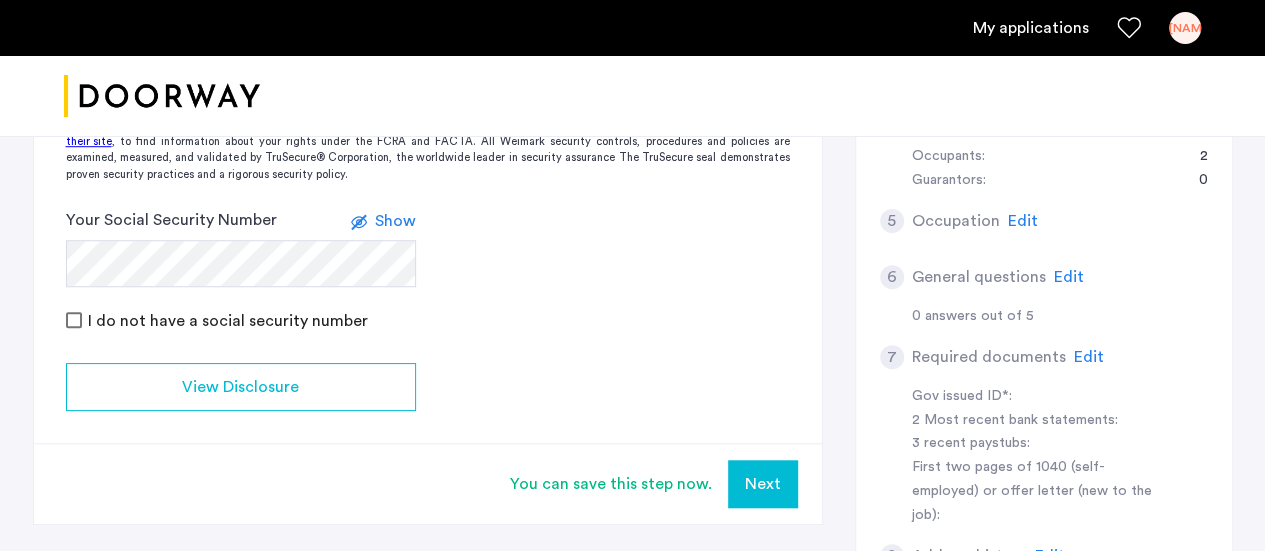 scroll, scrollTop: 643, scrollLeft: 0, axis: vertical 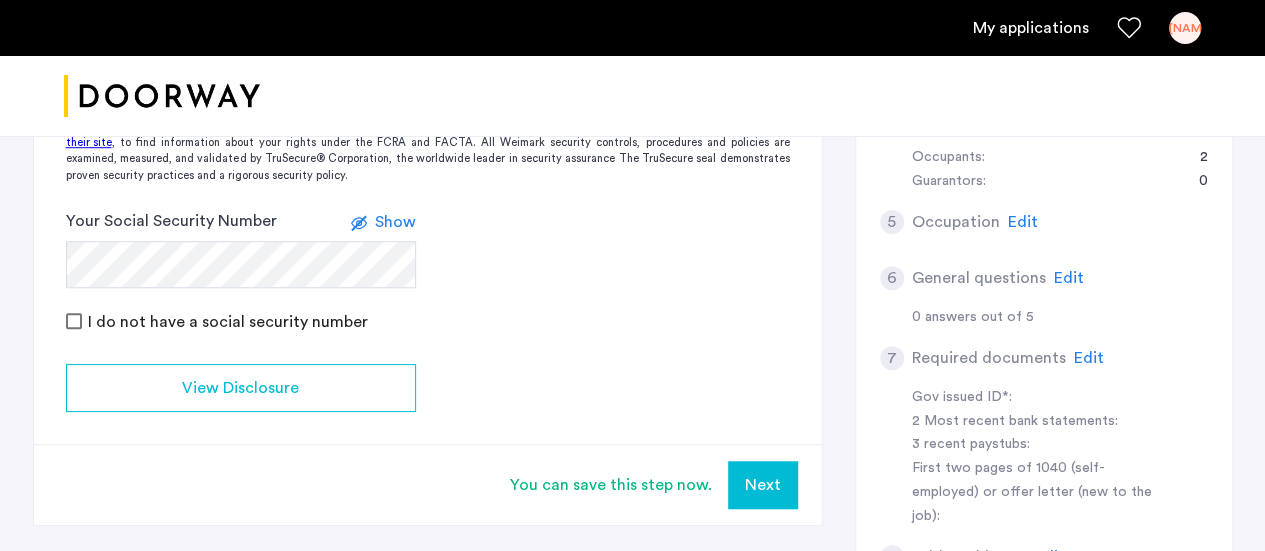 click on "Next" at bounding box center (763, 485) 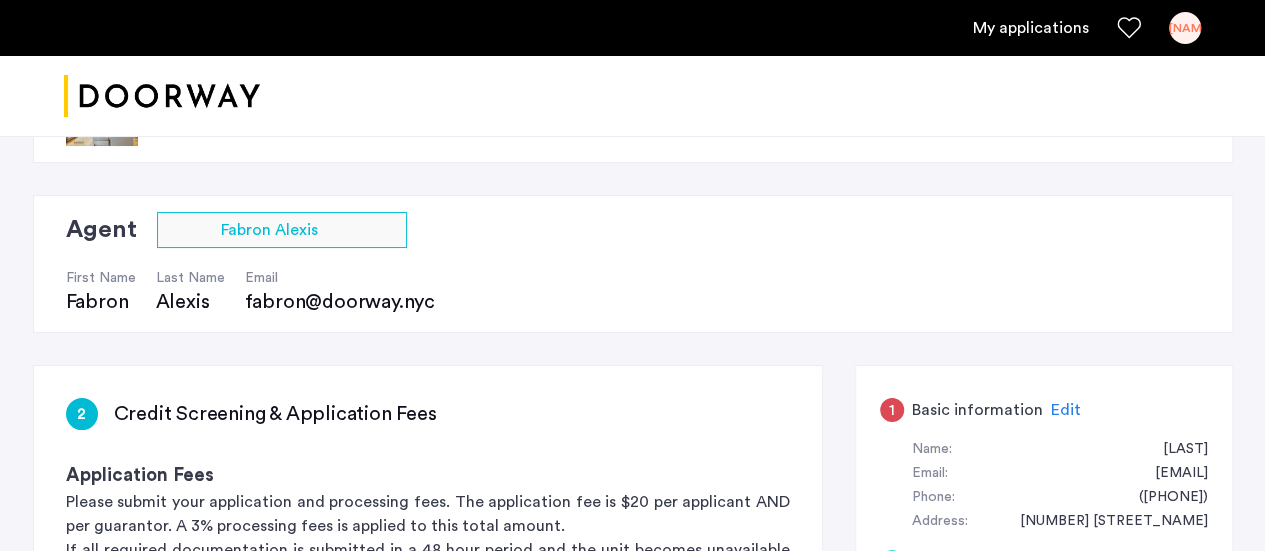 scroll, scrollTop: 86, scrollLeft: 0, axis: vertical 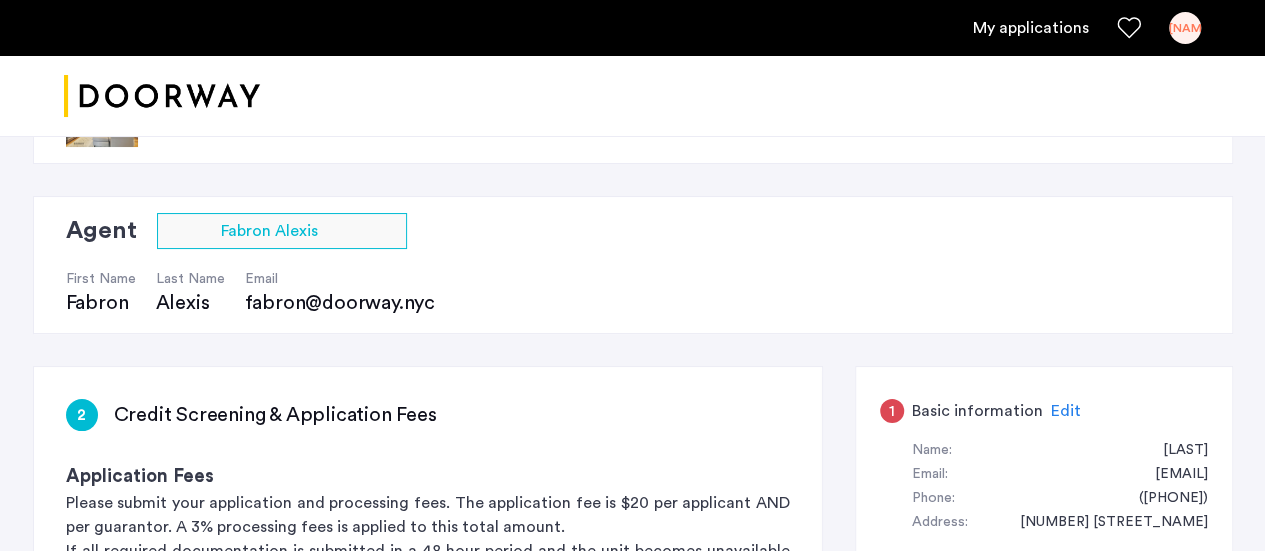 click on "Edit" 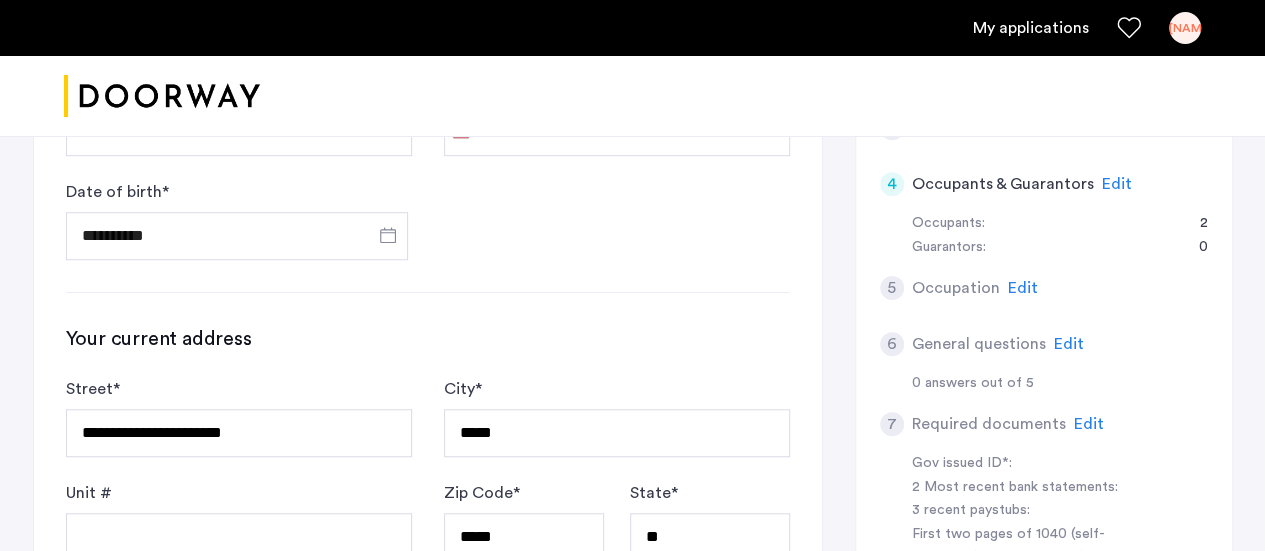 scroll, scrollTop: 576, scrollLeft: 0, axis: vertical 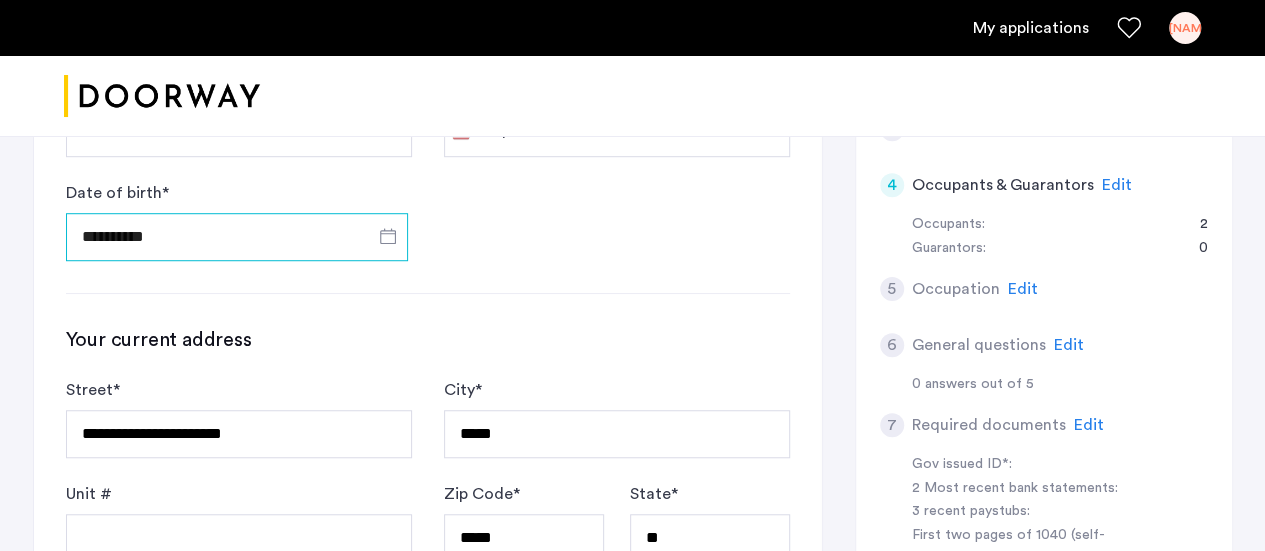 click on "**********" at bounding box center (237, 237) 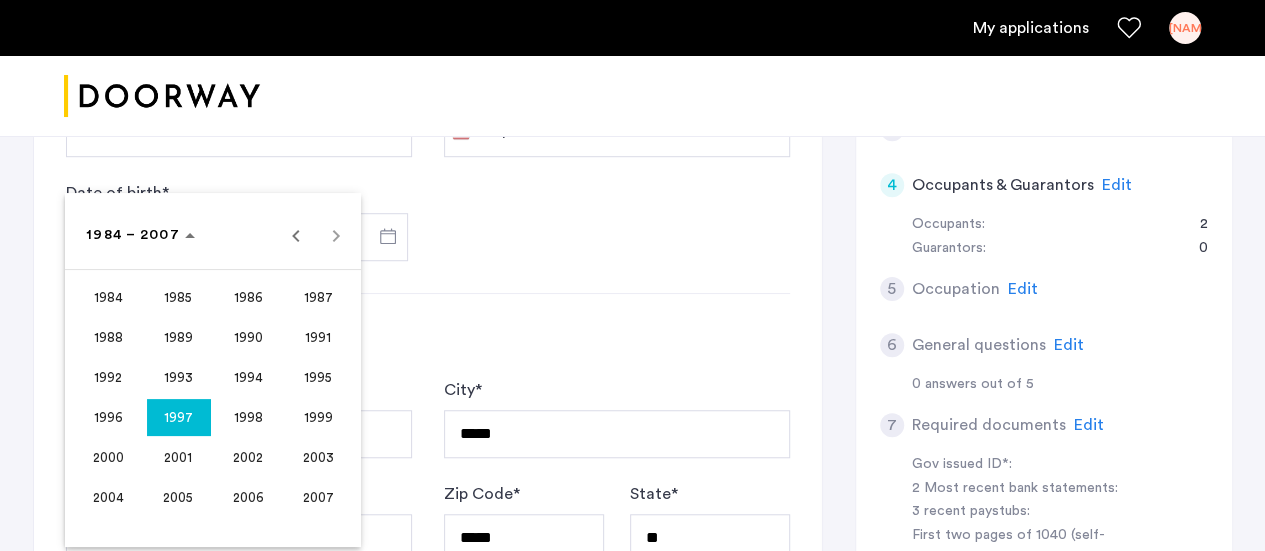 click on "1997" at bounding box center [178, 417] 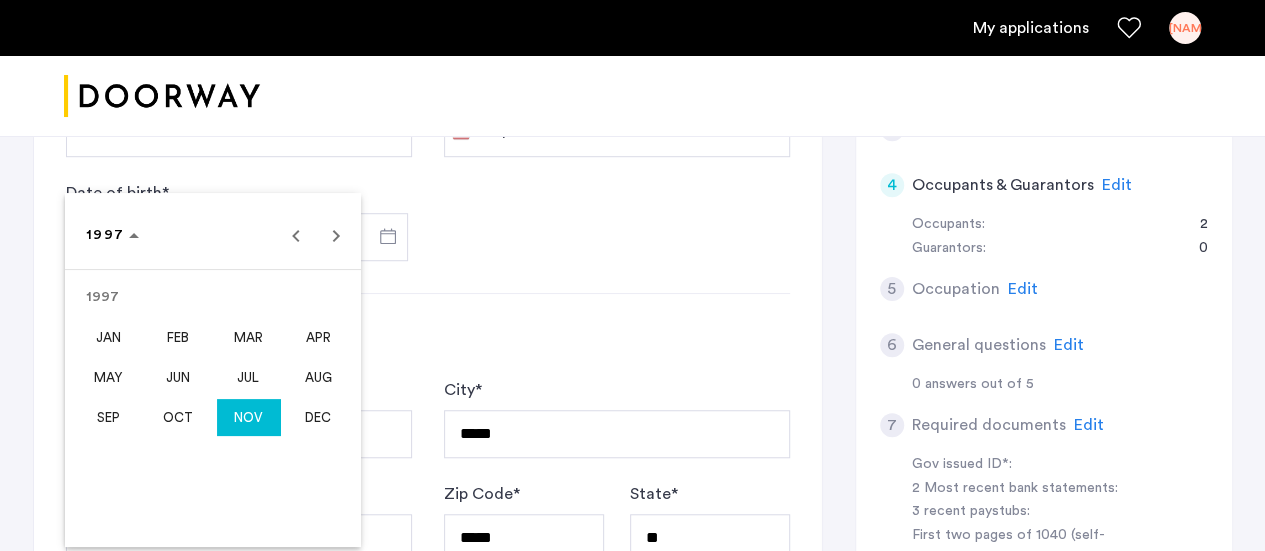 click on "NOV" at bounding box center [248, 417] 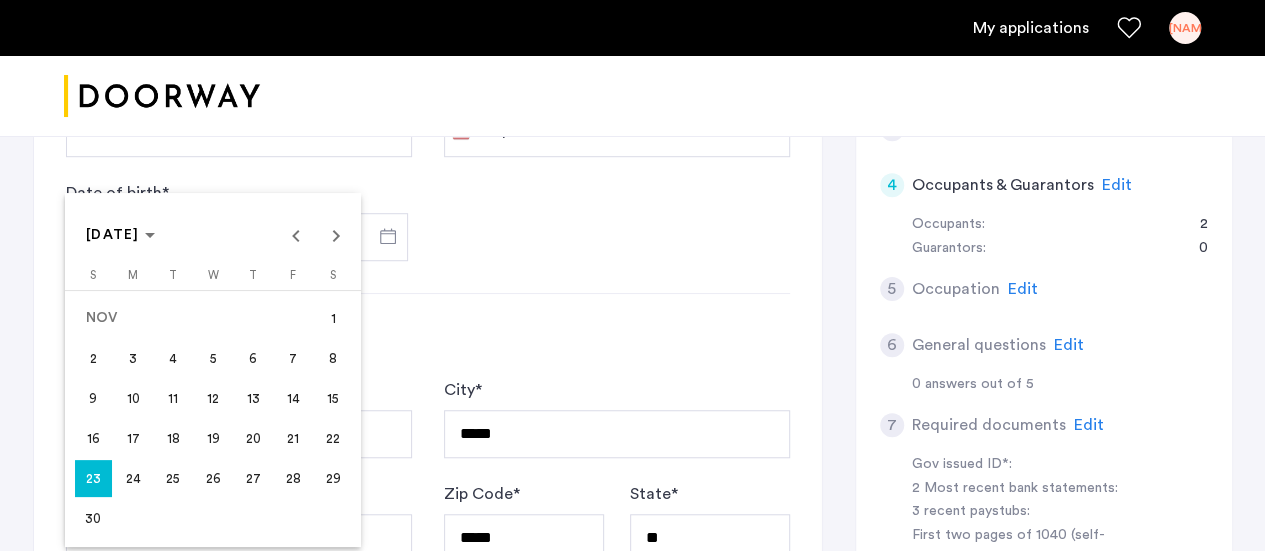 click on "24" at bounding box center [133, 478] 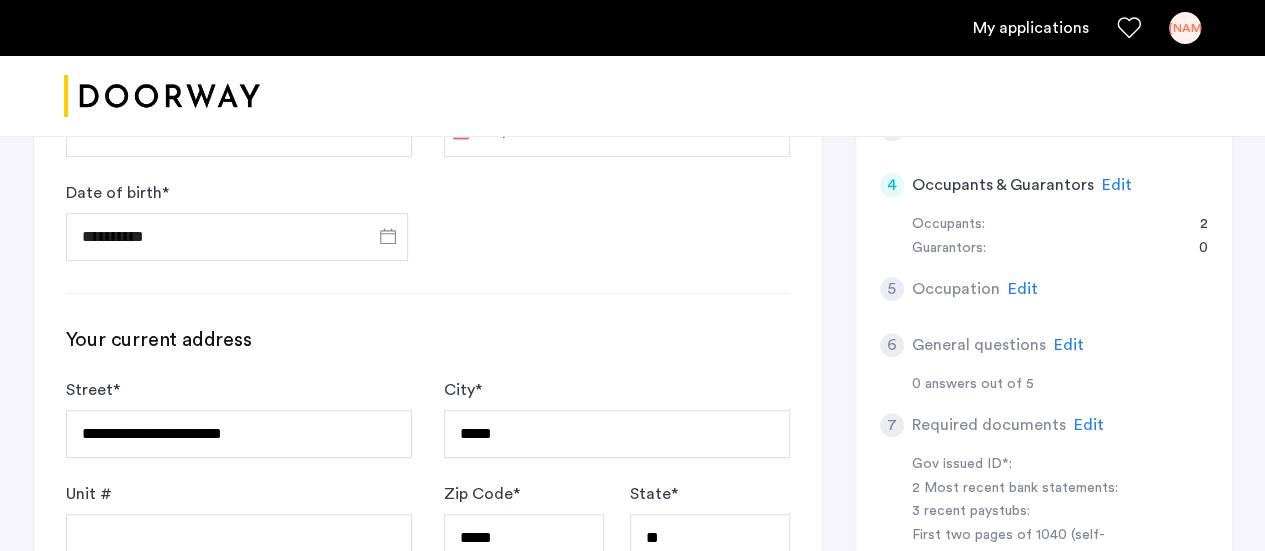 type on "**********" 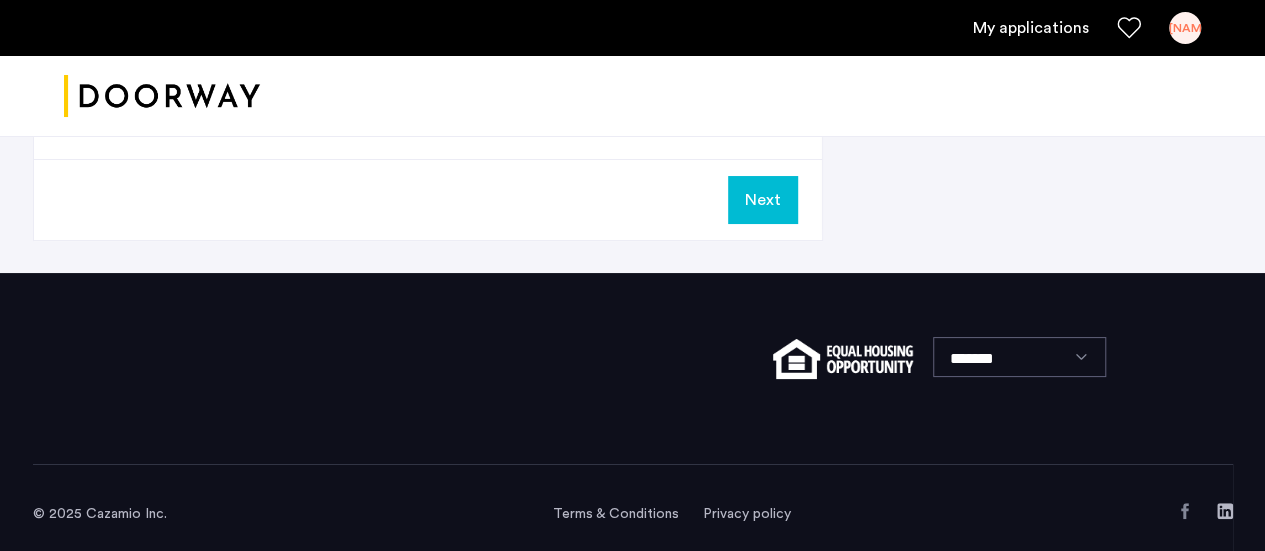 scroll, scrollTop: 1529, scrollLeft: 0, axis: vertical 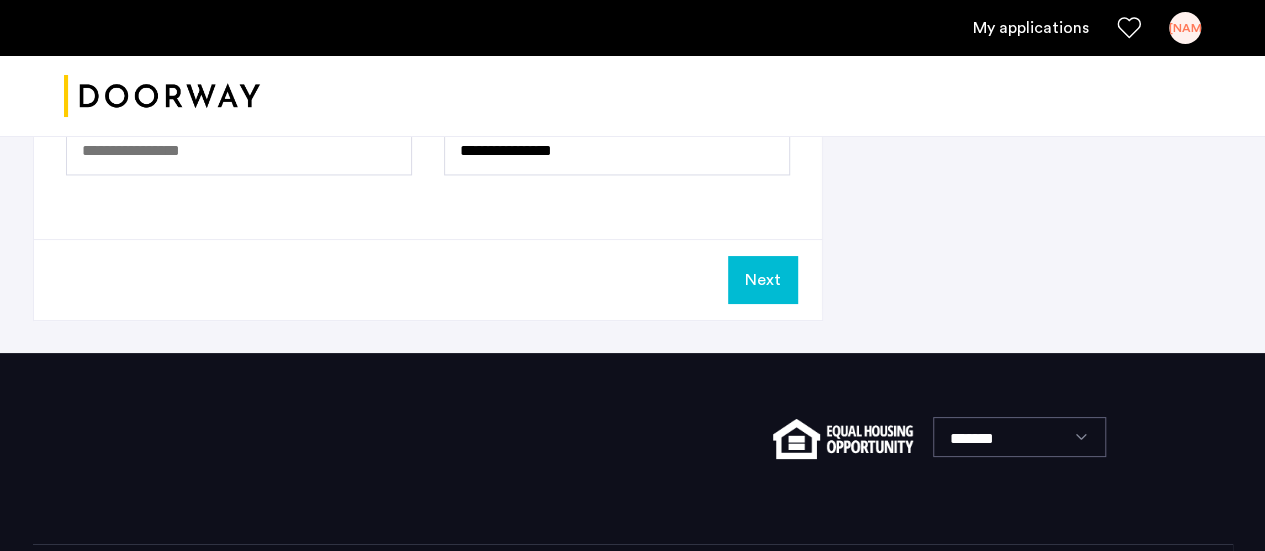 click on "Next" 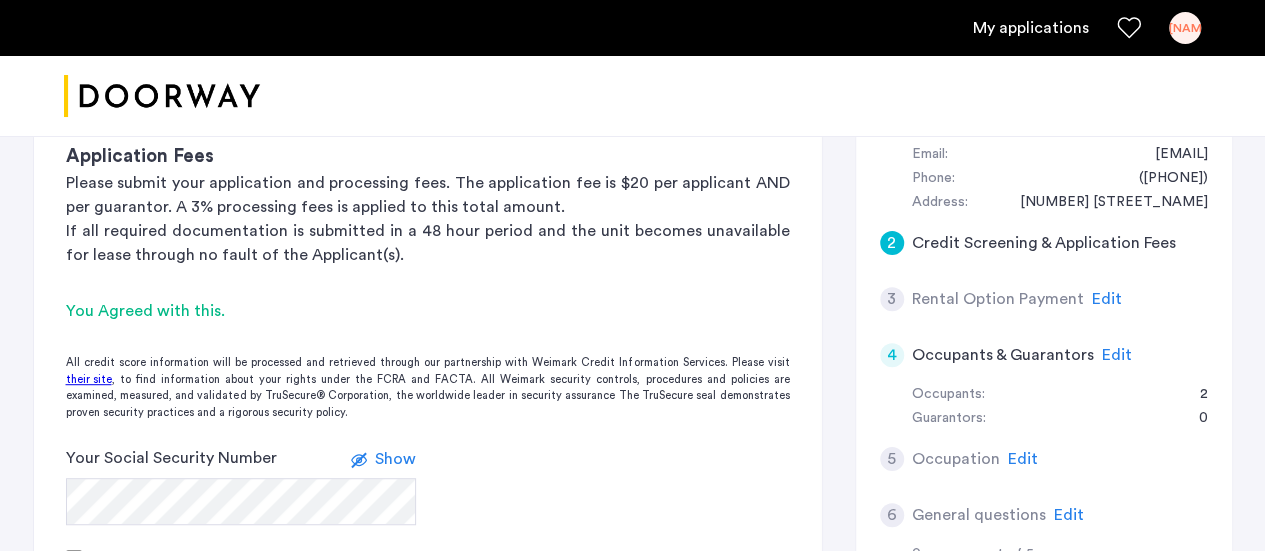scroll, scrollTop: 658, scrollLeft: 0, axis: vertical 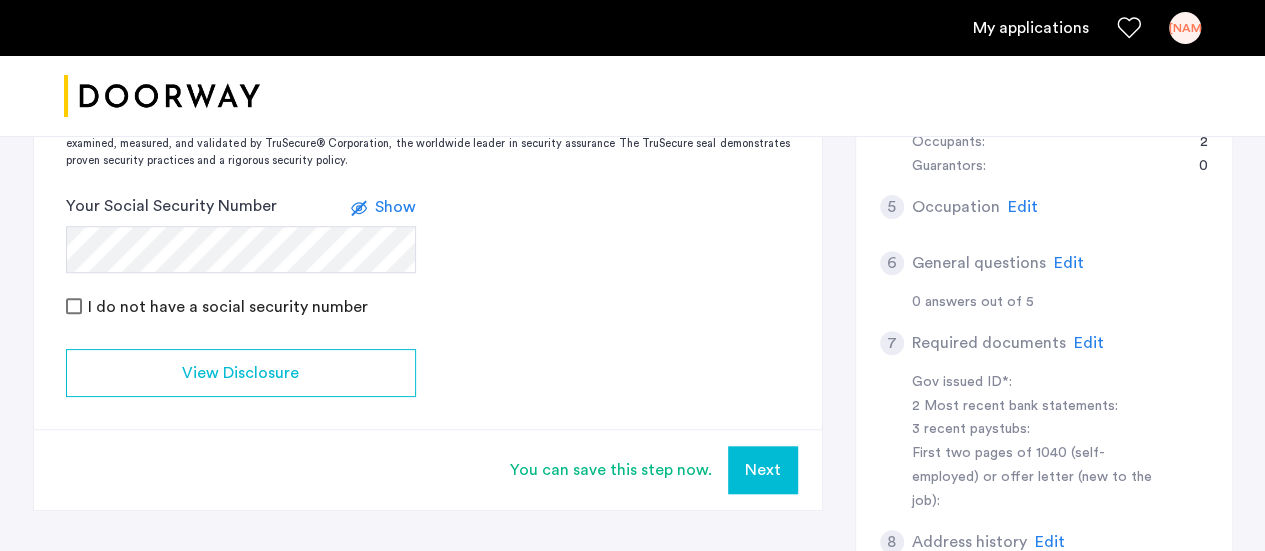 click on "Next" at bounding box center [763, 470] 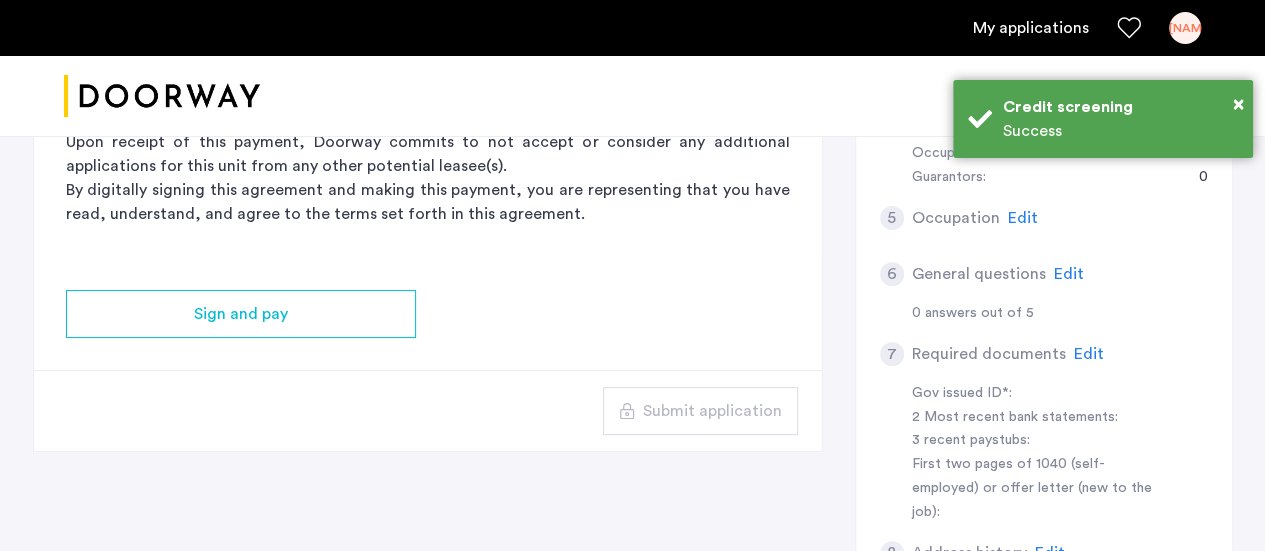 scroll, scrollTop: 648, scrollLeft: 0, axis: vertical 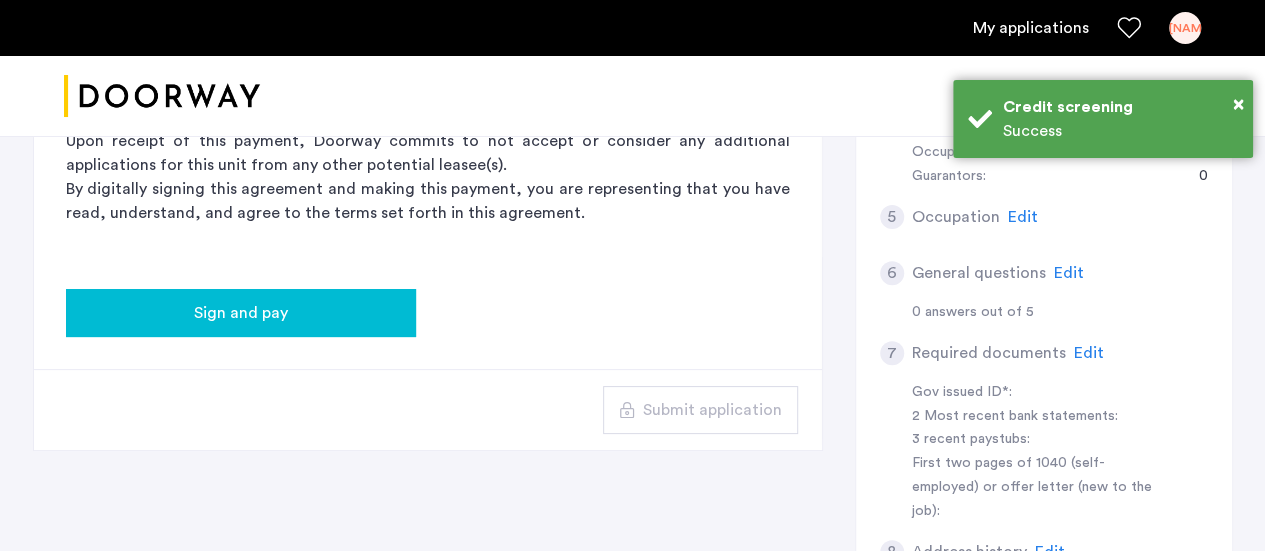 click on "Sign and pay" 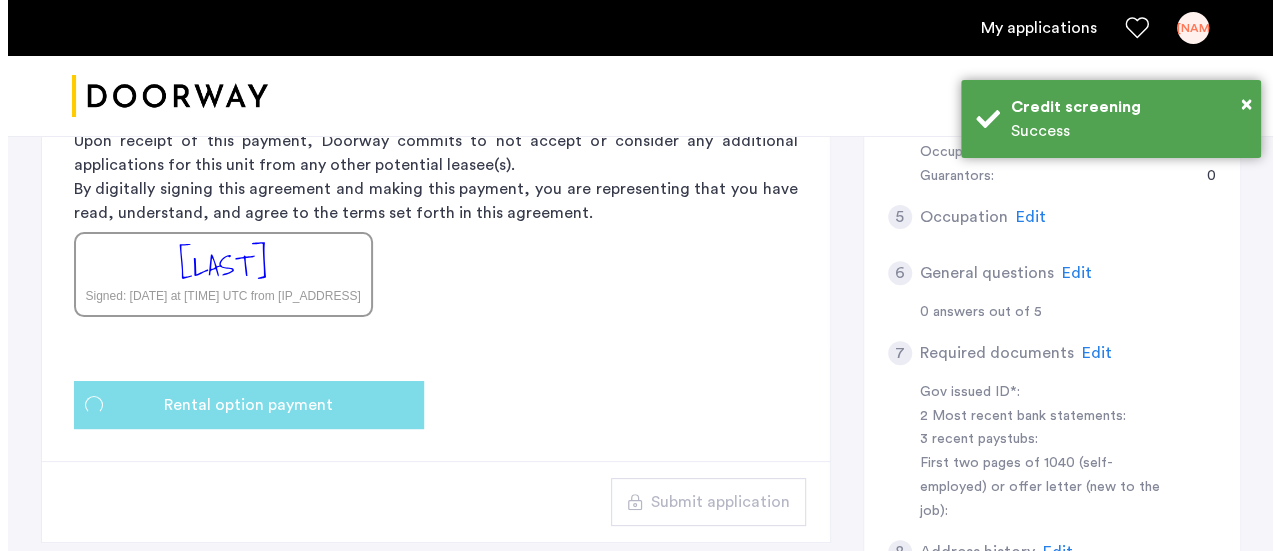 scroll, scrollTop: 0, scrollLeft: 0, axis: both 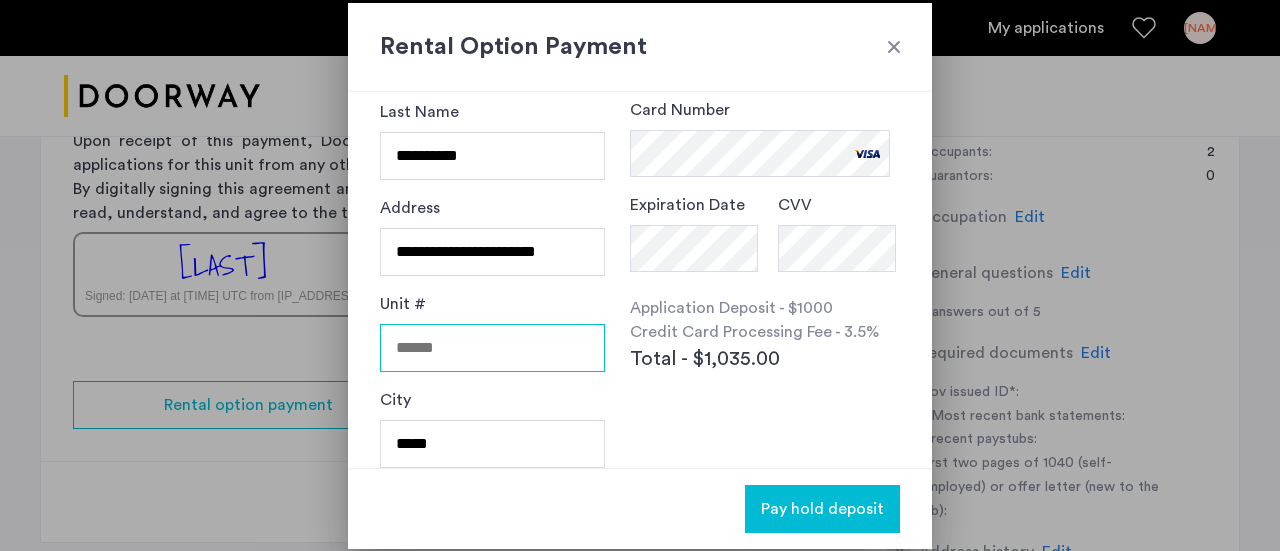 click on "Unit #" at bounding box center [492, 348] 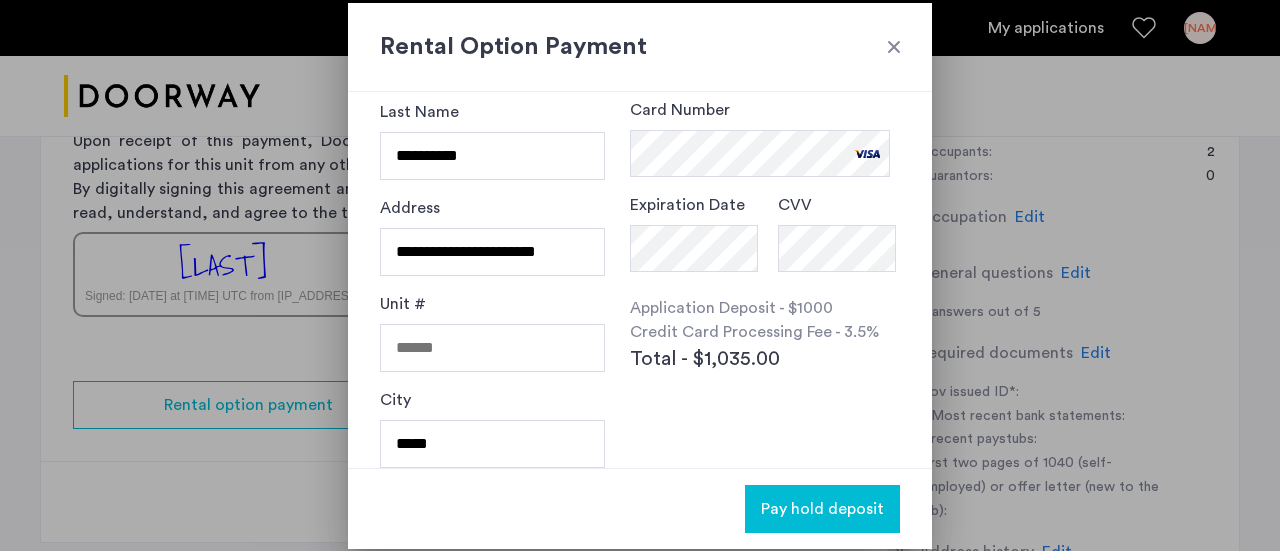 click on "Application Deposit - $1000 Credit Card Processing Fee - 3.5% Total - $1,035.00" at bounding box center [765, 335] 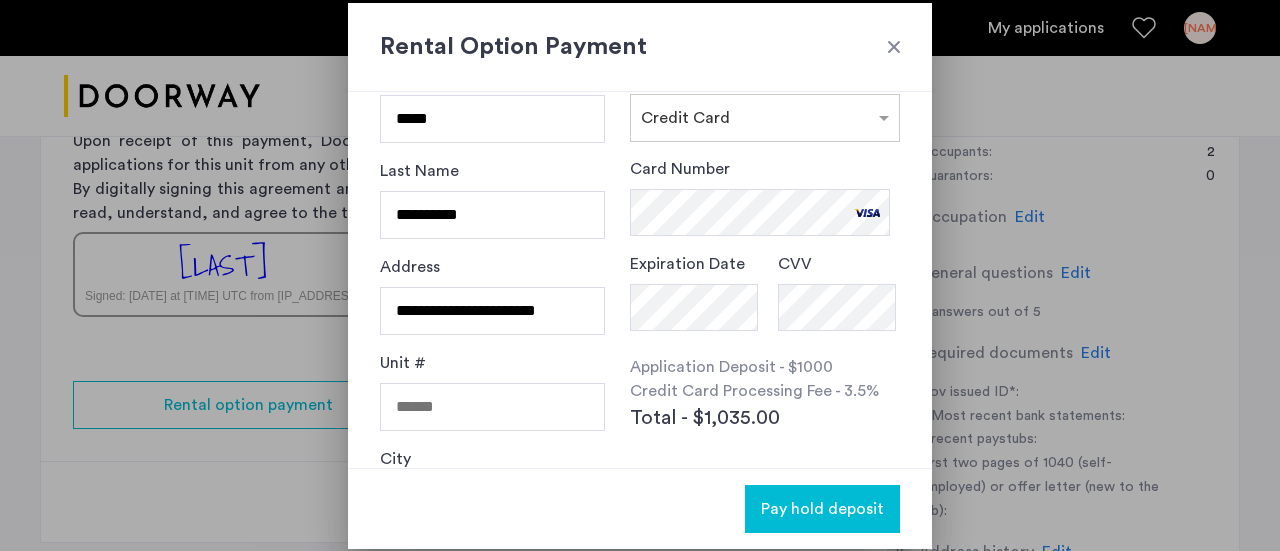scroll, scrollTop: 322, scrollLeft: 0, axis: vertical 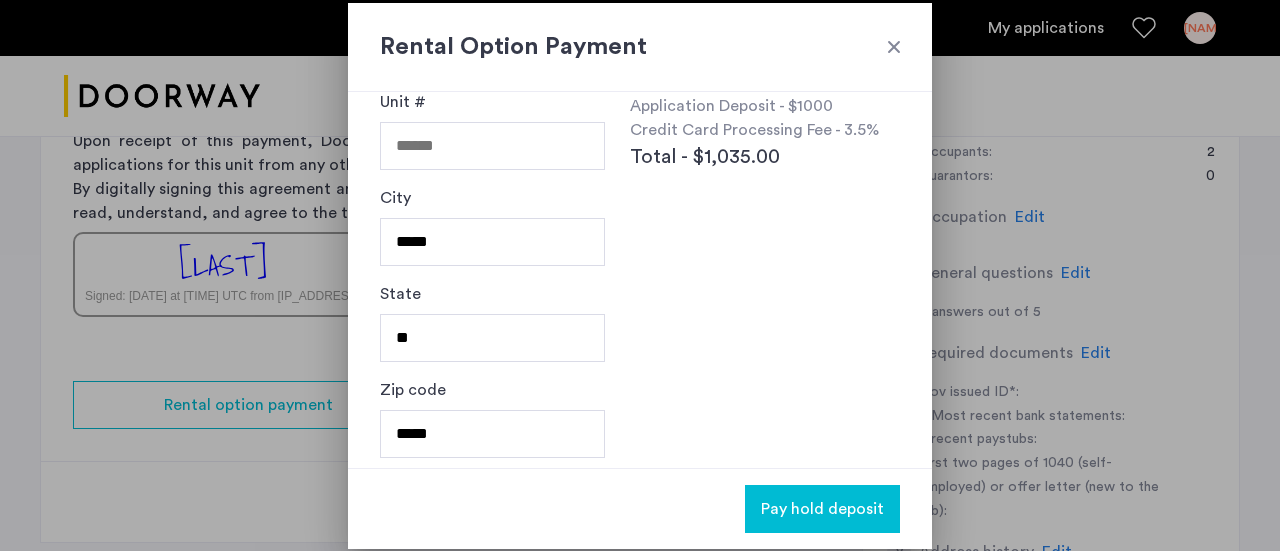 click at bounding box center (894, 47) 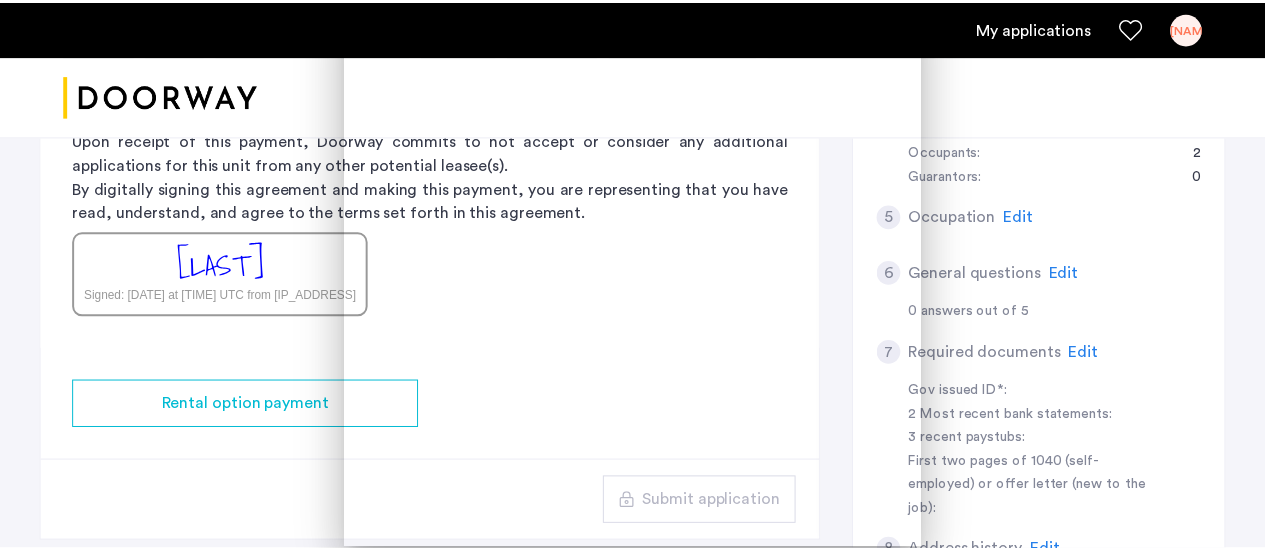 scroll, scrollTop: 648, scrollLeft: 0, axis: vertical 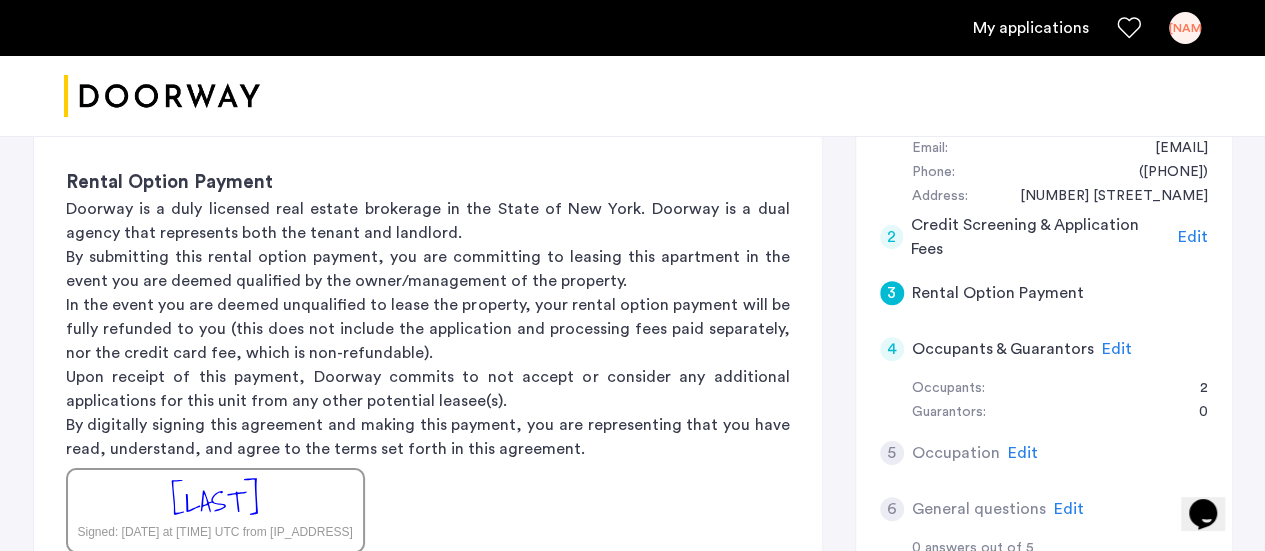 click on "Edit" 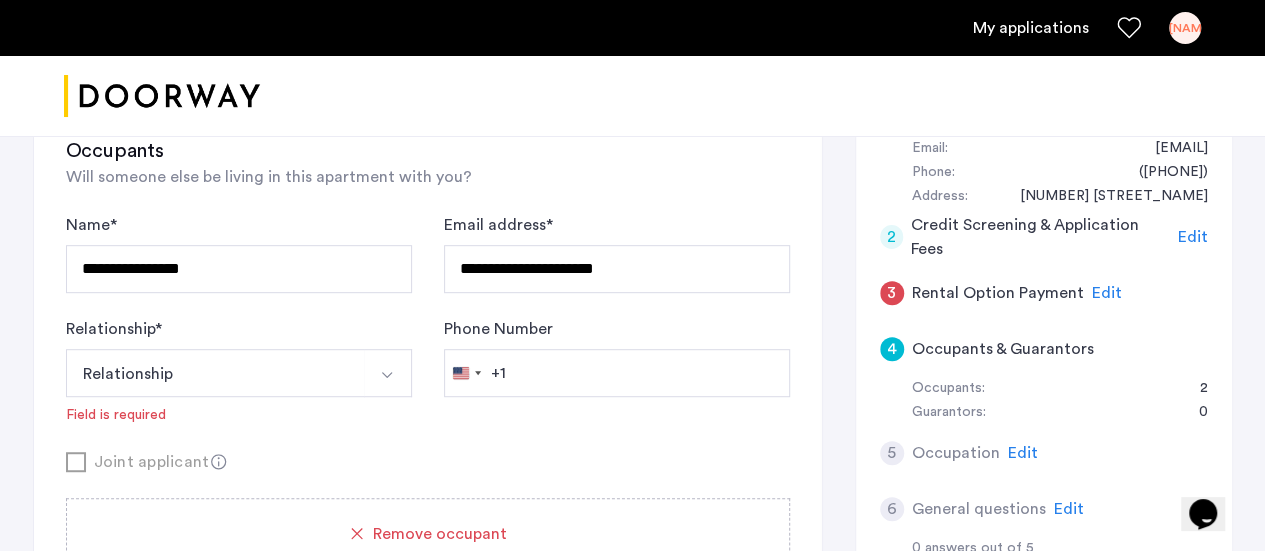 scroll, scrollTop: 454, scrollLeft: 0, axis: vertical 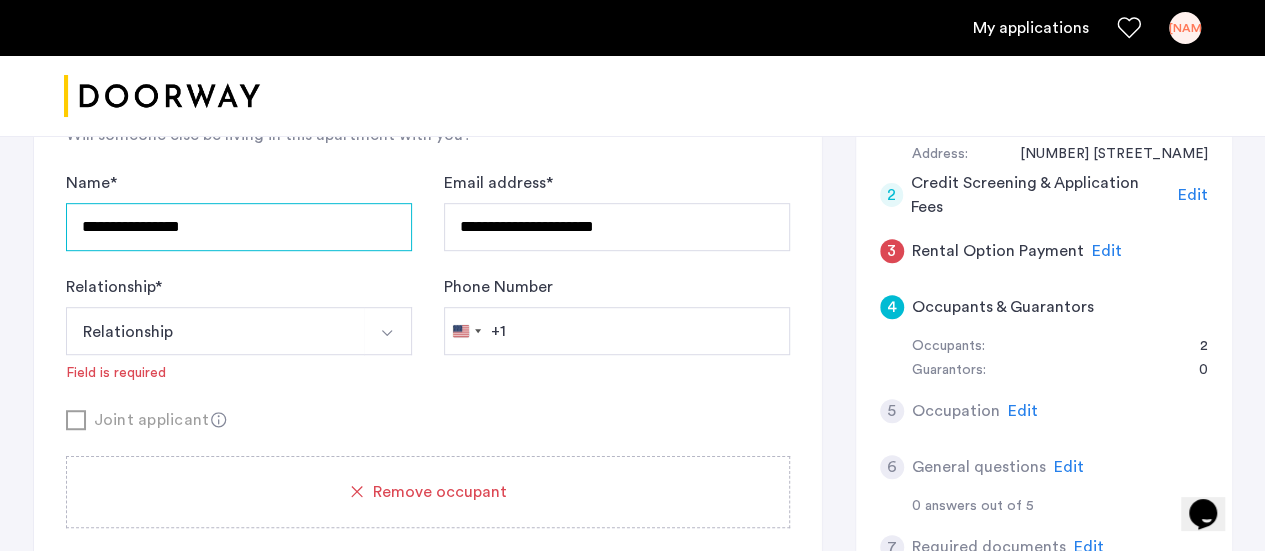 click on "**********" at bounding box center (239, 227) 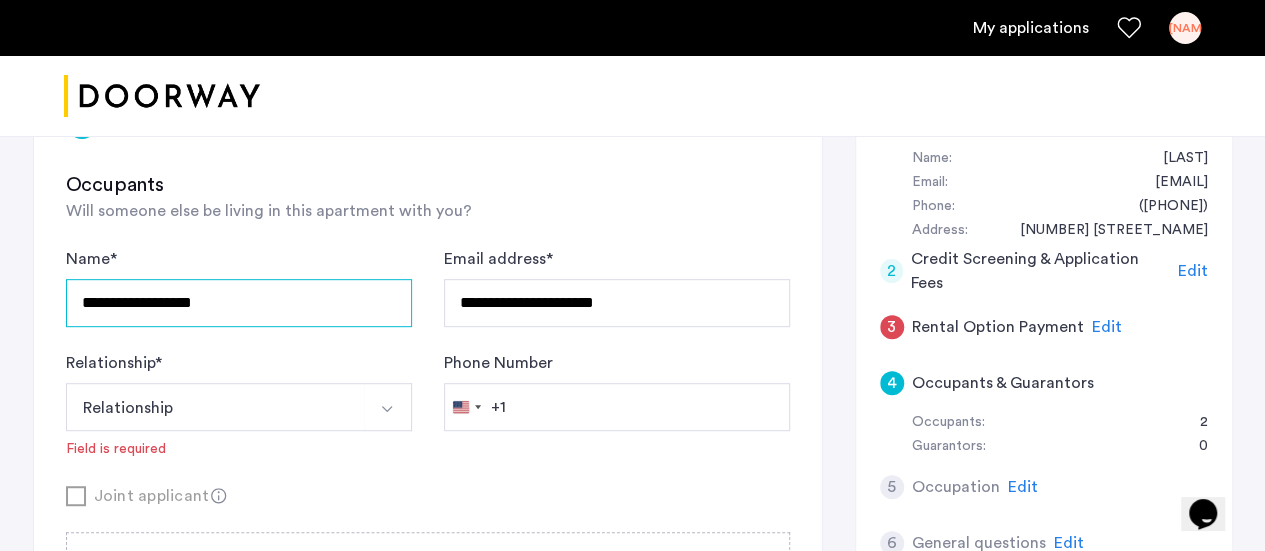 scroll, scrollTop: 798, scrollLeft: 0, axis: vertical 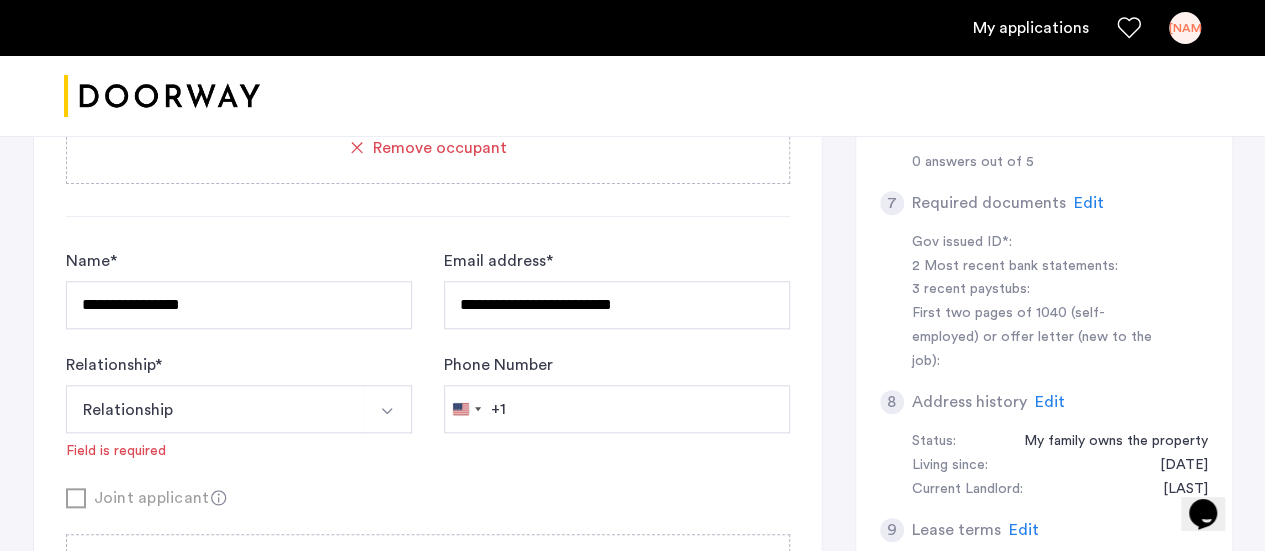 type on "**********" 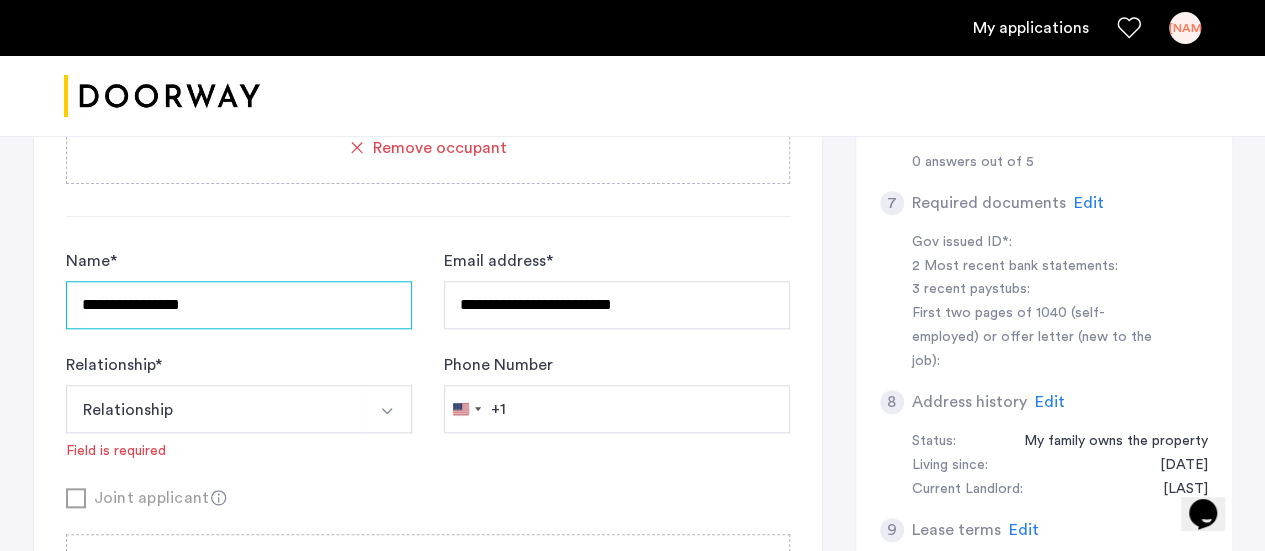 click on "**********" at bounding box center [239, 305] 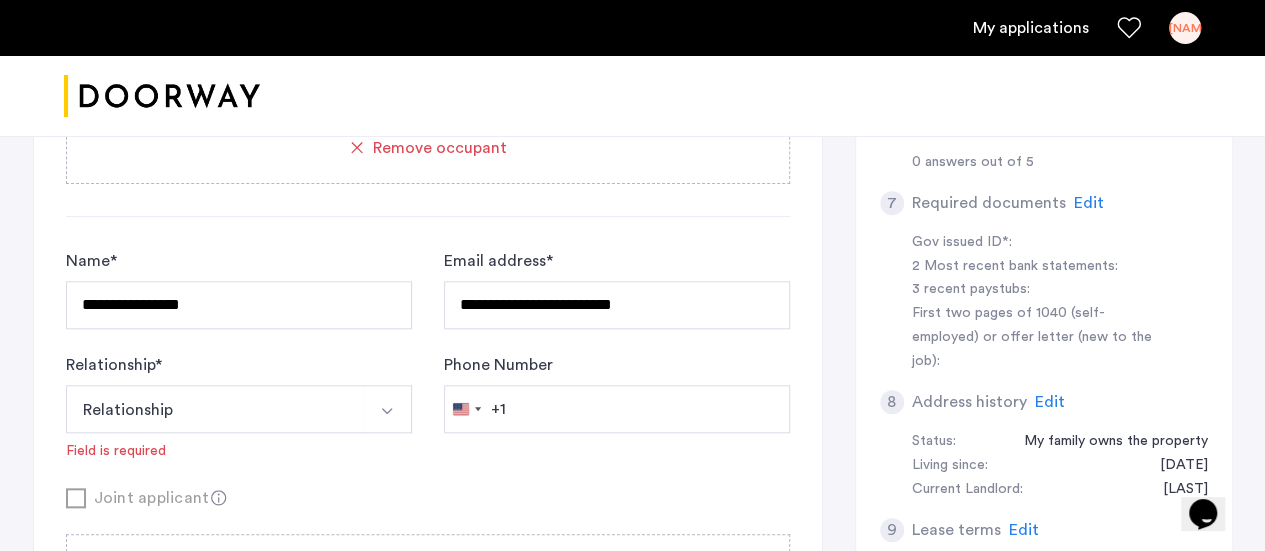 click on "Relationship  * Relationship Husband Wife Son Daughter Mother Father Friend Other Field is required" 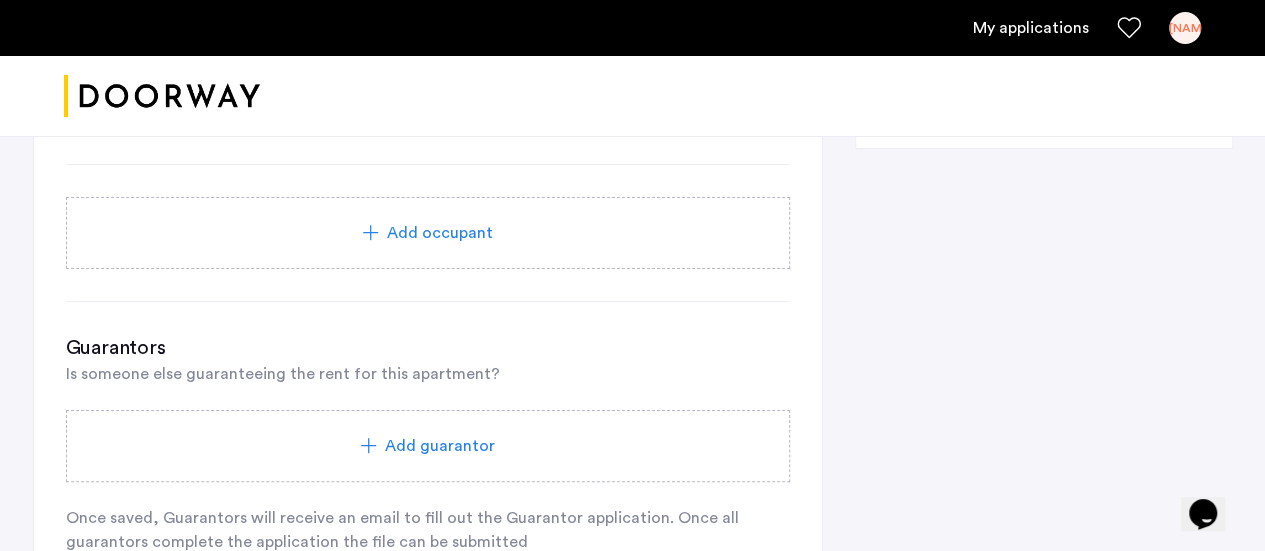 scroll, scrollTop: 1514, scrollLeft: 0, axis: vertical 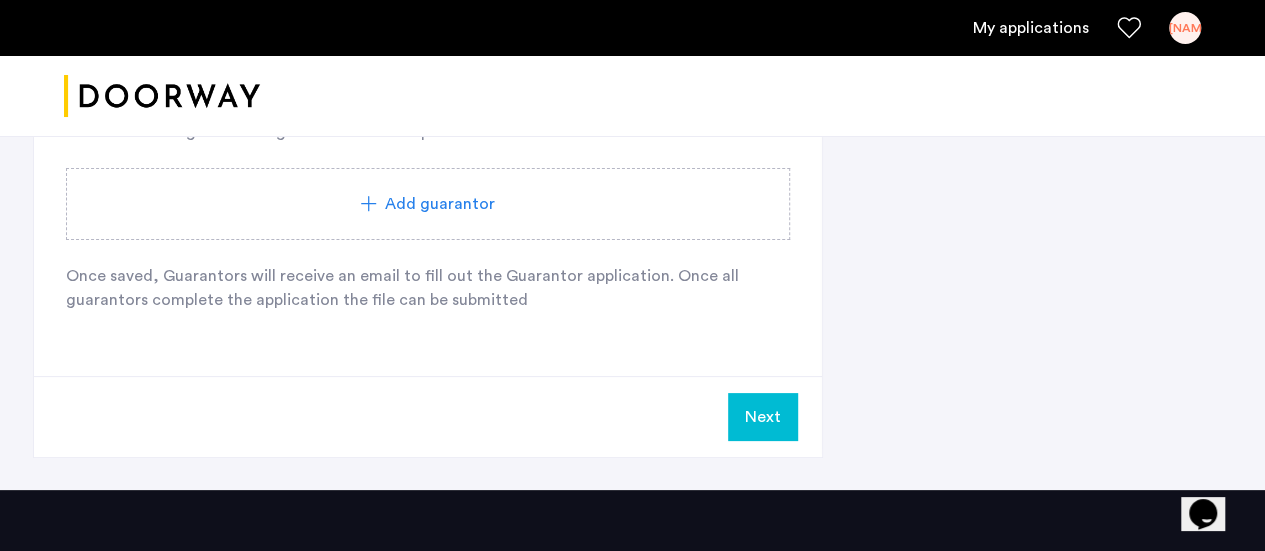 click on "Next" 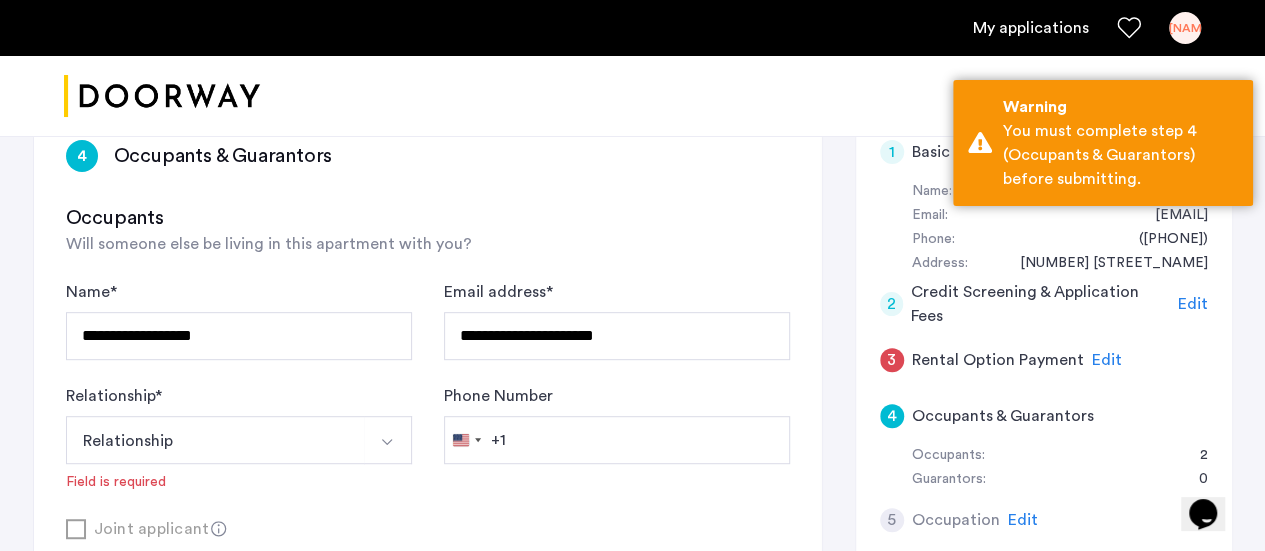 scroll, scrollTop: 349, scrollLeft: 0, axis: vertical 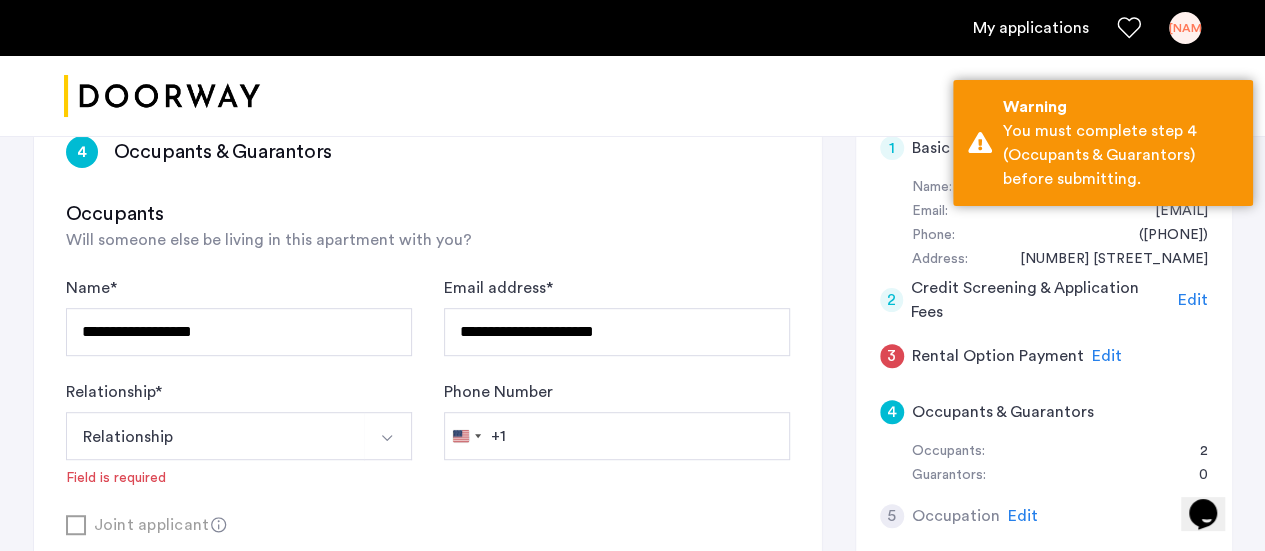 click on "Relationship" at bounding box center [215, 436] 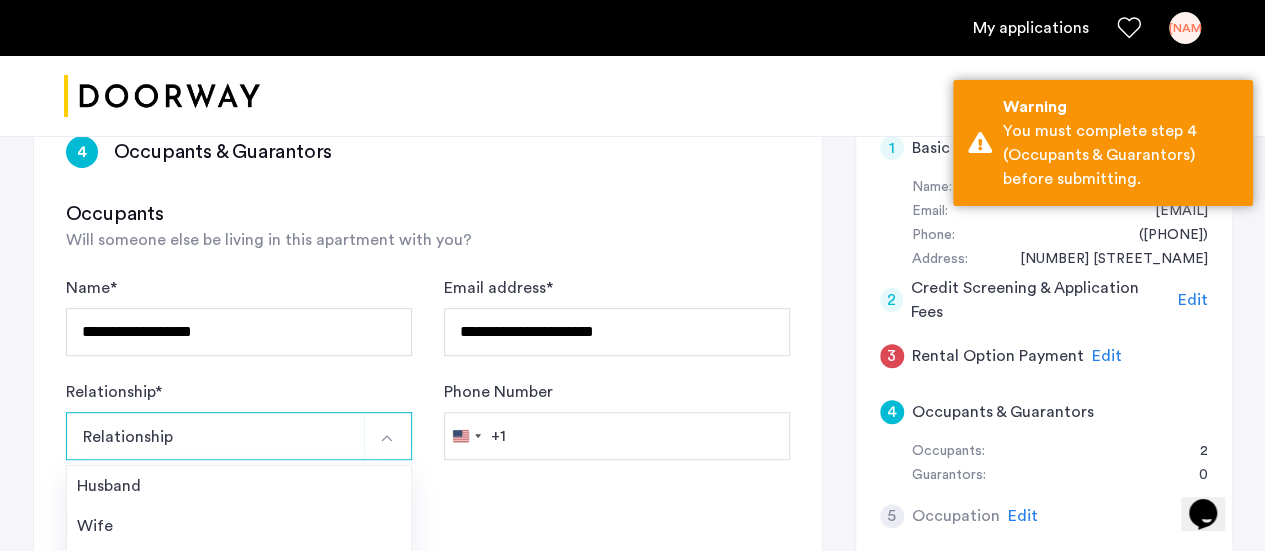 type 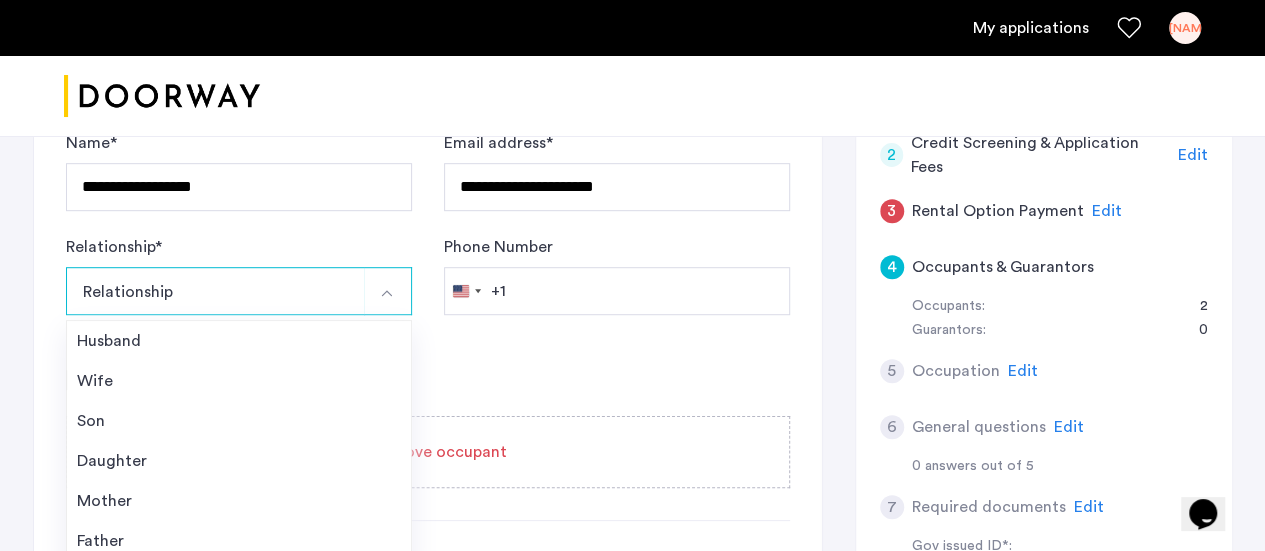 scroll, scrollTop: 500, scrollLeft: 0, axis: vertical 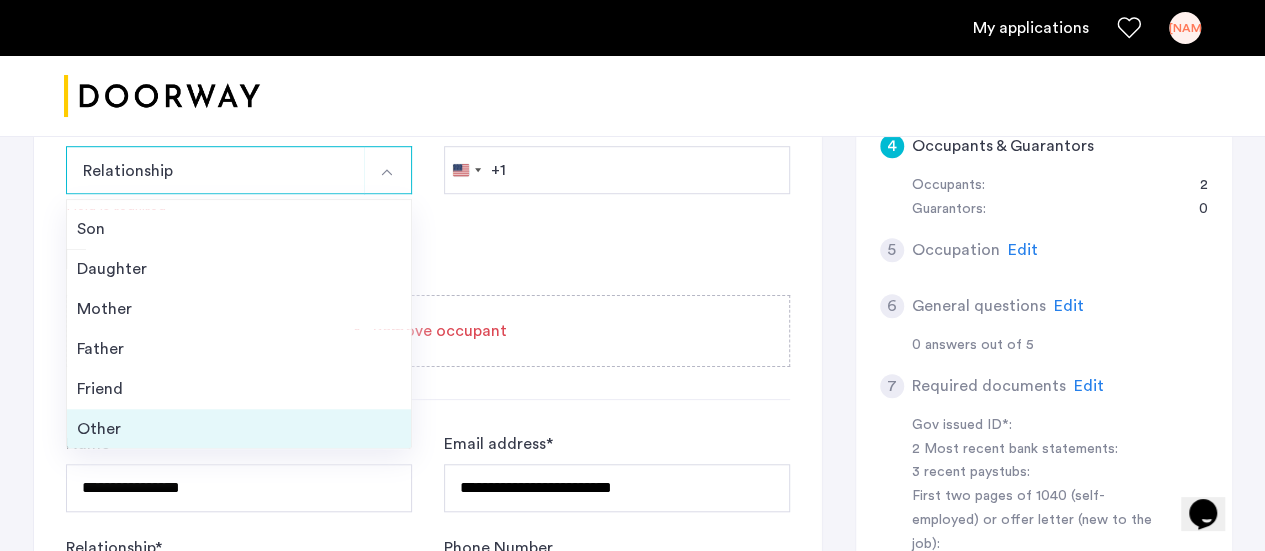 click on "Other" at bounding box center (239, 429) 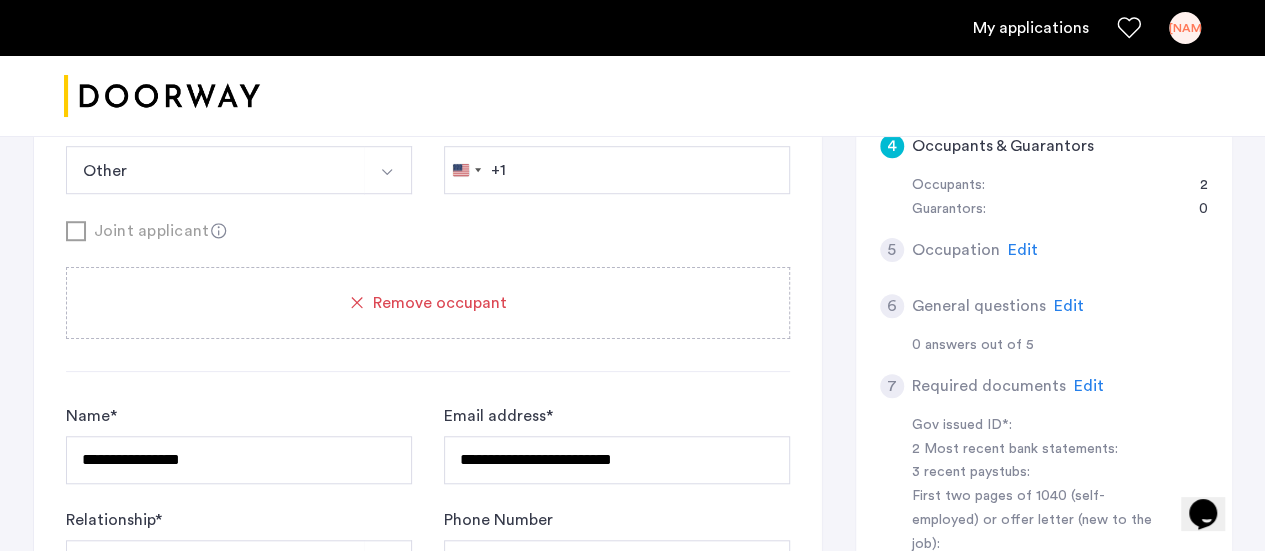 scroll, scrollTop: 447, scrollLeft: 0, axis: vertical 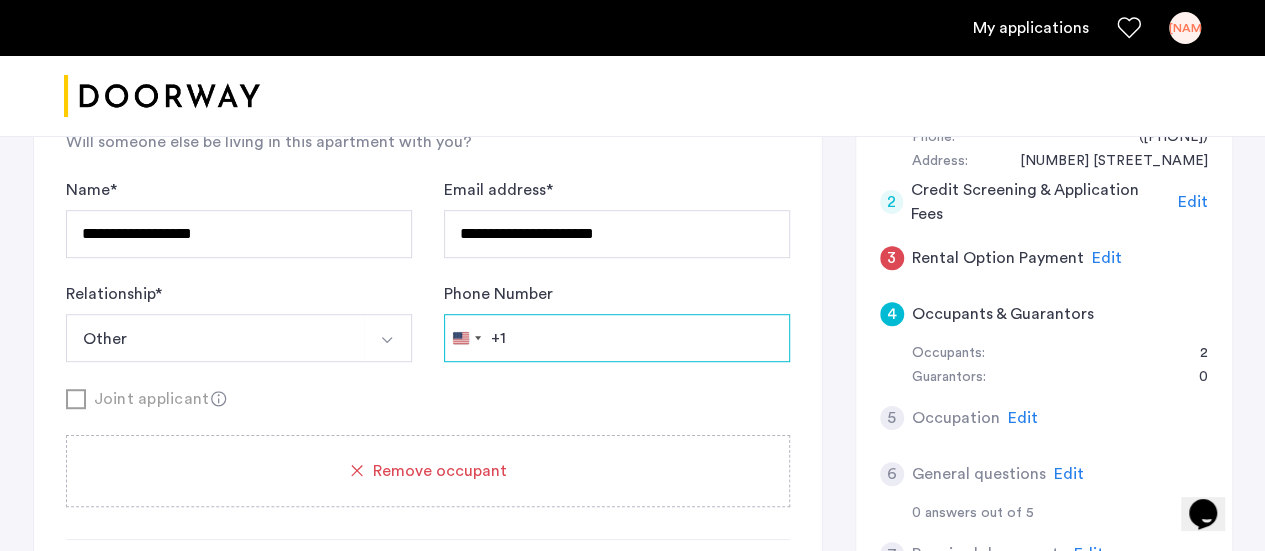 click on "Phone Number" at bounding box center (617, 338) 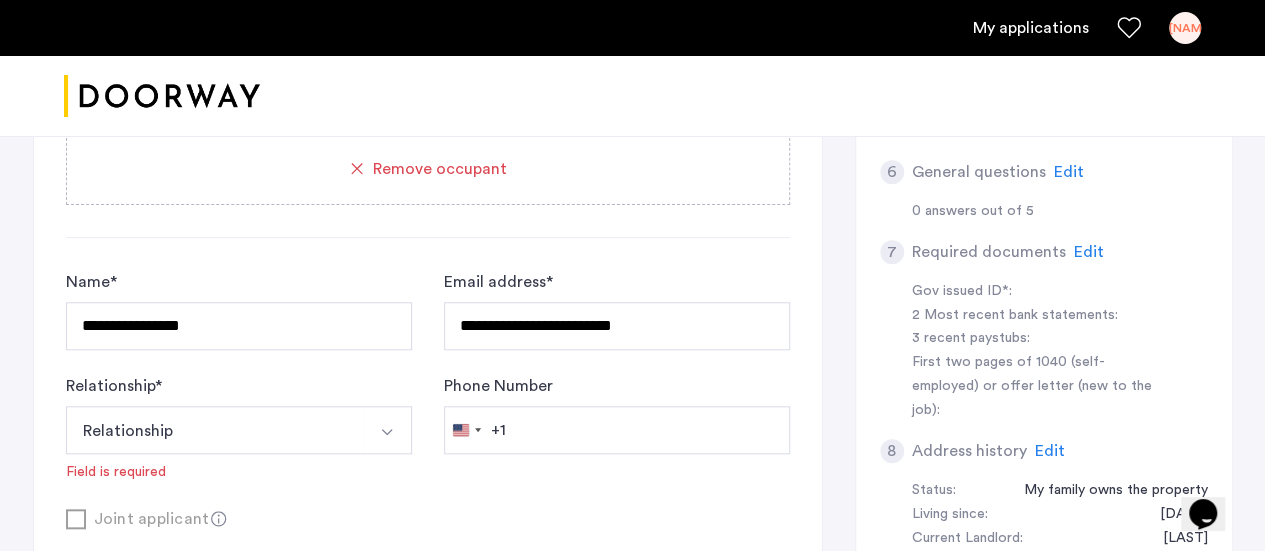 scroll, scrollTop: 831, scrollLeft: 0, axis: vertical 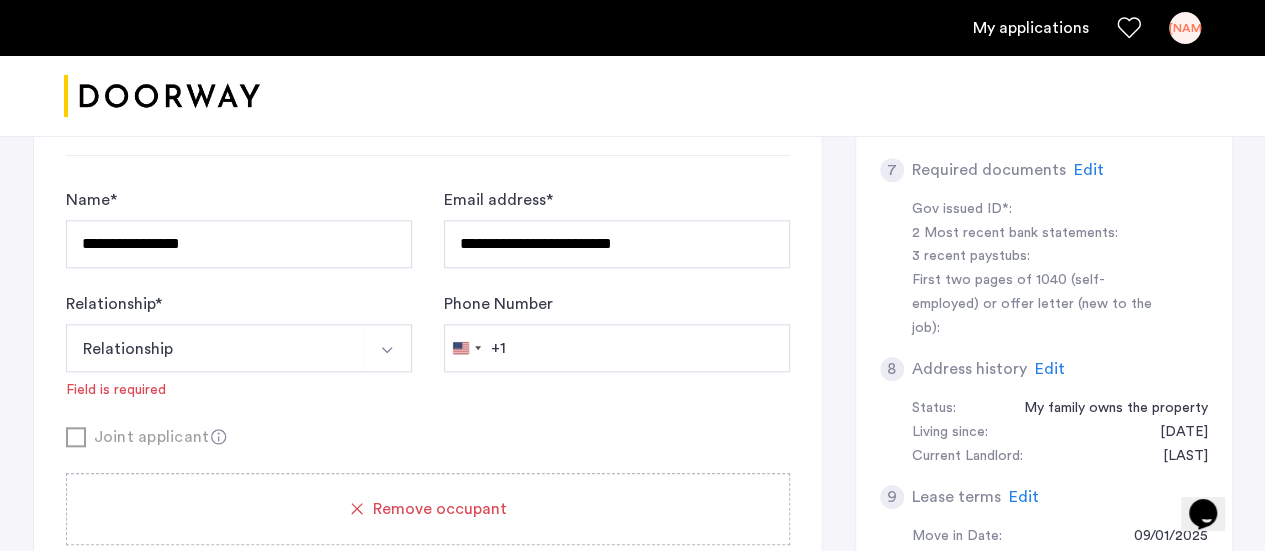 type on "**********" 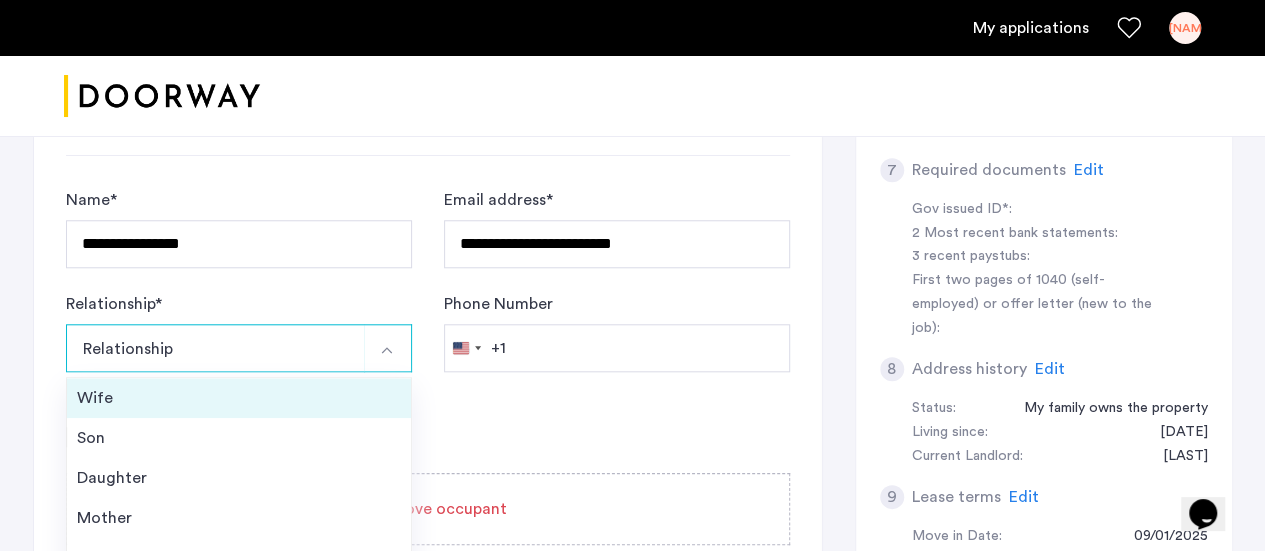 scroll, scrollTop: 71, scrollLeft: 0, axis: vertical 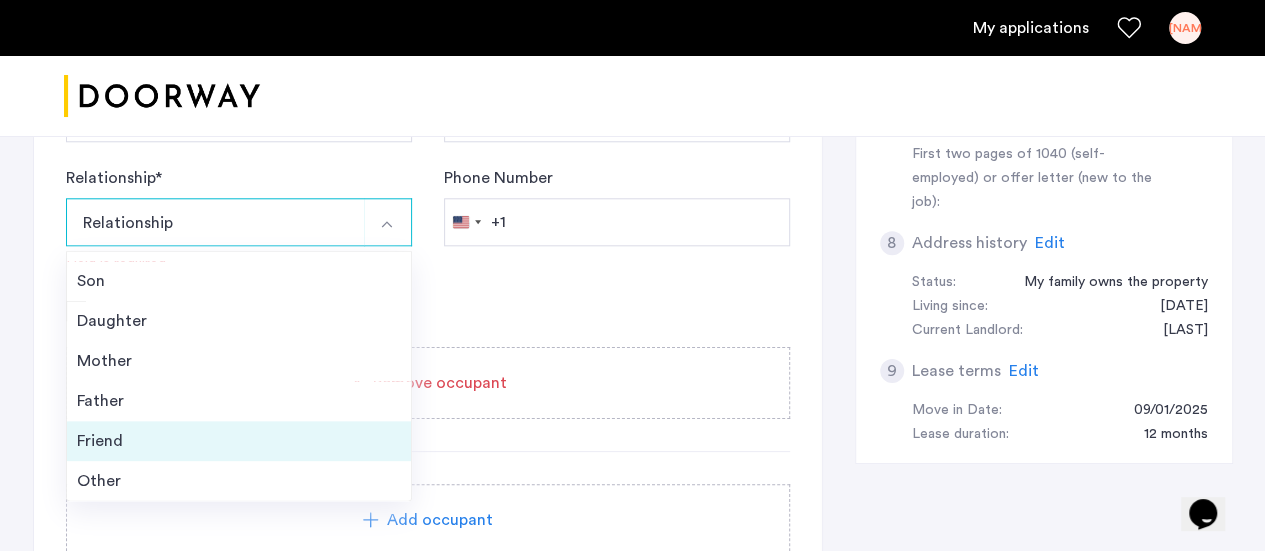 click on "Friend" at bounding box center [239, 441] 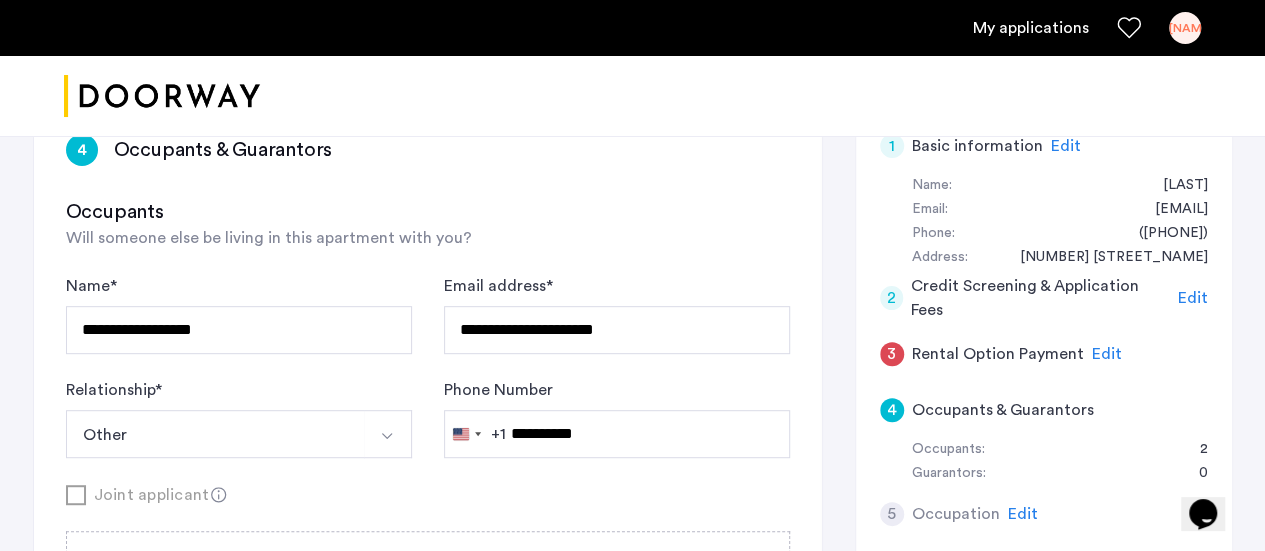 scroll, scrollTop: 350, scrollLeft: 0, axis: vertical 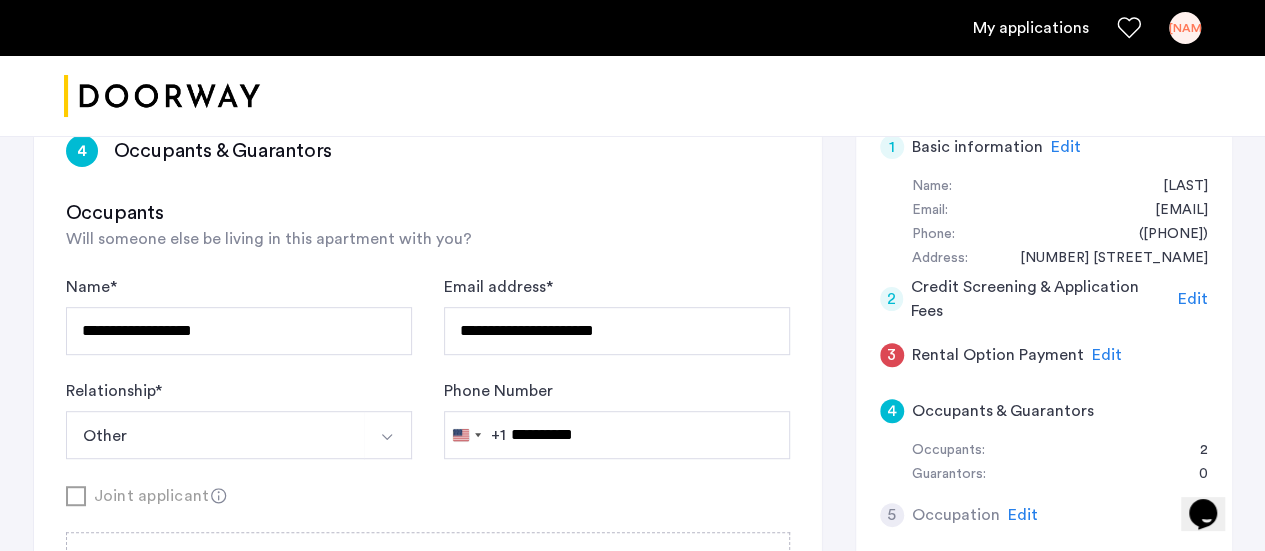 click at bounding box center (388, 435) 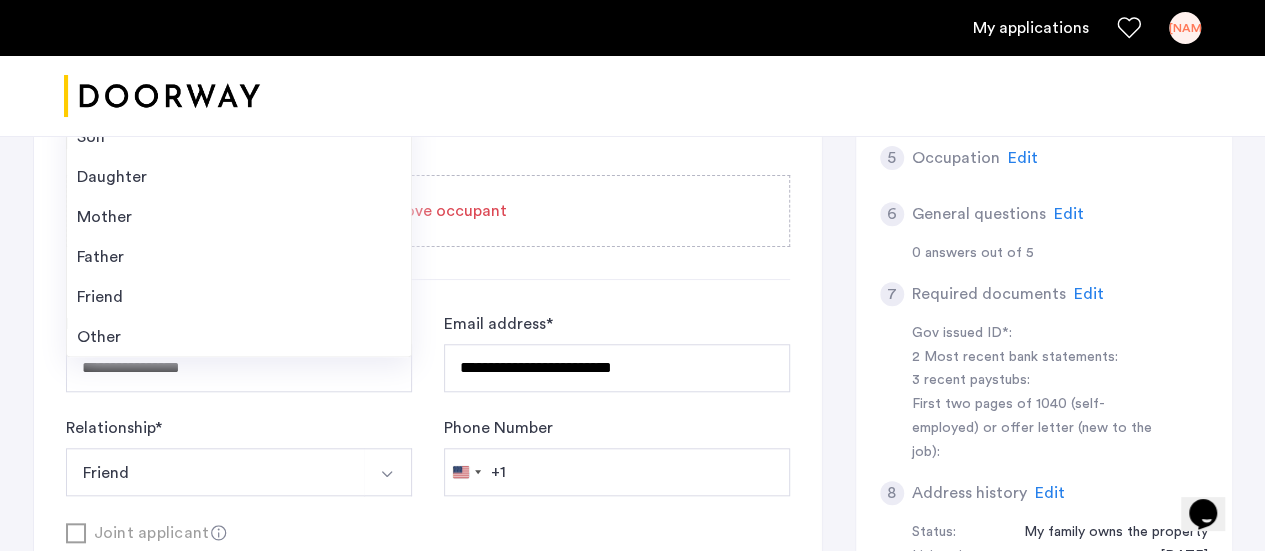 scroll, scrollTop: 829, scrollLeft: 0, axis: vertical 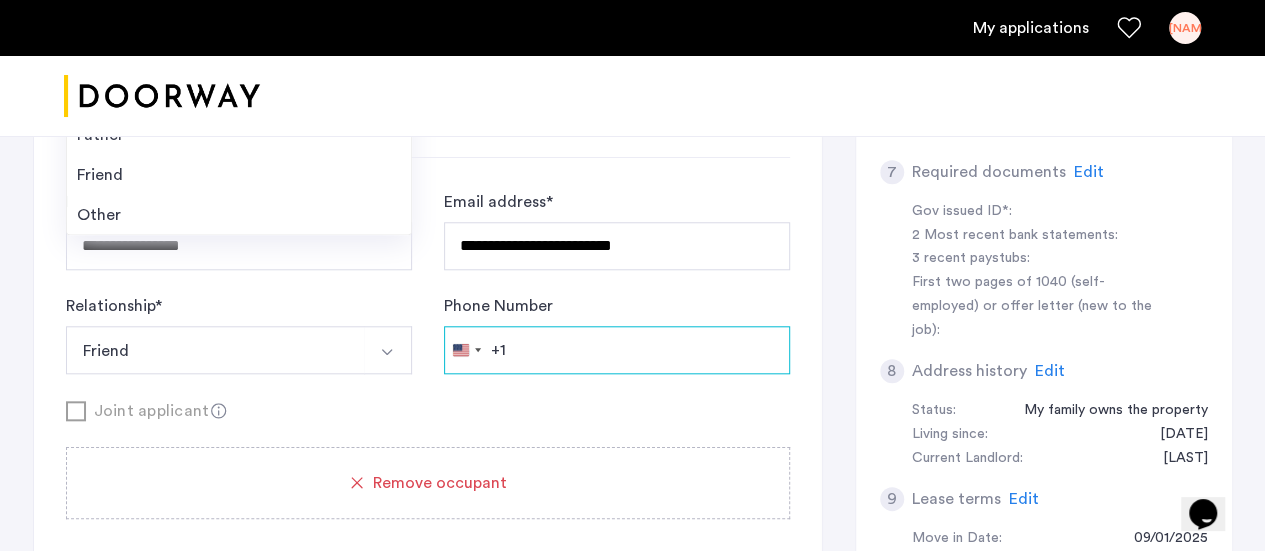 click on "Phone Number" at bounding box center (617, -44) 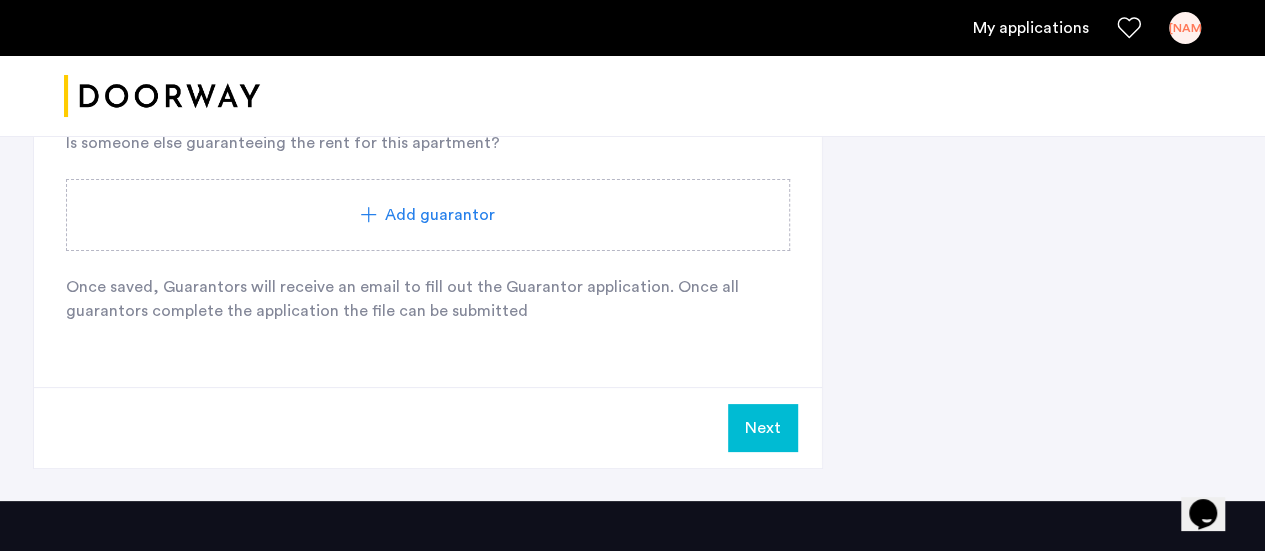 scroll, scrollTop: 1446, scrollLeft: 0, axis: vertical 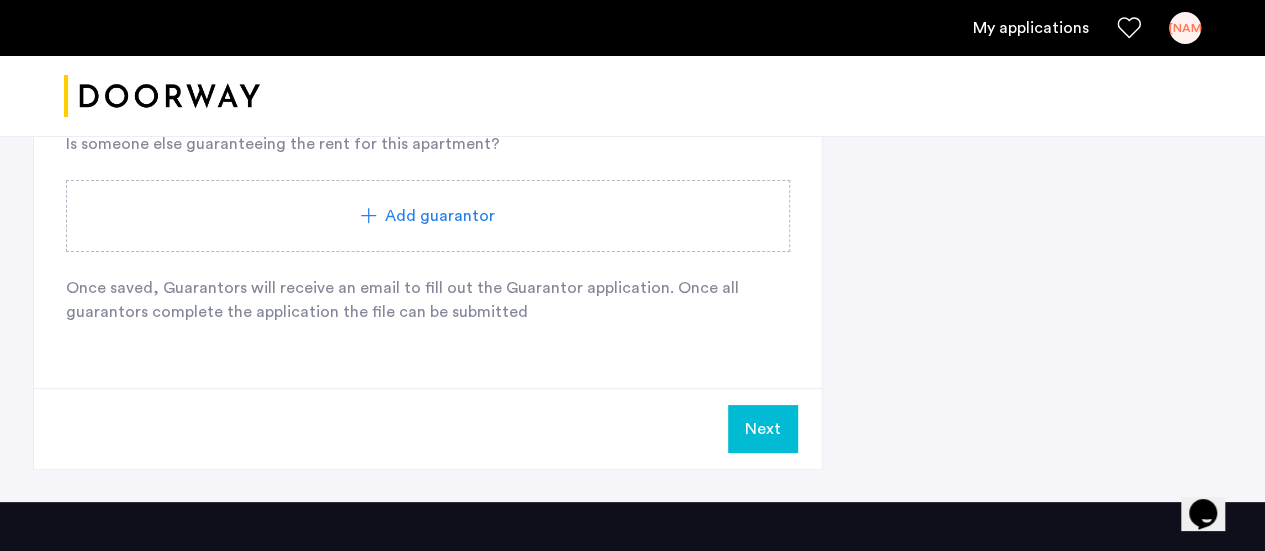 type on "**********" 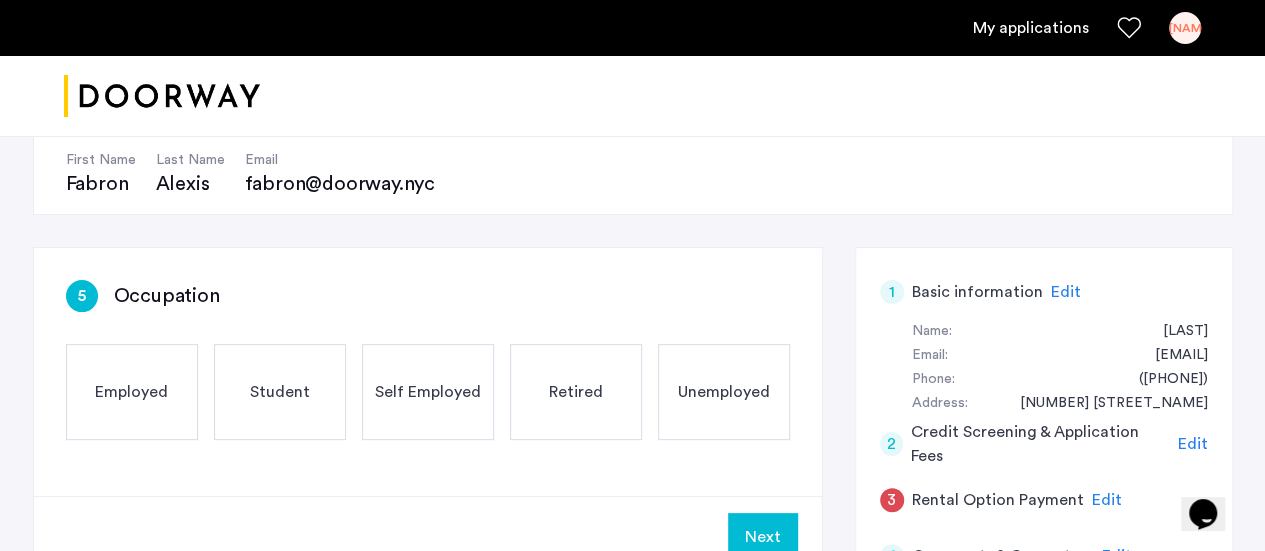 scroll, scrollTop: 251, scrollLeft: 0, axis: vertical 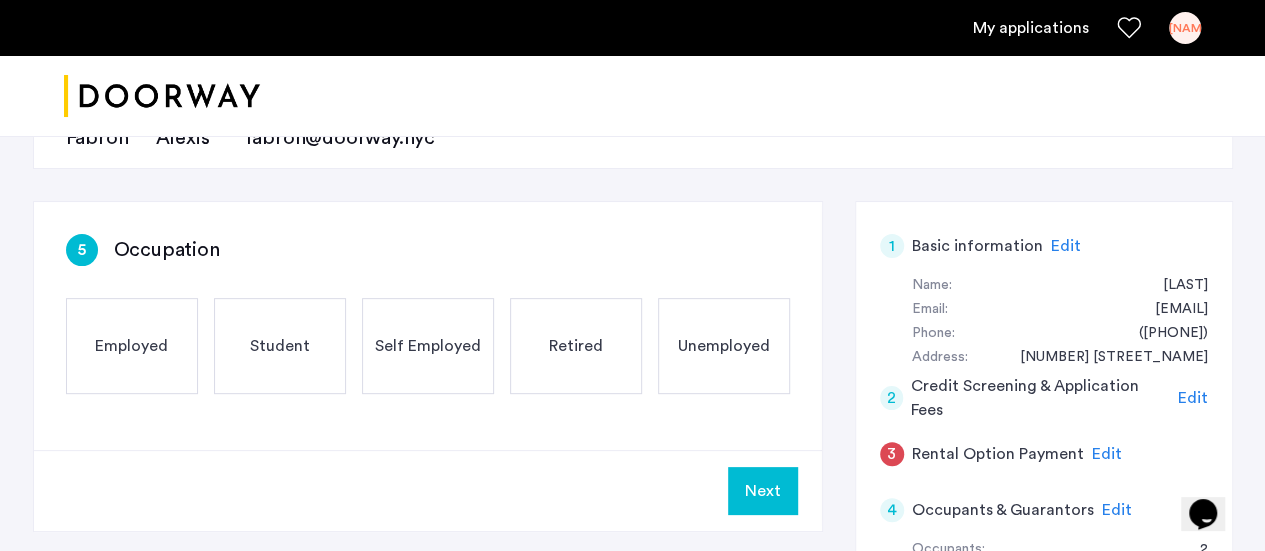 click on "Employed" 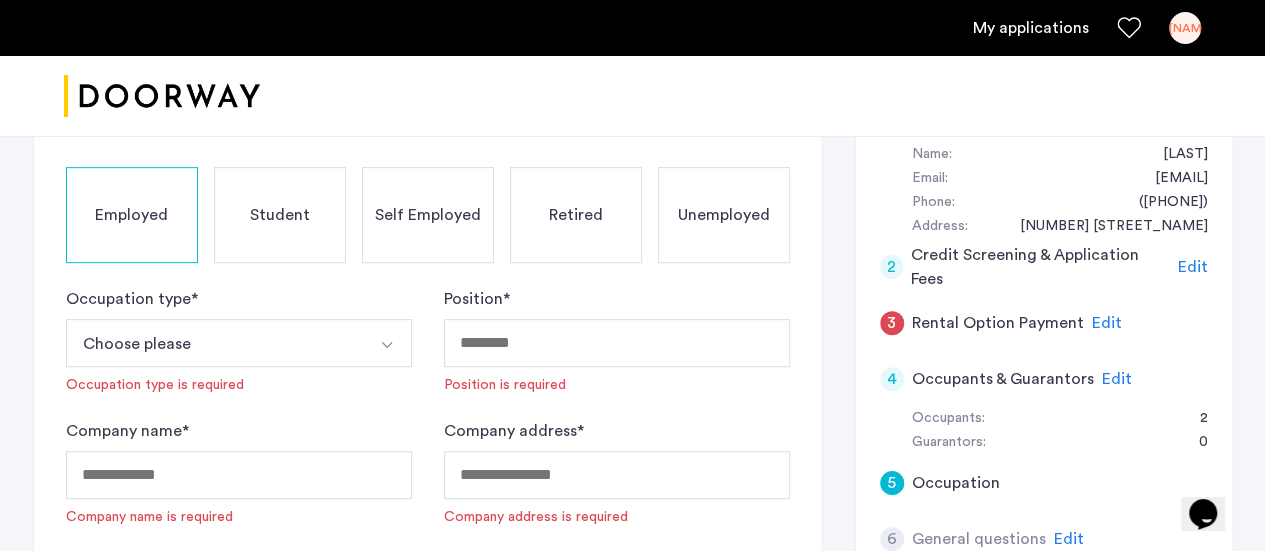 scroll, scrollTop: 383, scrollLeft: 0, axis: vertical 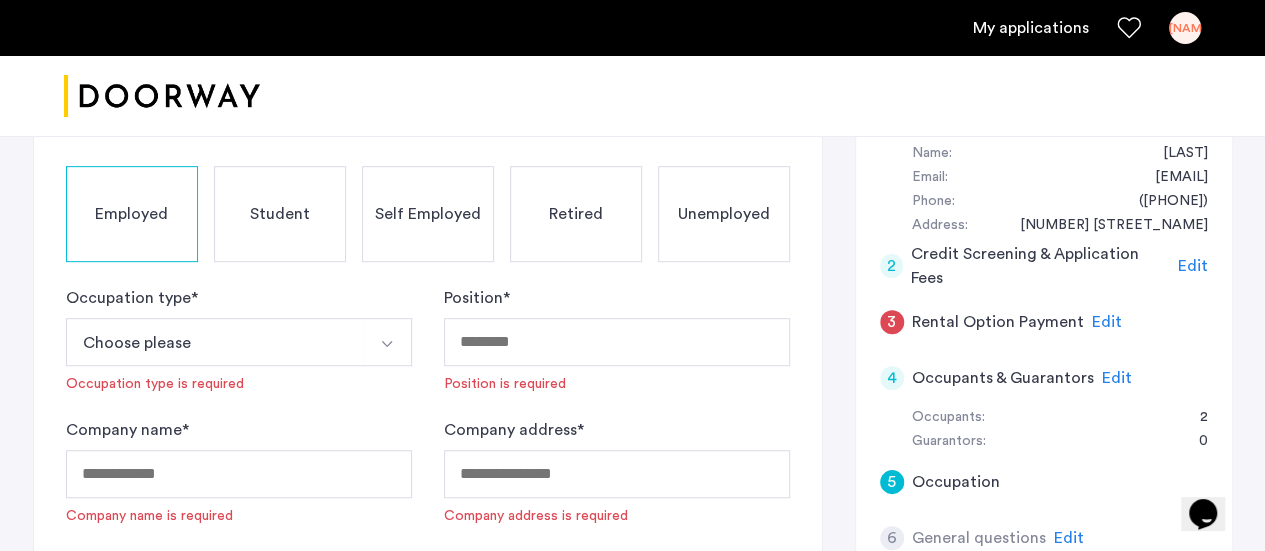 click on "Choose please" at bounding box center [215, 342] 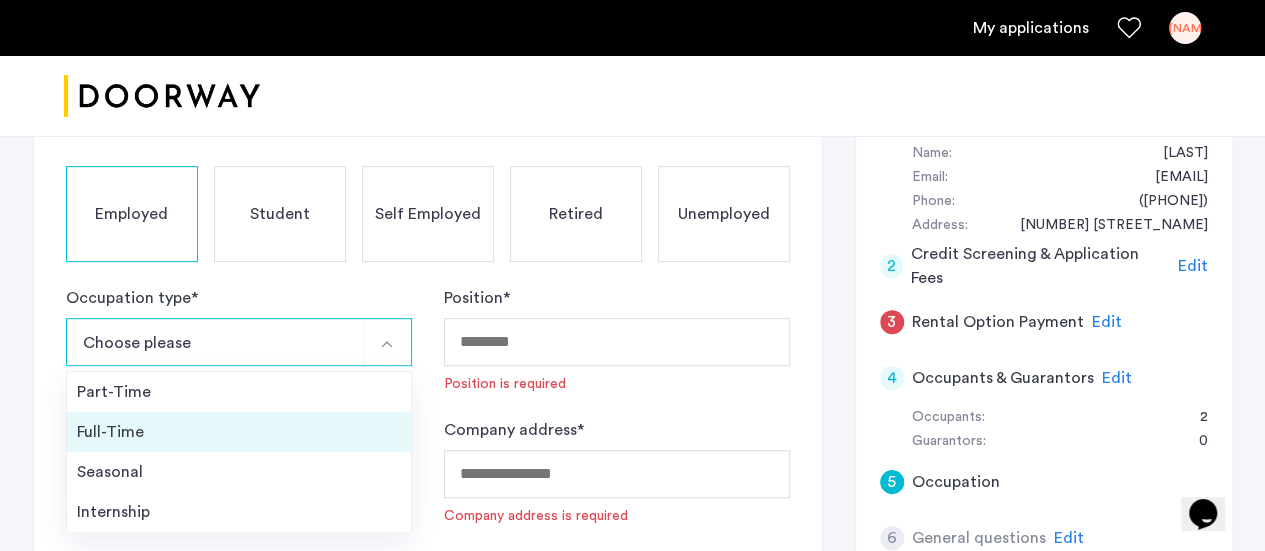 click on "Full-Time" at bounding box center [239, 432] 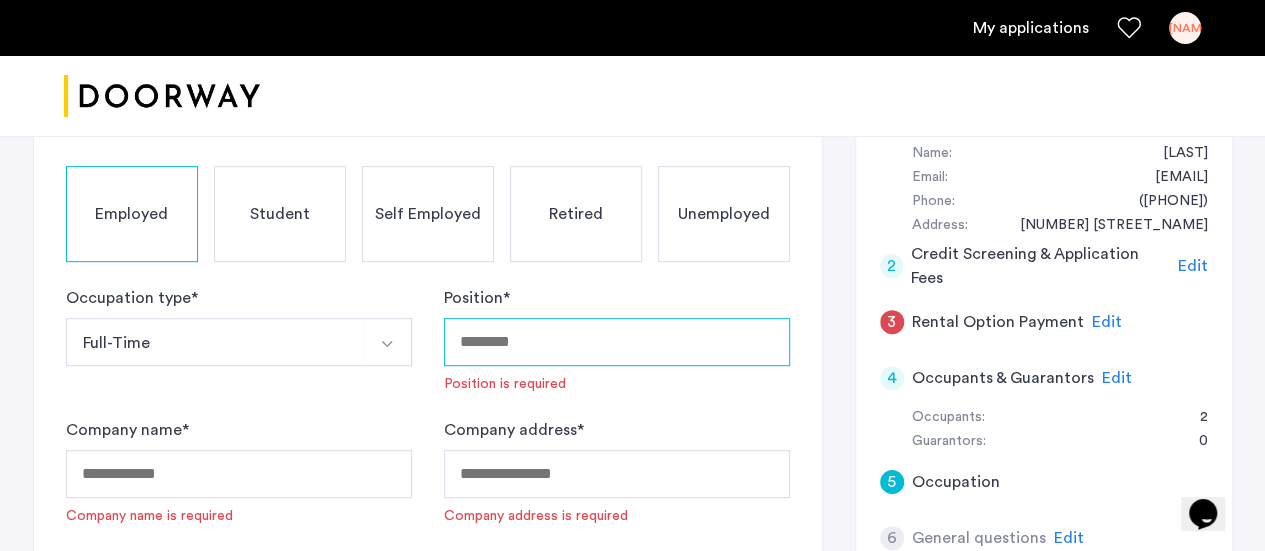 click on "Position  *" at bounding box center (617, 342) 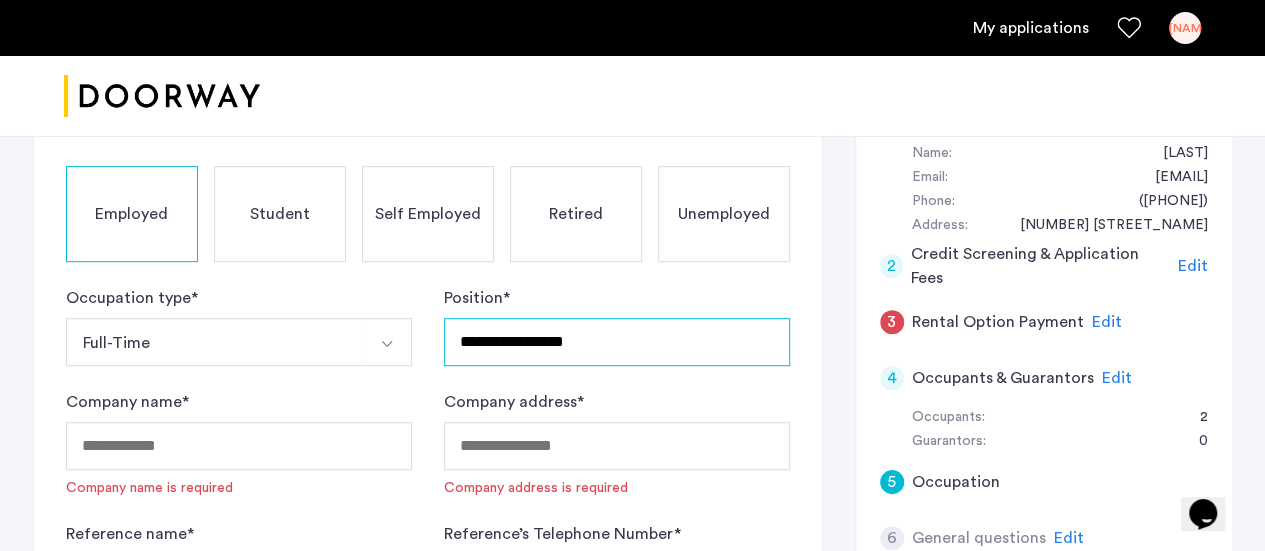 type on "**********" 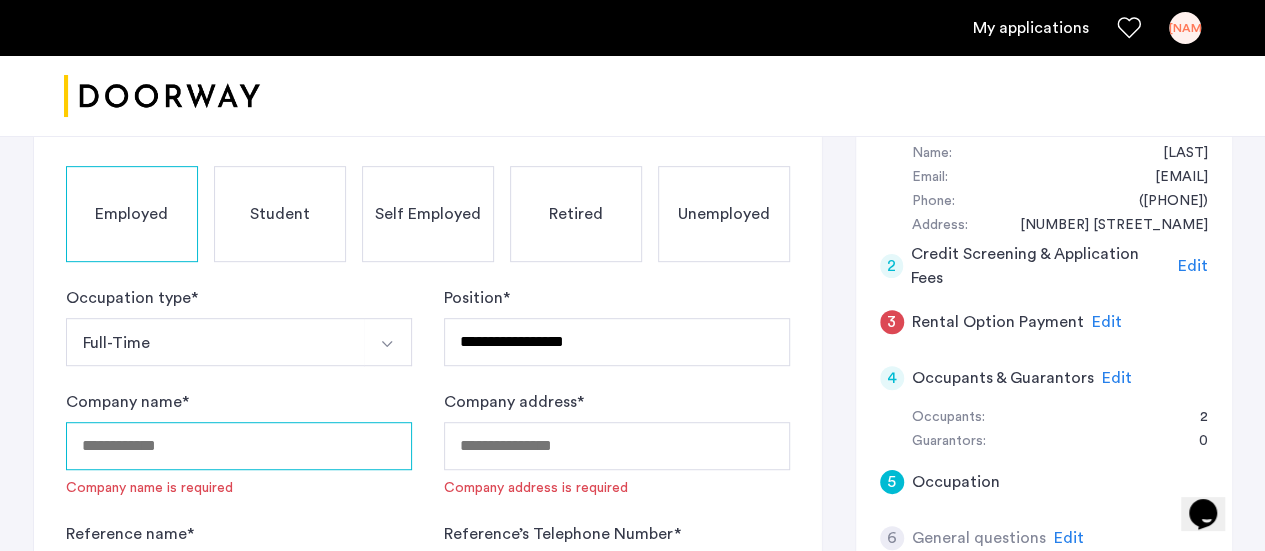 click on "Company name  *" at bounding box center (239, 446) 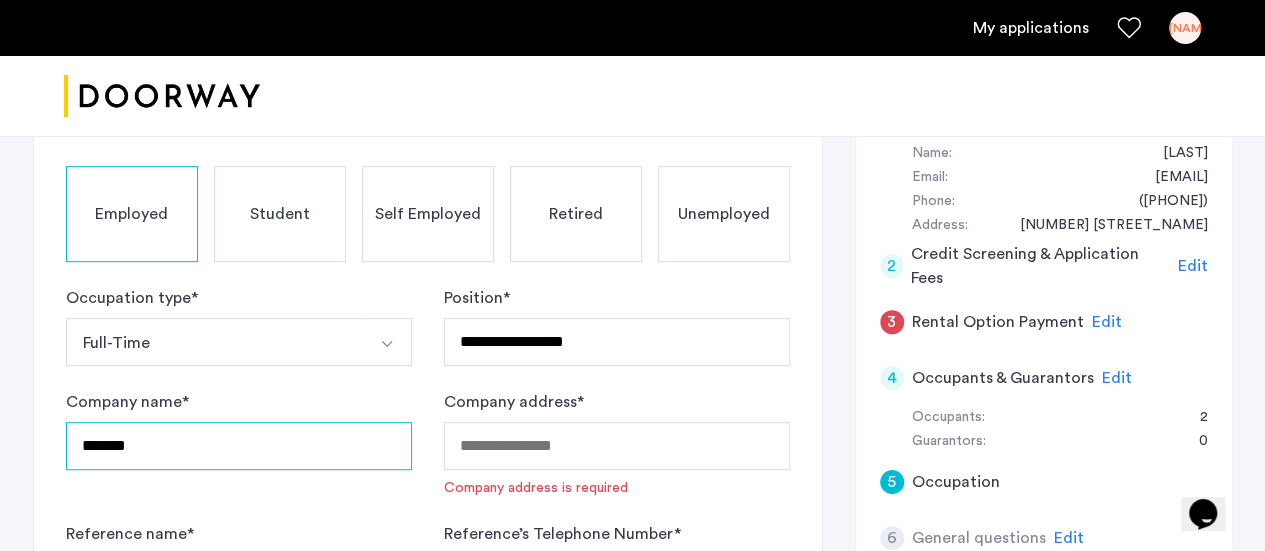 type on "*******" 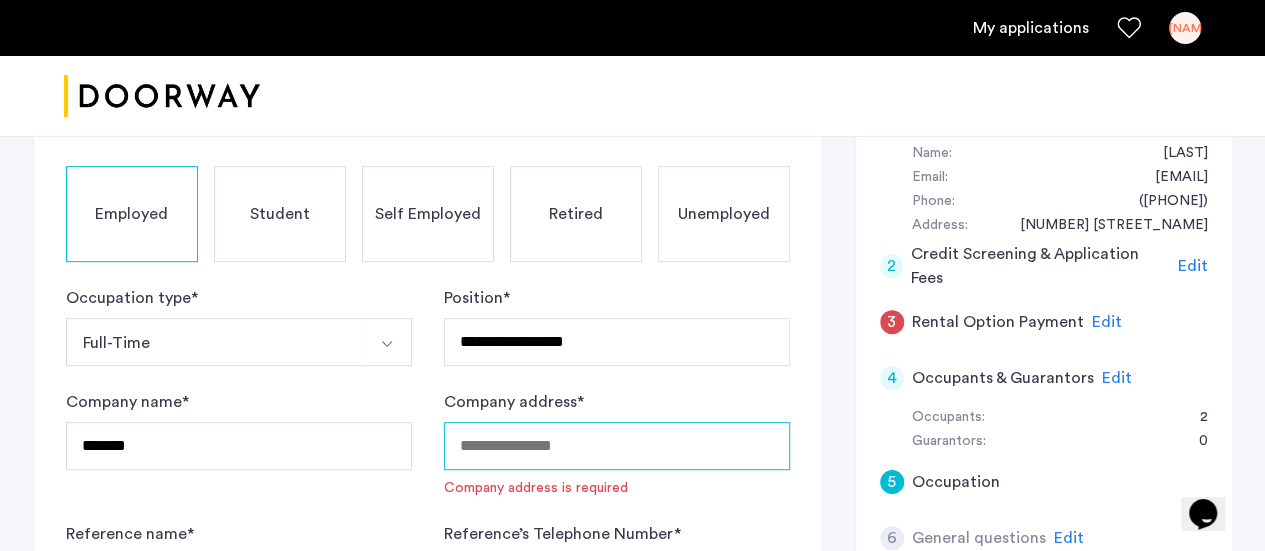 click on "Company address  *" at bounding box center [617, 446] 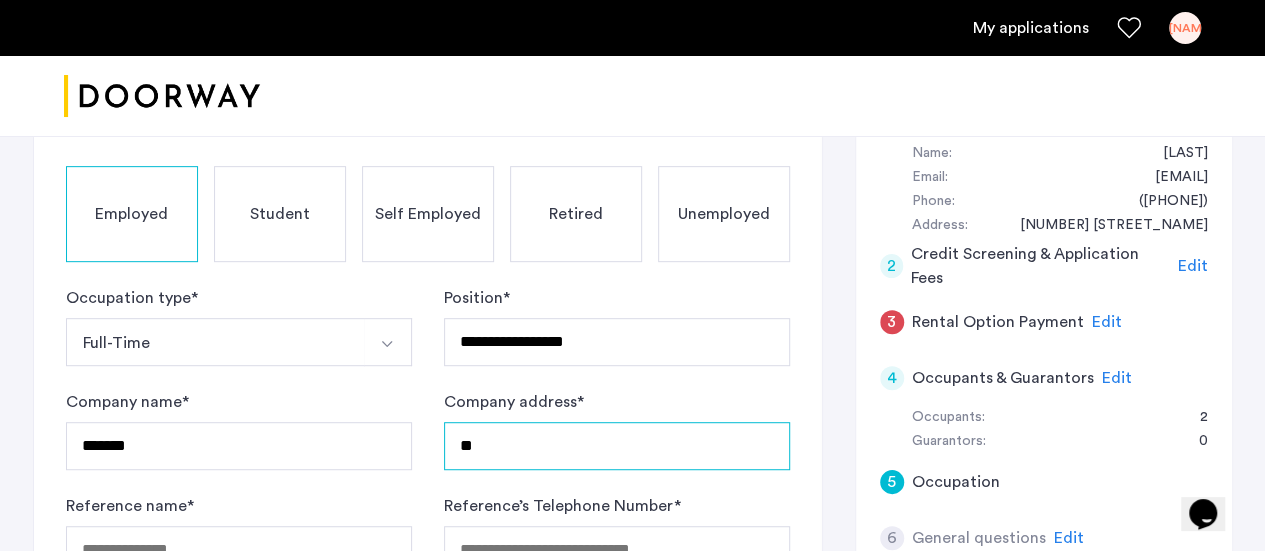 type on "*" 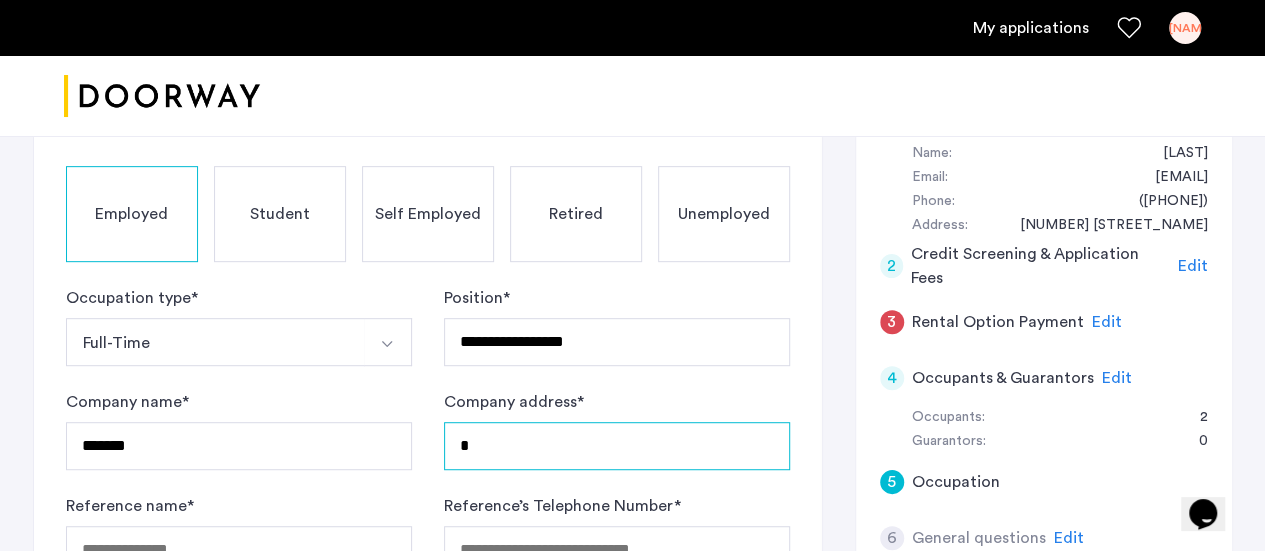 type 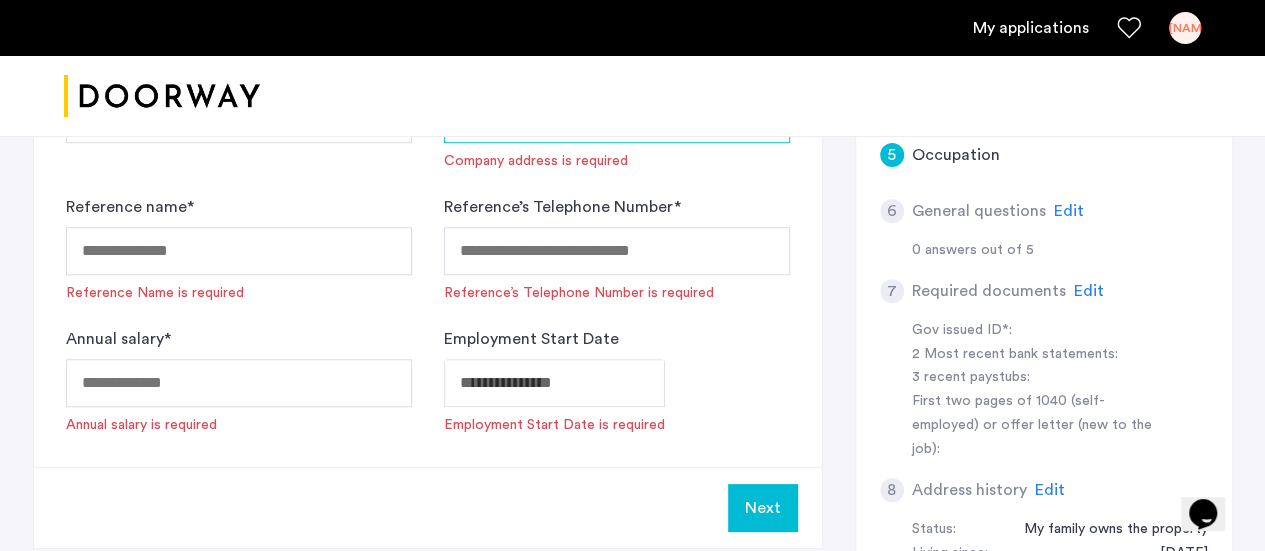 scroll, scrollTop: 711, scrollLeft: 0, axis: vertical 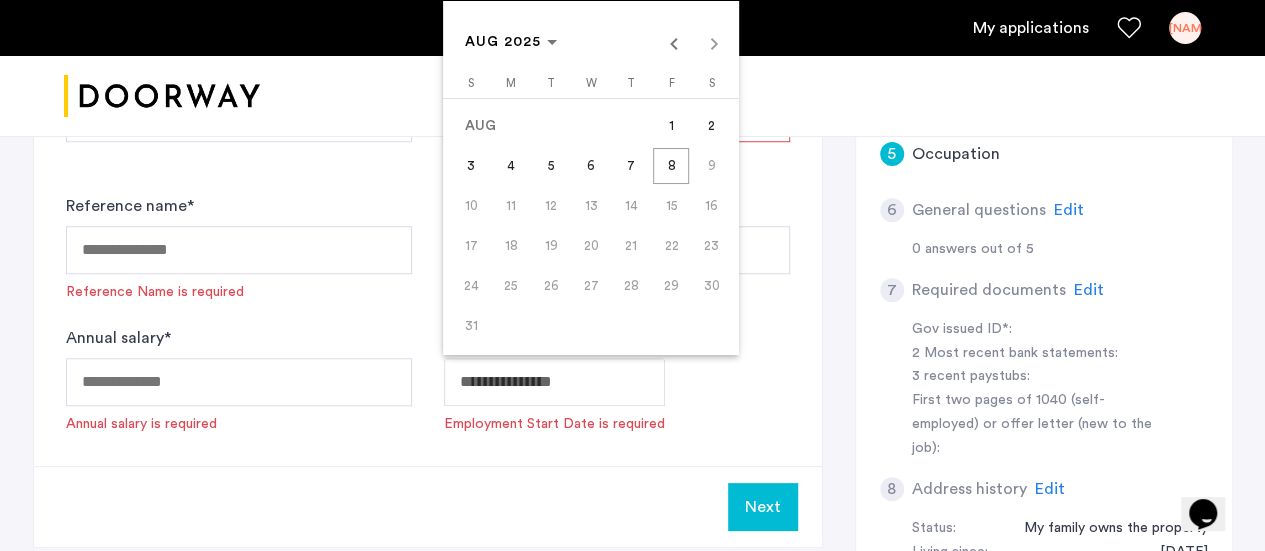 click on "**********" at bounding box center (632, -436) 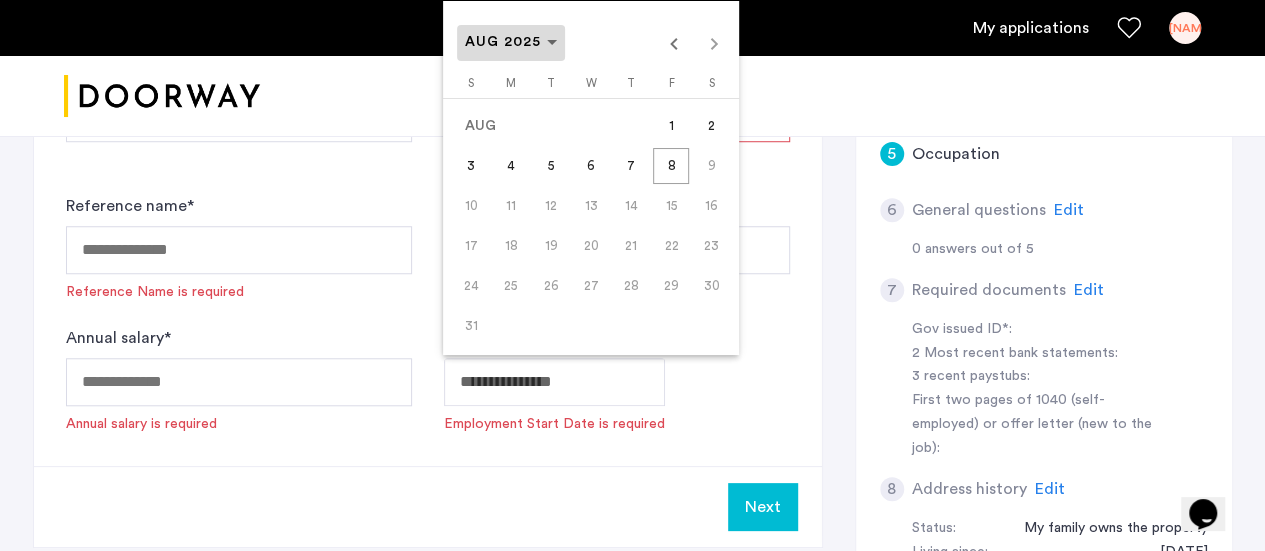 click at bounding box center (511, 43) 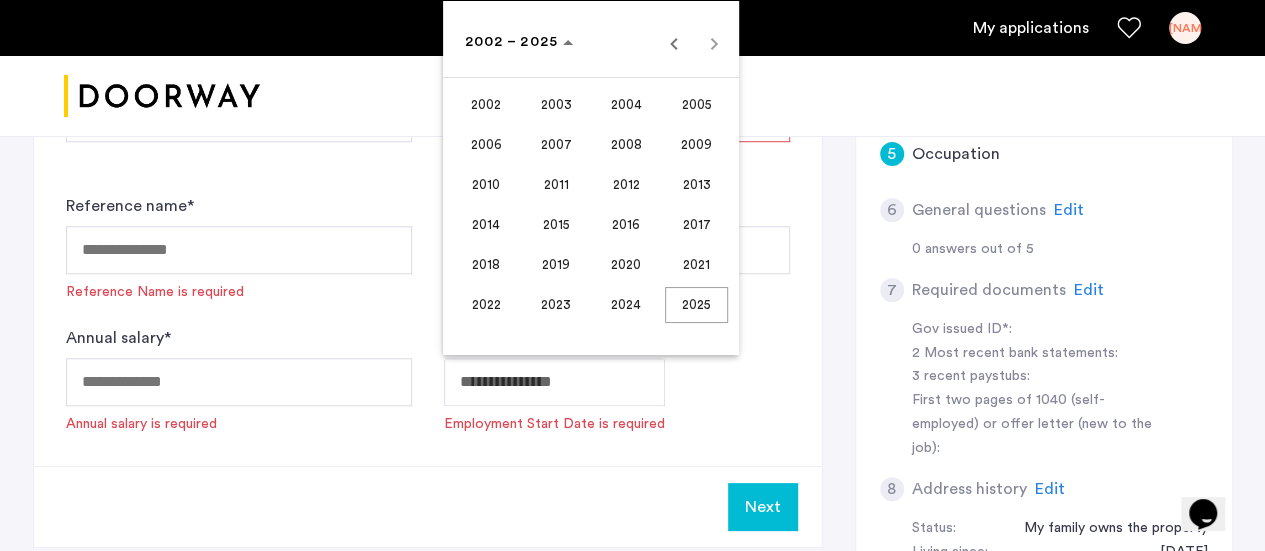 click on "2020" at bounding box center (626, 265) 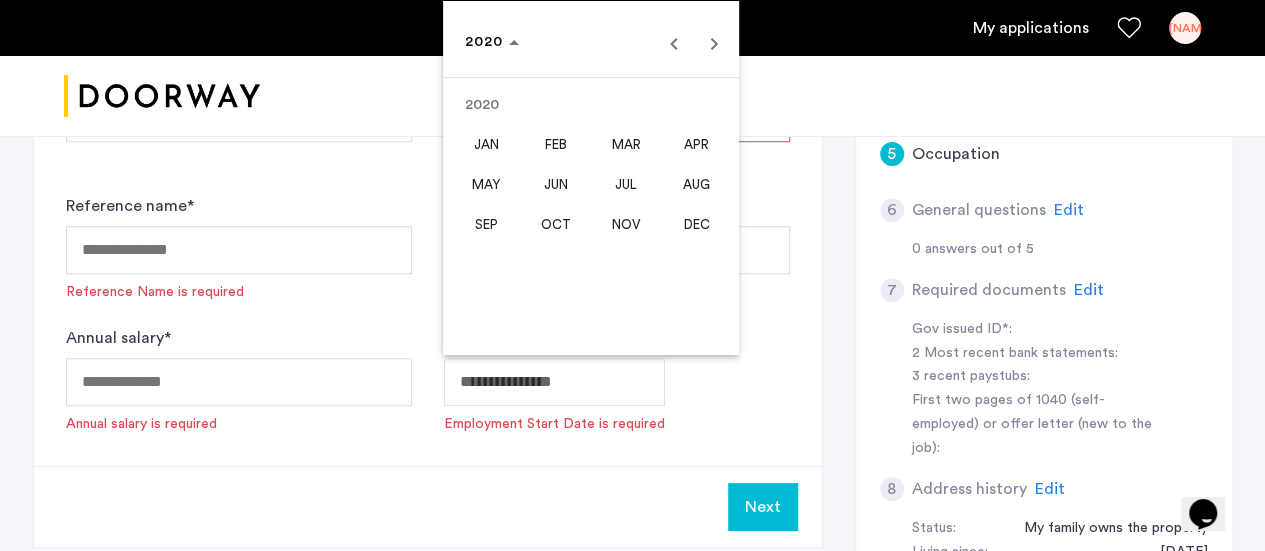 click on "DEC" at bounding box center [696, 225] 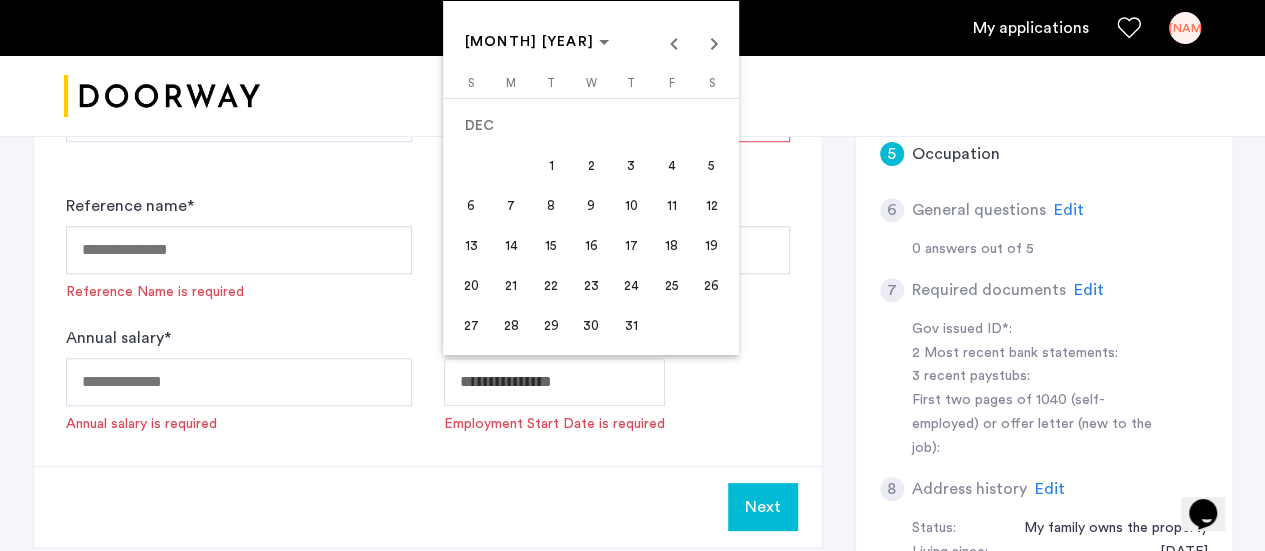 click on "1" at bounding box center (551, 166) 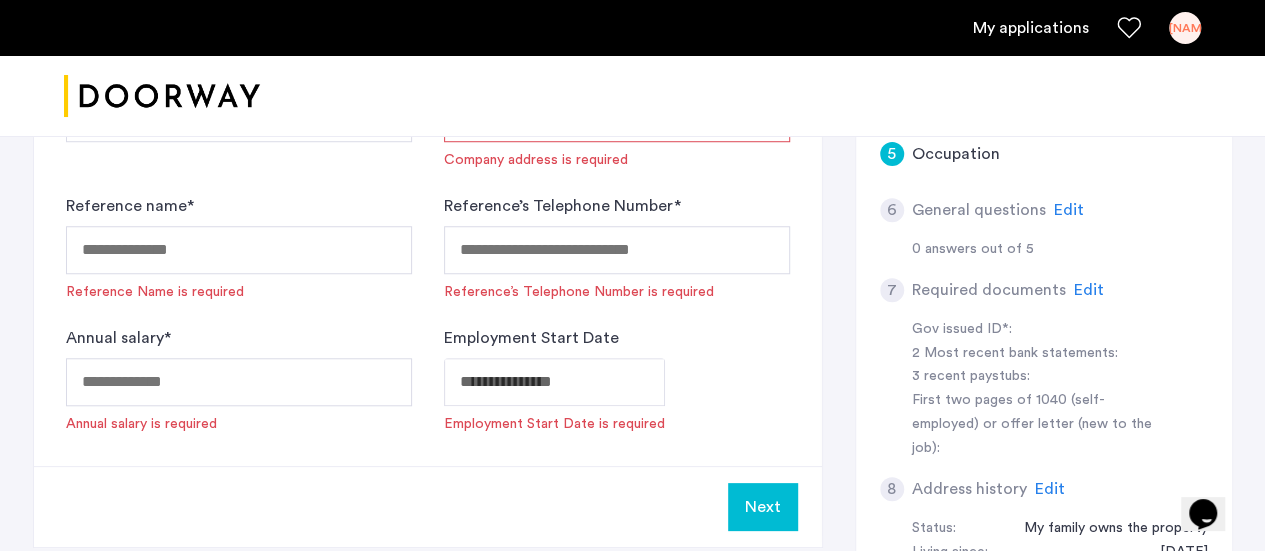 type on "**********" 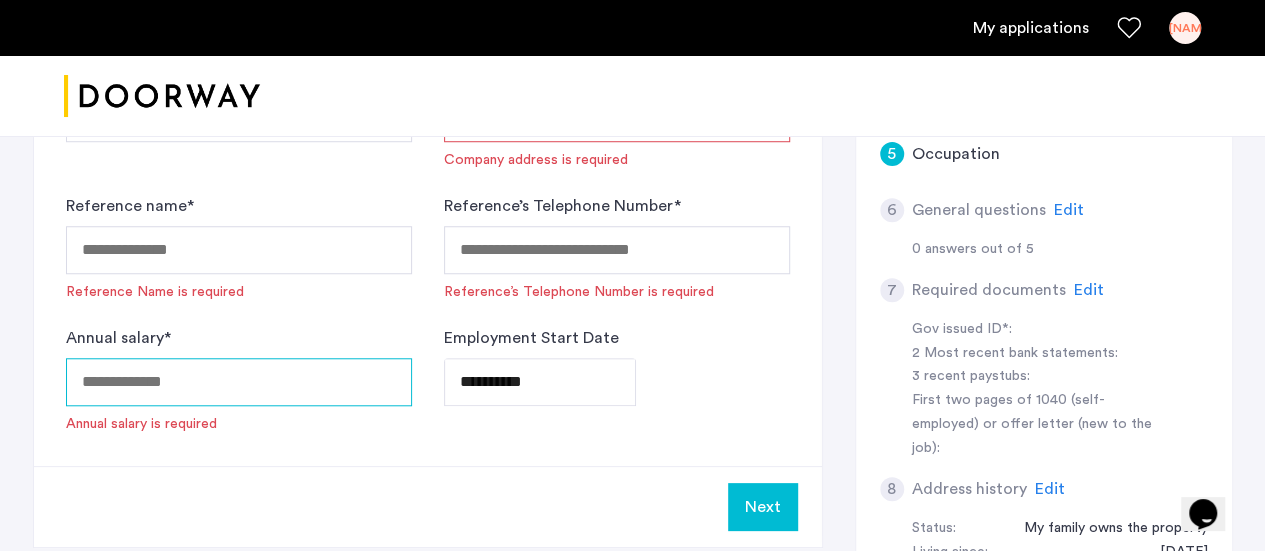 click on "Annual salary  *" at bounding box center (239, 382) 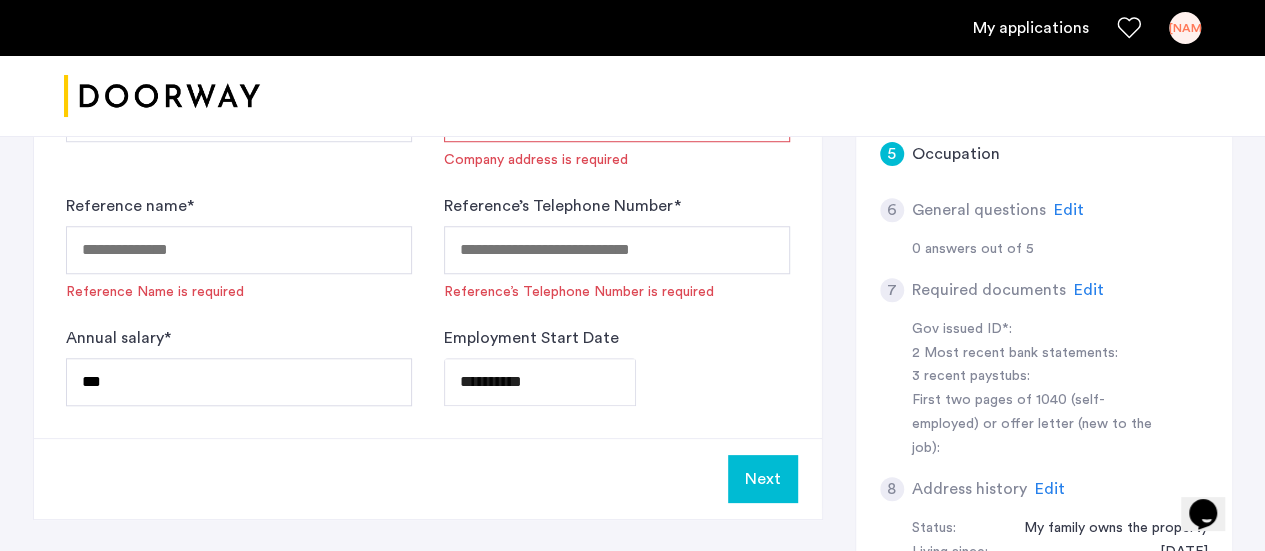 click at bounding box center (632, 96) 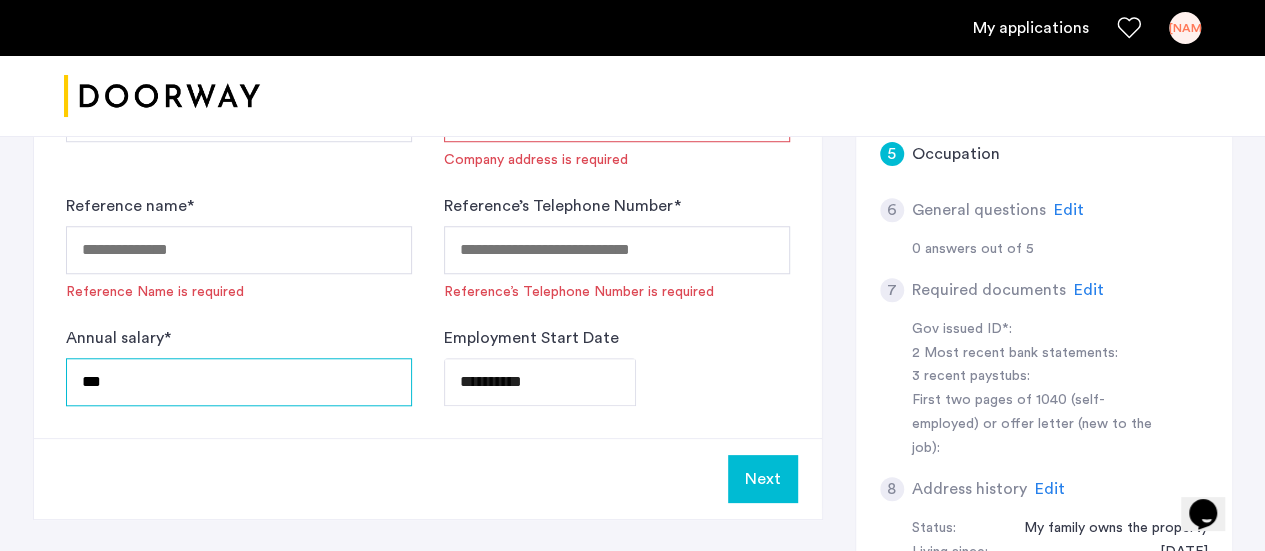 click on "***" at bounding box center [239, 382] 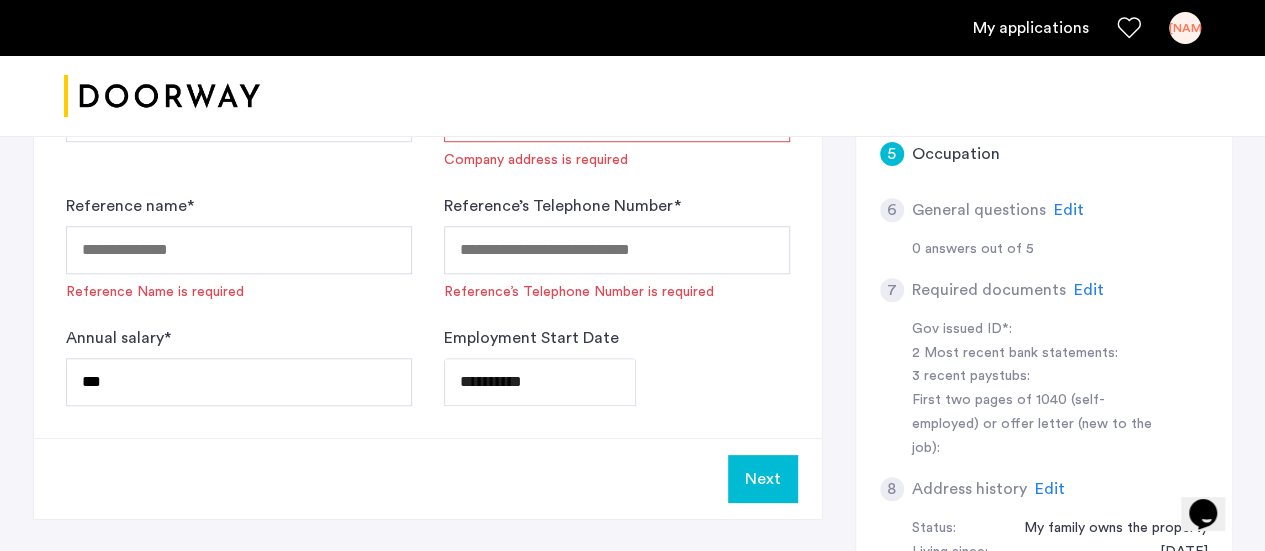 click on "**********" 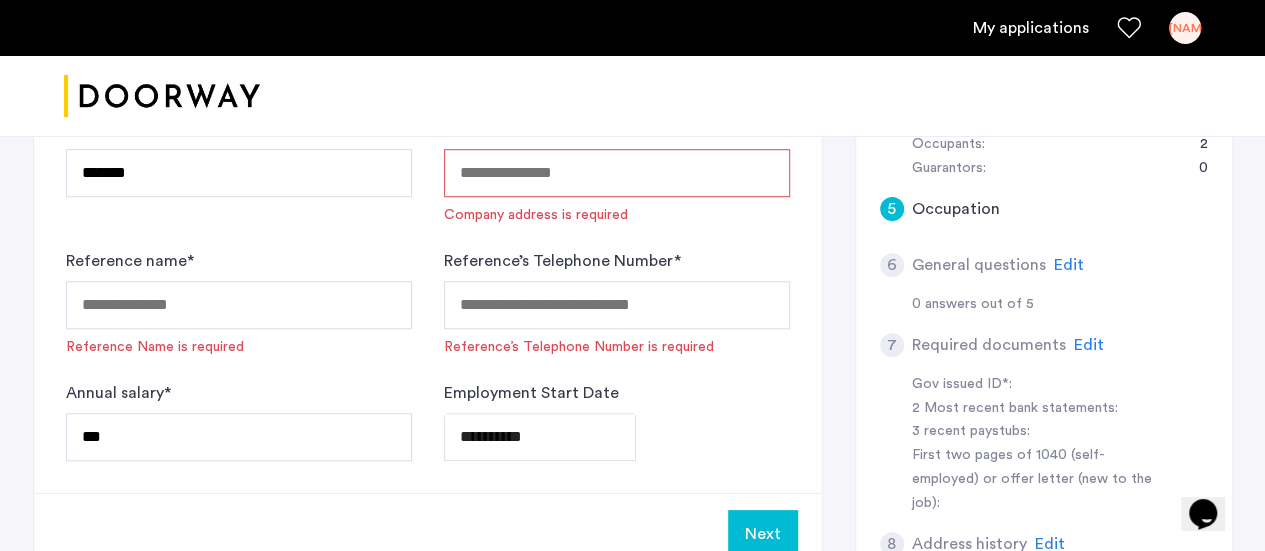 scroll, scrollTop: 655, scrollLeft: 0, axis: vertical 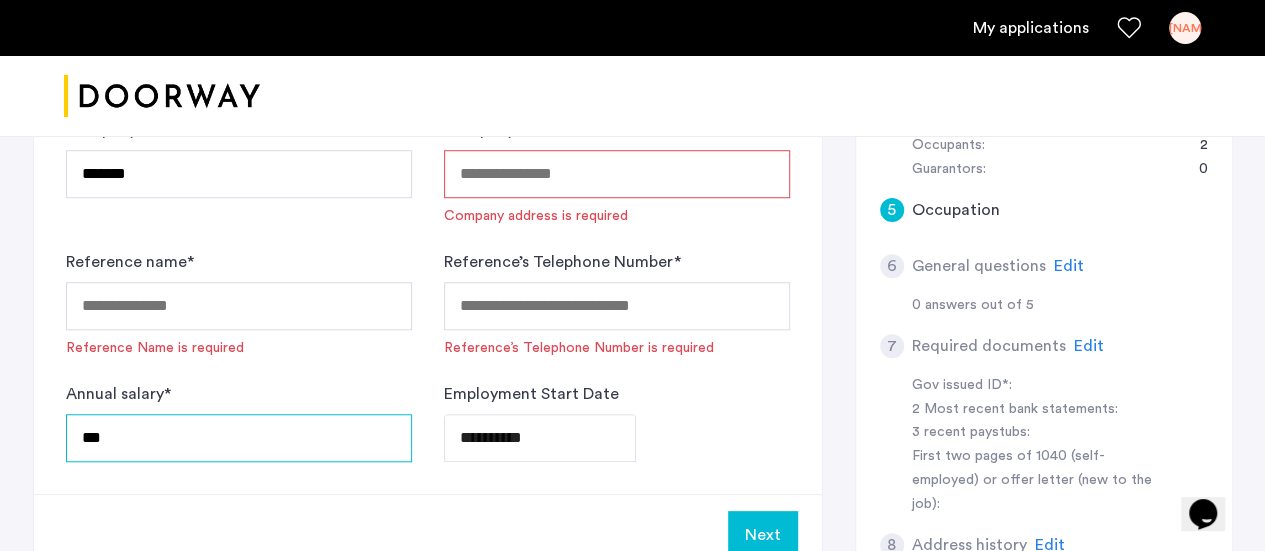 click on "***" at bounding box center (239, 438) 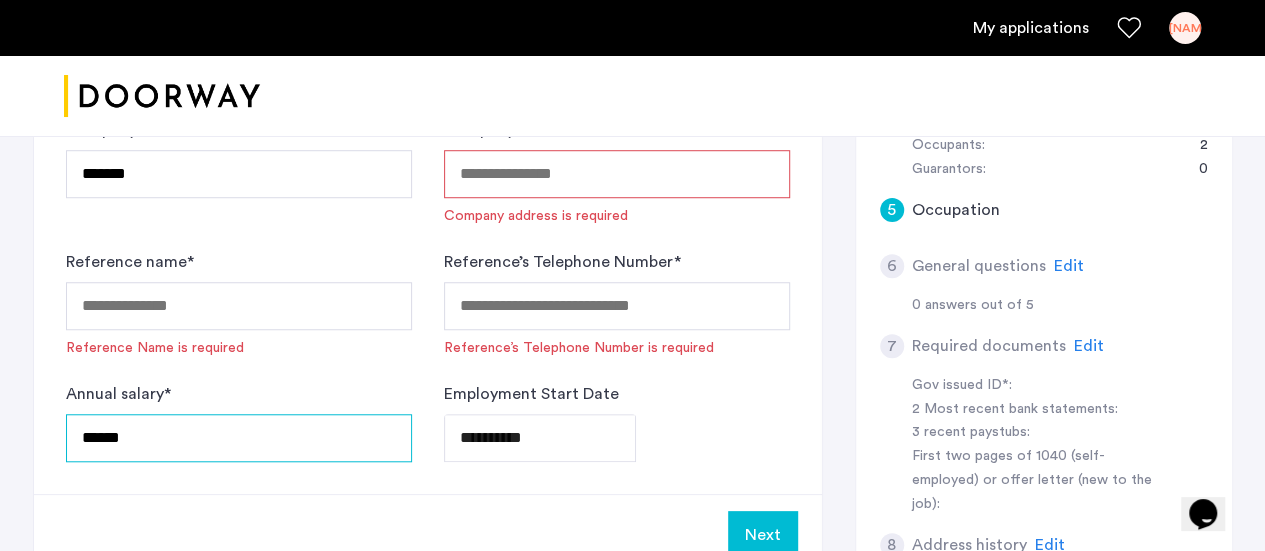 type on "******" 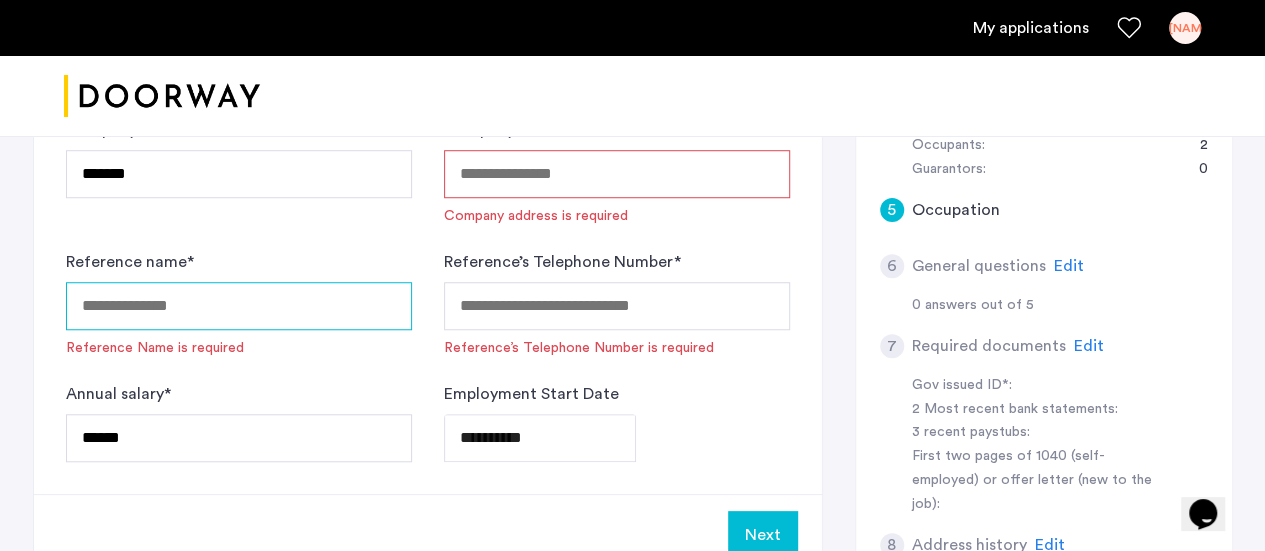 click on "Reference name  *" at bounding box center [239, 306] 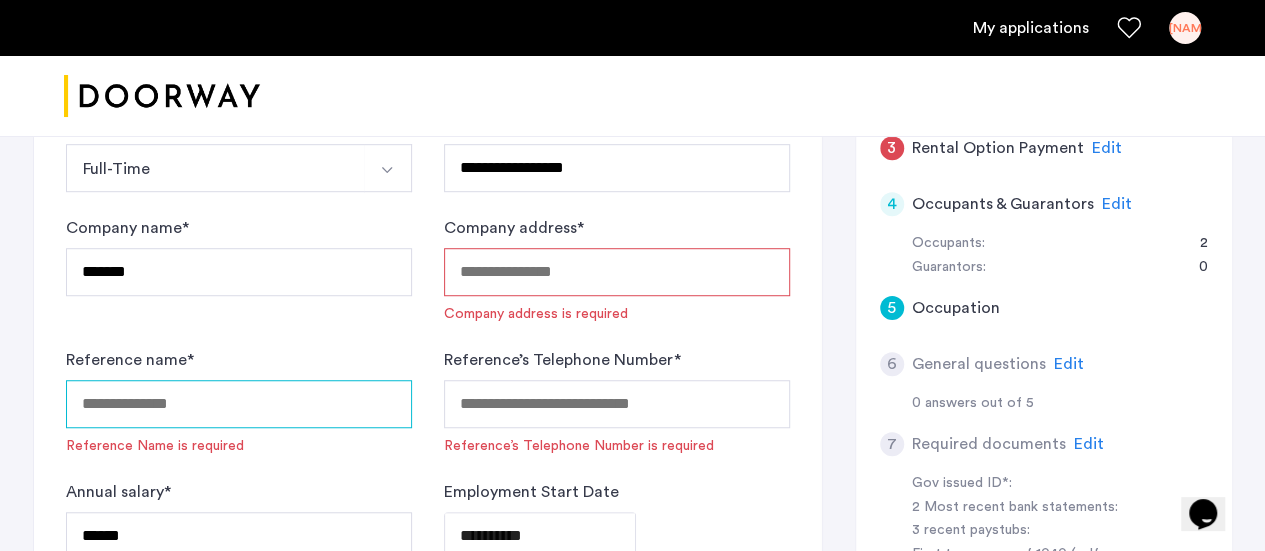 scroll, scrollTop: 558, scrollLeft: 0, axis: vertical 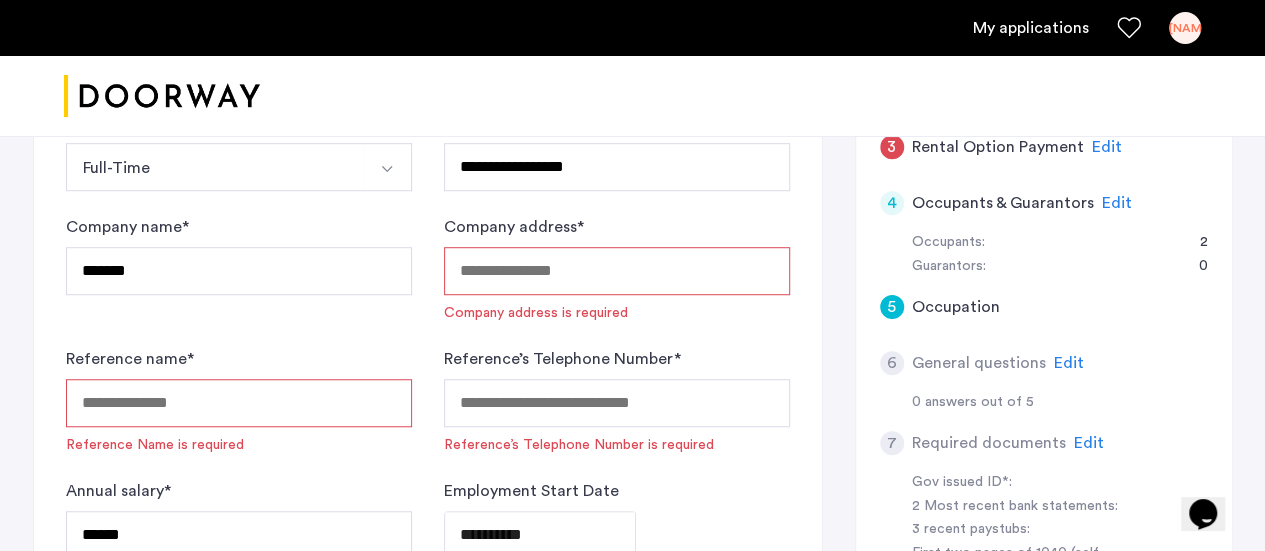 click on "Company address  *" at bounding box center [617, 271] 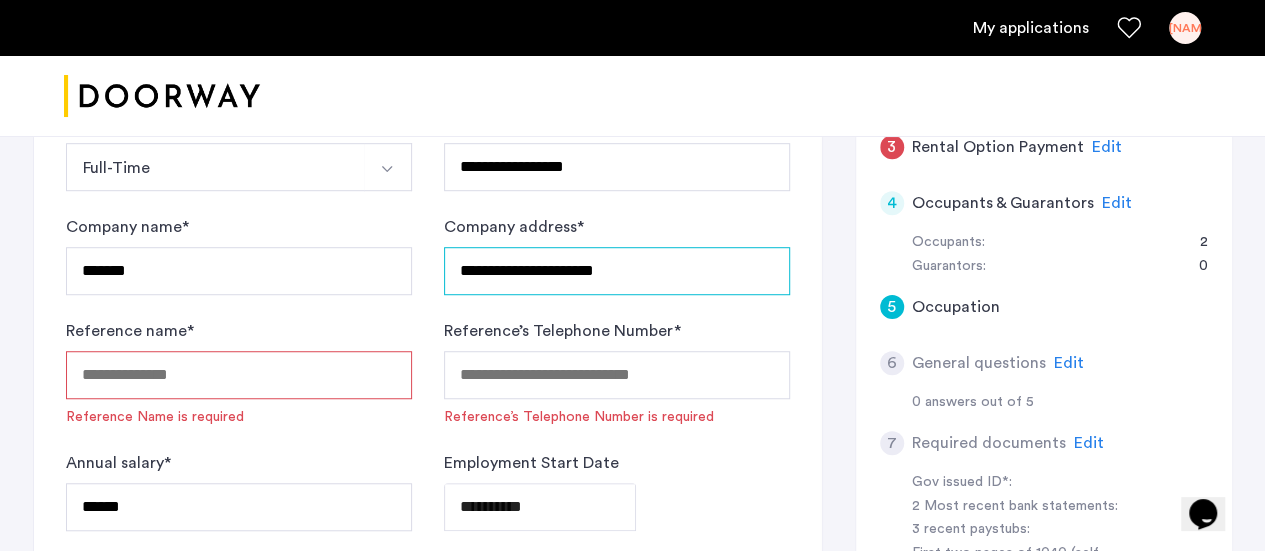 type on "**********" 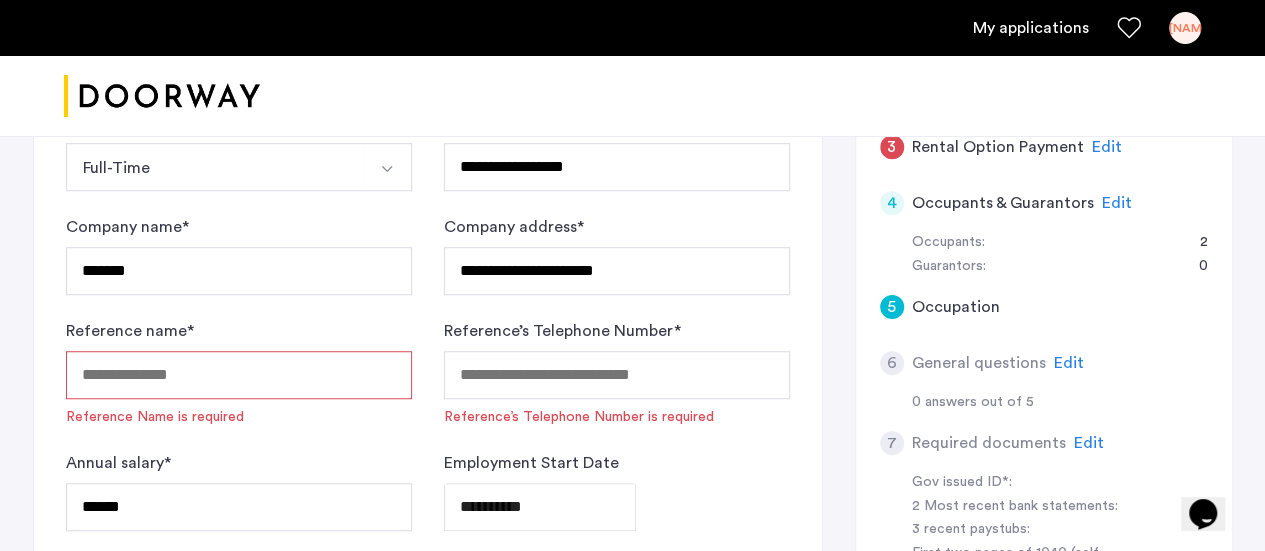 click on "Reference name  *" at bounding box center (239, 375) 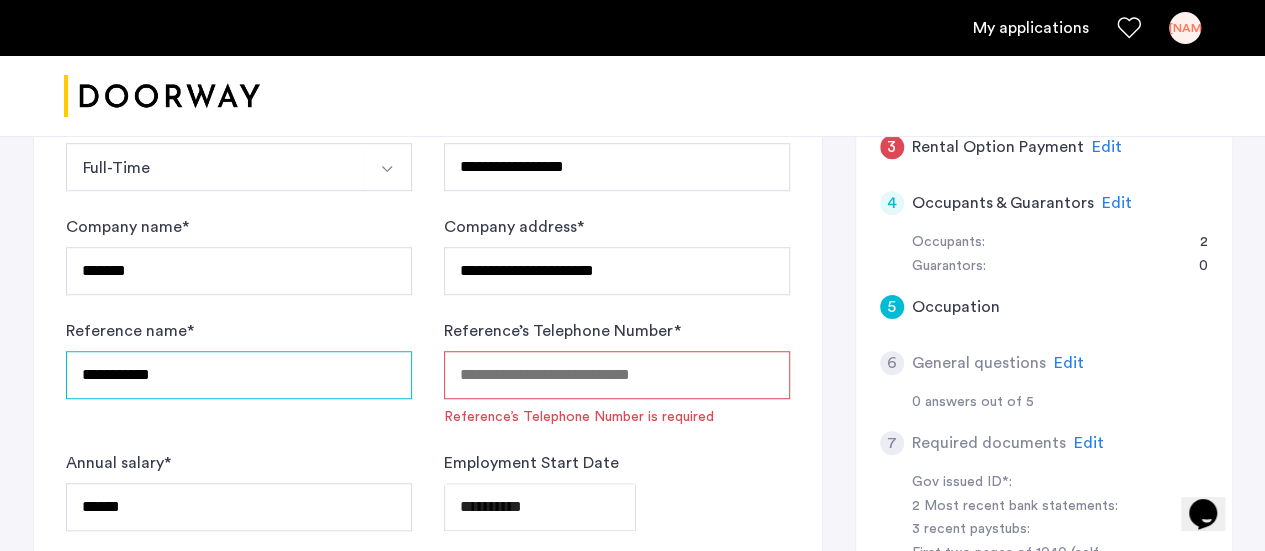 click on "**********" at bounding box center (239, 375) 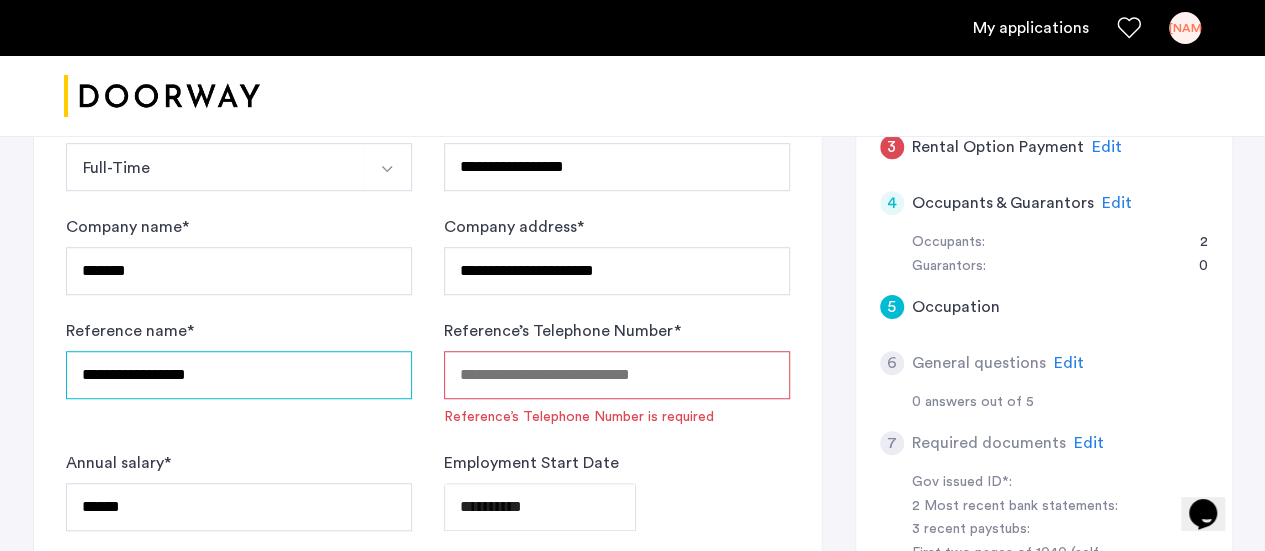 type on "**********" 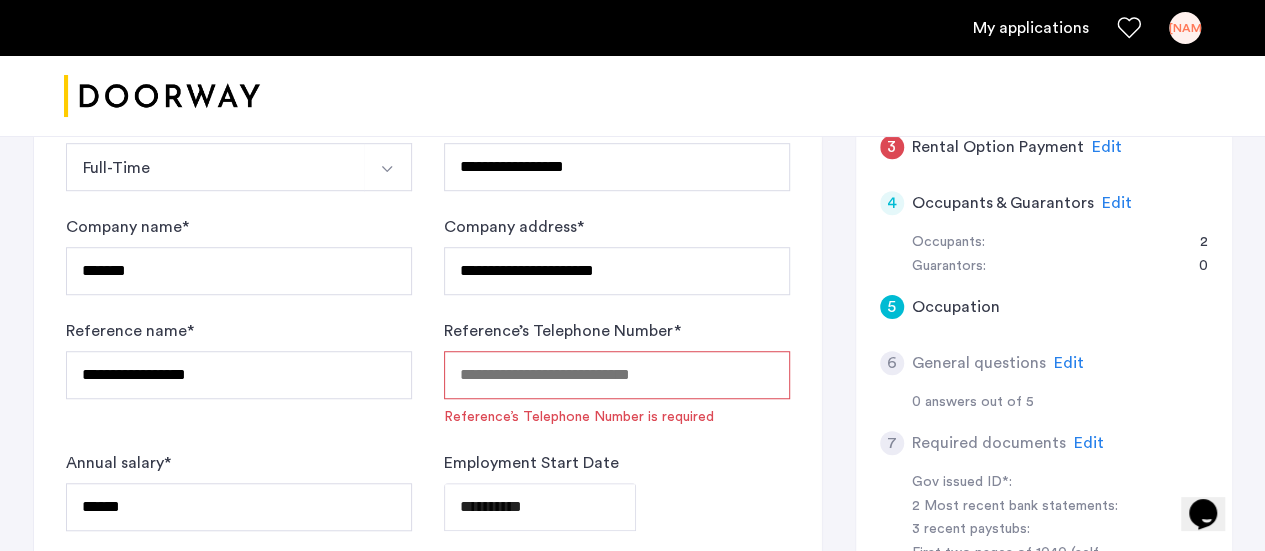 click on "Reference’s Telephone Number  *" at bounding box center (617, 375) 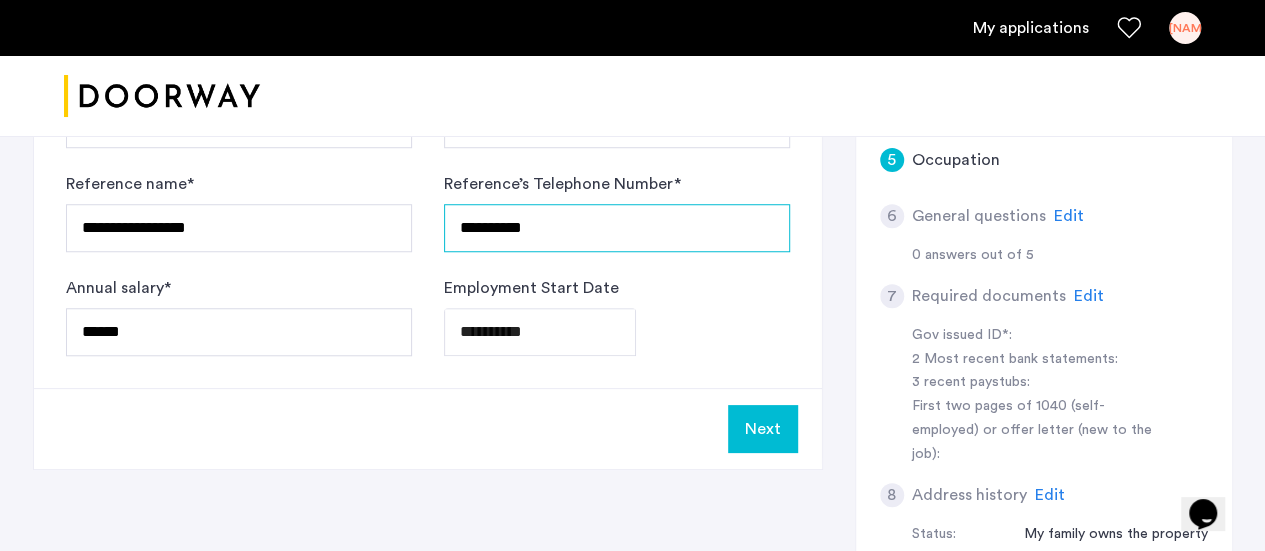 scroll, scrollTop: 543, scrollLeft: 0, axis: vertical 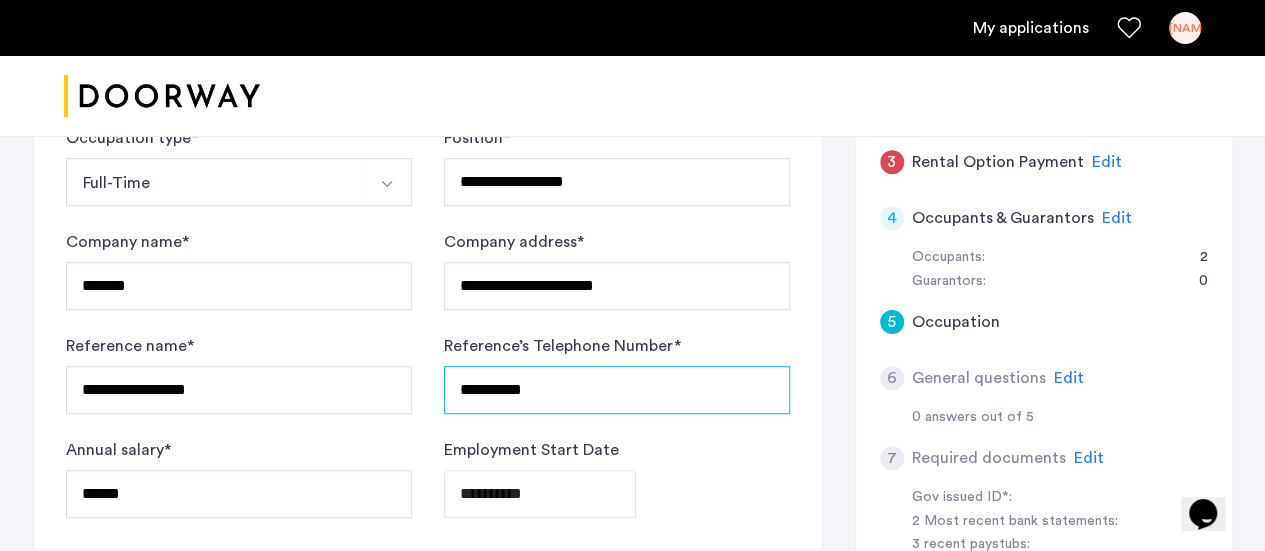 type on "**********" 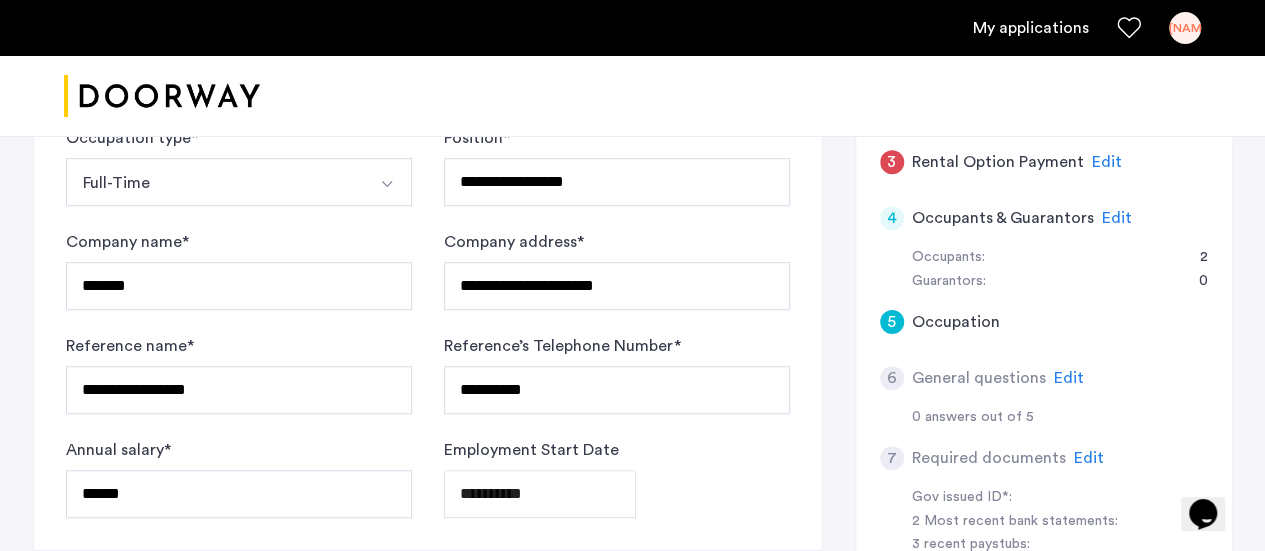 click at bounding box center (632, 96) 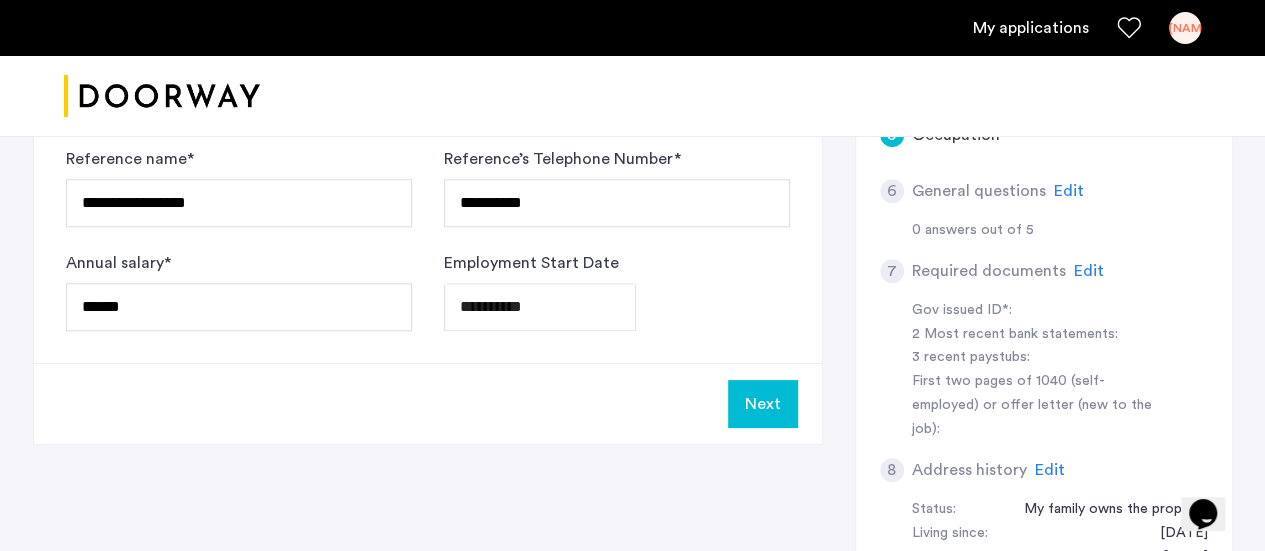 scroll, scrollTop: 642, scrollLeft: 0, axis: vertical 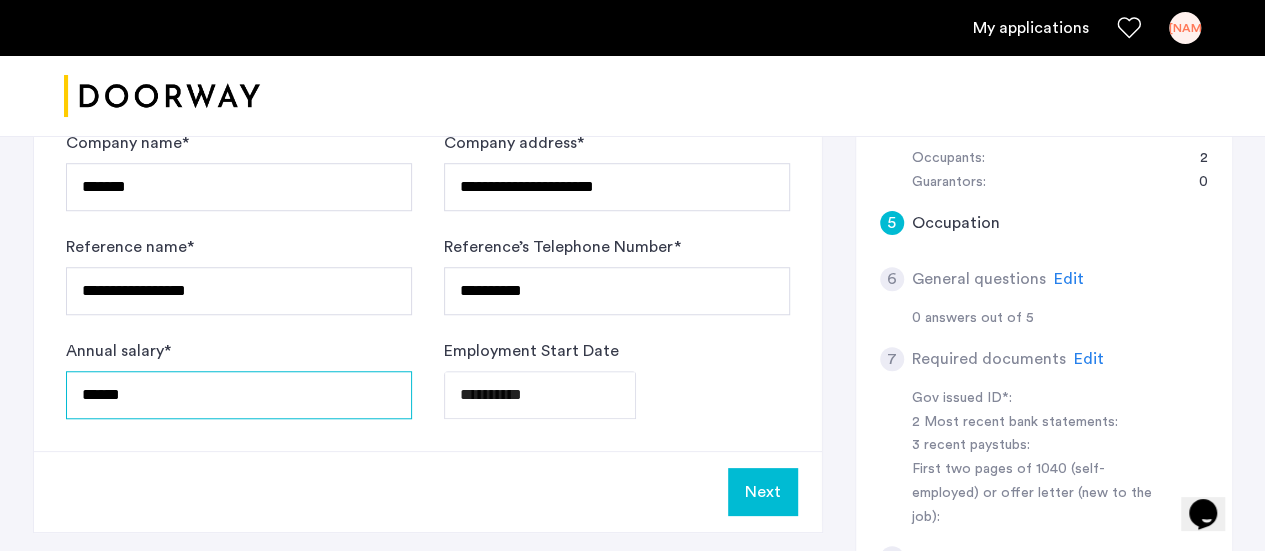 click on "******" at bounding box center [239, 395] 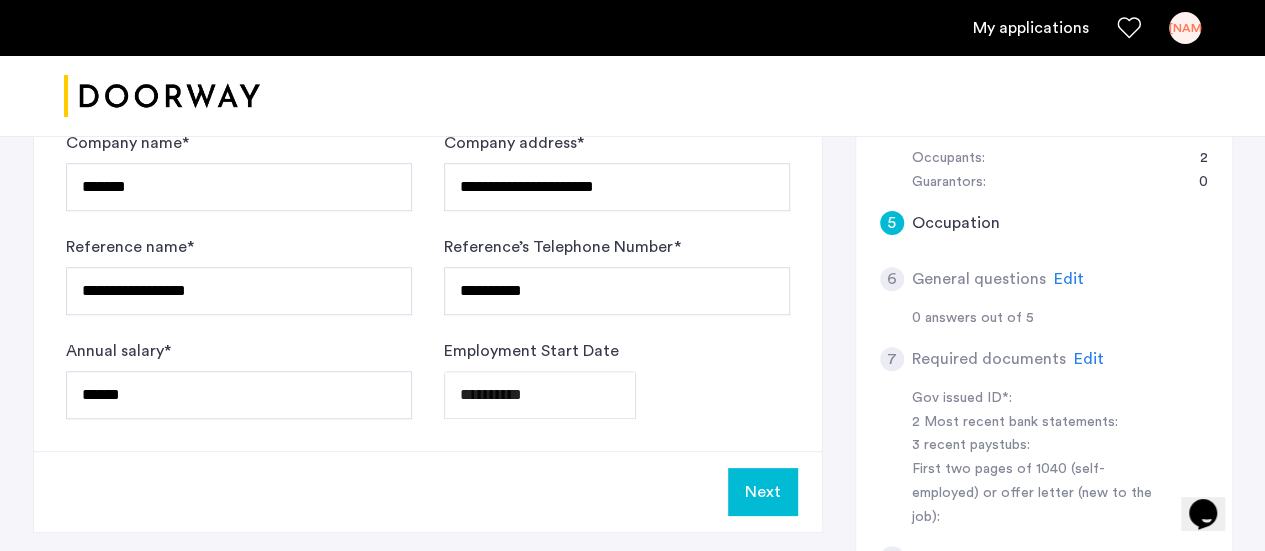 click on "Next" 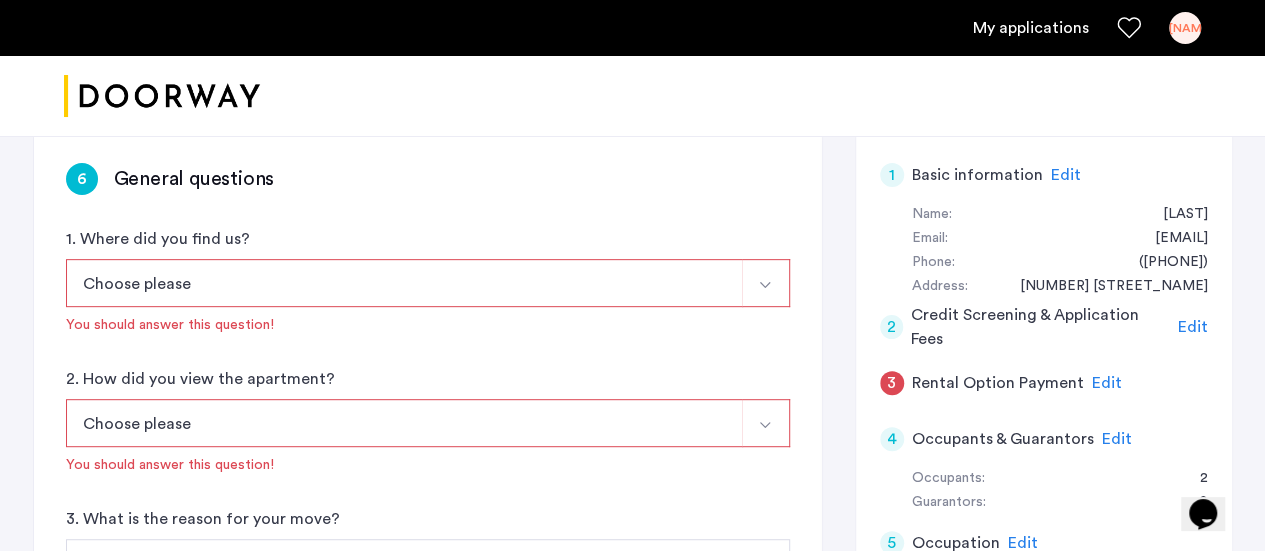 scroll, scrollTop: 324, scrollLeft: 0, axis: vertical 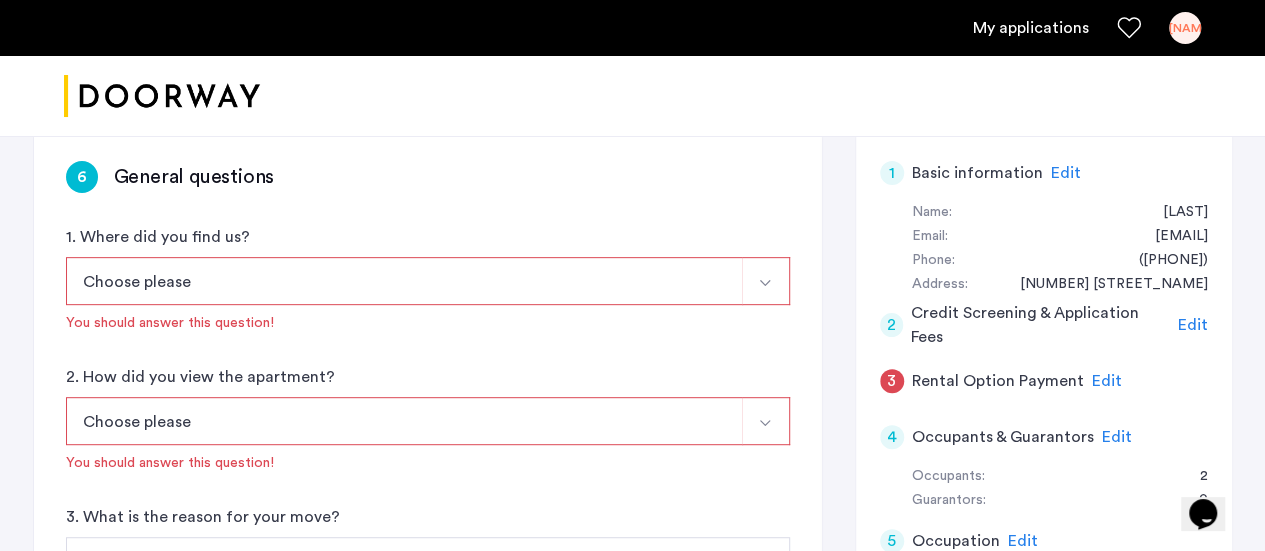 click on "Choose please" at bounding box center [404, 281] 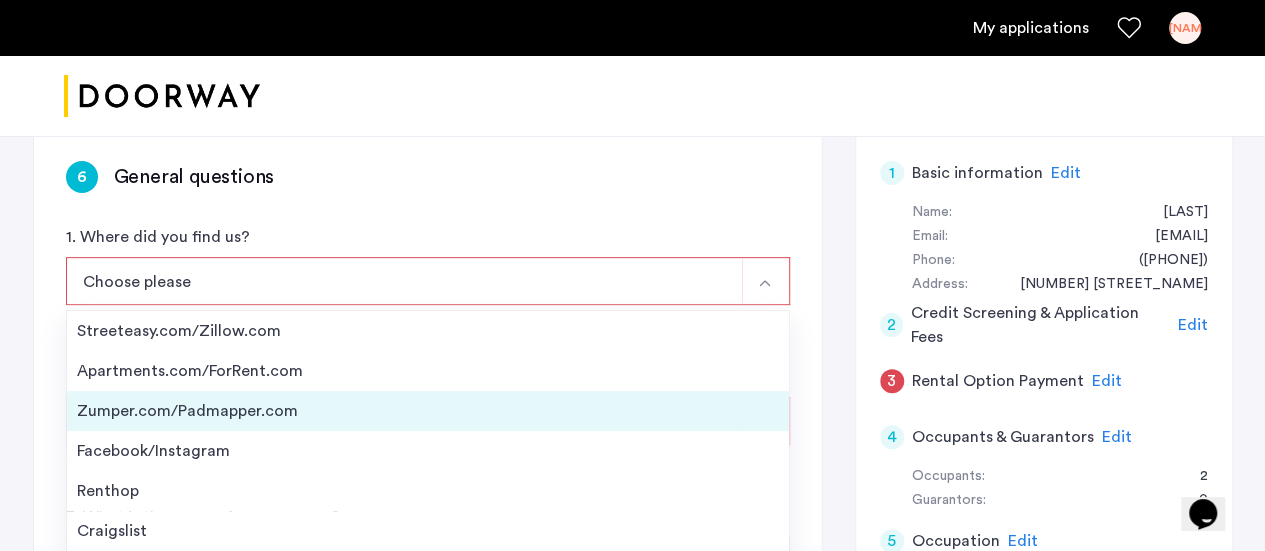 scroll, scrollTop: 31, scrollLeft: 0, axis: vertical 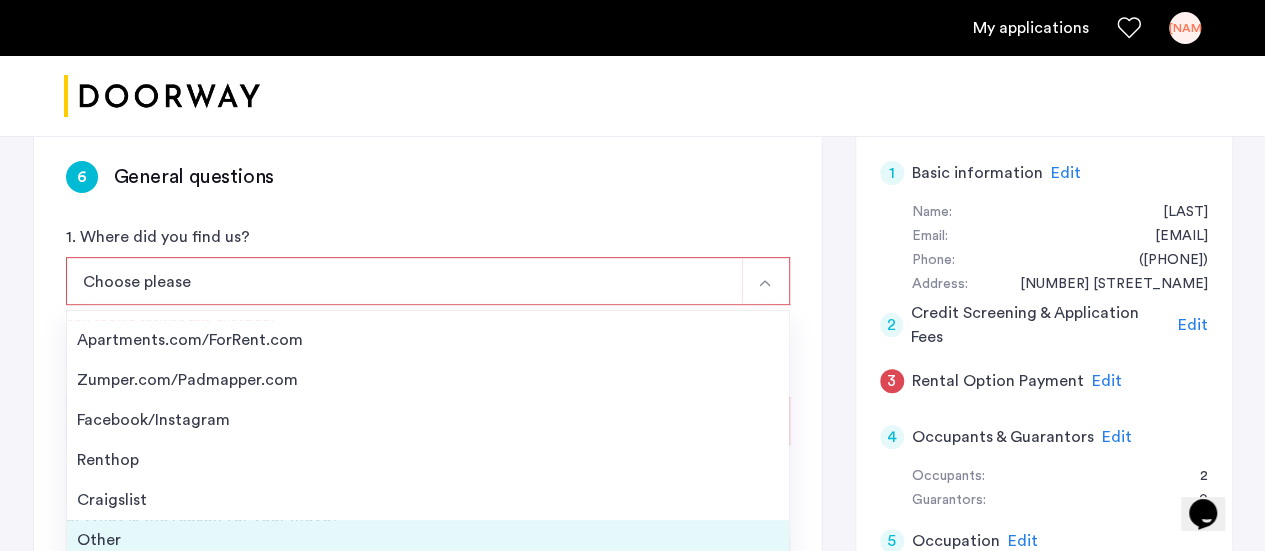 click on "Other" at bounding box center [428, 540] 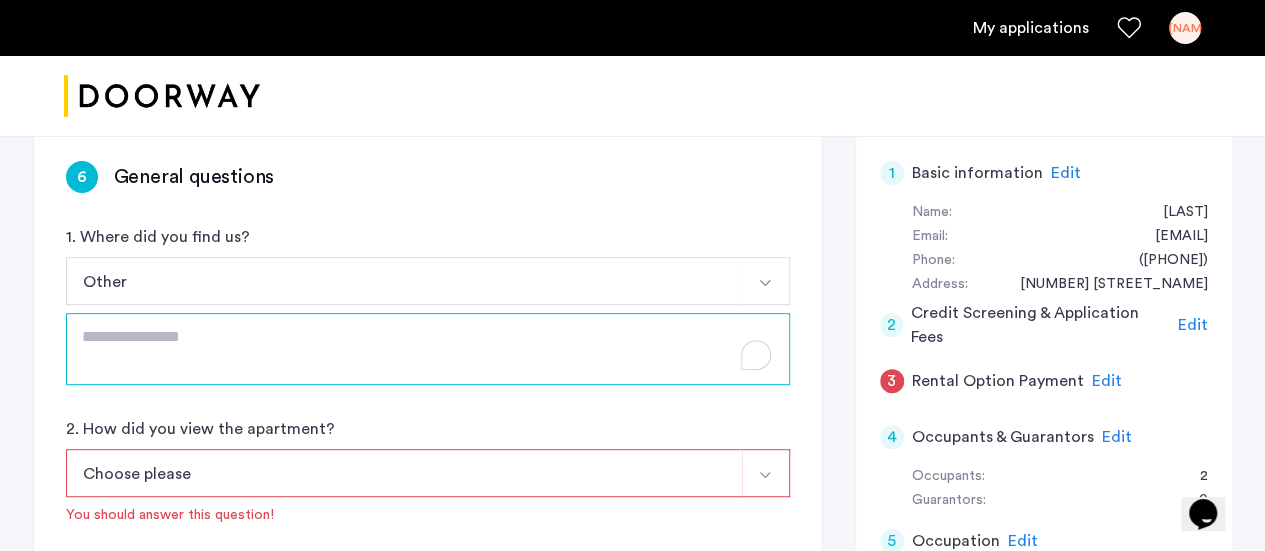 click at bounding box center [428, 349] 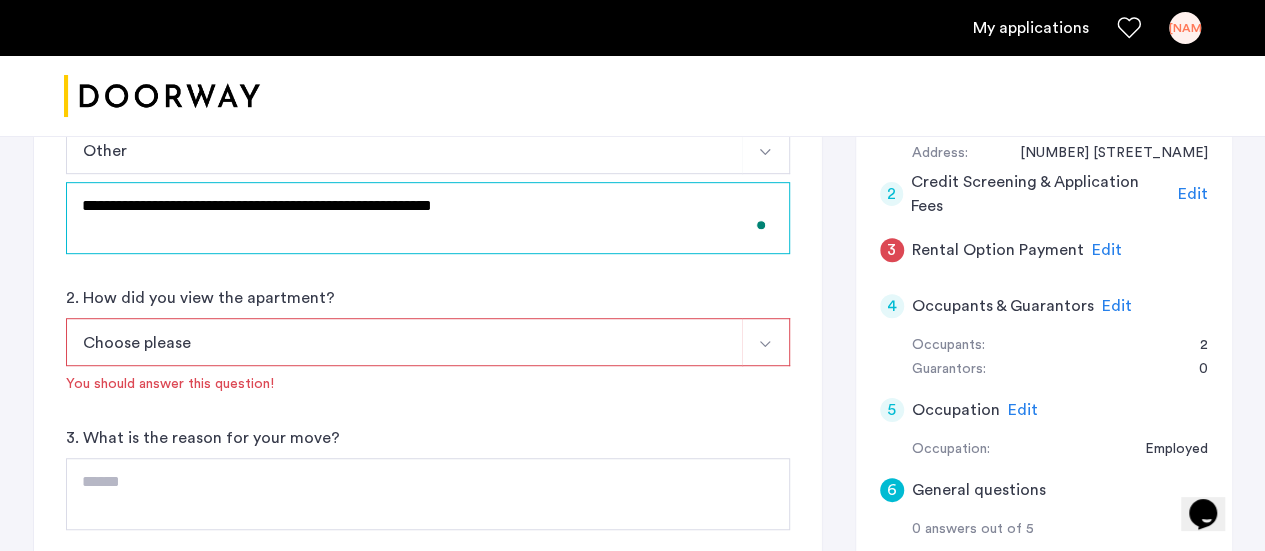 scroll, scrollTop: 459, scrollLeft: 0, axis: vertical 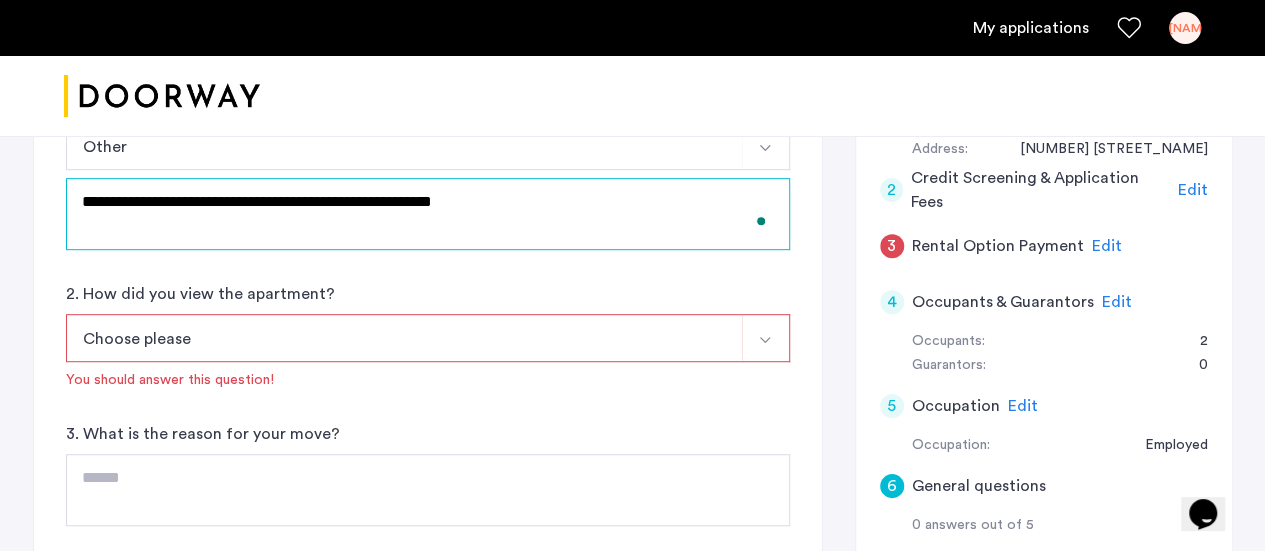 type on "**********" 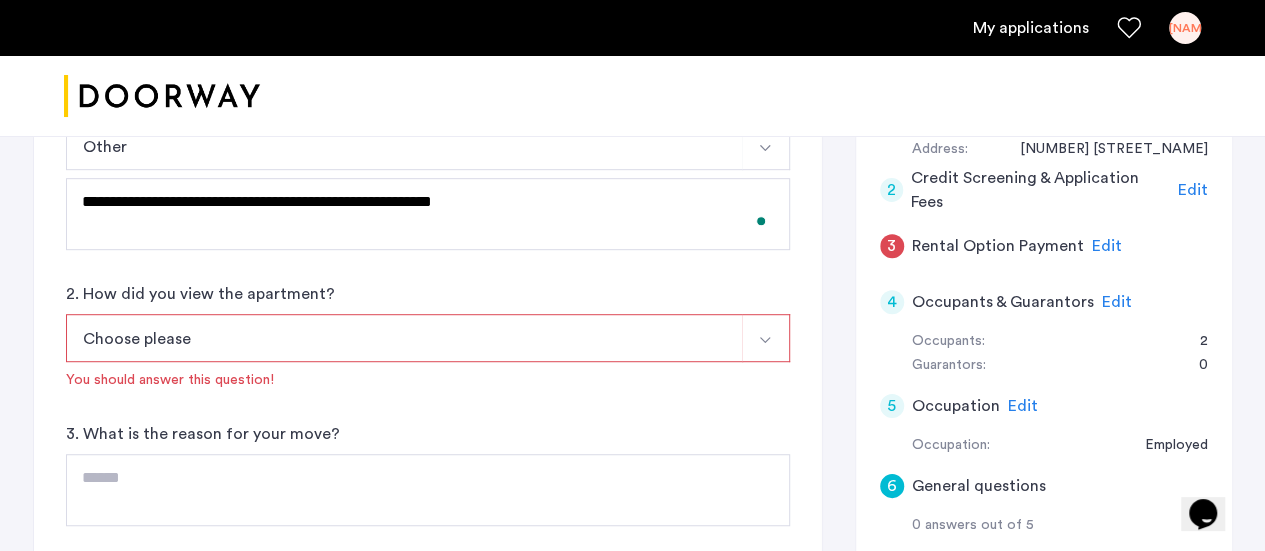 click on "Choose please" at bounding box center [404, 338] 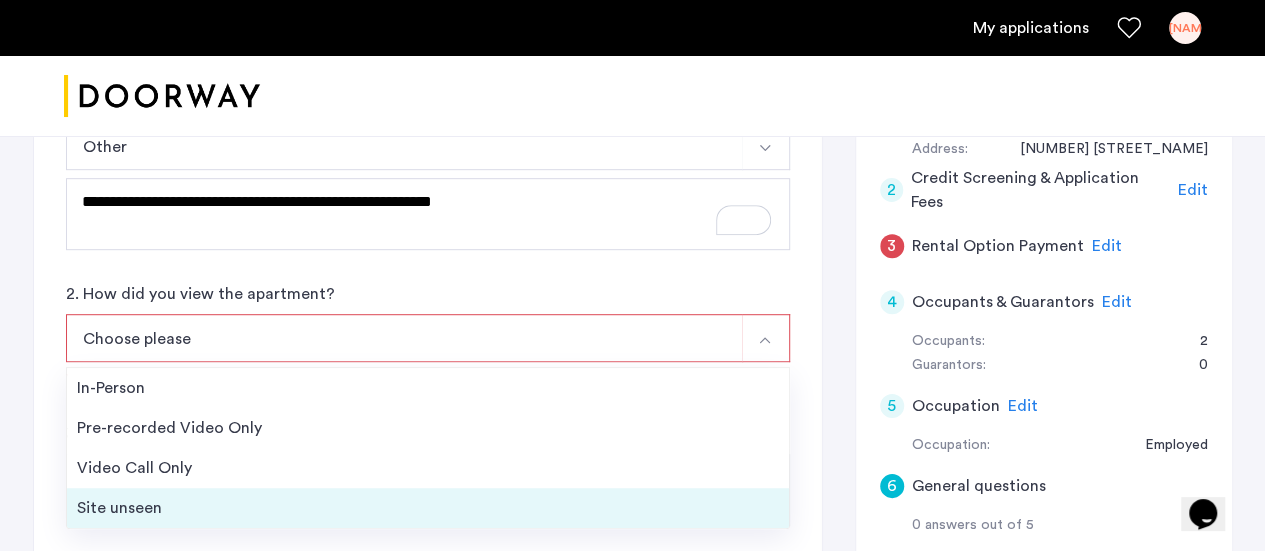 click on "Site unseen" at bounding box center [428, 508] 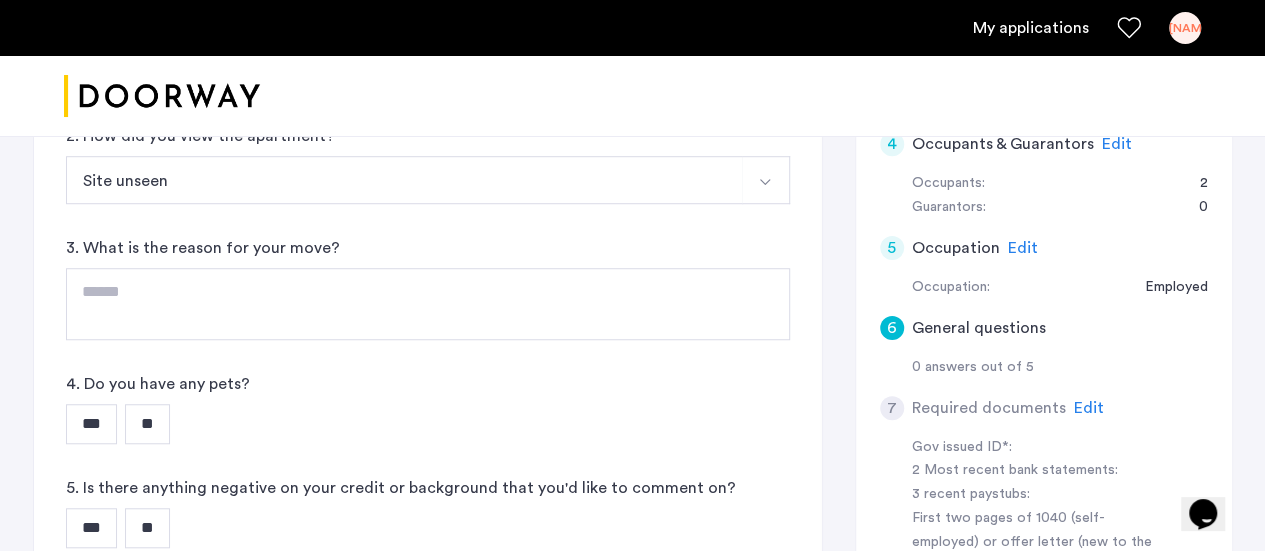 scroll, scrollTop: 620, scrollLeft: 0, axis: vertical 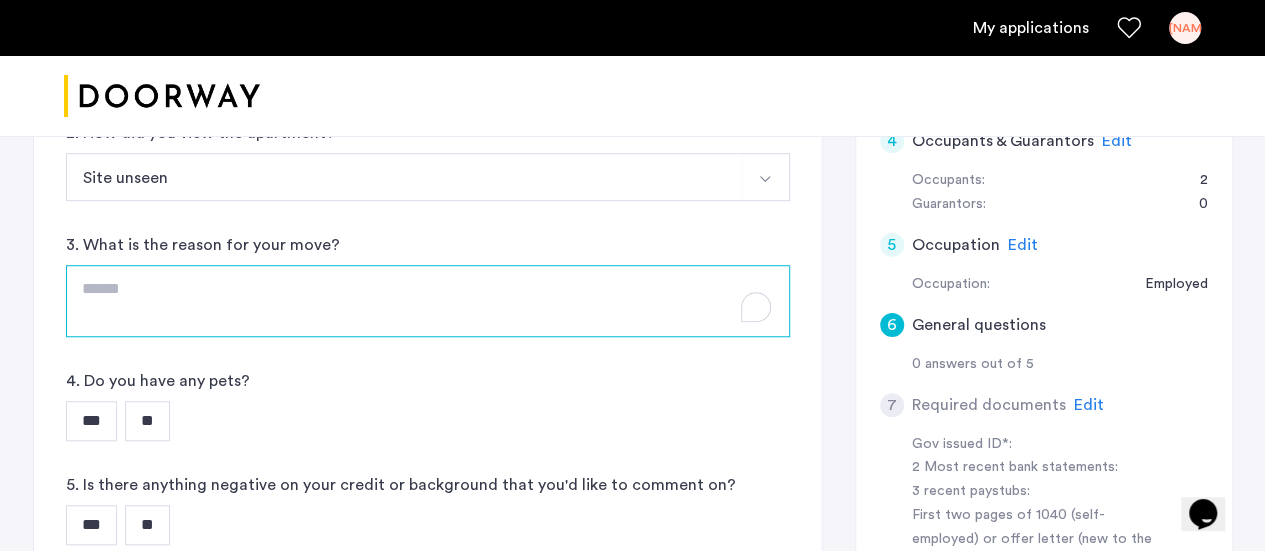 click 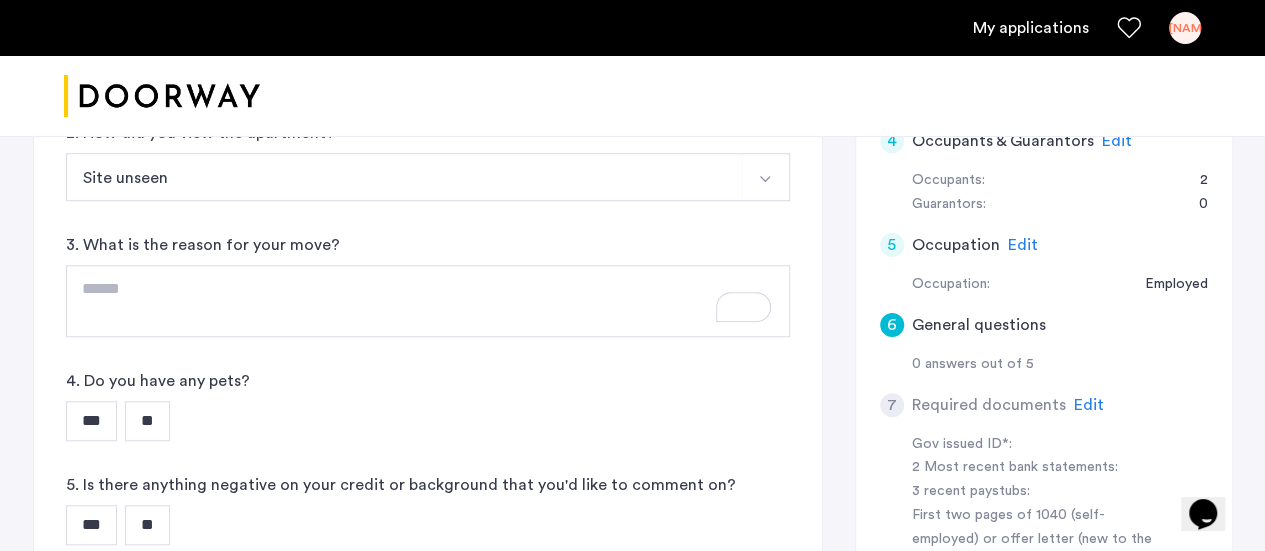 click on "**" at bounding box center (147, 421) 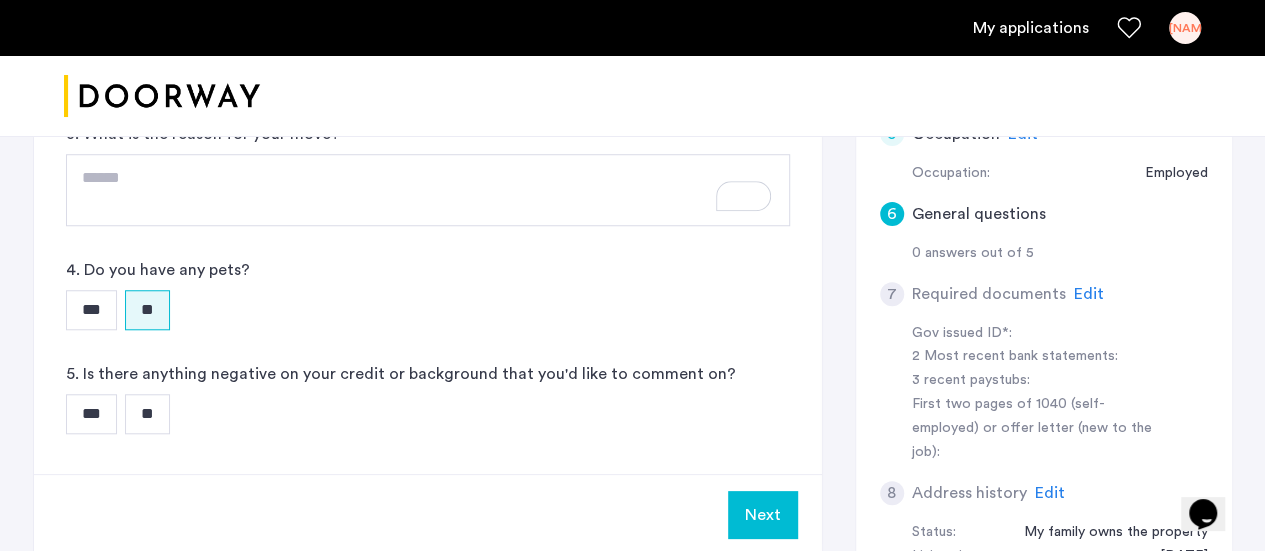 scroll, scrollTop: 733, scrollLeft: 0, axis: vertical 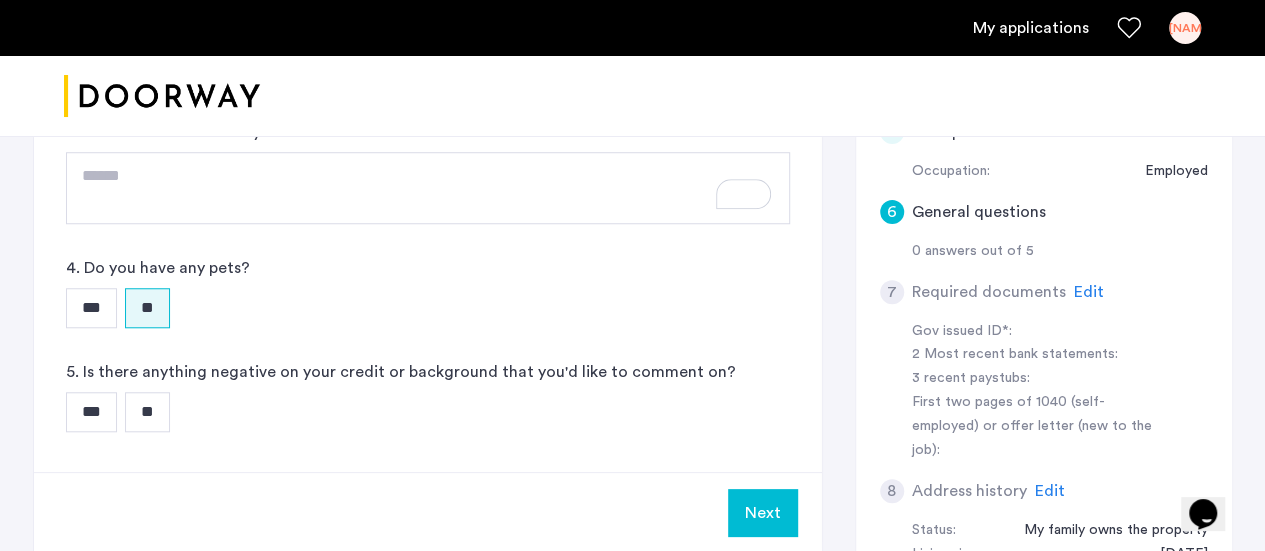 click on "**" at bounding box center [147, 412] 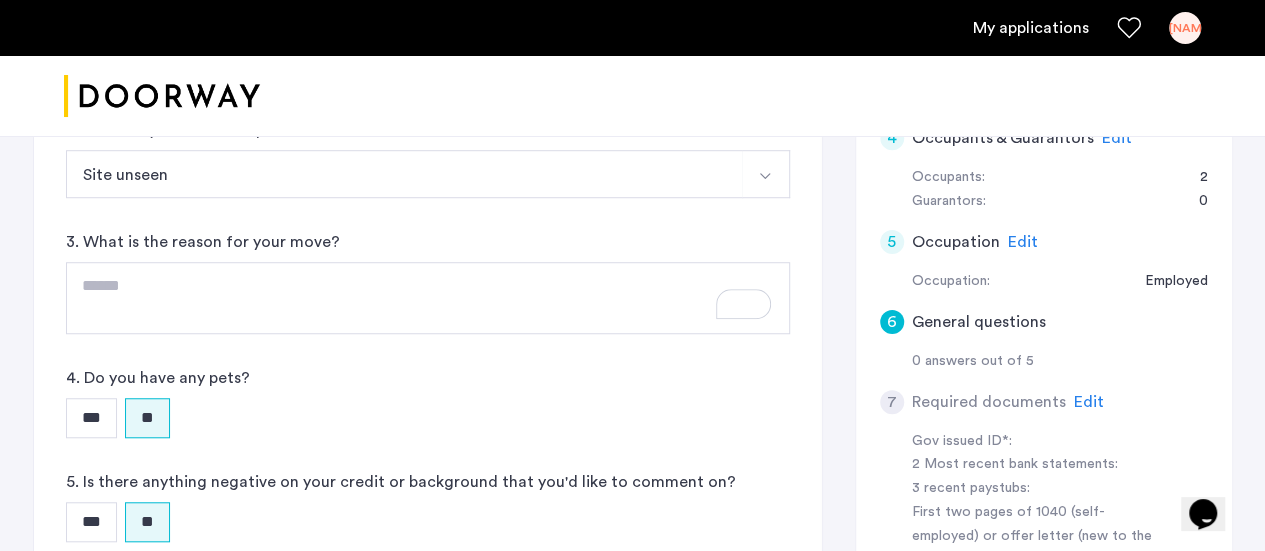 scroll, scrollTop: 624, scrollLeft: 0, axis: vertical 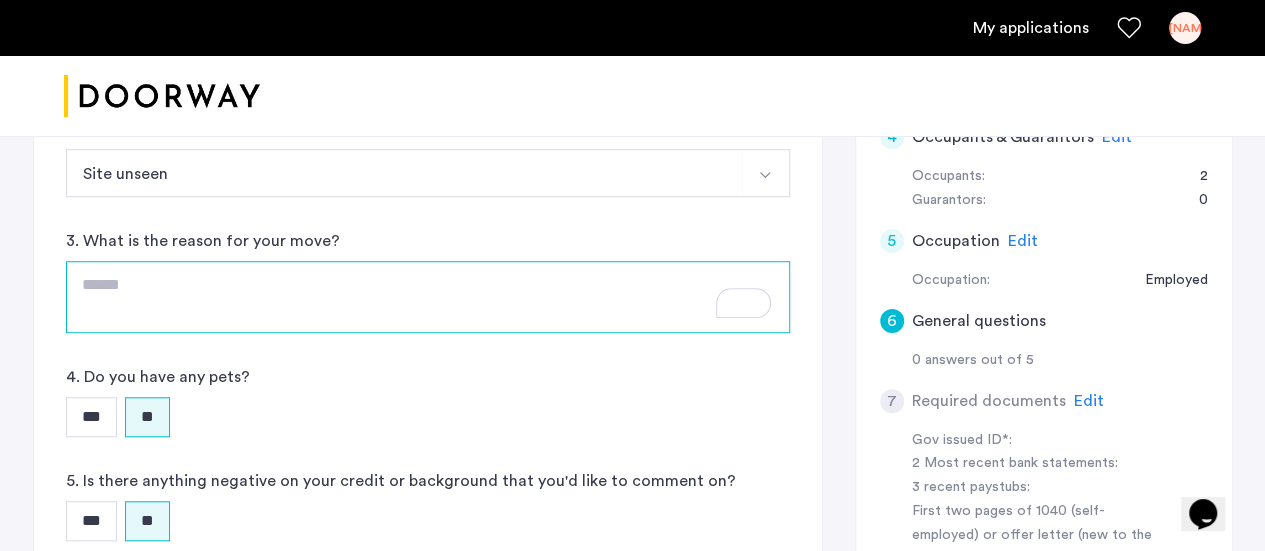 click 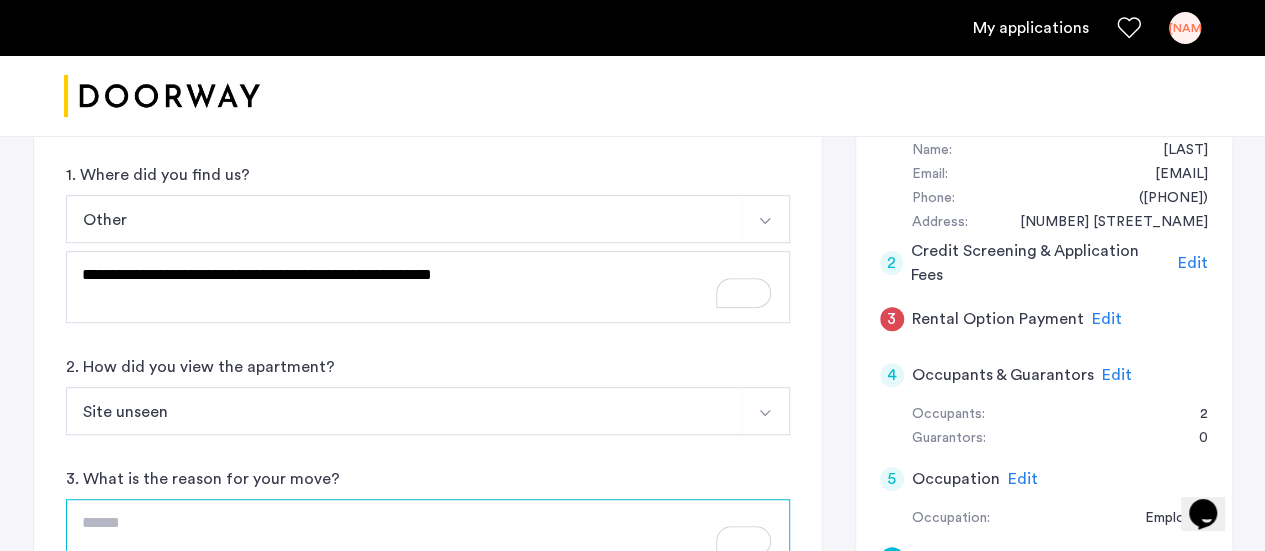 scroll, scrollTop: 571, scrollLeft: 0, axis: vertical 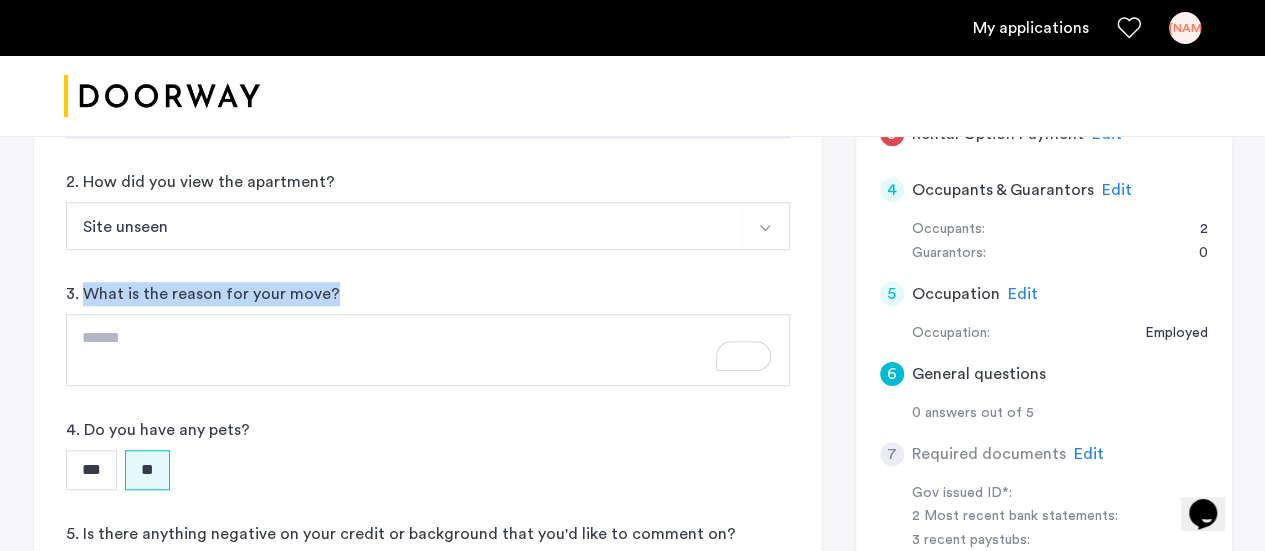 drag, startPoint x: 330, startPoint y: 291, endPoint x: 84, endPoint y: 298, distance: 246.09958 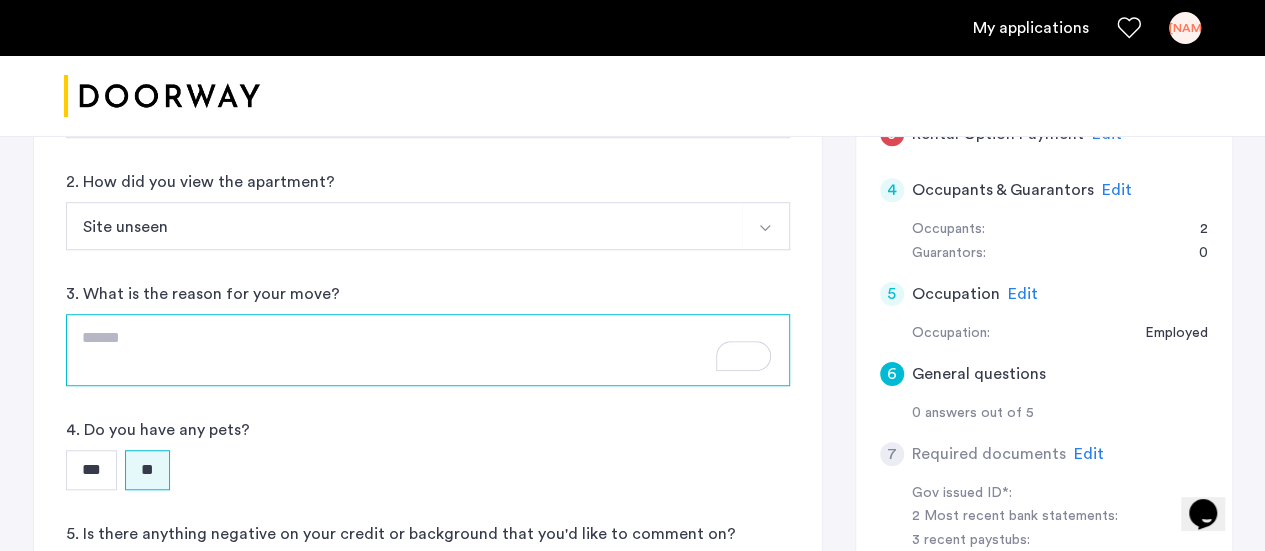 click 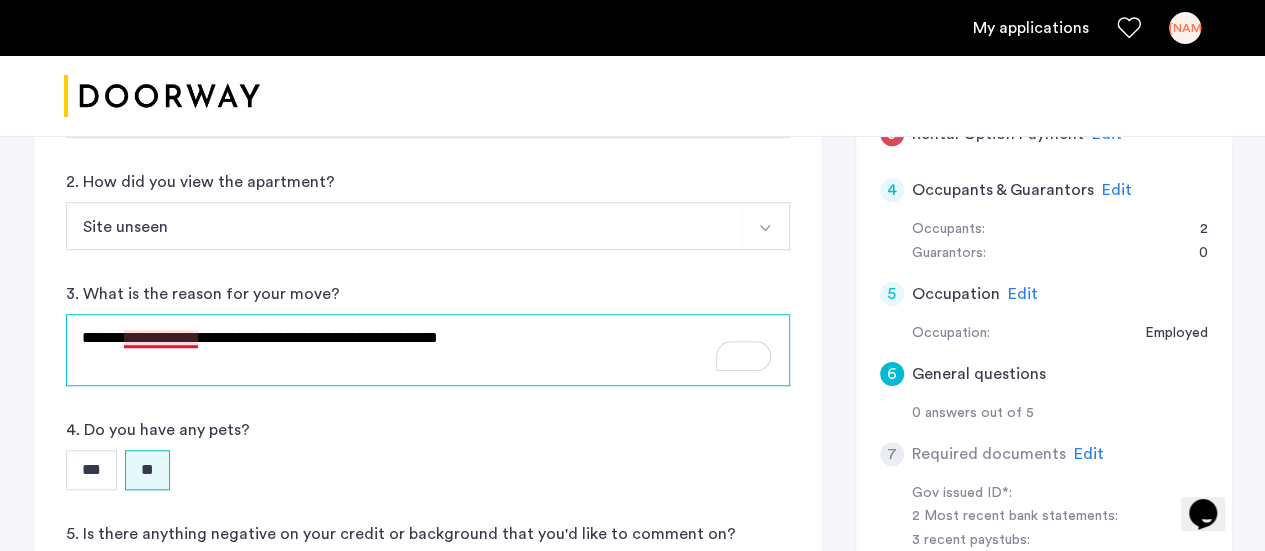 drag, startPoint x: 152, startPoint y: 347, endPoint x: 140, endPoint y: 337, distance: 15.6205 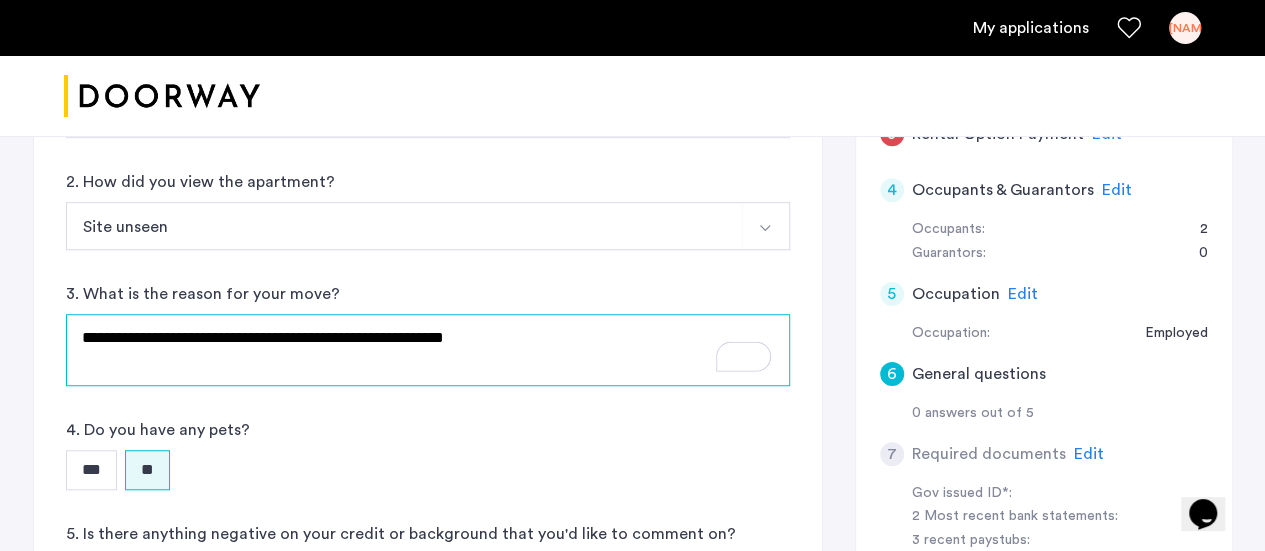 type on "**********" 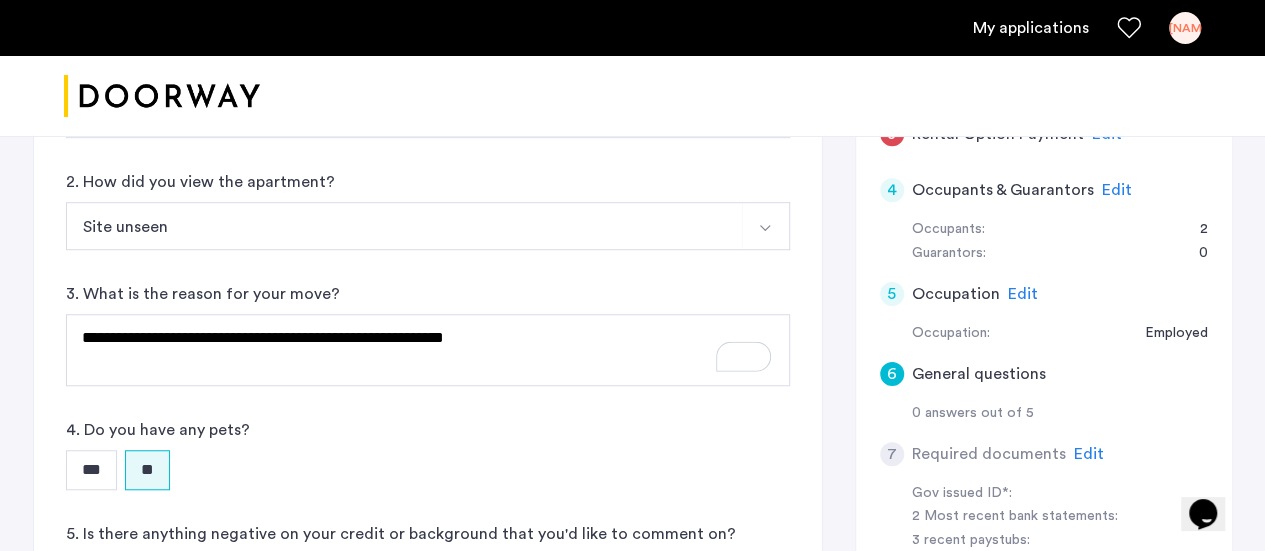 click on "Site unseen" at bounding box center (404, 226) 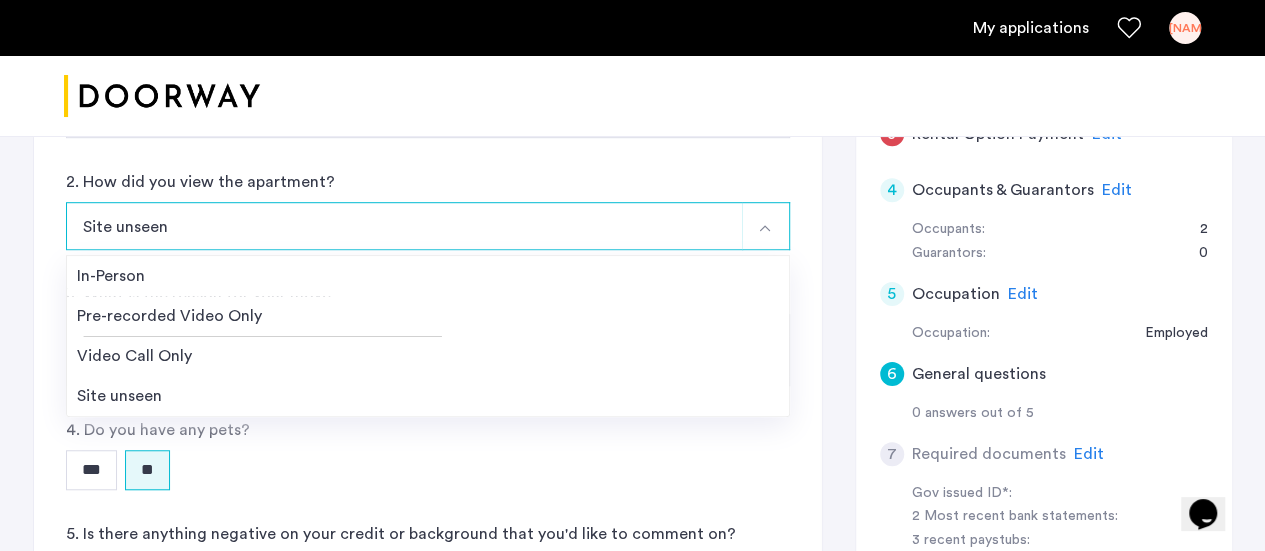 click on "*** **" at bounding box center (428, 470) 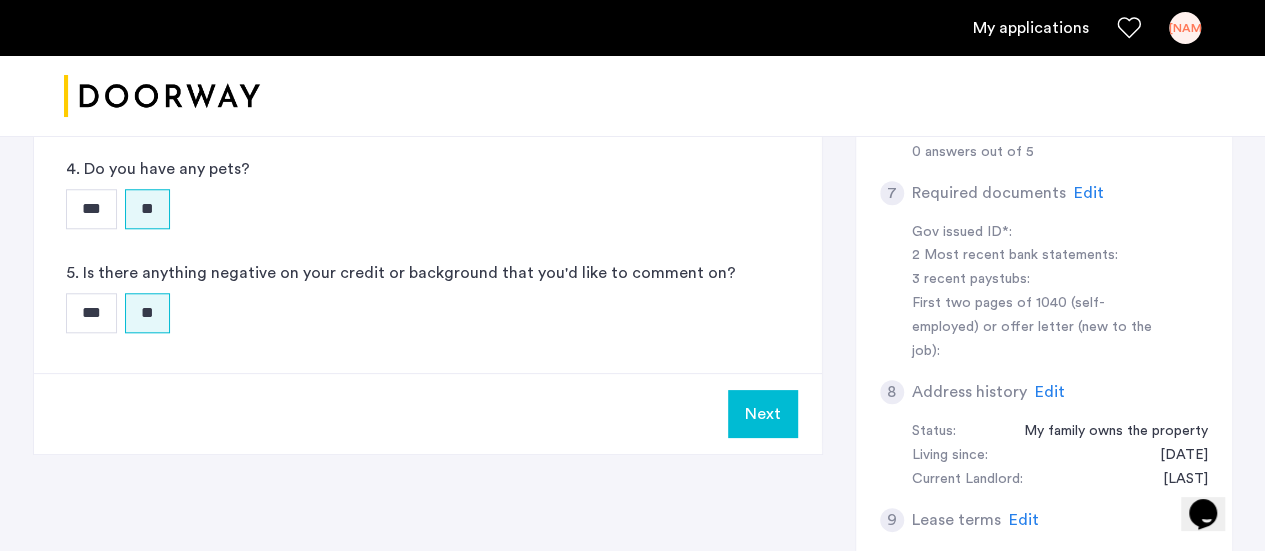 scroll, scrollTop: 835, scrollLeft: 0, axis: vertical 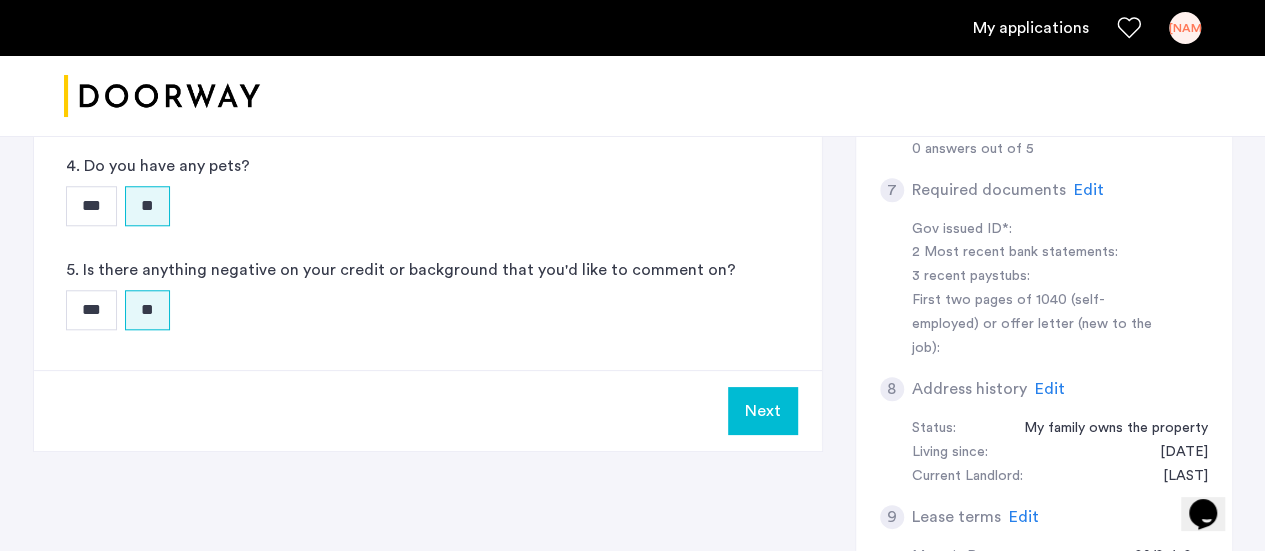 click on "Next" at bounding box center (763, 411) 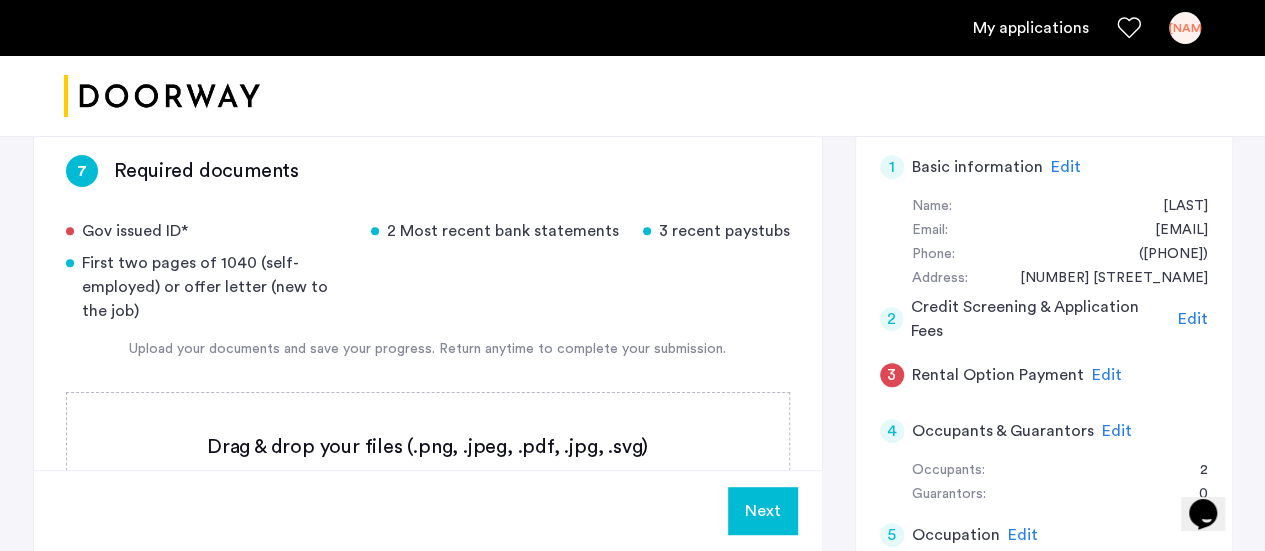 scroll, scrollTop: 454, scrollLeft: 0, axis: vertical 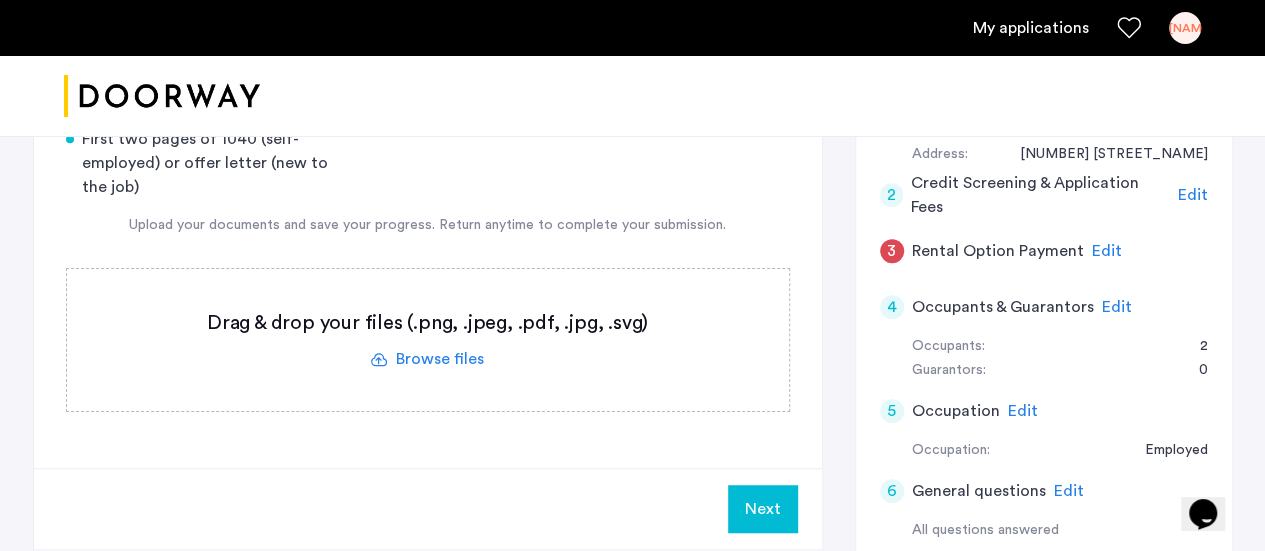 click 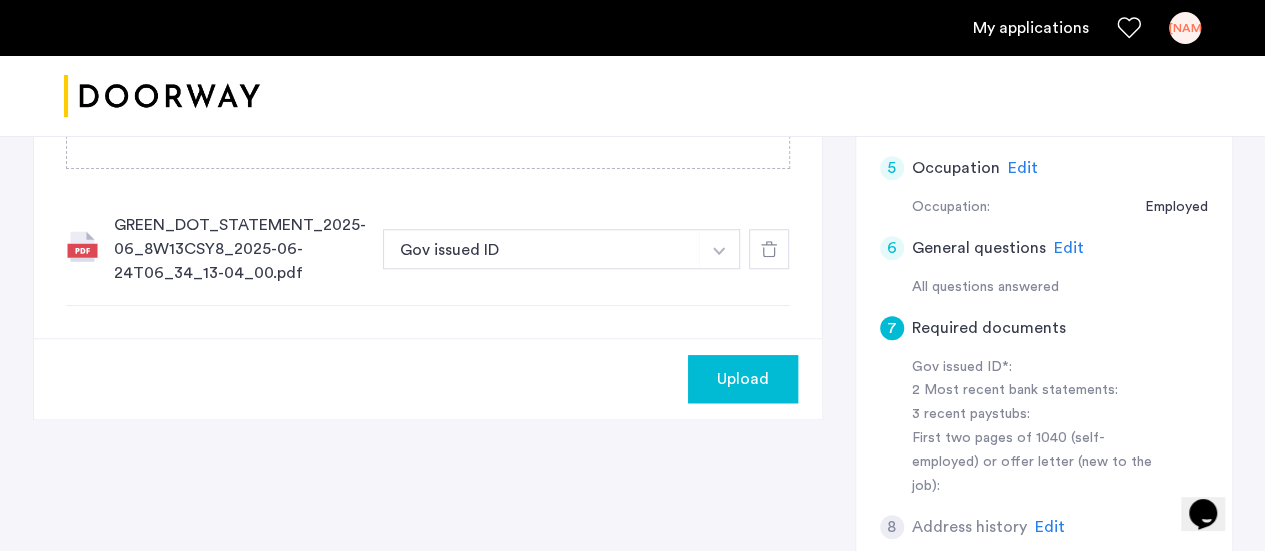 scroll, scrollTop: 698, scrollLeft: 0, axis: vertical 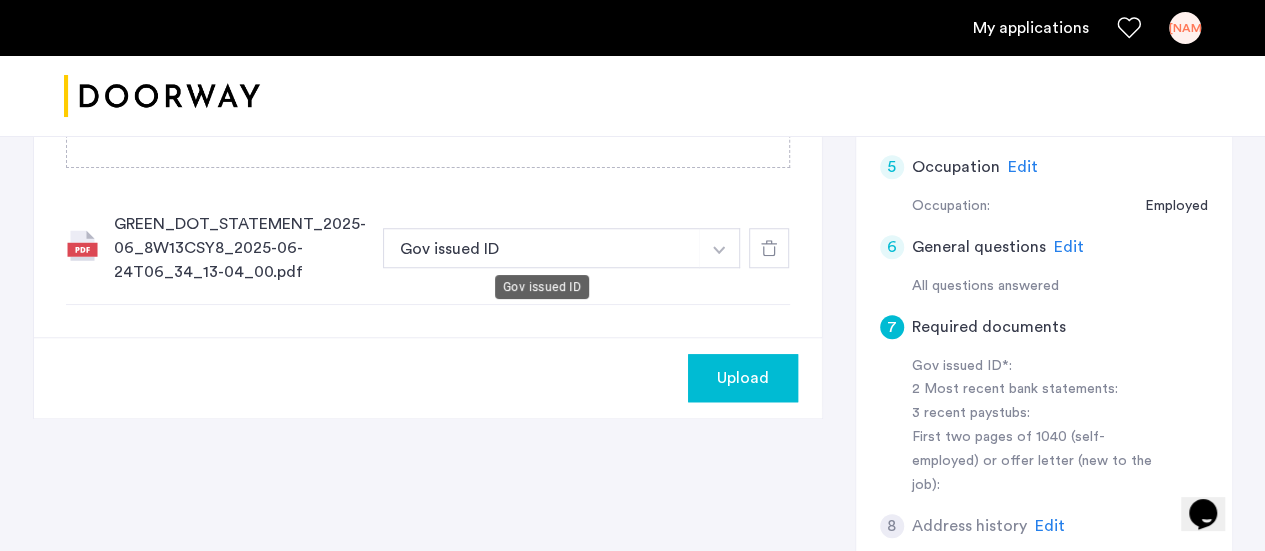 click on "Gov issued ID" at bounding box center [542, 248] 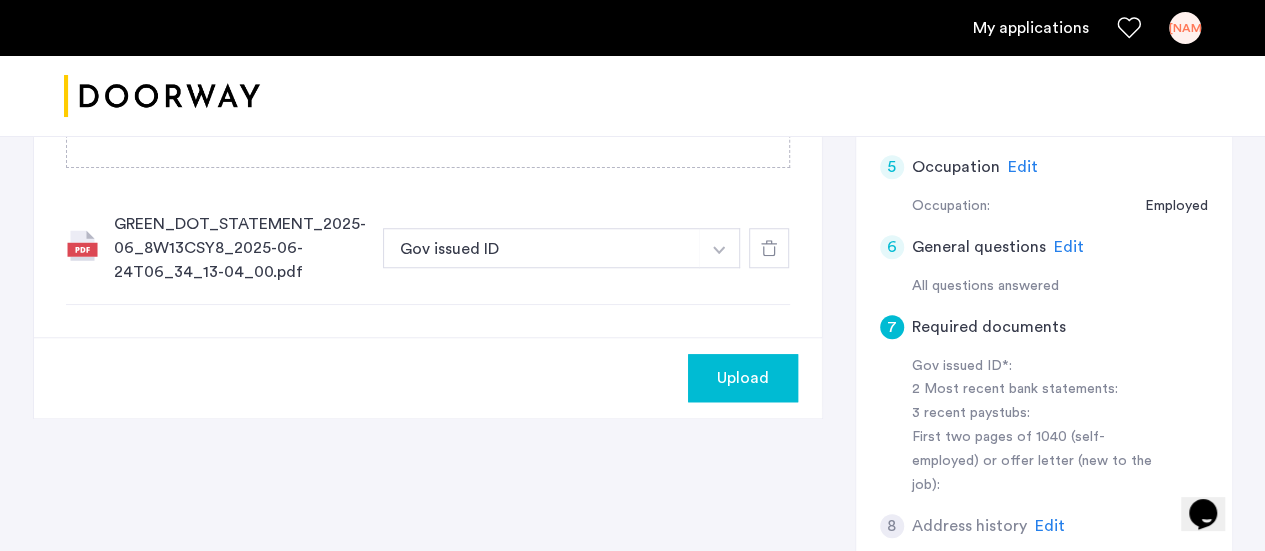 click on "Gov issued ID" at bounding box center [542, 248] 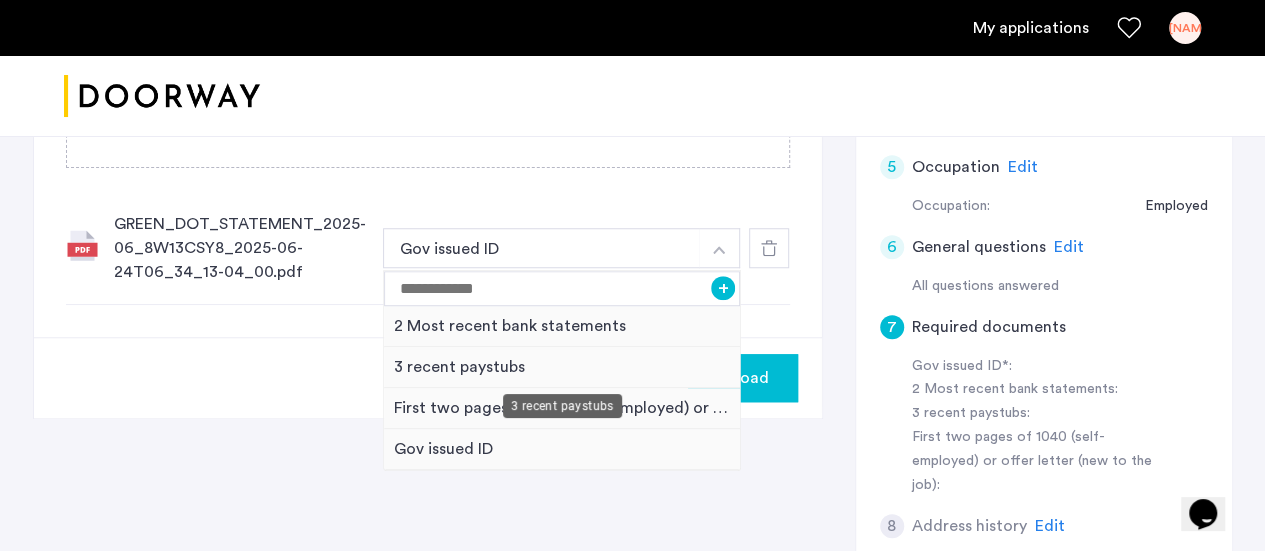 click on "3 recent paystubs" at bounding box center [562, 367] 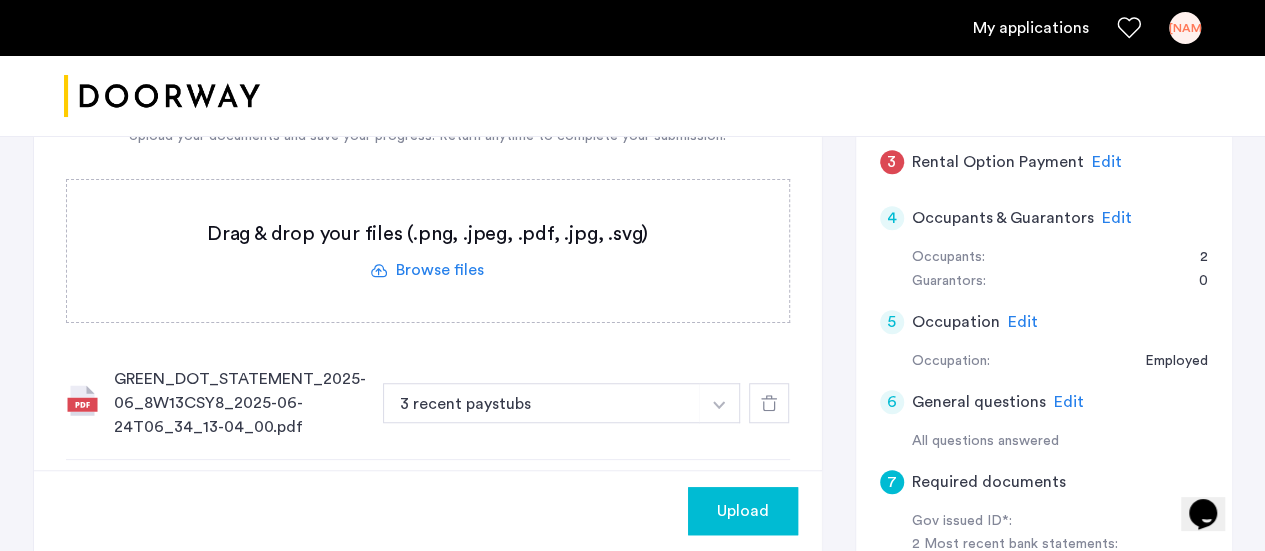 scroll, scrollTop: 506, scrollLeft: 0, axis: vertical 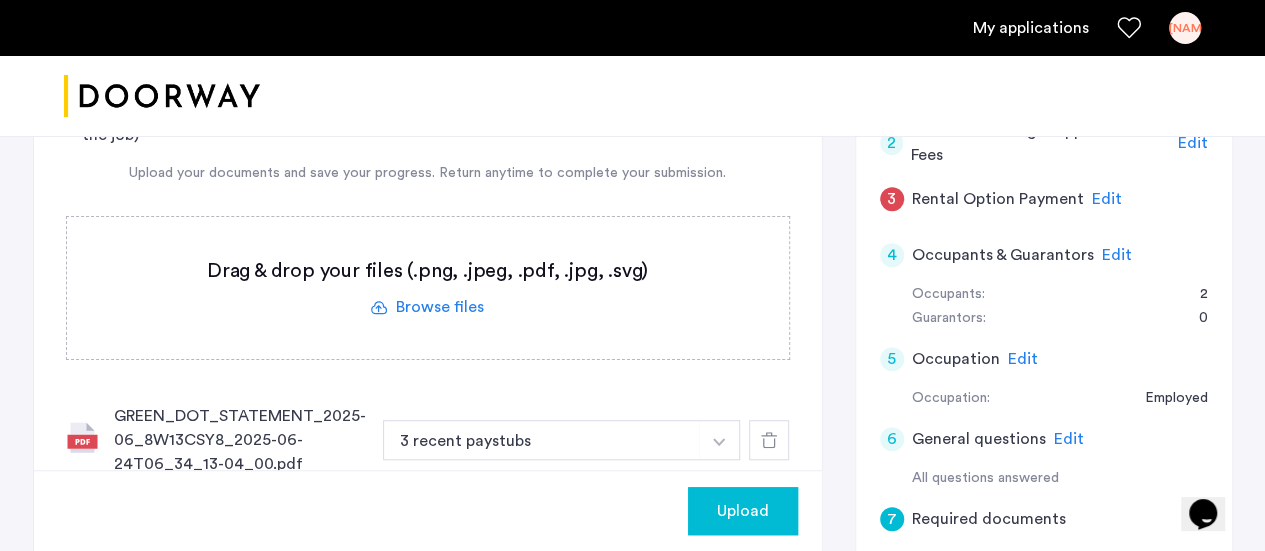 click 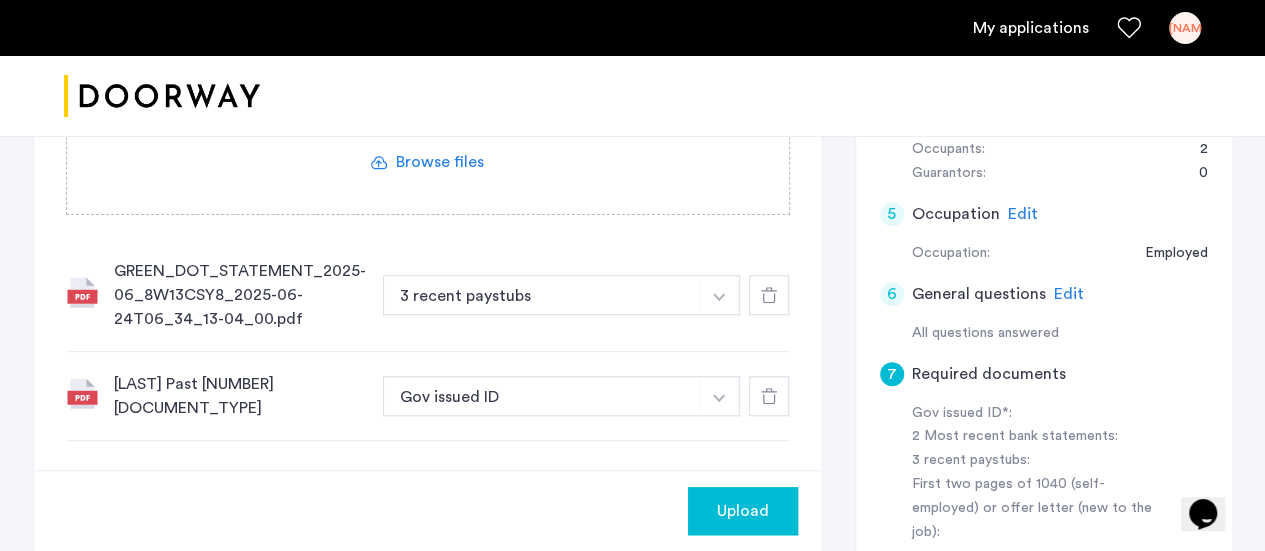 scroll, scrollTop: 674, scrollLeft: 0, axis: vertical 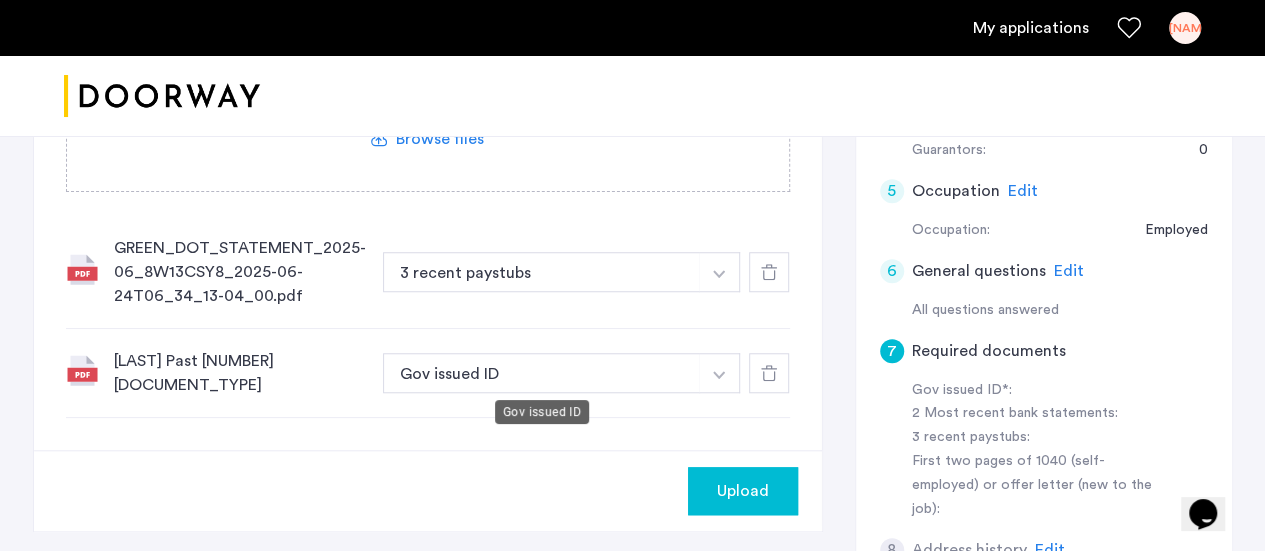 click on "Gov issued ID" at bounding box center (542, 373) 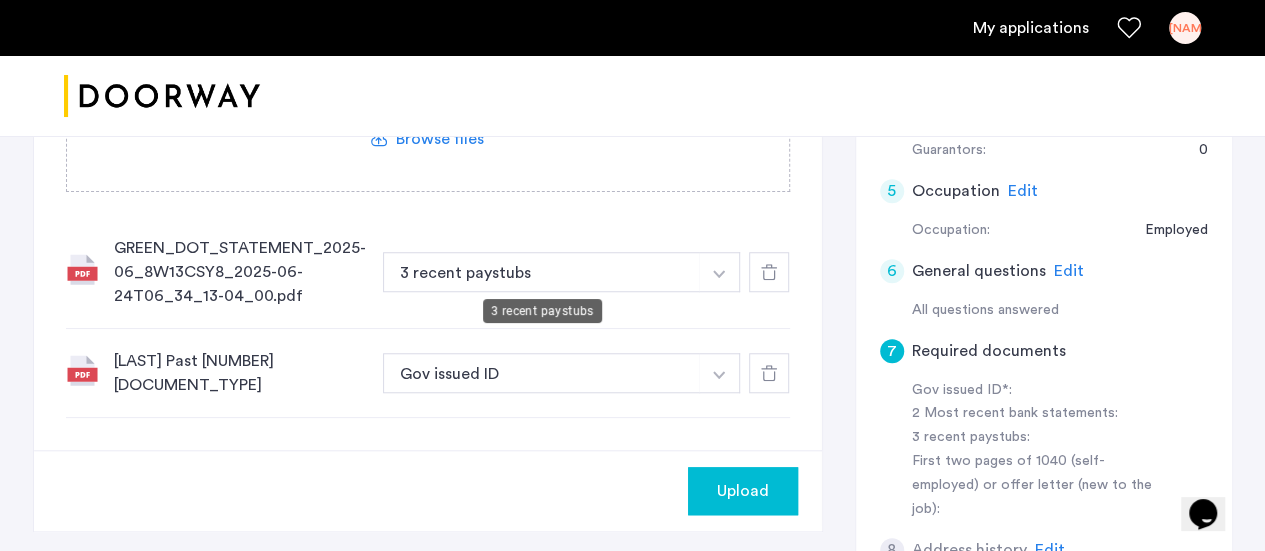 click on "3 recent paystubs" at bounding box center (542, 272) 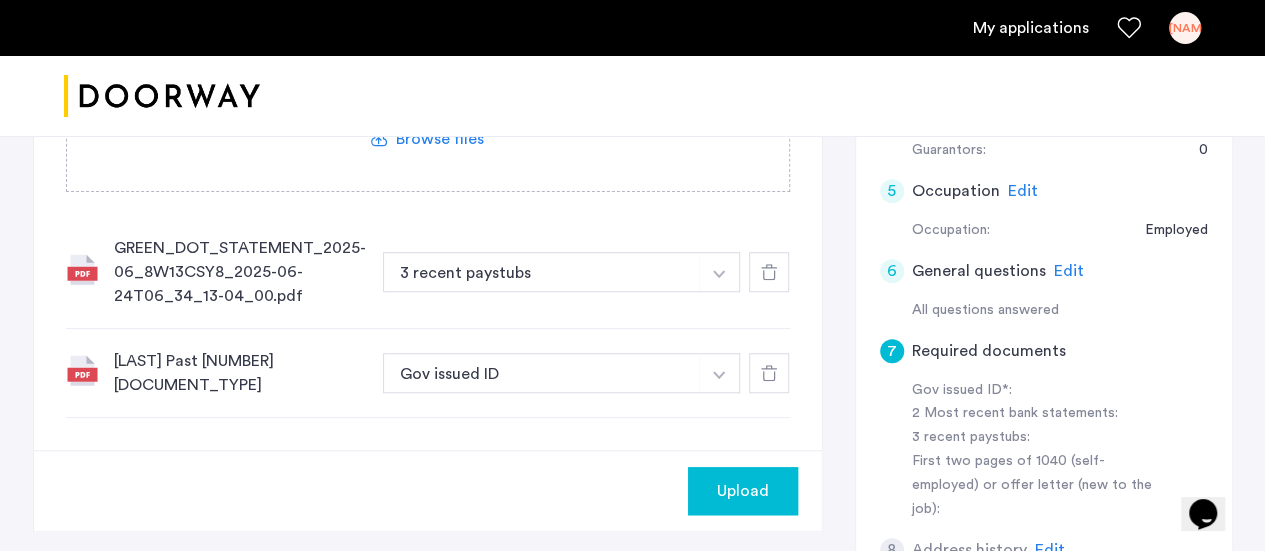 scroll, scrollTop: 614, scrollLeft: 0, axis: vertical 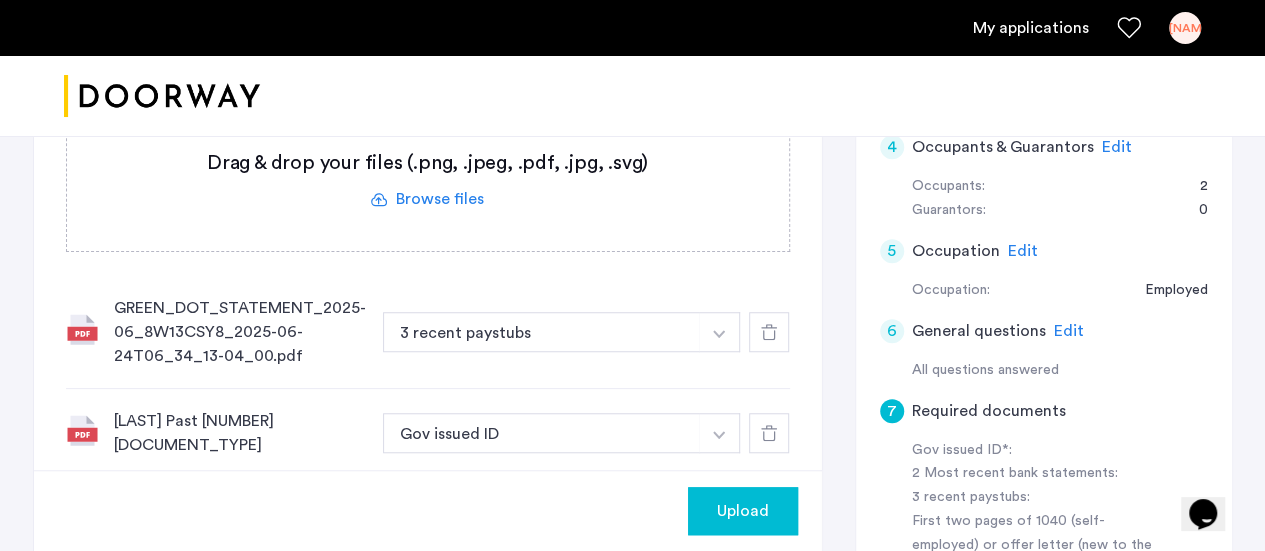 click at bounding box center (719, 332) 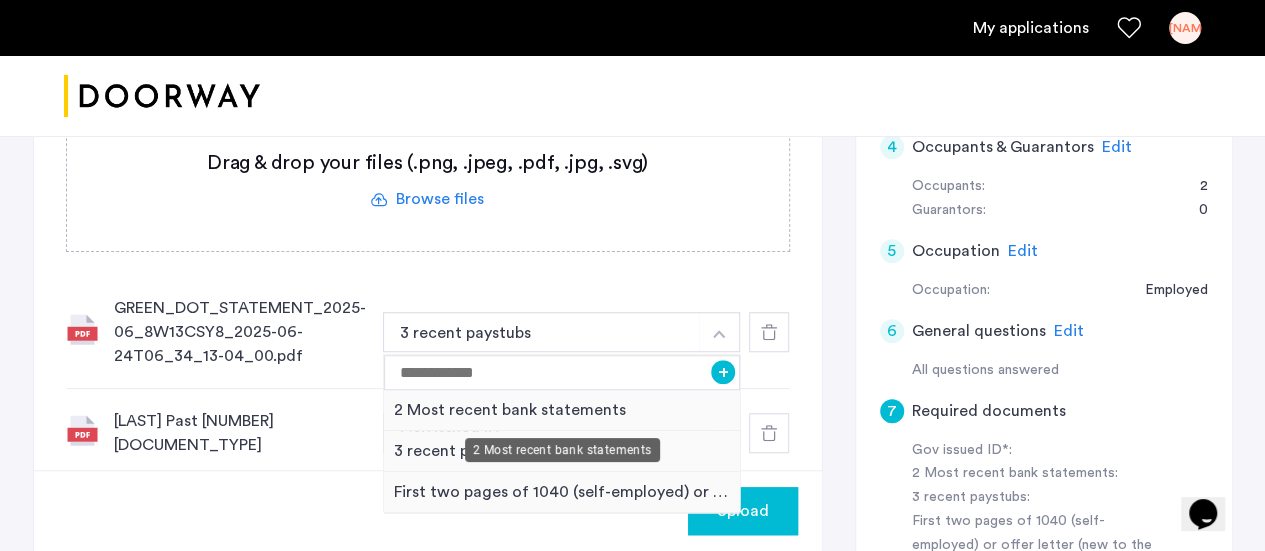 click on "2 Most recent bank statements" at bounding box center [562, 410] 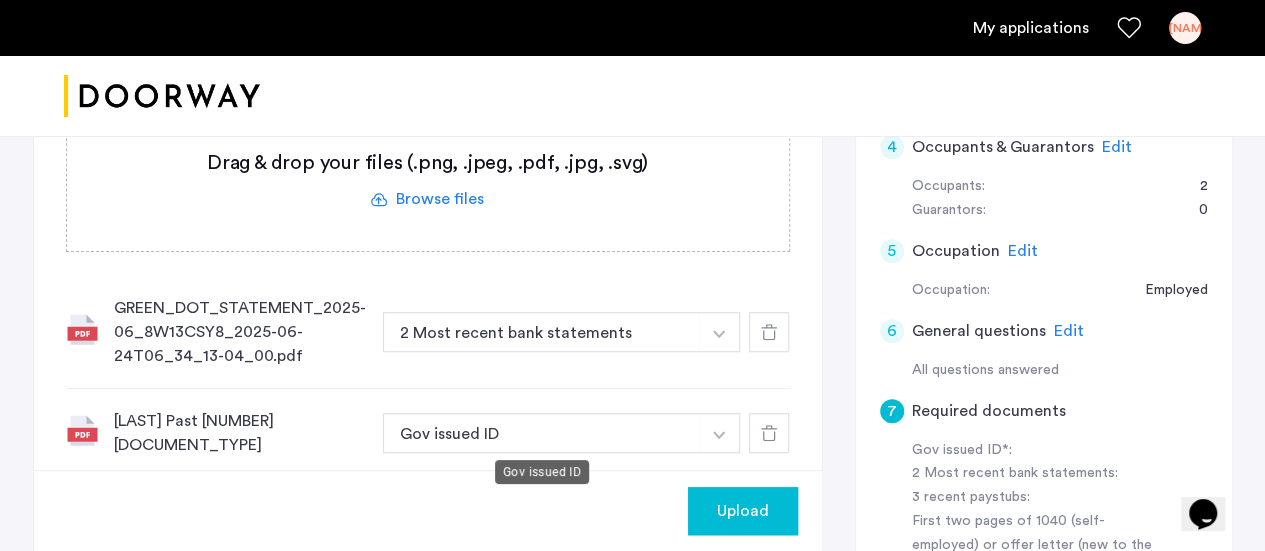 click on "Gov issued ID" at bounding box center [542, 433] 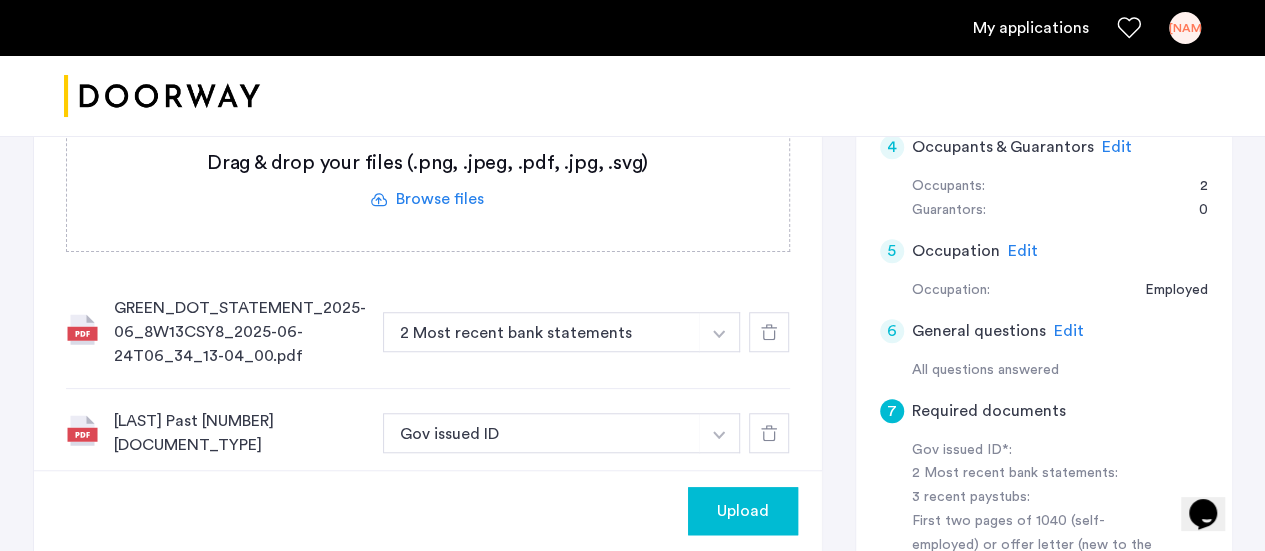 click at bounding box center (719, 334) 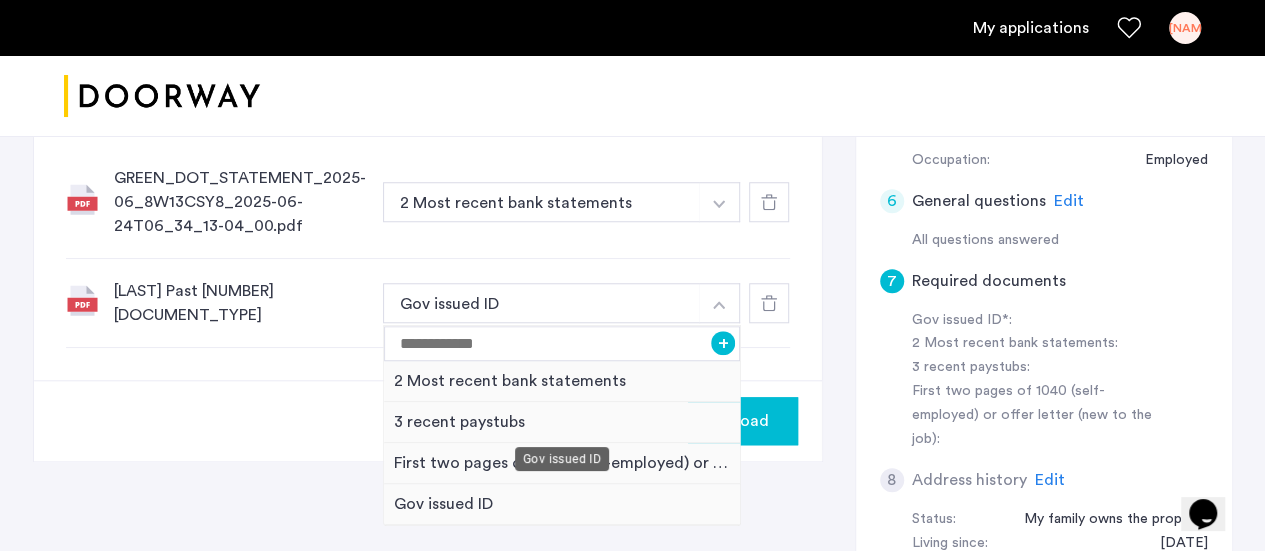 scroll, scrollTop: 745, scrollLeft: 0, axis: vertical 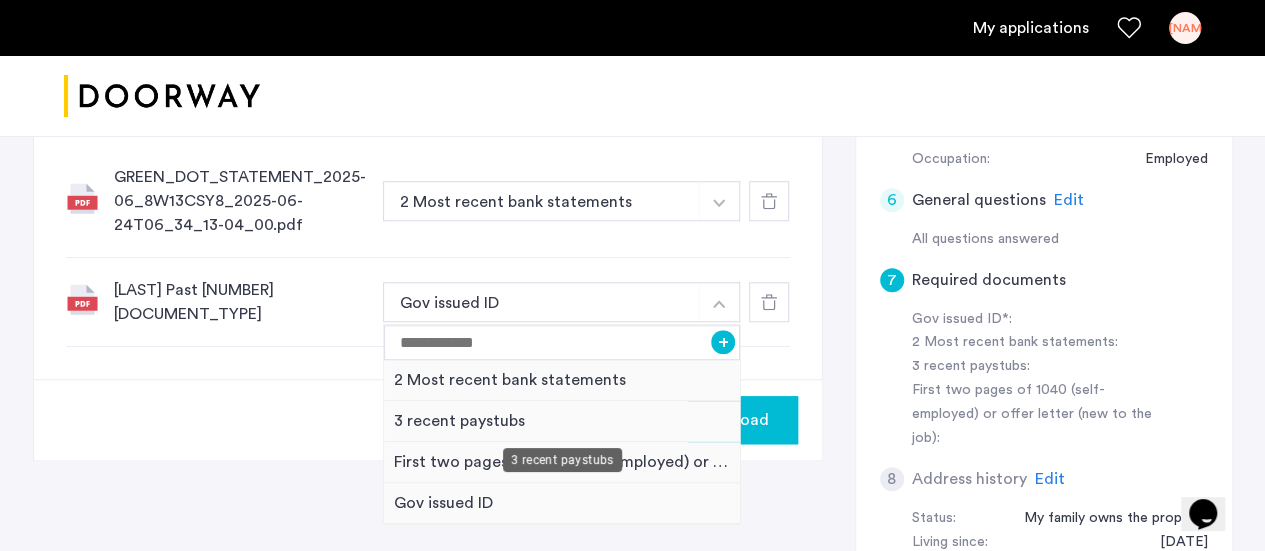 click on "3 recent paystubs" at bounding box center [562, 421] 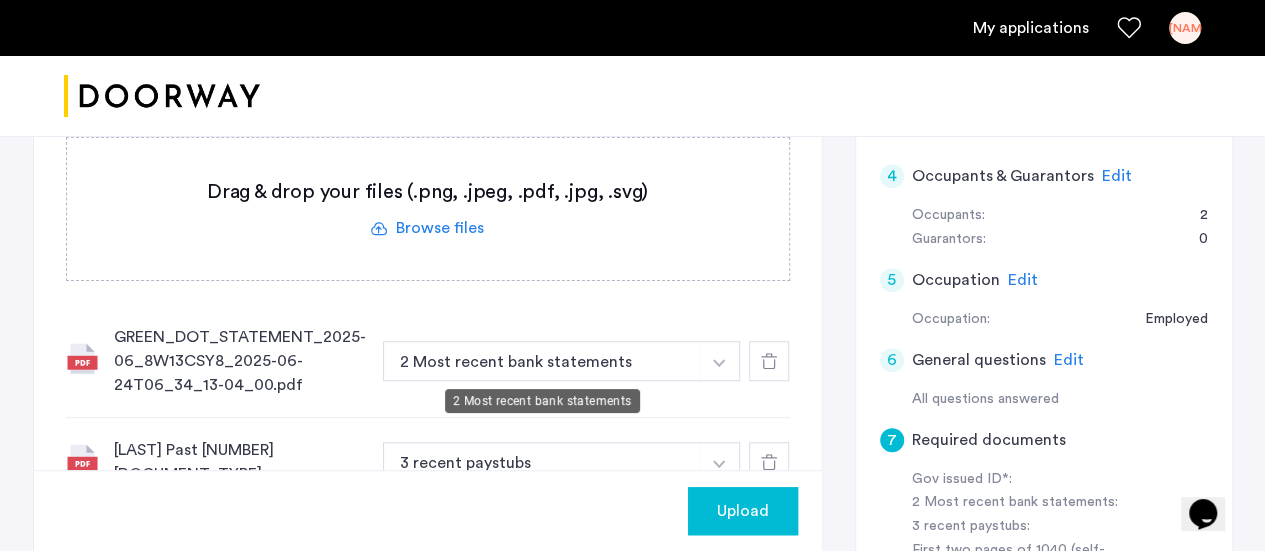 scroll, scrollTop: 584, scrollLeft: 0, axis: vertical 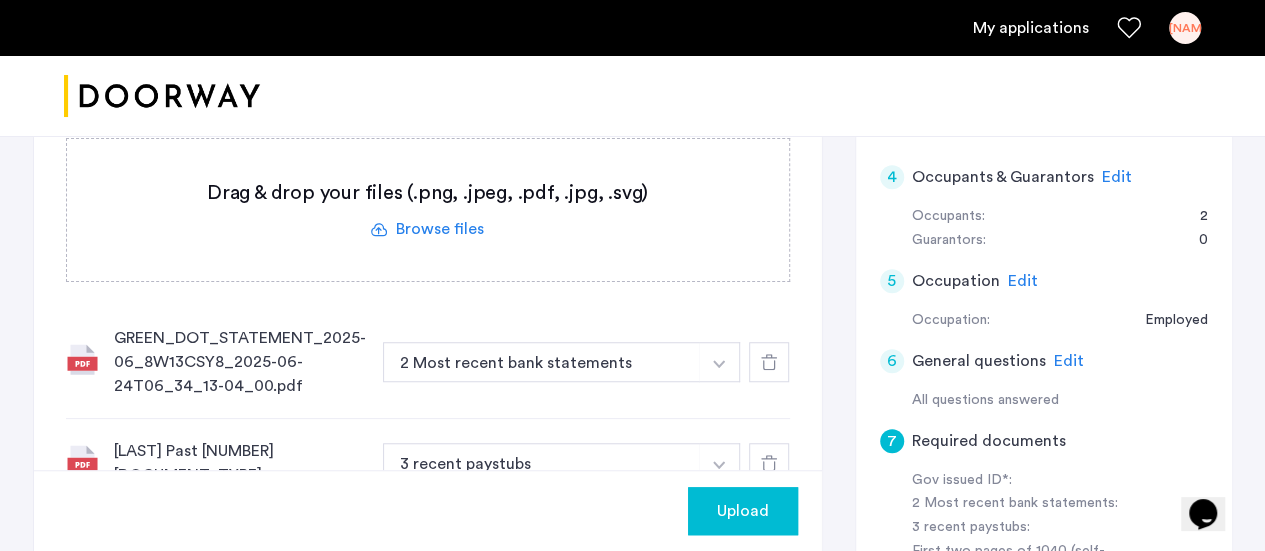 click 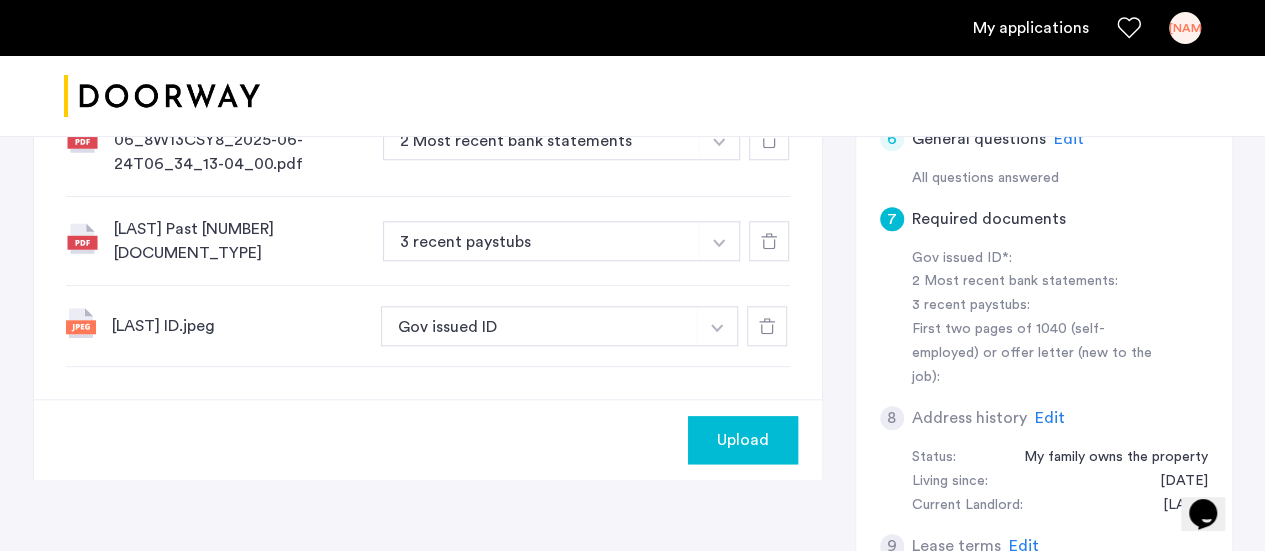 scroll, scrollTop: 700, scrollLeft: 0, axis: vertical 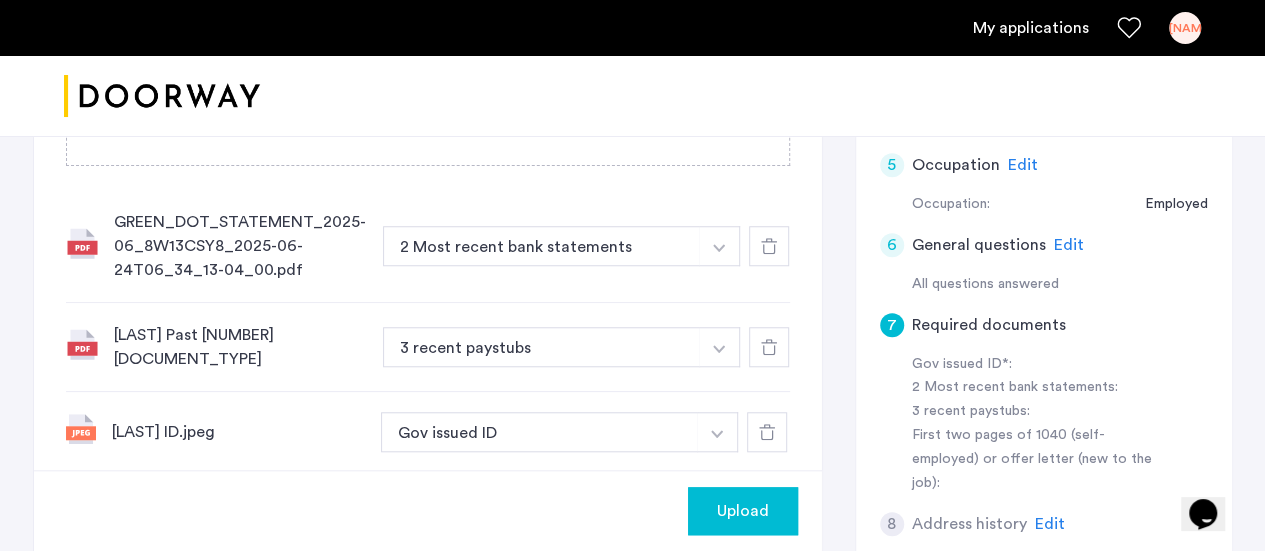 click on "Upload" 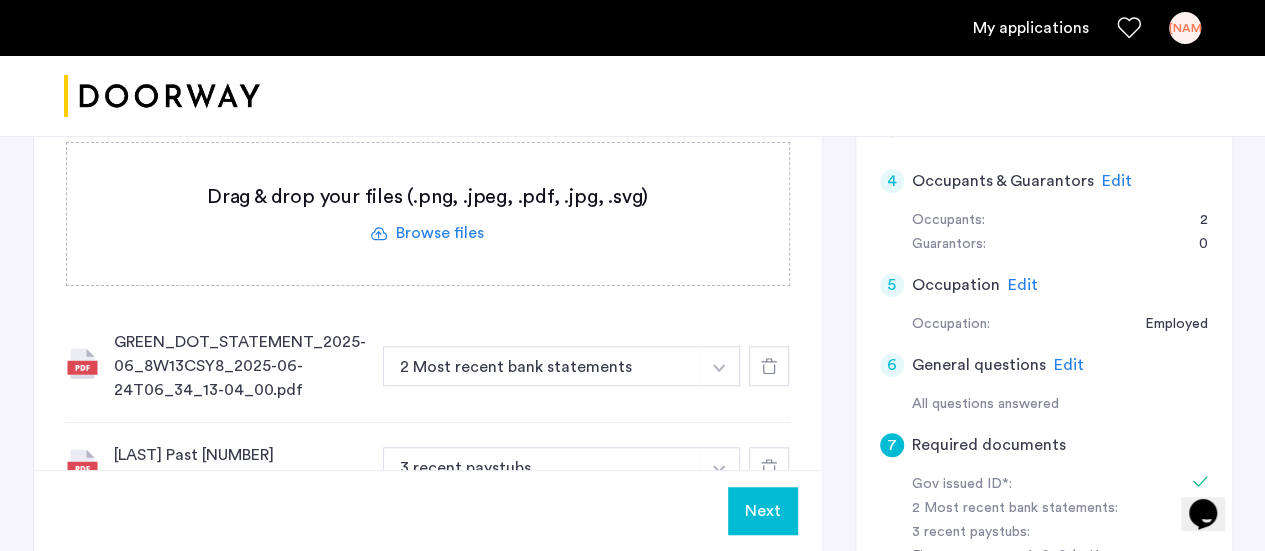 scroll, scrollTop: 460, scrollLeft: 0, axis: vertical 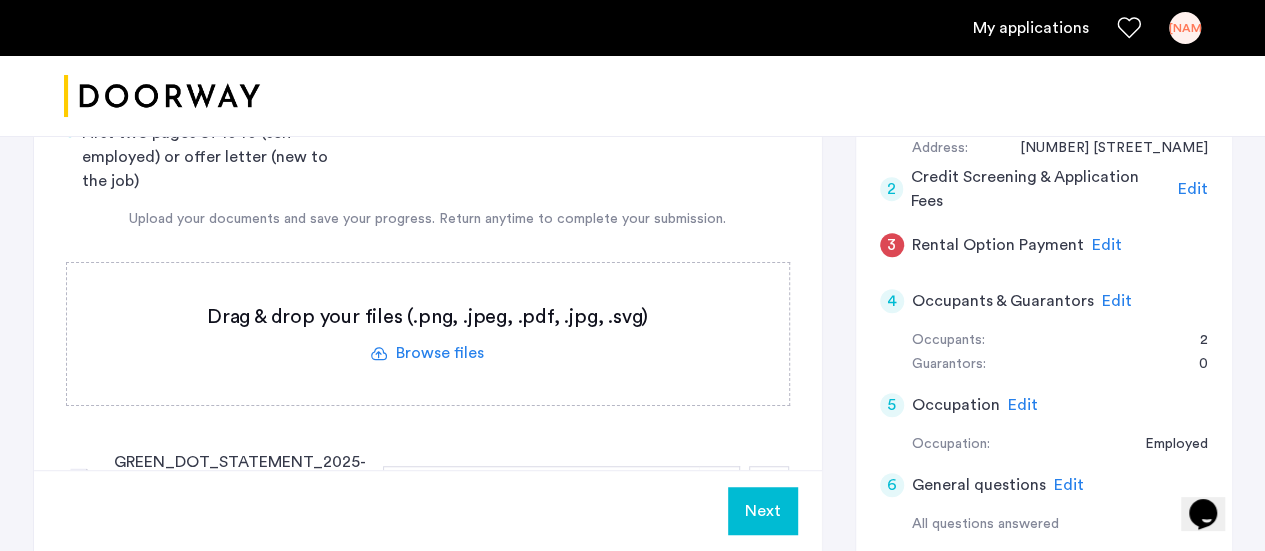 click 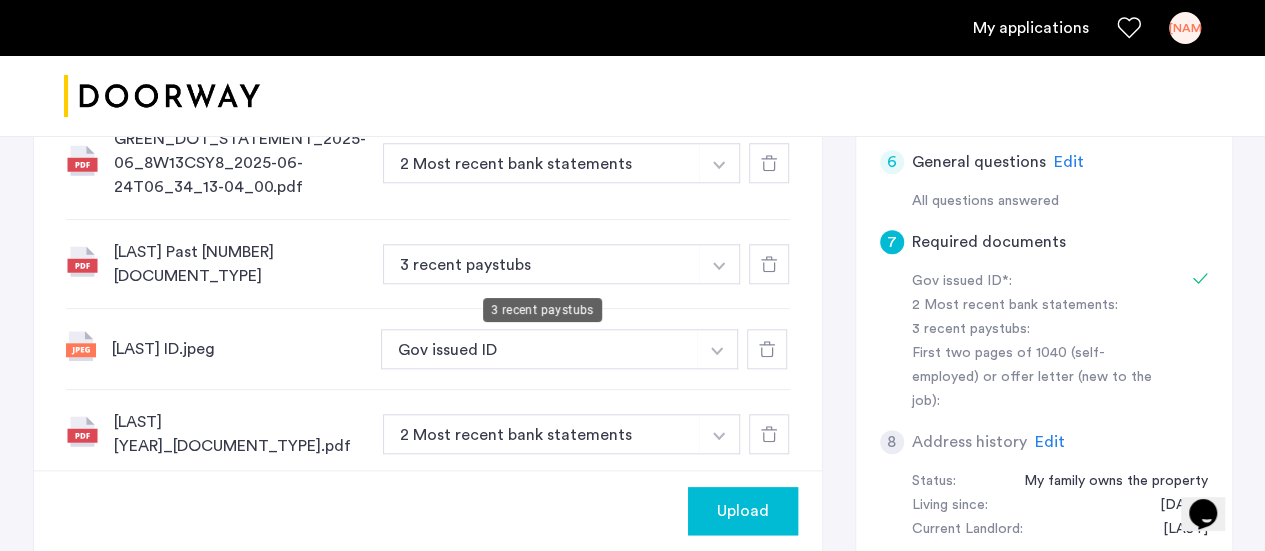 scroll, scrollTop: 786, scrollLeft: 0, axis: vertical 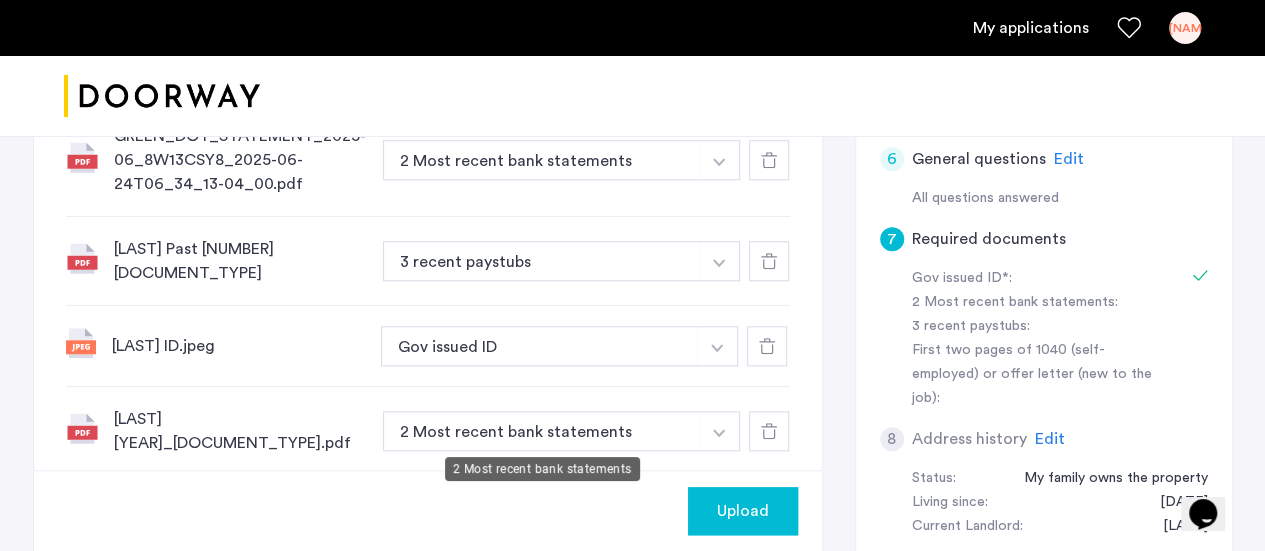 click on "2 Most recent bank statements" at bounding box center (542, 431) 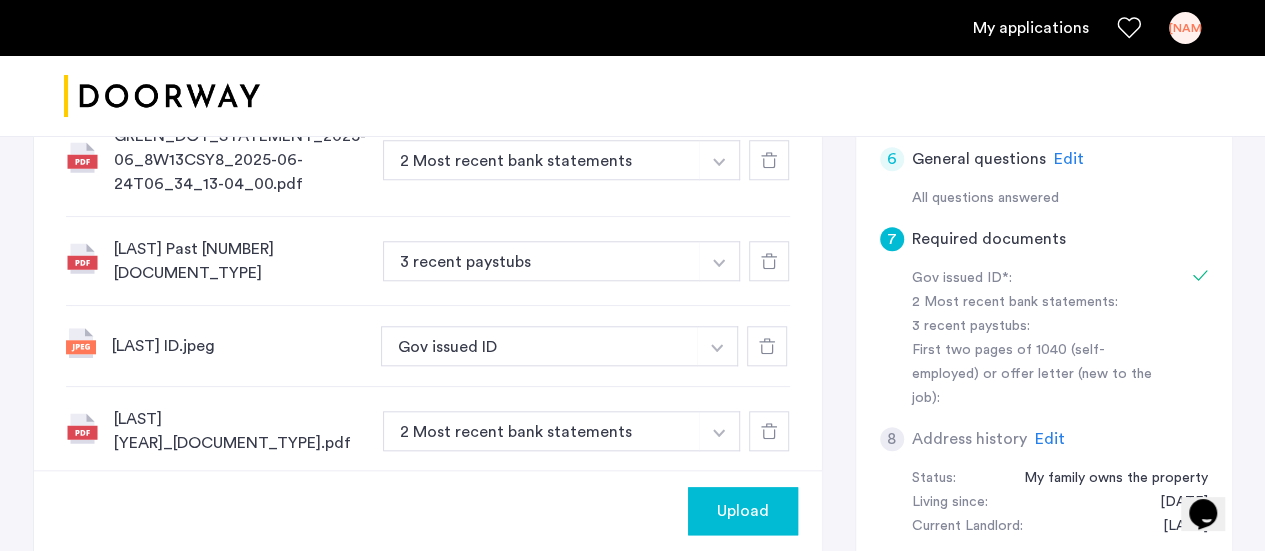 click at bounding box center (719, 160) 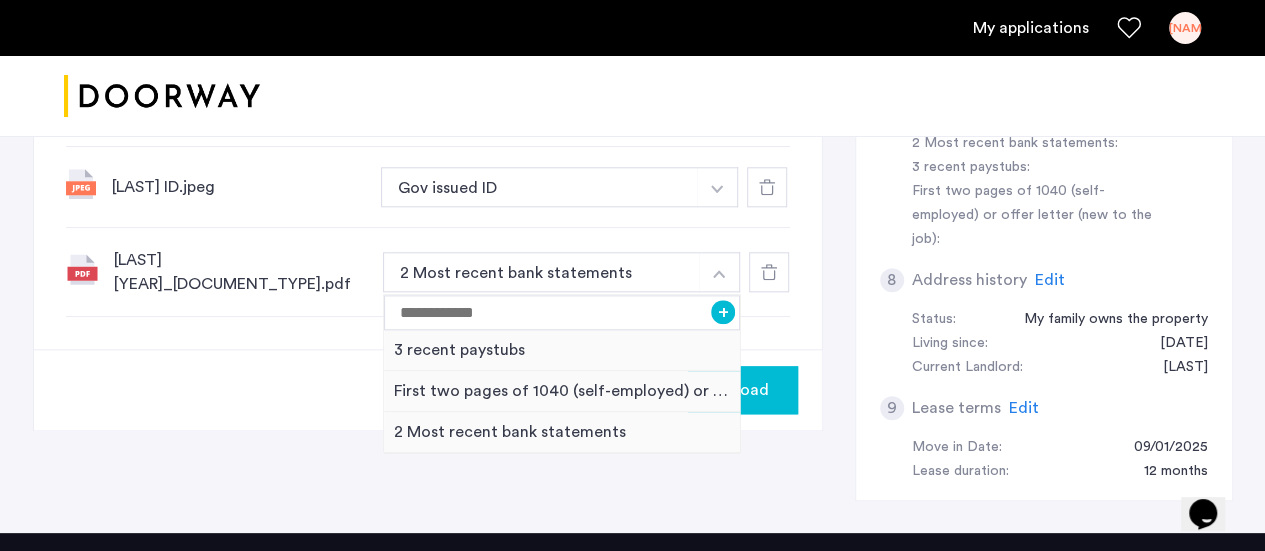 scroll, scrollTop: 946, scrollLeft: 0, axis: vertical 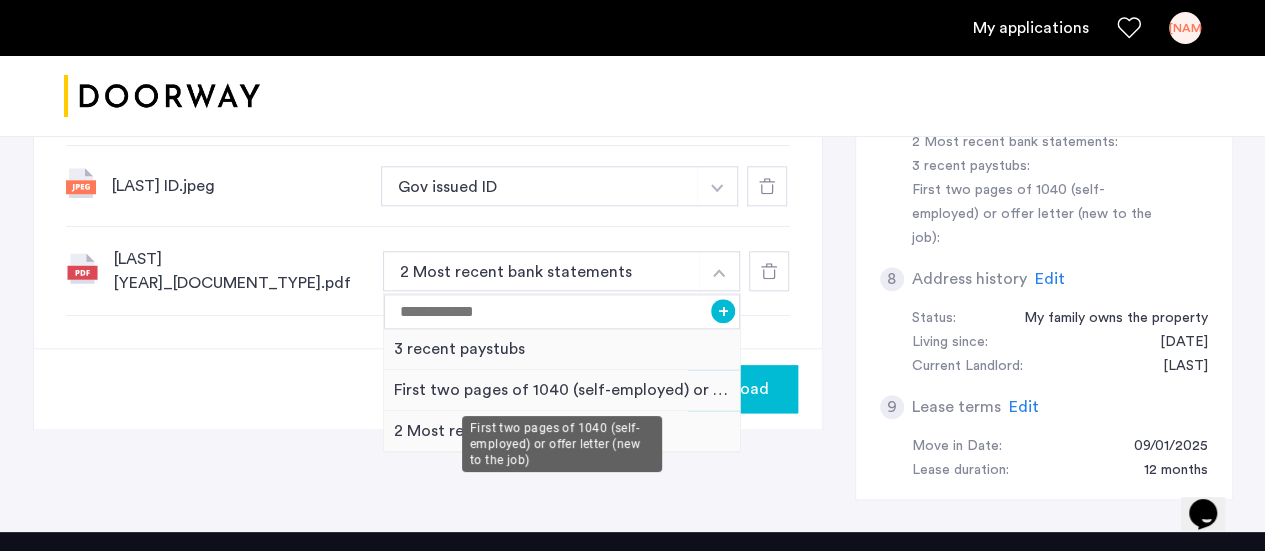click on "First two pages of 1040 (self-employed) or offer letter (new to the job)" at bounding box center (562, 390) 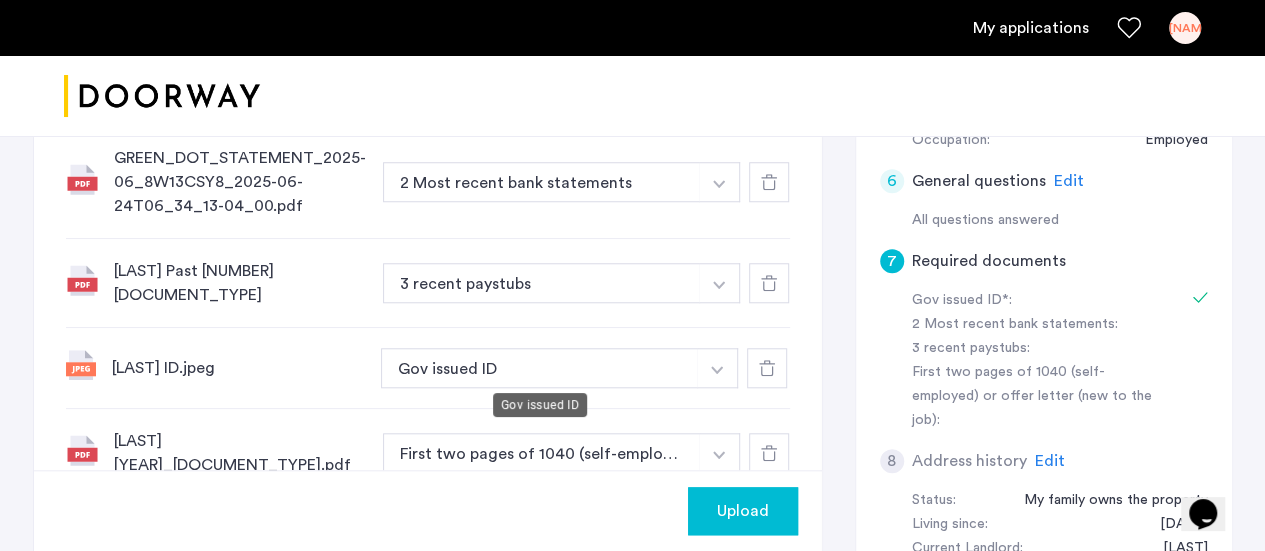 scroll, scrollTop: 765, scrollLeft: 0, axis: vertical 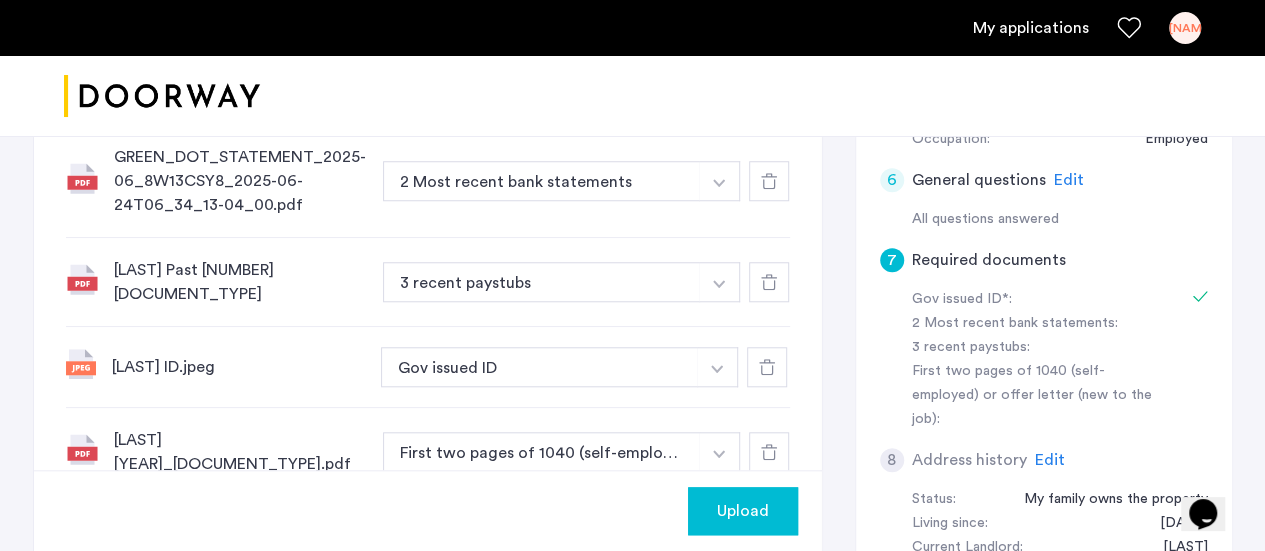 click on "Upload" 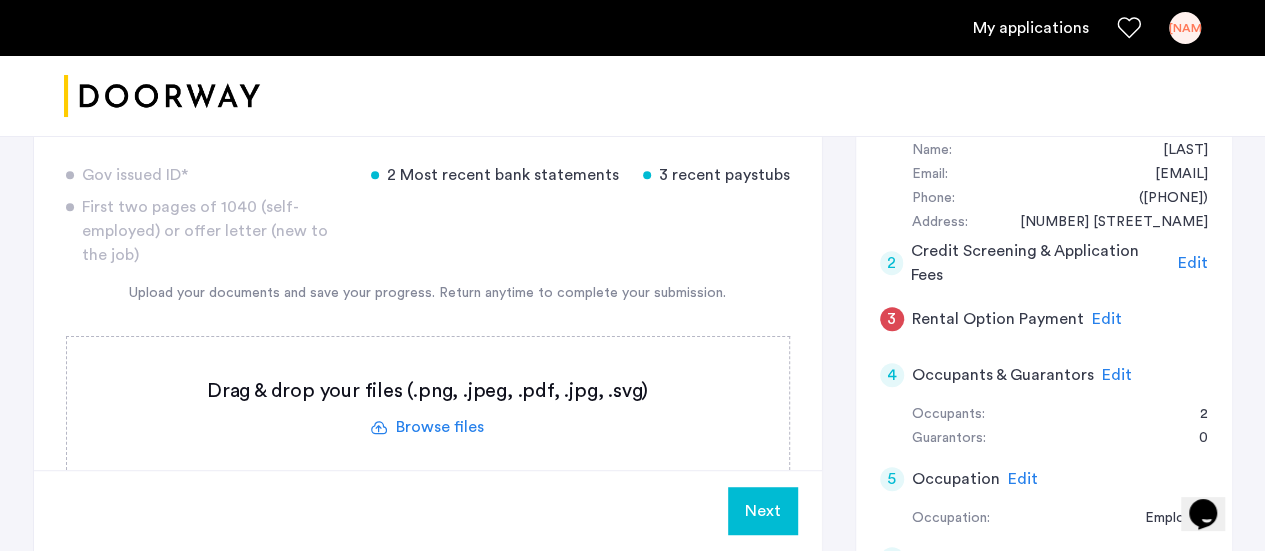 scroll, scrollTop: 384, scrollLeft: 0, axis: vertical 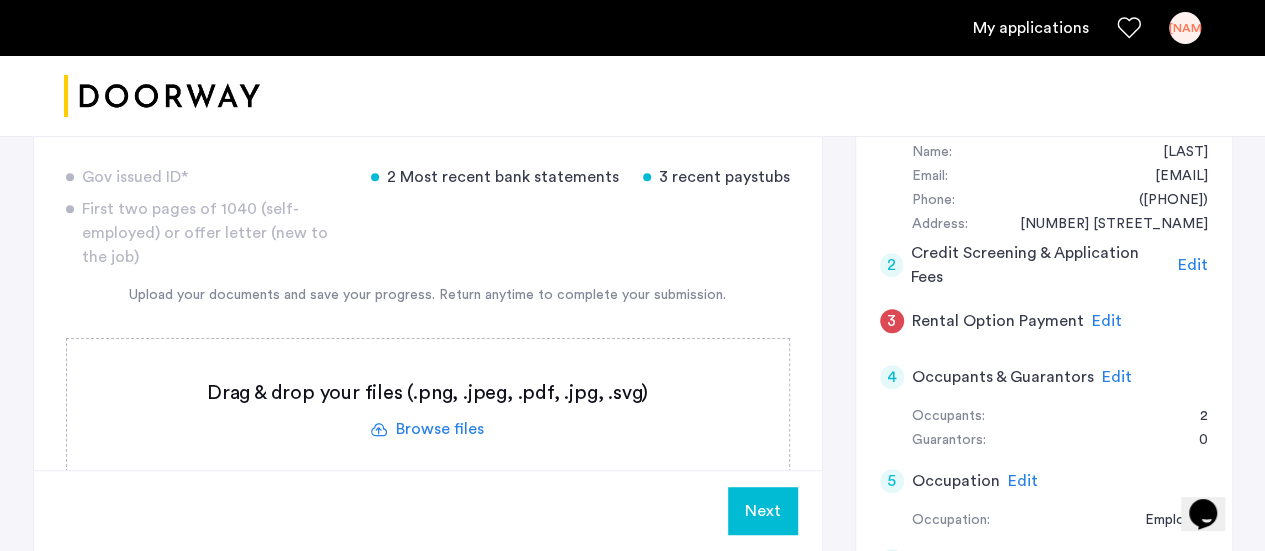 click 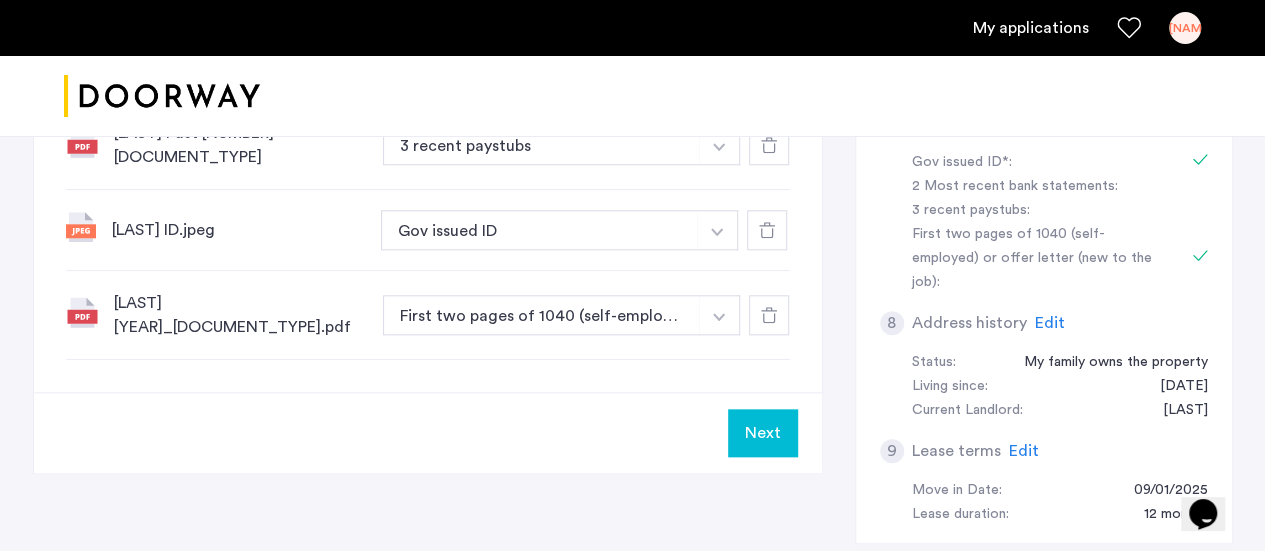 scroll, scrollTop: 903, scrollLeft: 0, axis: vertical 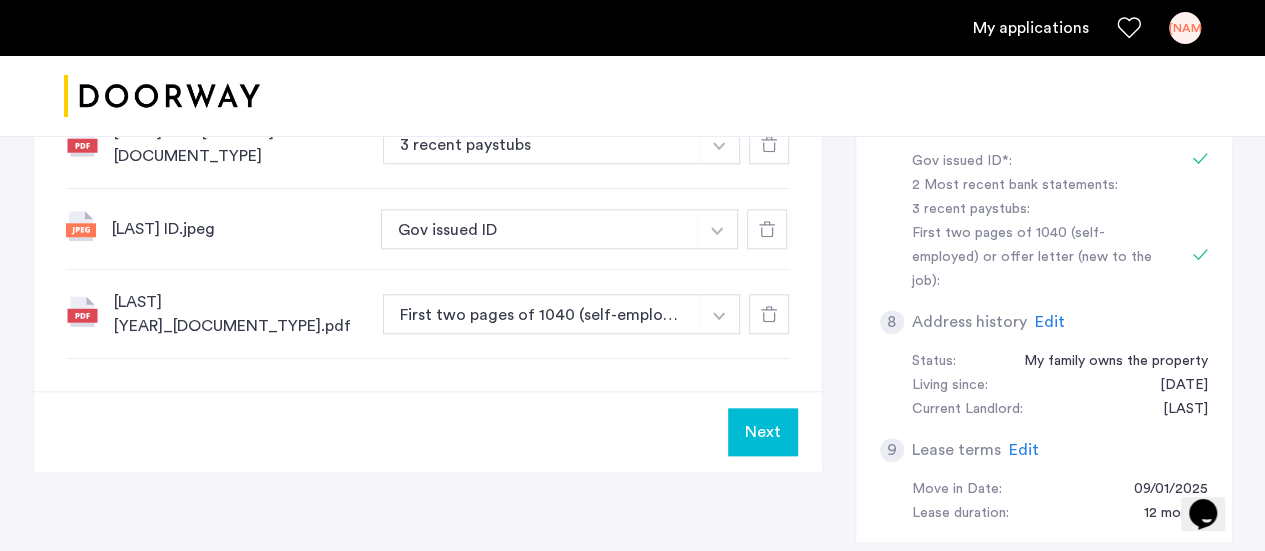 click on "Next" 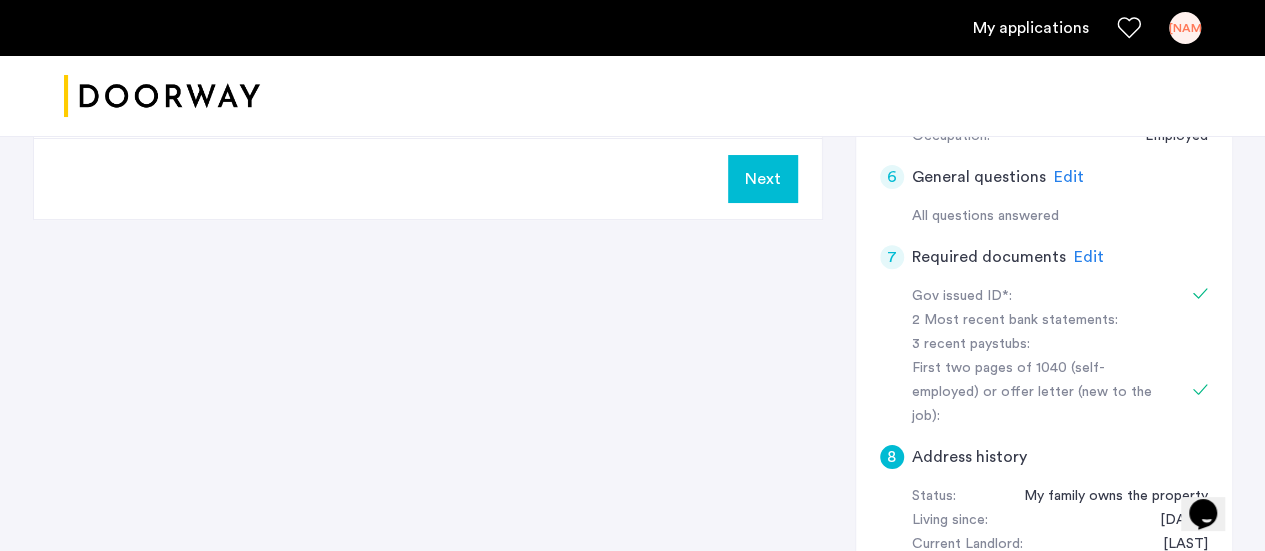 scroll, scrollTop: 767, scrollLeft: 0, axis: vertical 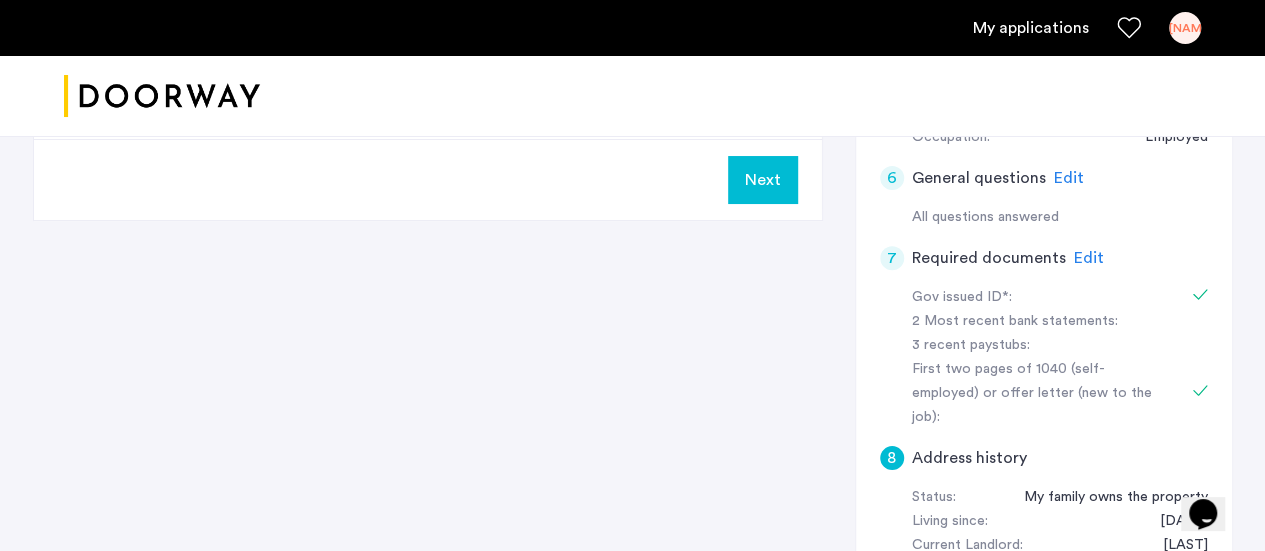click on "Edit" 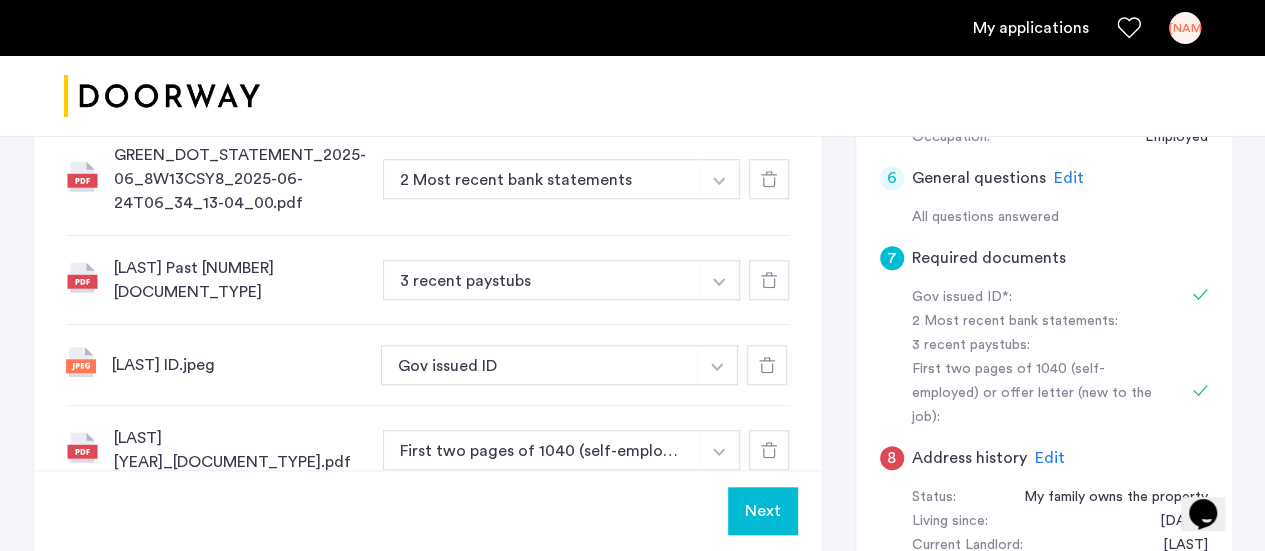click on "[LAST] Past [NUMBER] [DOCUMENT_TYPE] [NUMBER] recent paystubs + [NUMBER] Most recent bank statements [NUMBER] recent paystubs" 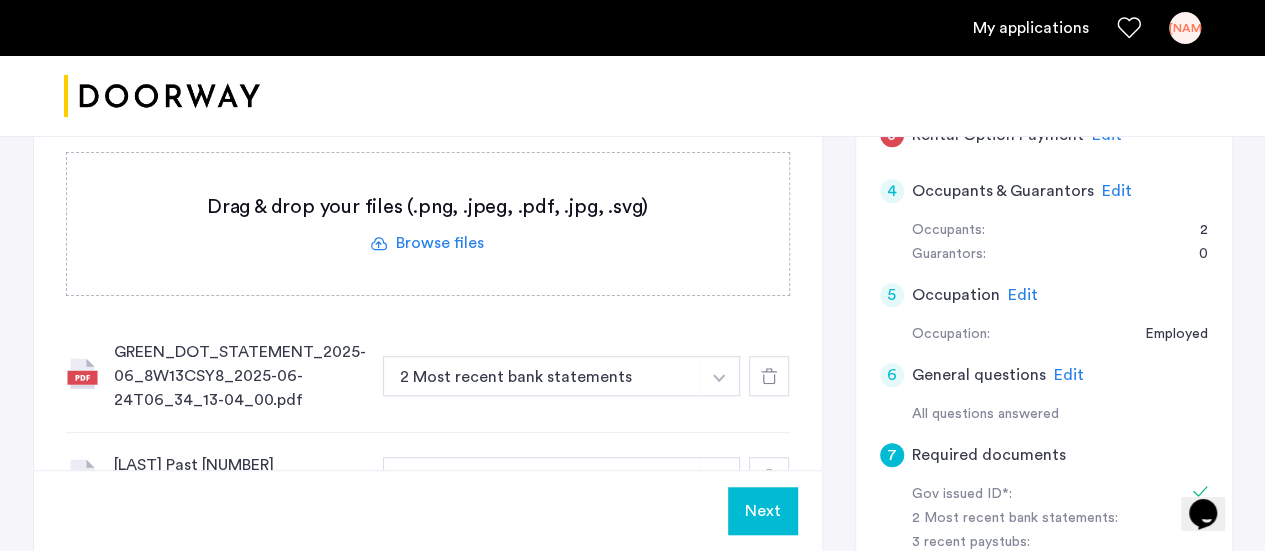 scroll, scrollTop: 569, scrollLeft: 0, axis: vertical 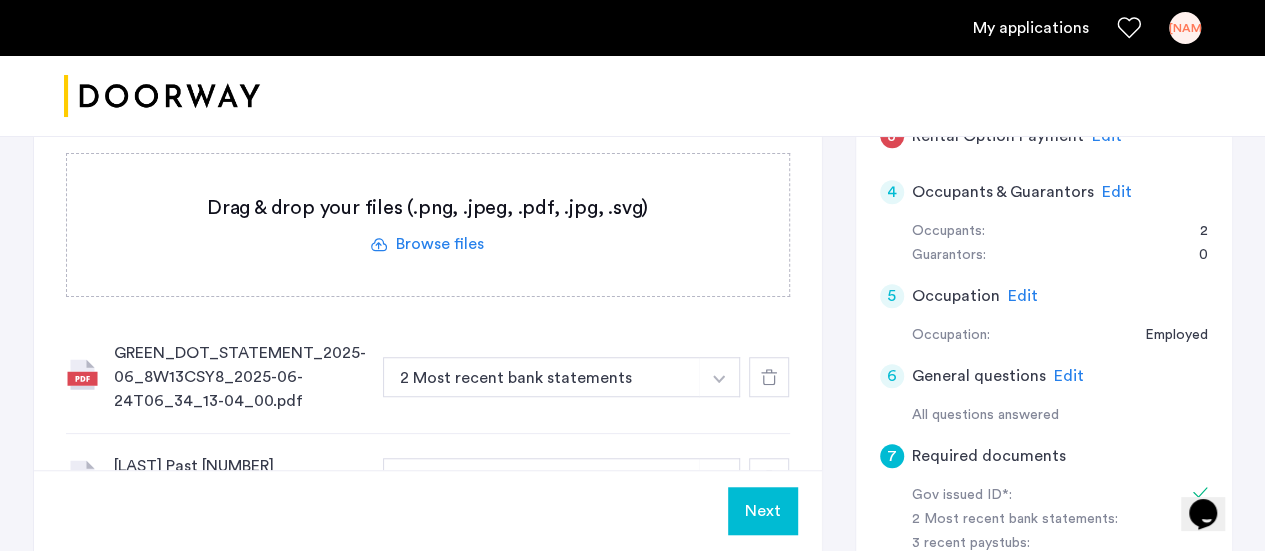 click 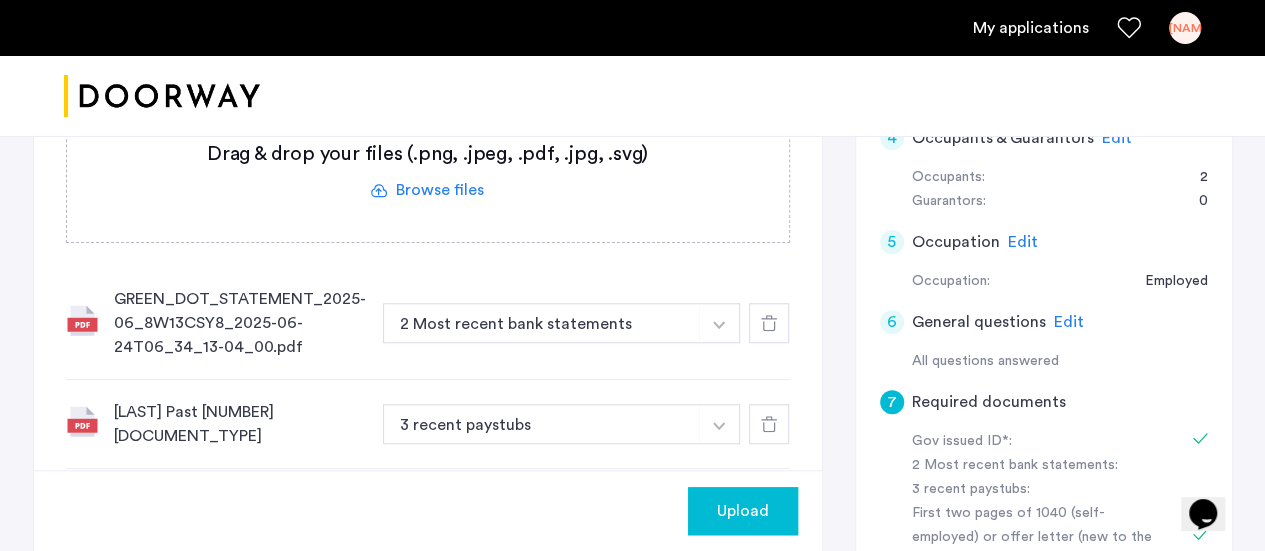 scroll, scrollTop: 627, scrollLeft: 0, axis: vertical 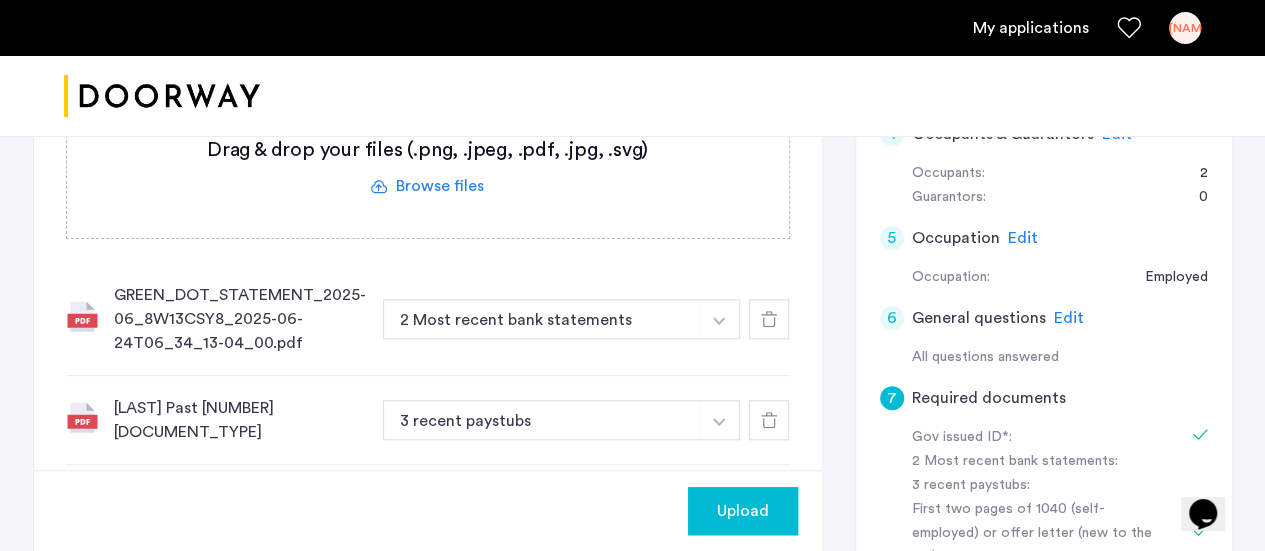 click on "Upload" 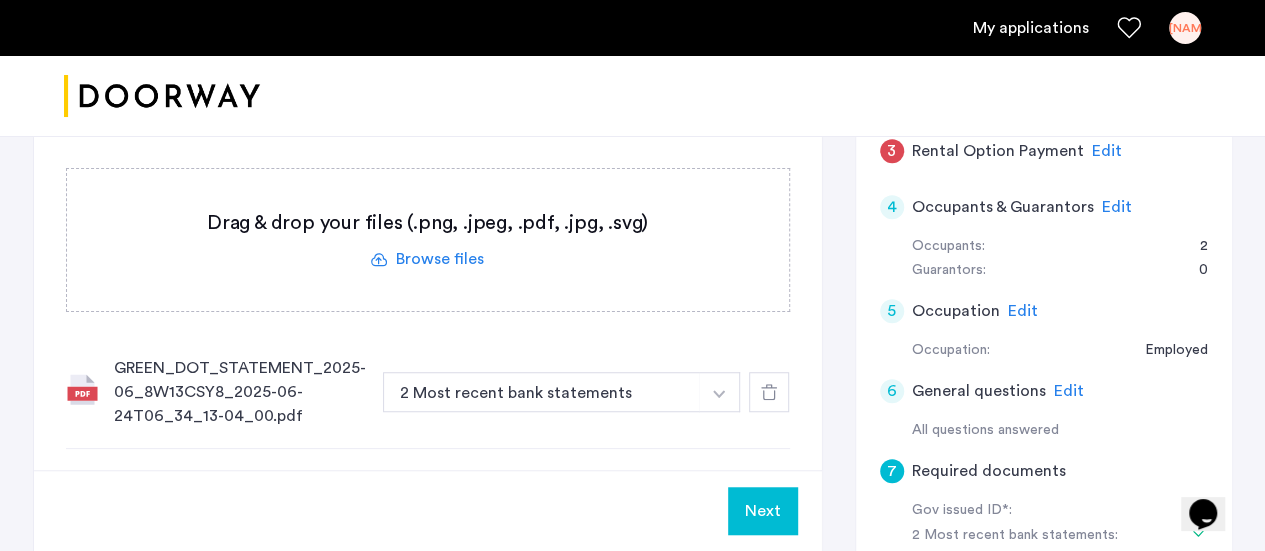 scroll, scrollTop: 553, scrollLeft: 0, axis: vertical 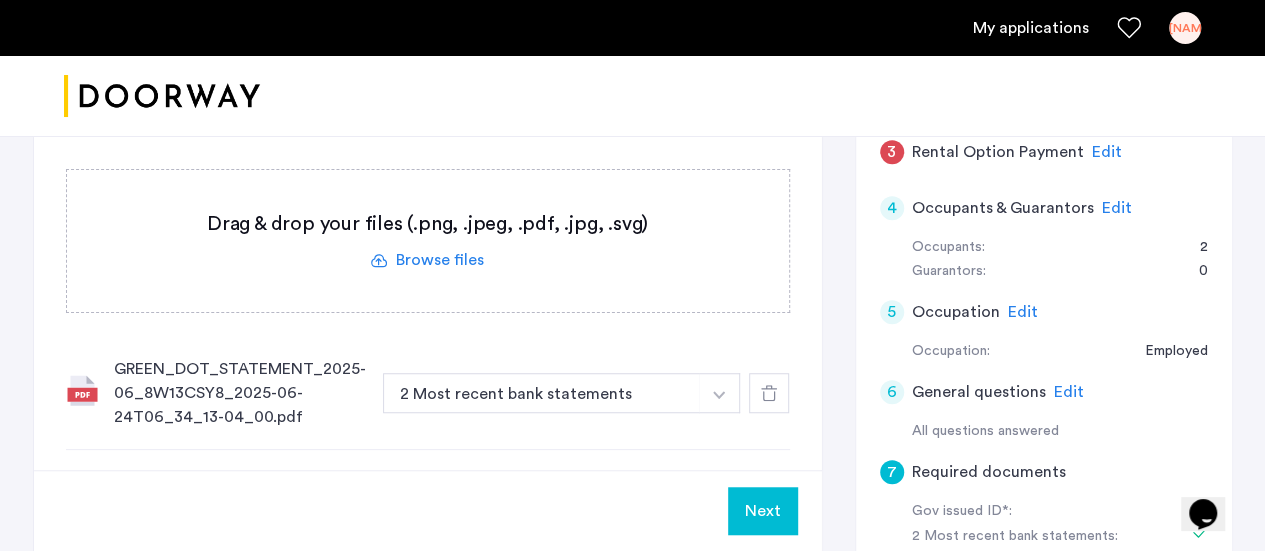 click 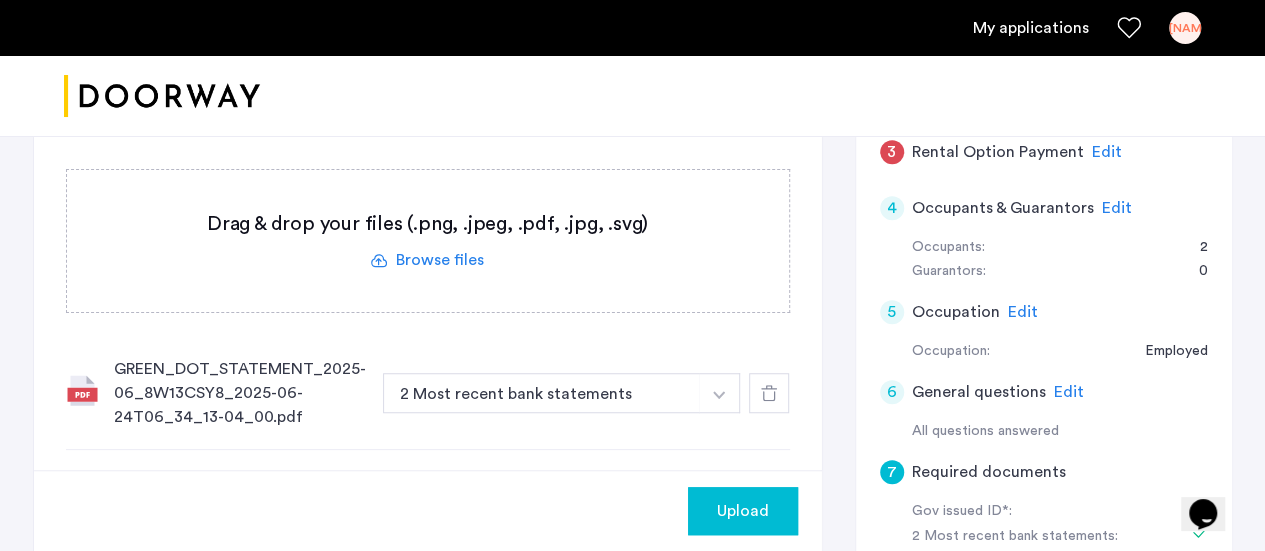 click 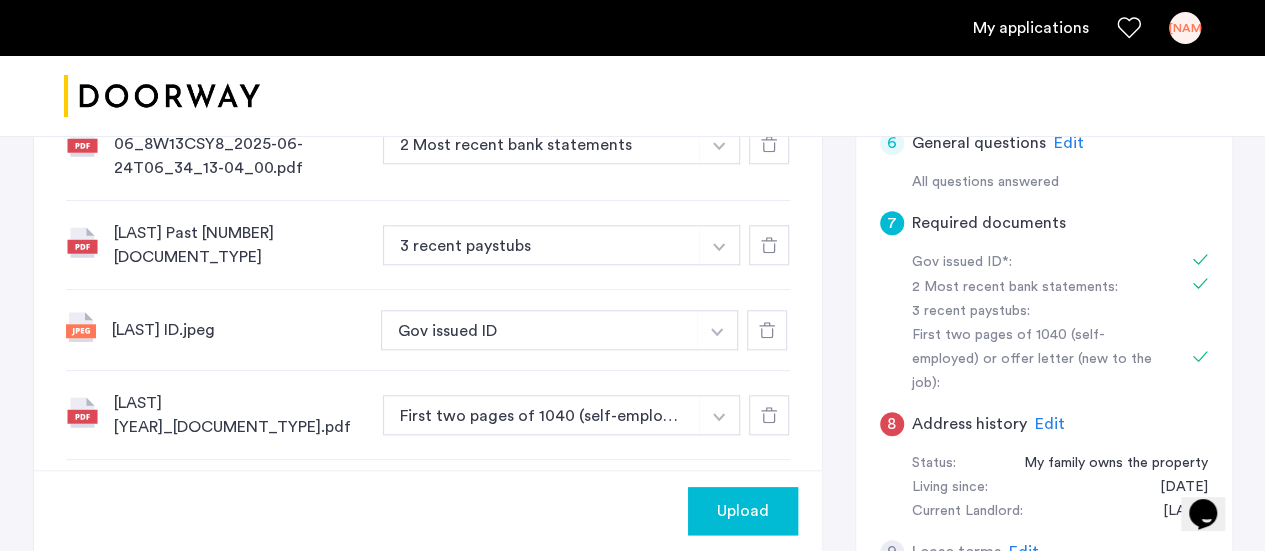 scroll, scrollTop: 803, scrollLeft: 0, axis: vertical 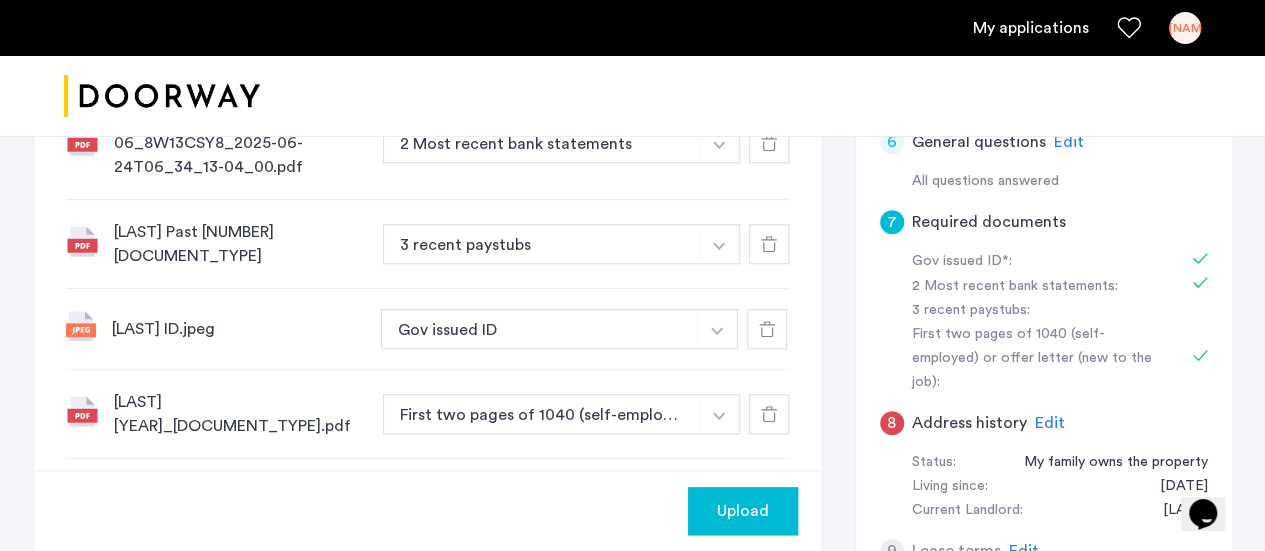 click on "Edit" 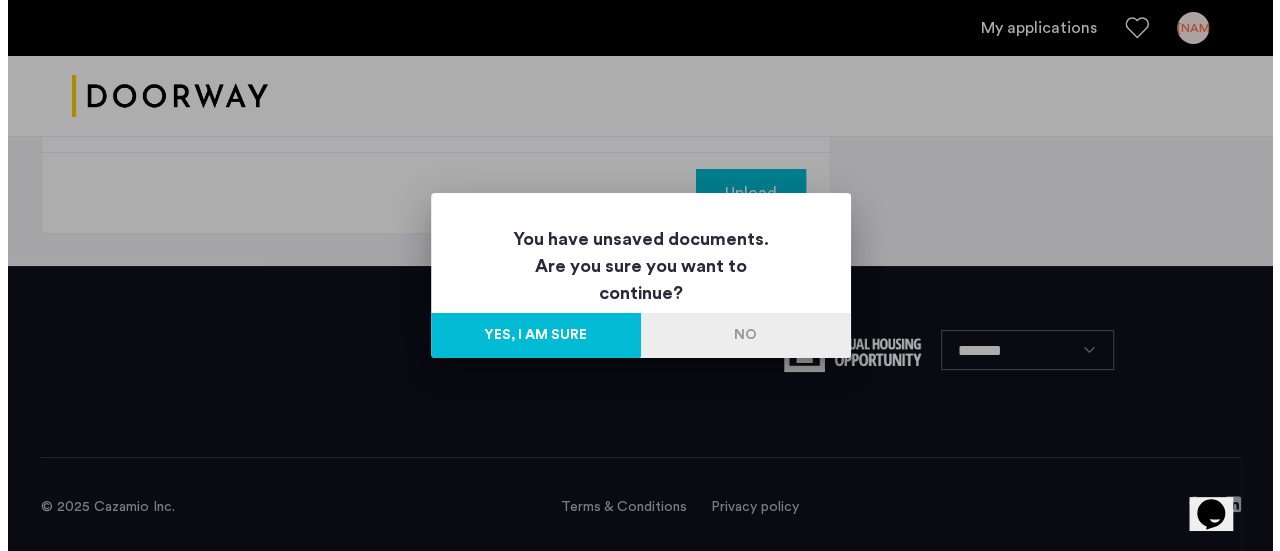 scroll, scrollTop: 0, scrollLeft: 0, axis: both 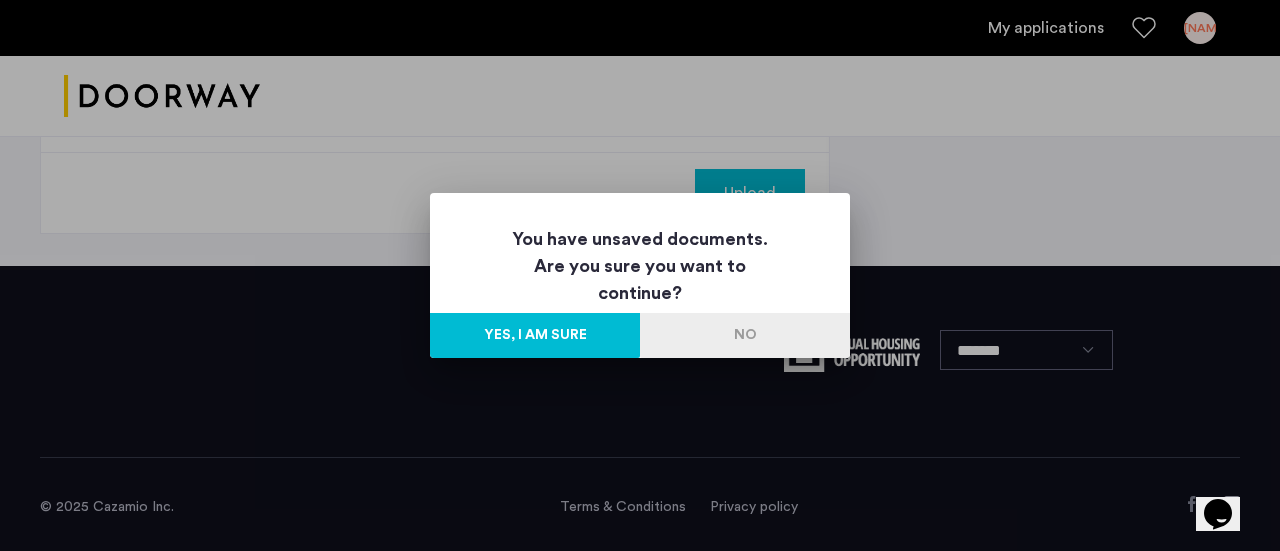 click on "No" at bounding box center (745, 335) 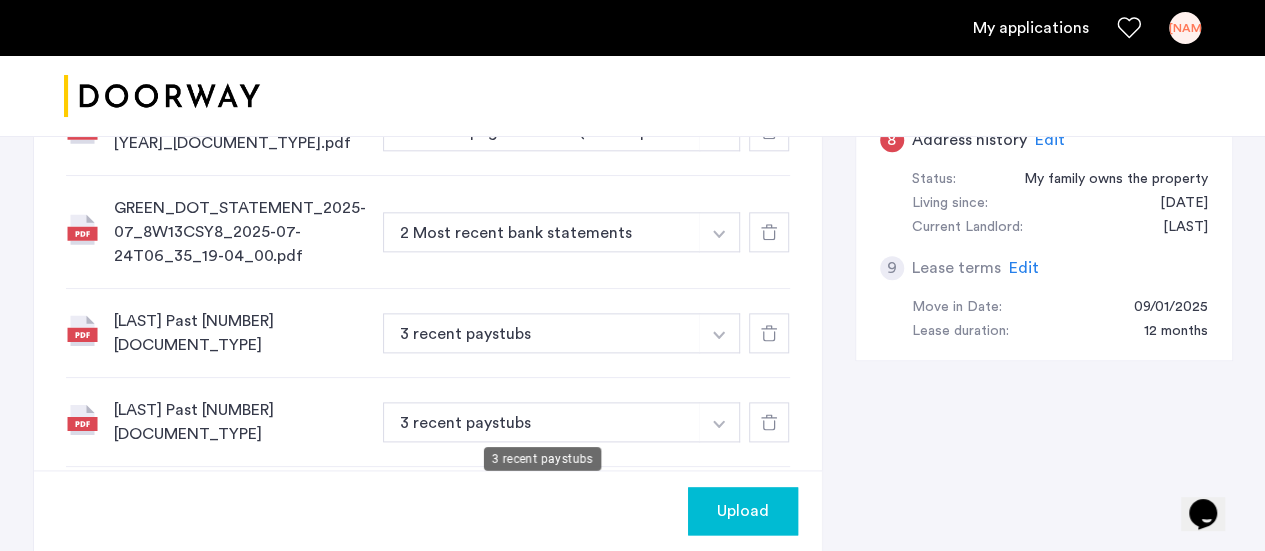 scroll, scrollTop: 1246, scrollLeft: 0, axis: vertical 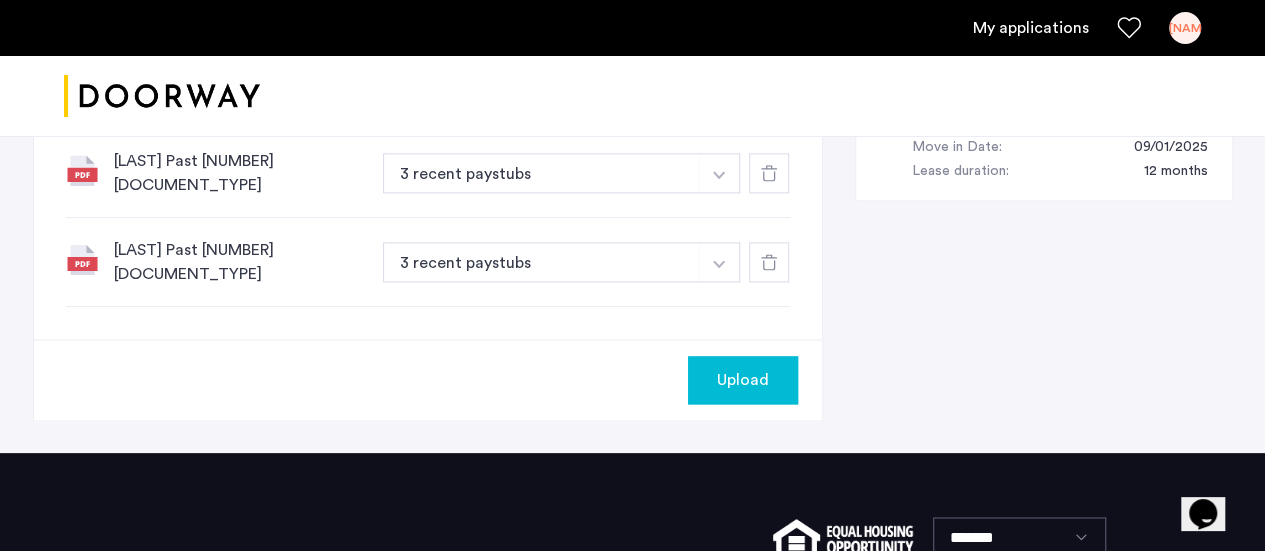click on "Upload" 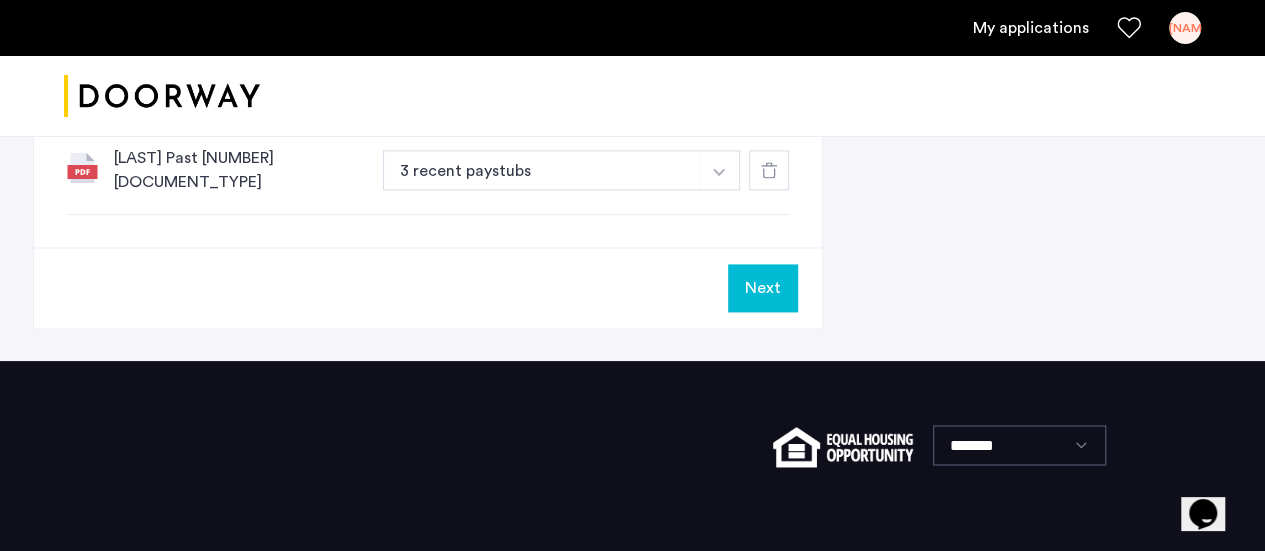 scroll, scrollTop: 1341, scrollLeft: 0, axis: vertical 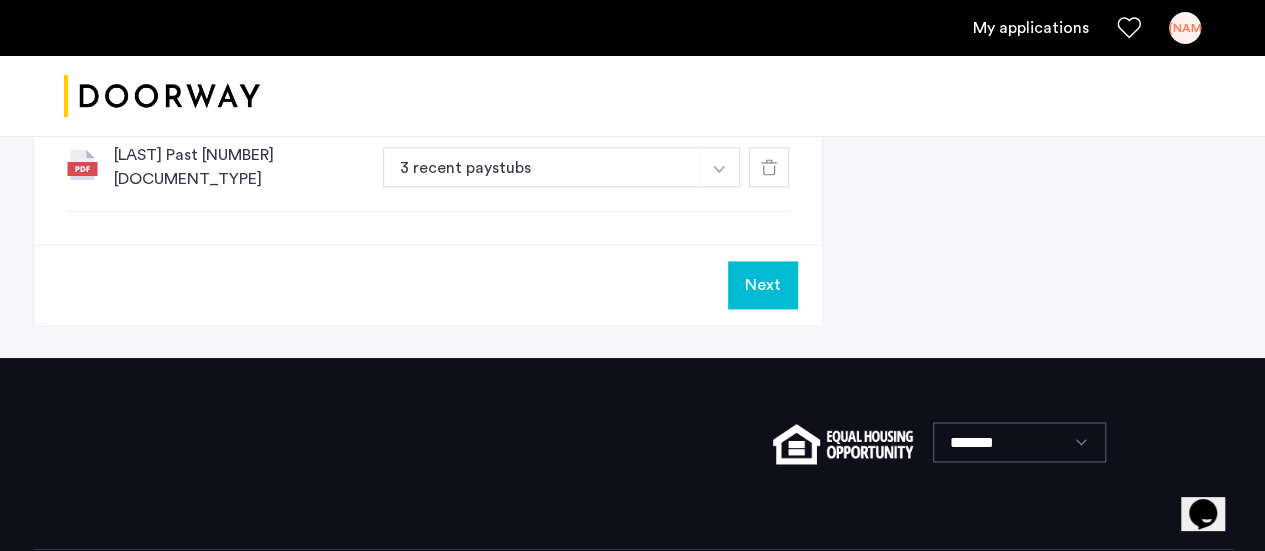 click on "Next" 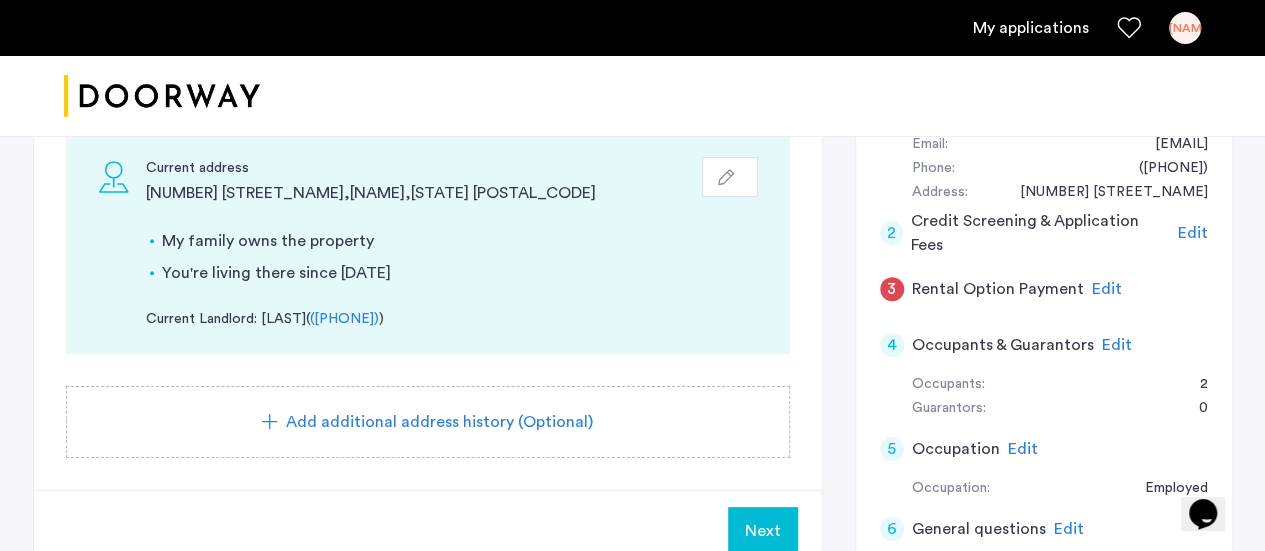 scroll, scrollTop: 365, scrollLeft: 0, axis: vertical 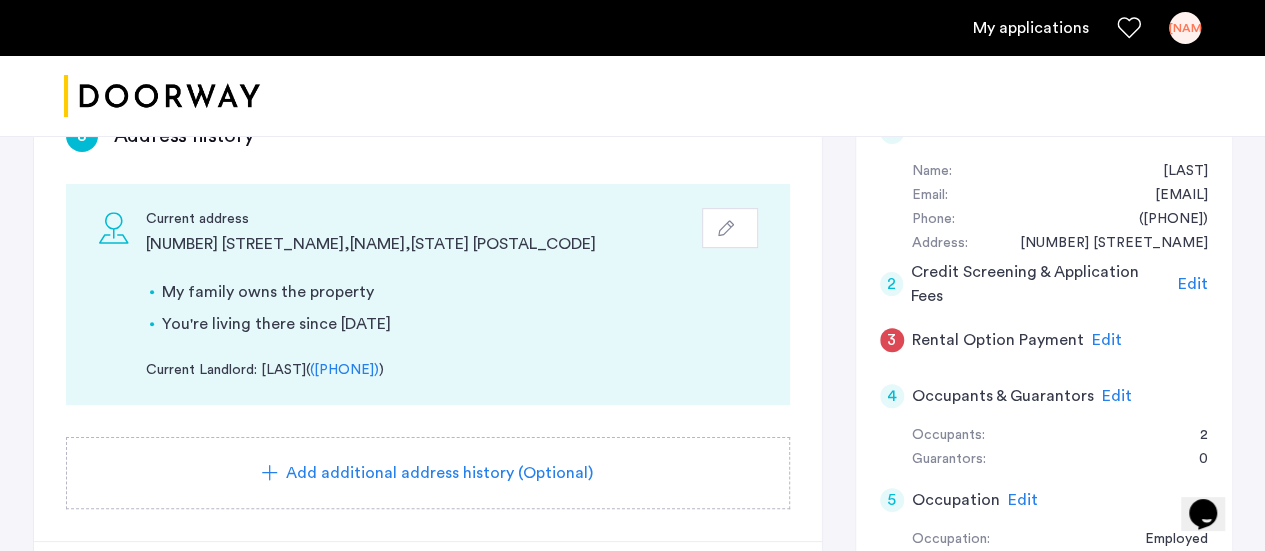 click on "Add additional address history (Optional)" 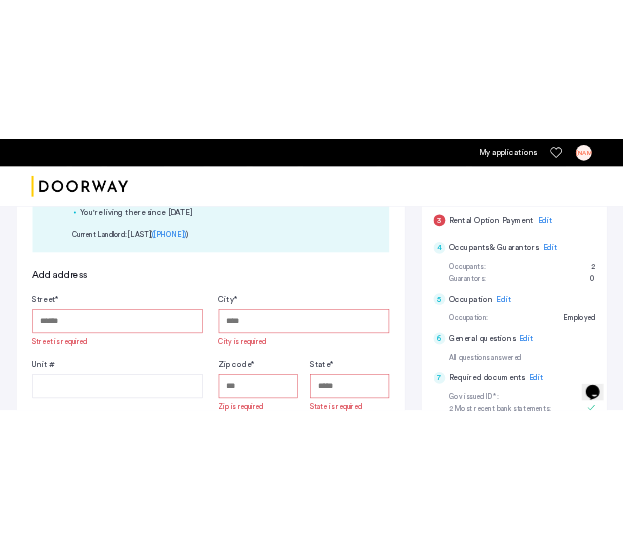 scroll, scrollTop: 541, scrollLeft: 0, axis: vertical 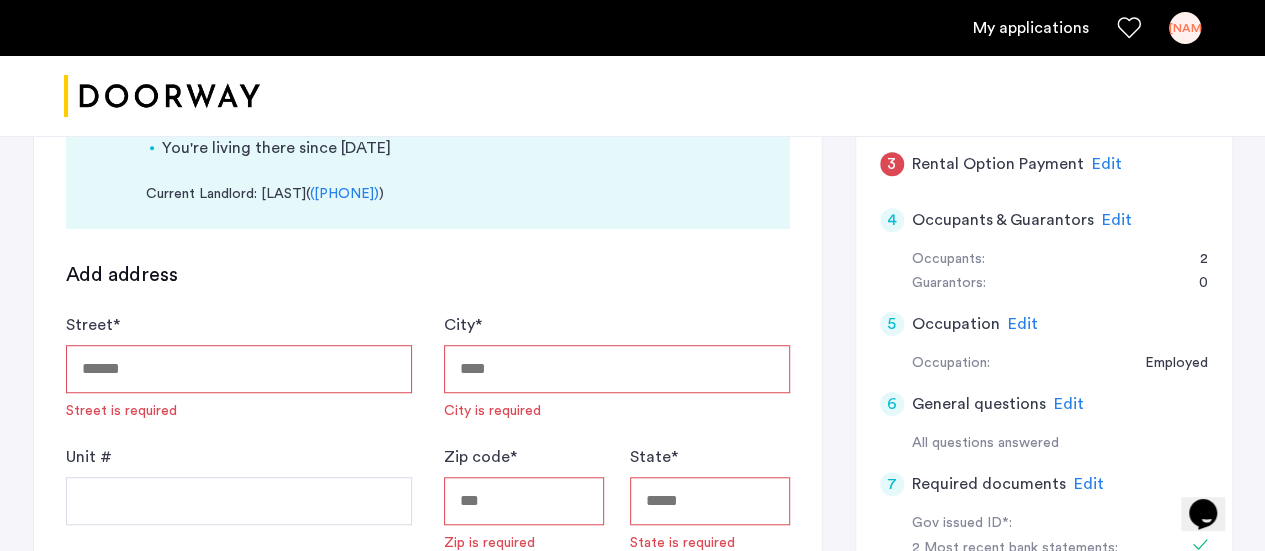 click on "Street  *" at bounding box center [239, 369] 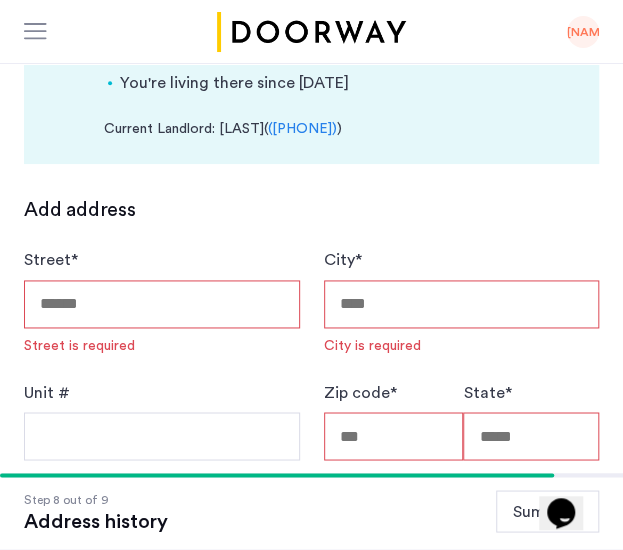 click on "Street  *" at bounding box center (162, 304) 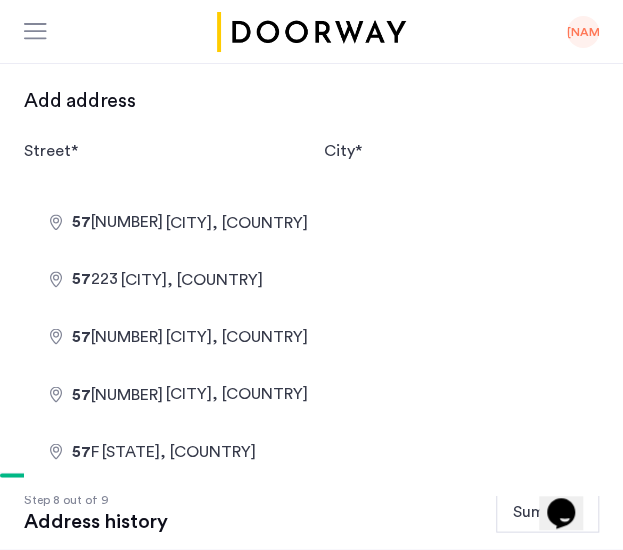 type on "*" 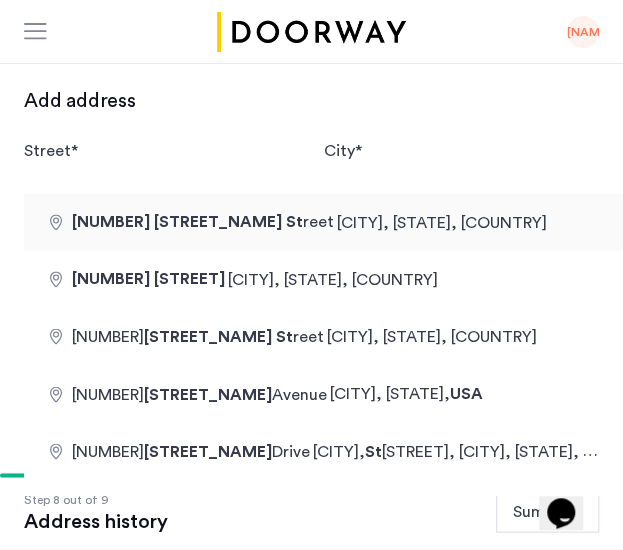 type on "**********" 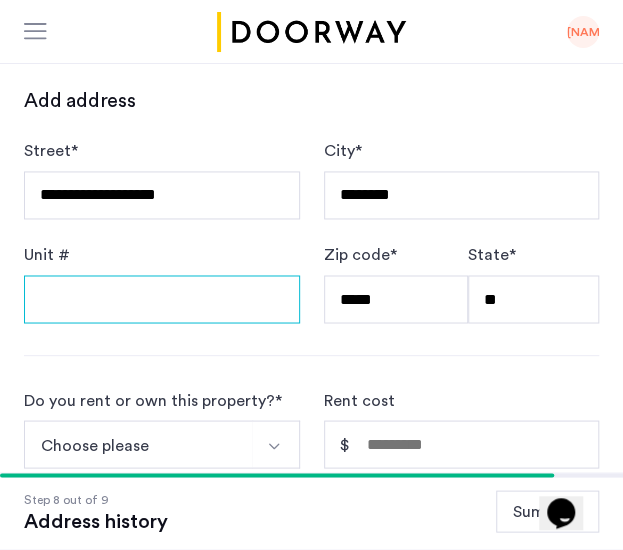 click on "Unit #" at bounding box center (162, 299) 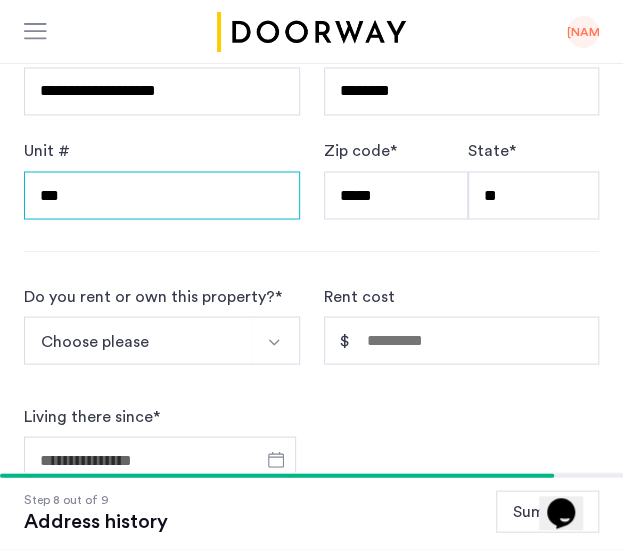 type on "***" 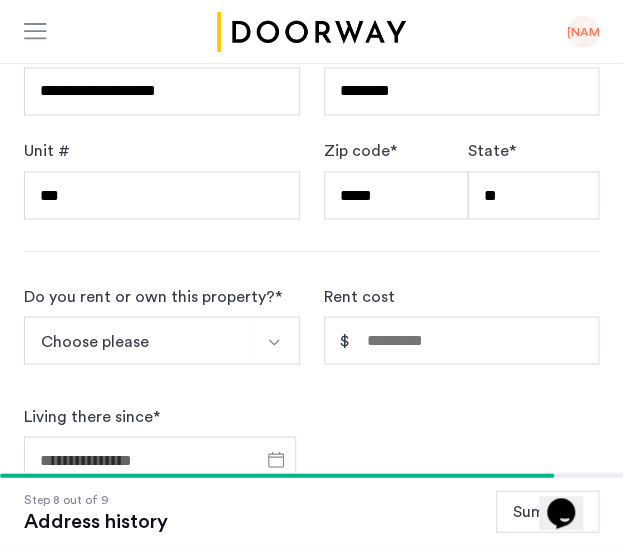 click at bounding box center [274, 342] 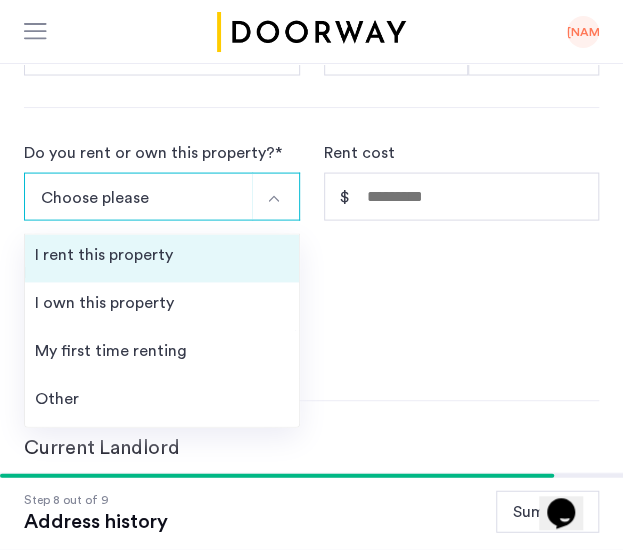 click on "I rent this property" at bounding box center [162, 258] 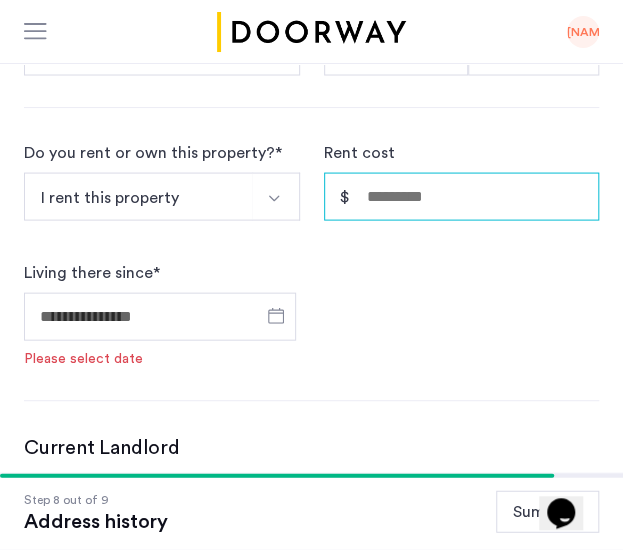 click on "Rent cost" at bounding box center [462, 196] 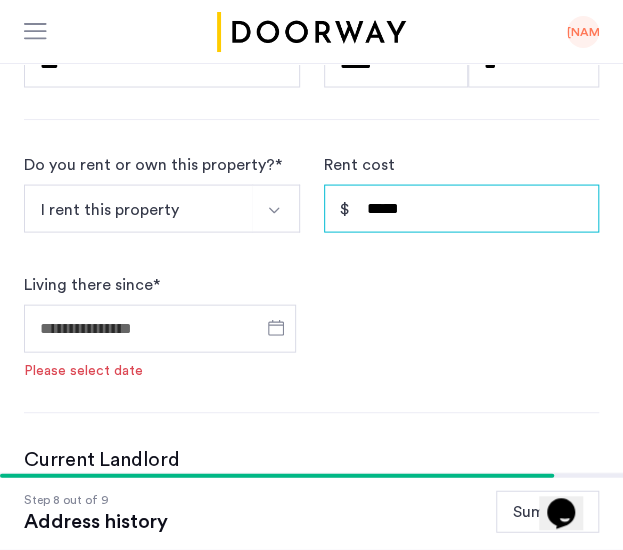 type on "*****" 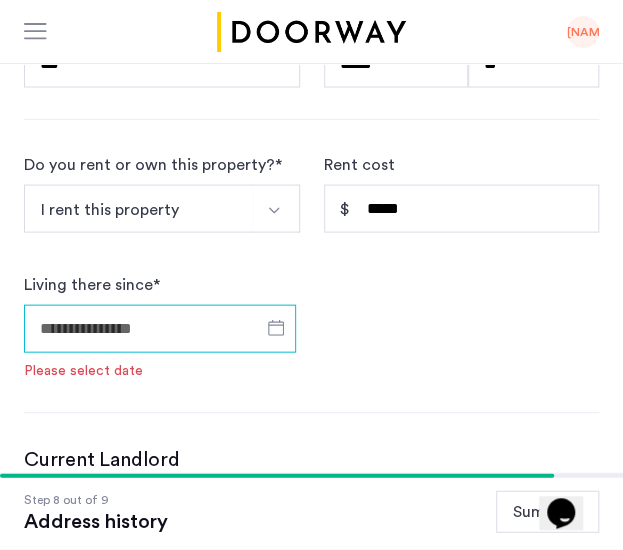 click on "Living there since  *" at bounding box center [160, 328] 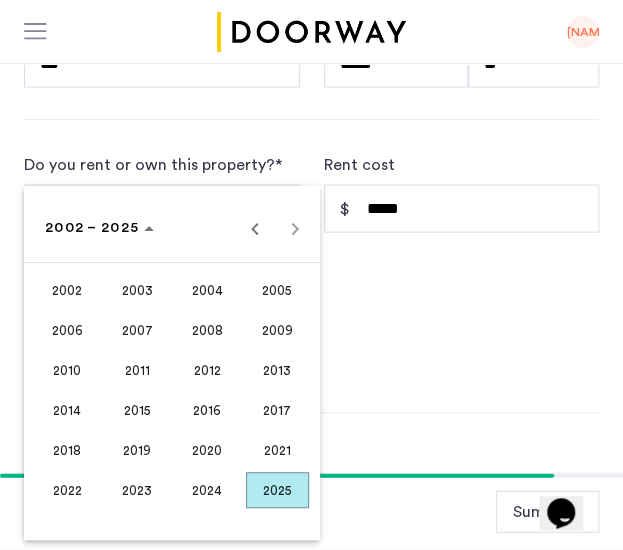 scroll, scrollTop: 1018, scrollLeft: 0, axis: vertical 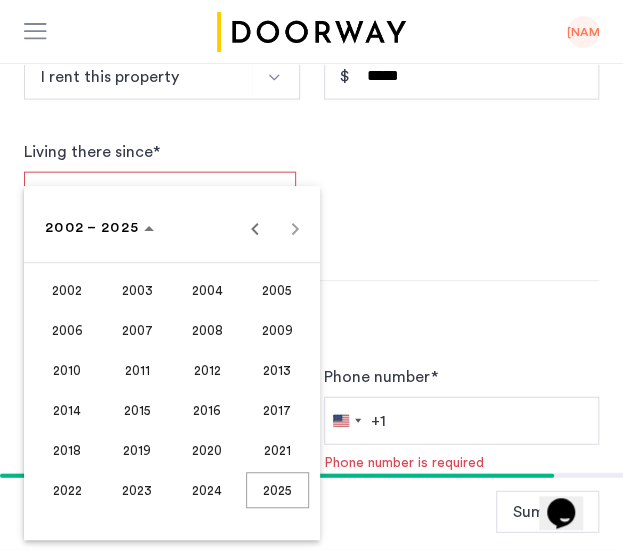 click at bounding box center [311, 275] 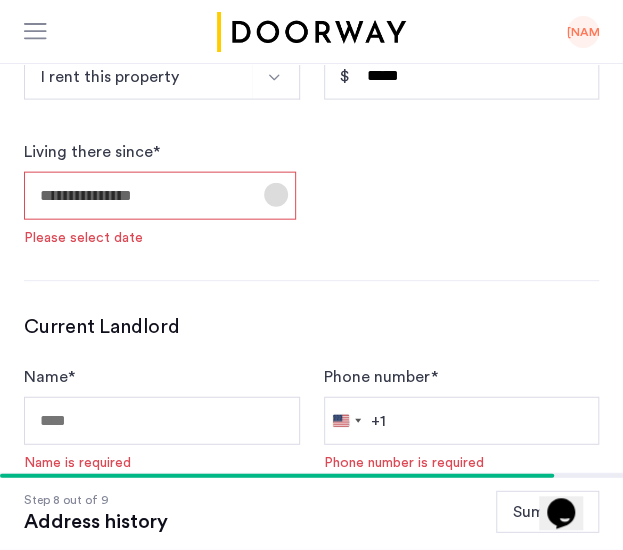click 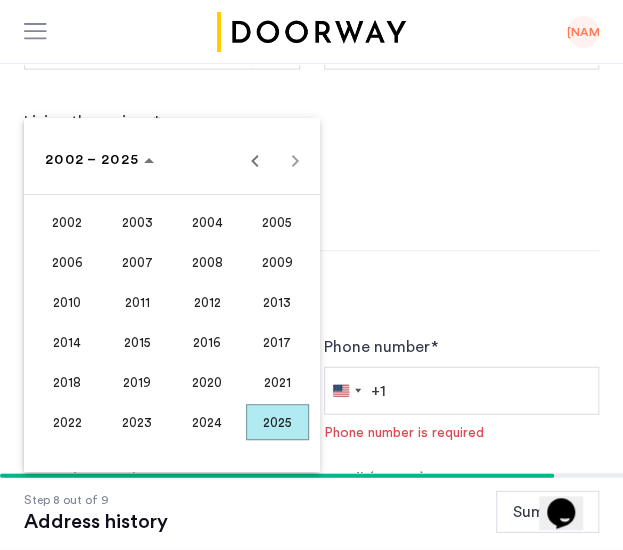 scroll, scrollTop: 1098, scrollLeft: 0, axis: vertical 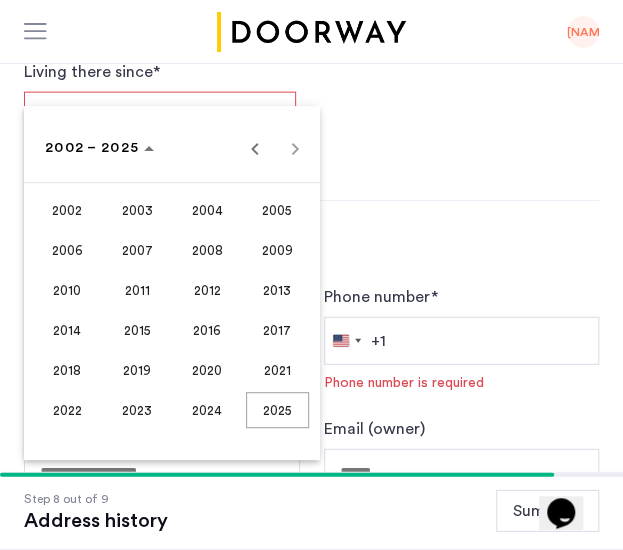 click on "2018" at bounding box center [67, 370] 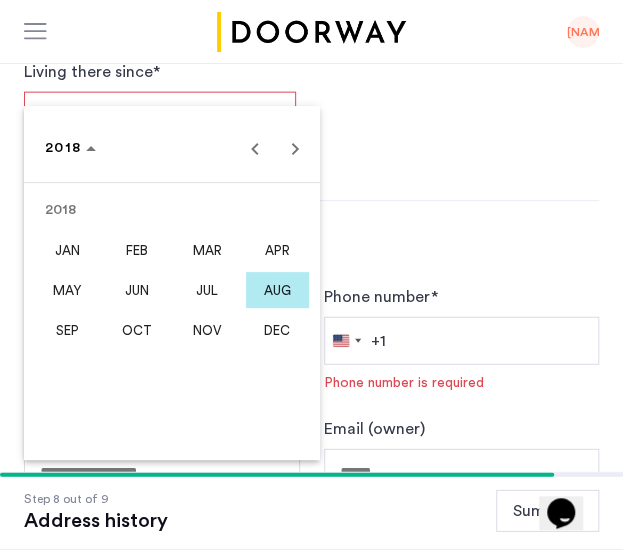 click on "AUG" at bounding box center [277, 290] 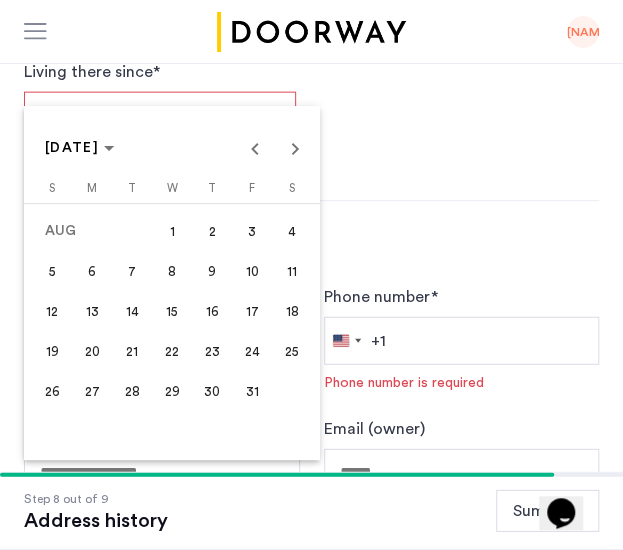 click on "1" at bounding box center [172, 231] 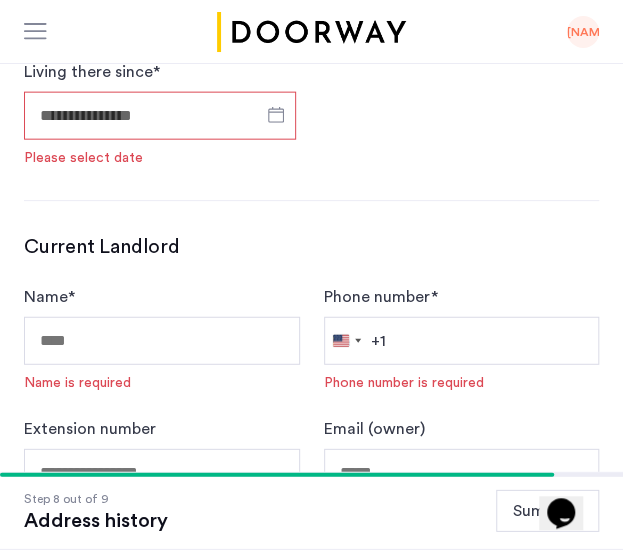 type on "**********" 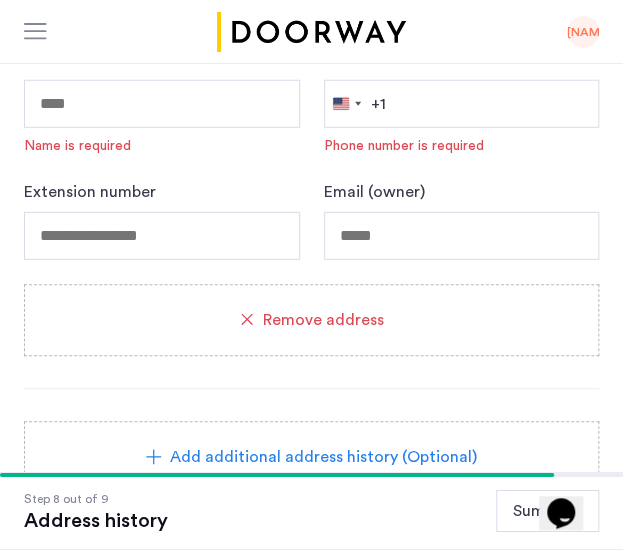 scroll, scrollTop: 1308, scrollLeft: 0, axis: vertical 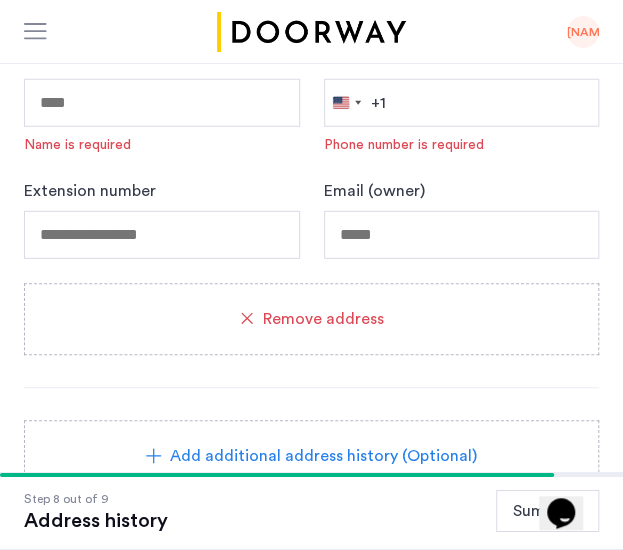 click on "Remove address" 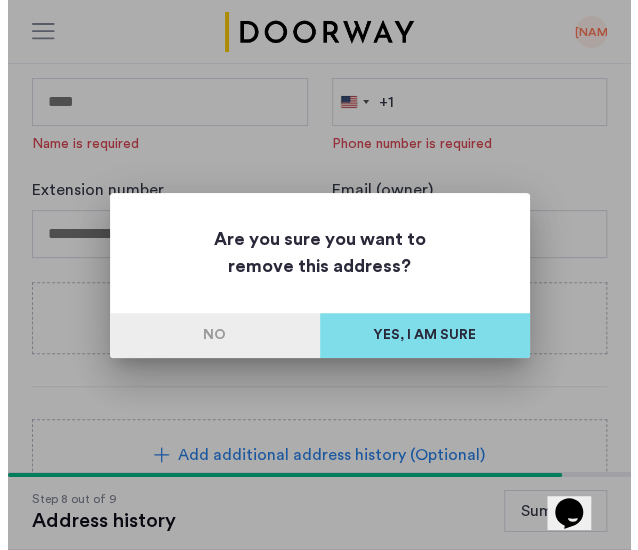 scroll, scrollTop: 0, scrollLeft: 0, axis: both 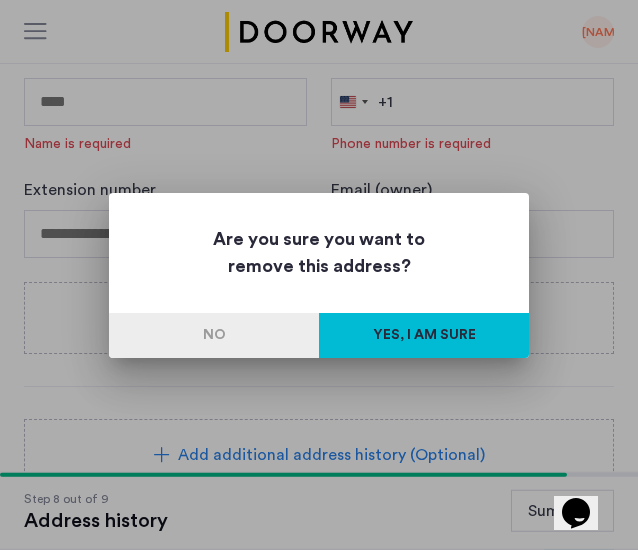 click on "Yes, I am sure" at bounding box center [424, 335] 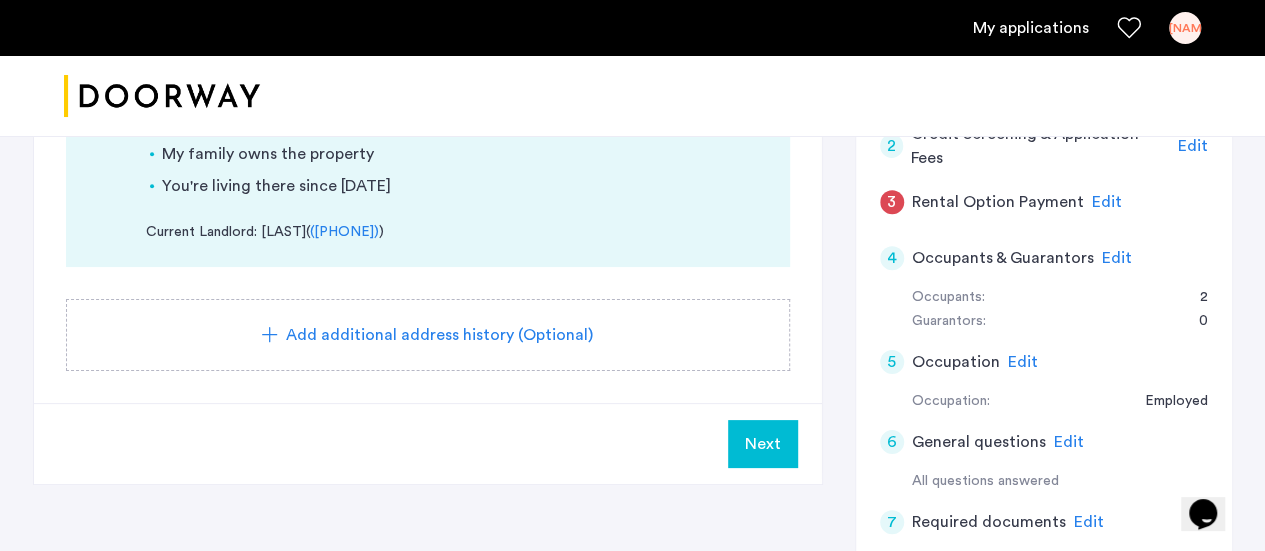 scroll, scrollTop: 504, scrollLeft: 0, axis: vertical 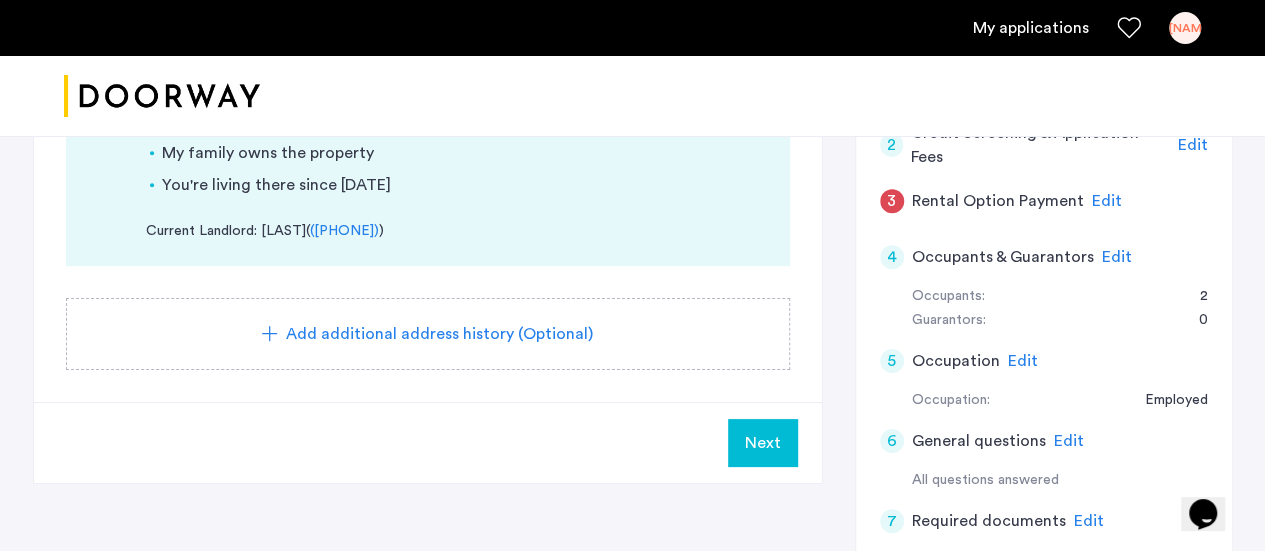 click on "Next" 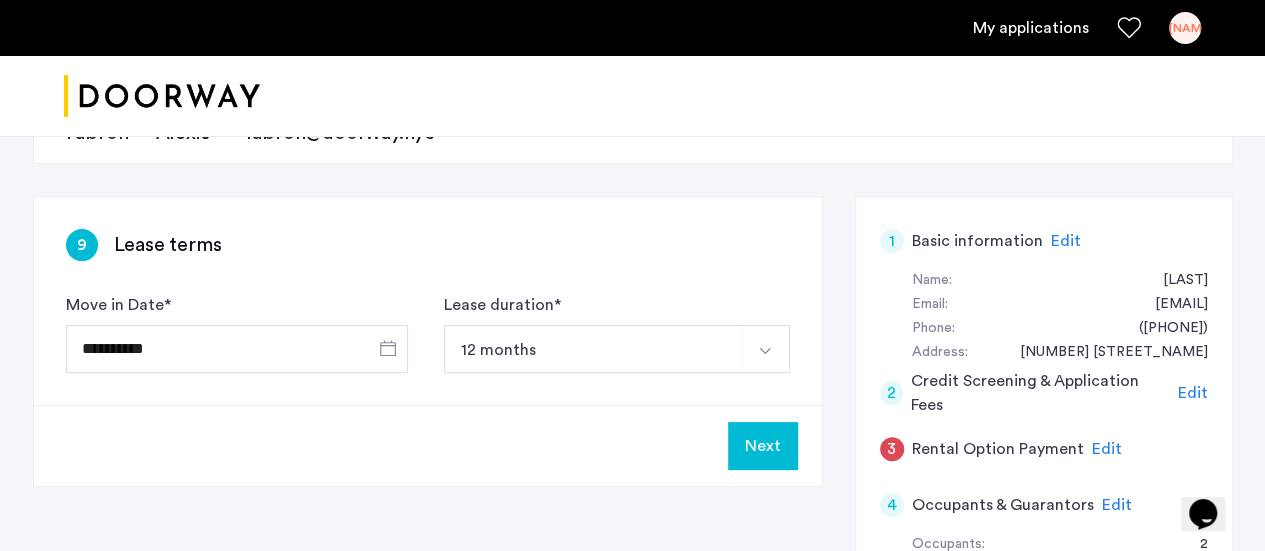 scroll, scrollTop: 289, scrollLeft: 0, axis: vertical 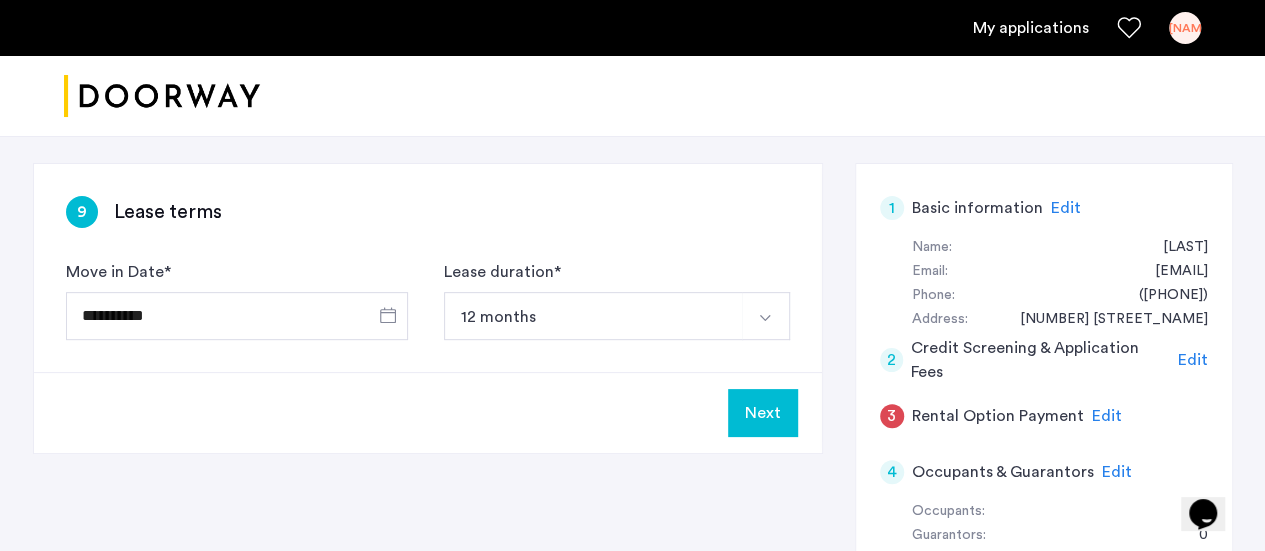 click on "Next" 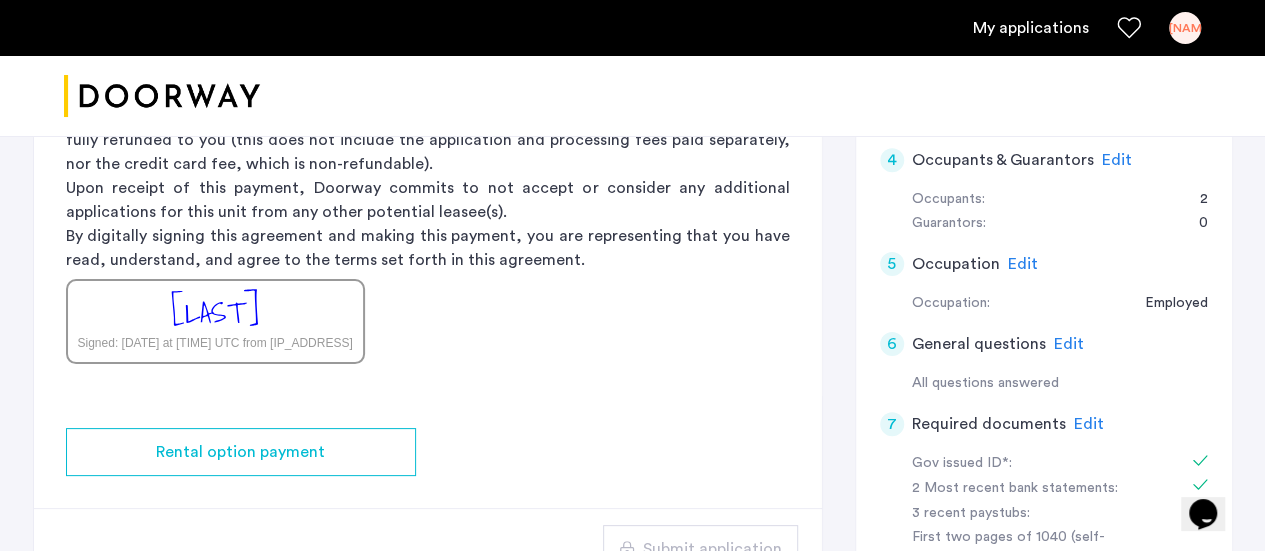 scroll, scrollTop: 602, scrollLeft: 0, axis: vertical 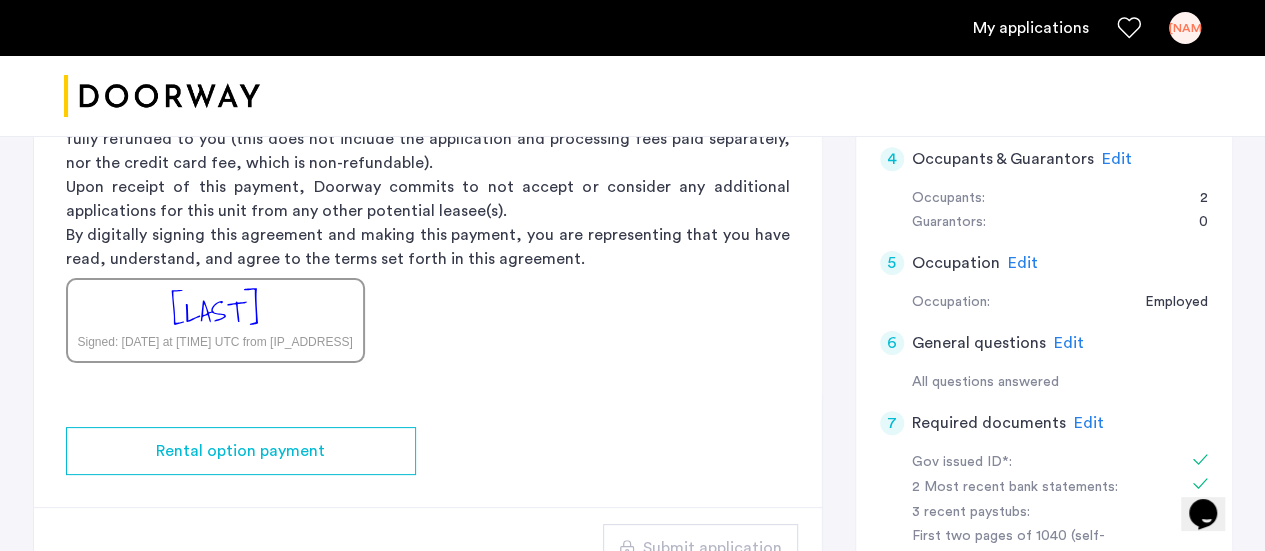 click on "Edit" 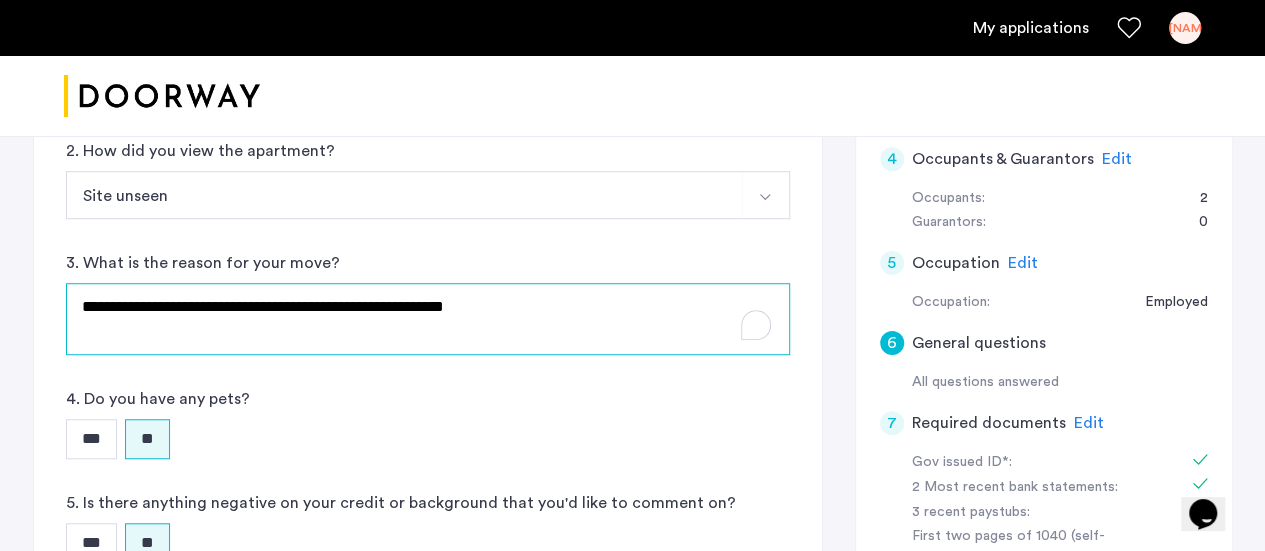 click on "**********" 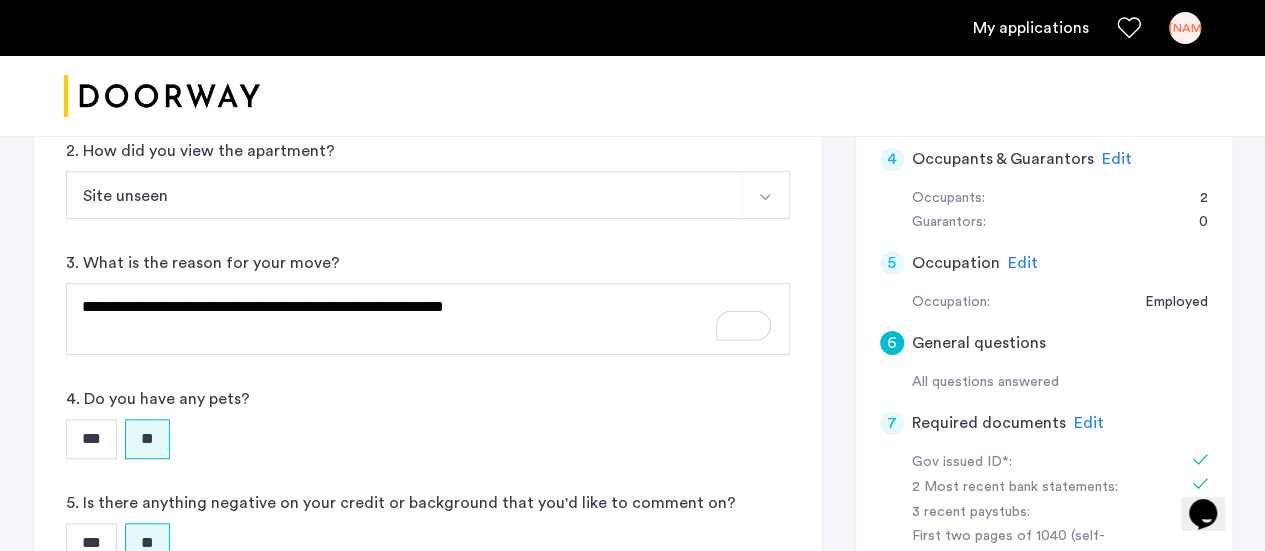 click on "Site unseen" at bounding box center [404, 195] 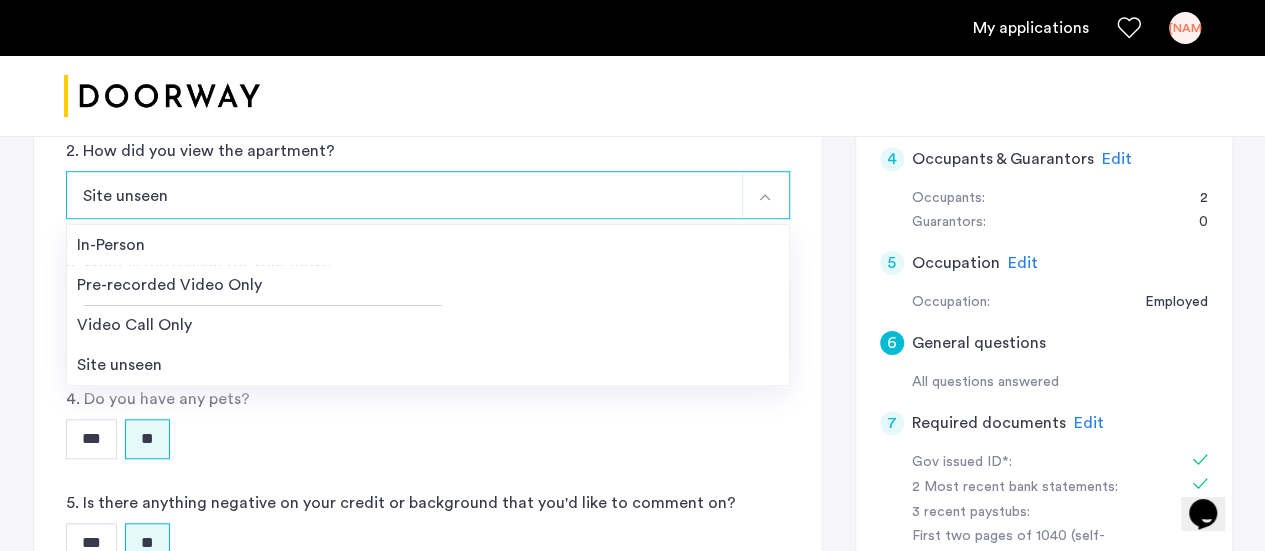 click on "Site unseen" at bounding box center [404, 195] 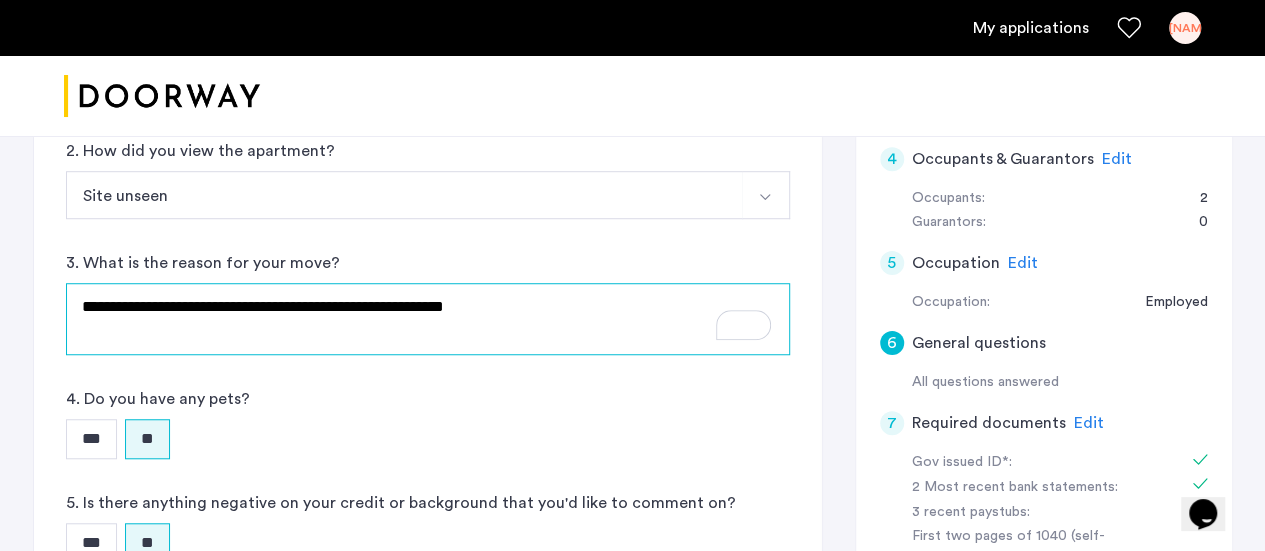 click on "**********" 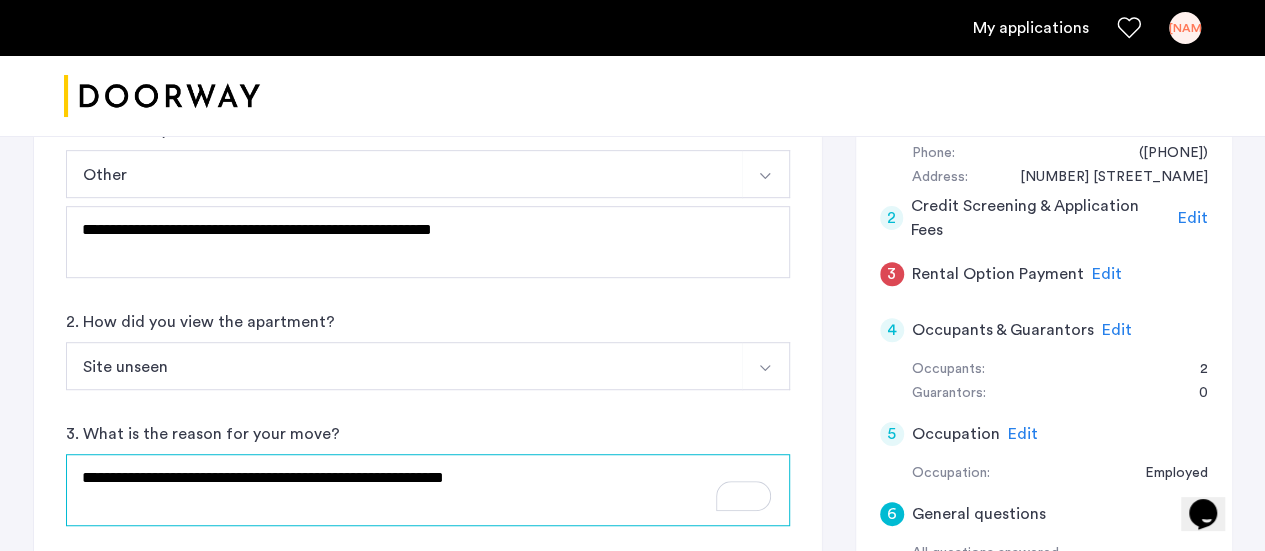 scroll, scrollTop: 359, scrollLeft: 0, axis: vertical 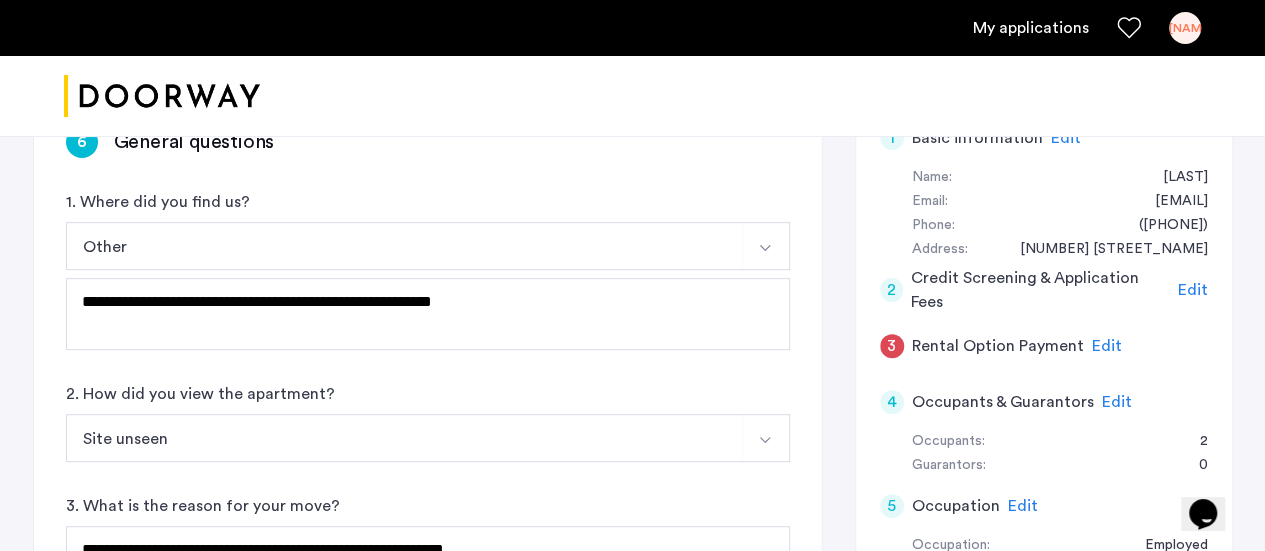 click on "Other" at bounding box center [404, 246] 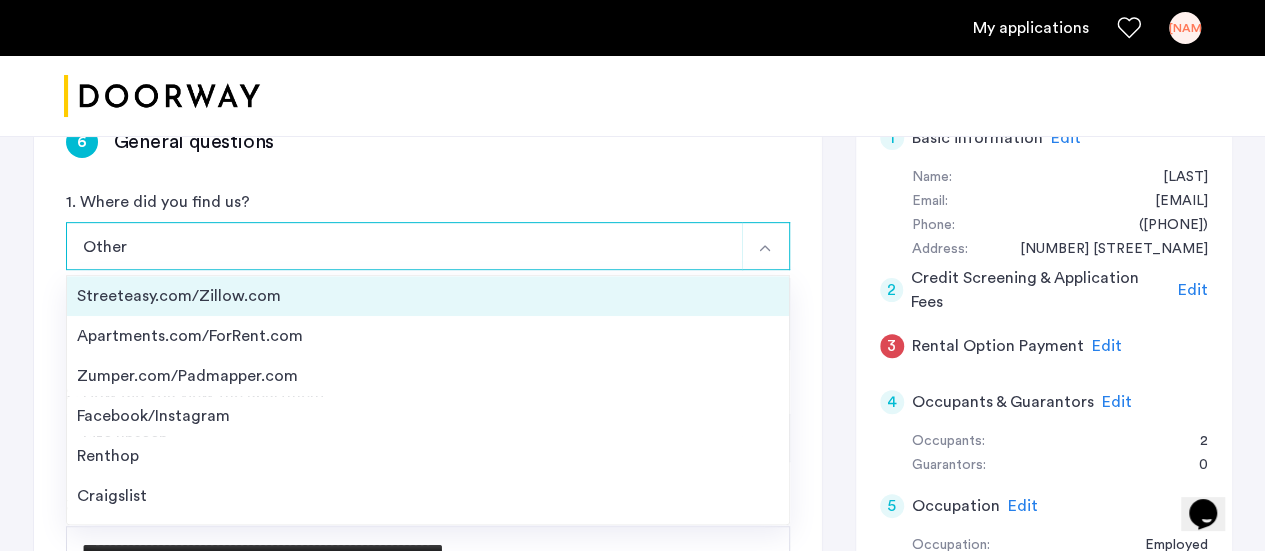 click on "Streeteasy.com/Zillow.com" at bounding box center [428, 296] 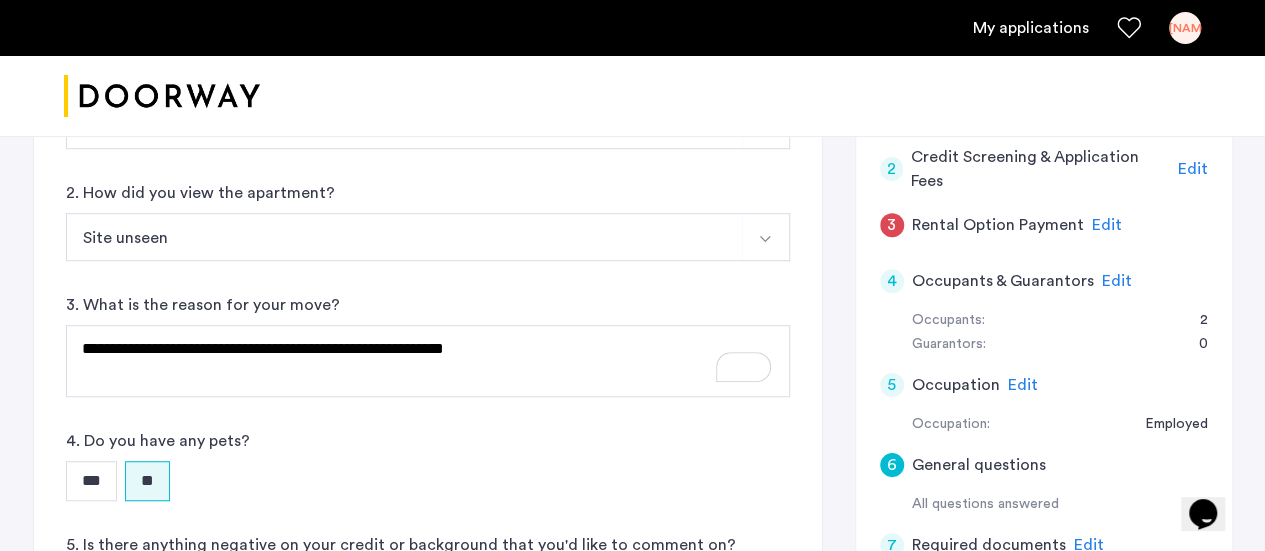scroll, scrollTop: 479, scrollLeft: 0, axis: vertical 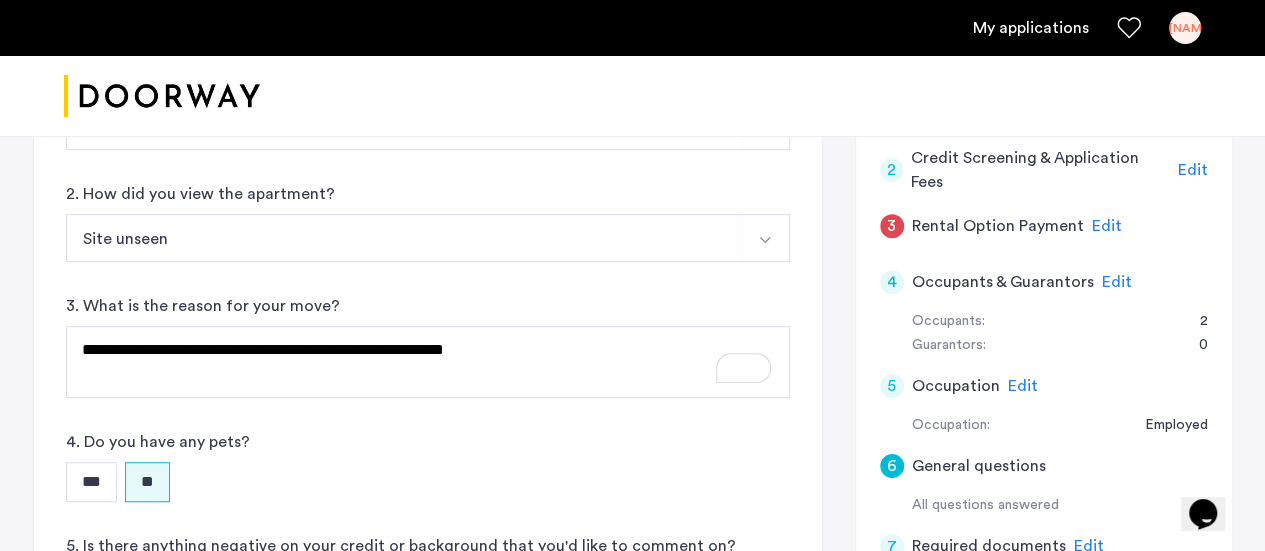 click on "Edit" 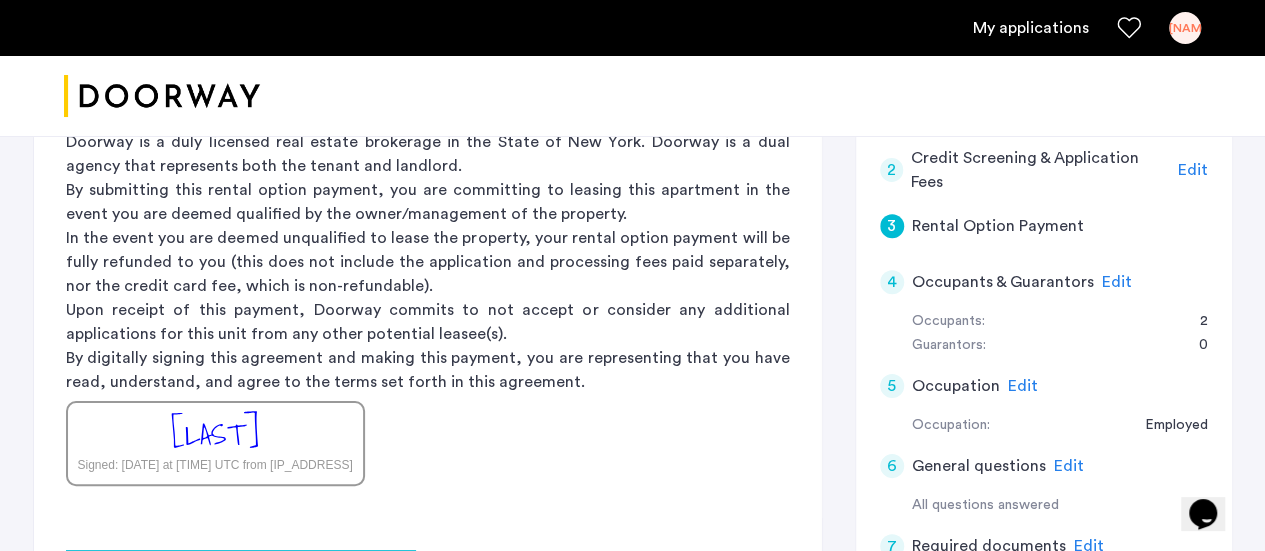 click on "Edit" 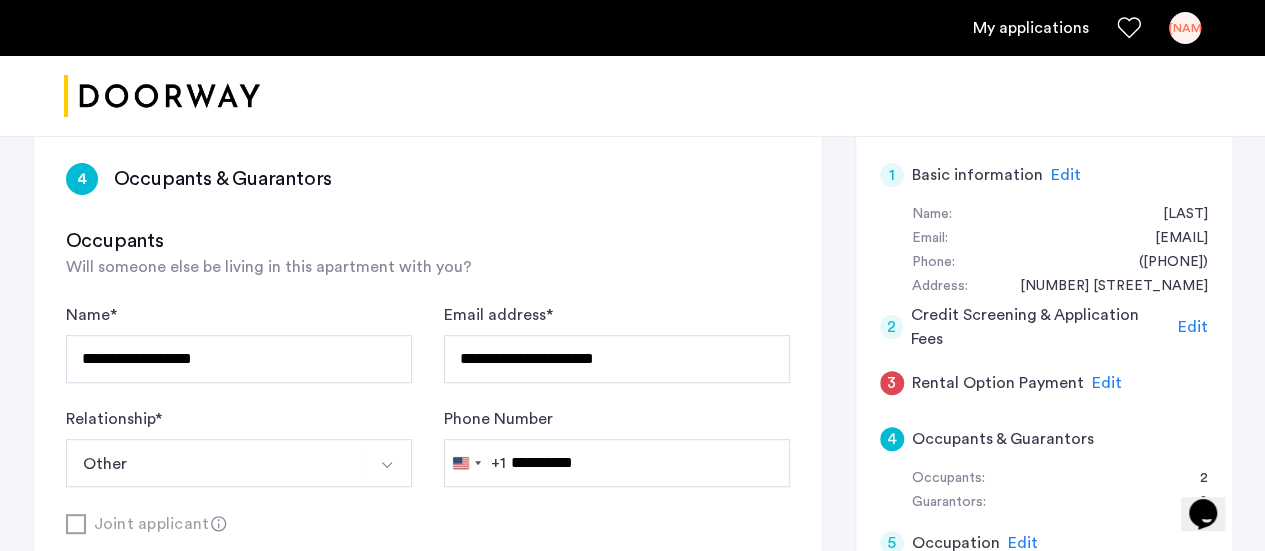 scroll, scrollTop: 461, scrollLeft: 0, axis: vertical 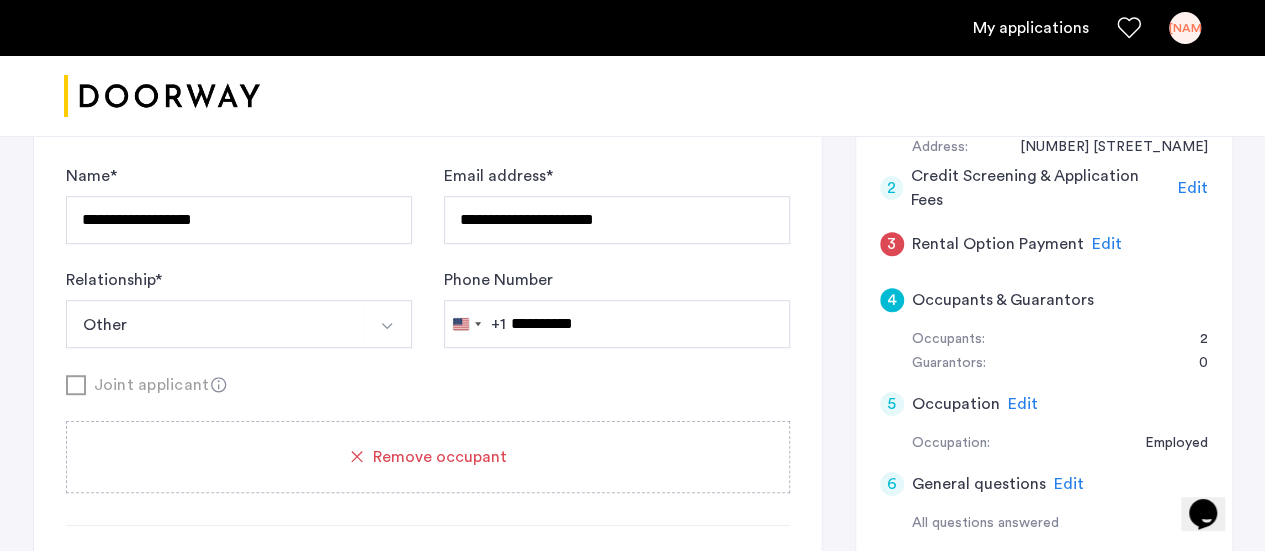 click on "Edit" 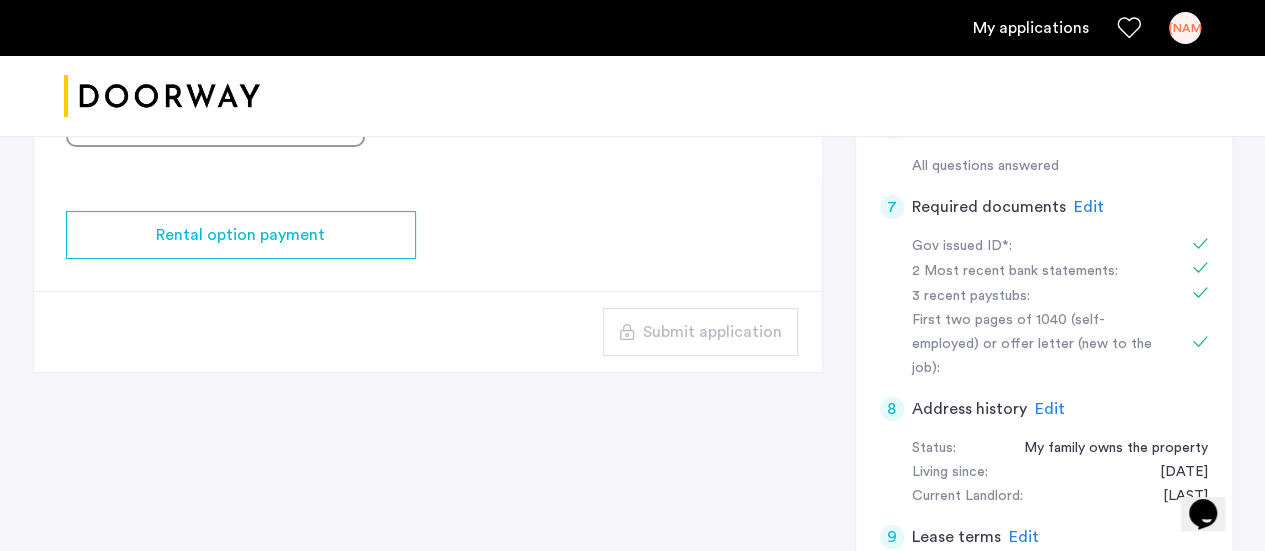 scroll, scrollTop: 819, scrollLeft: 0, axis: vertical 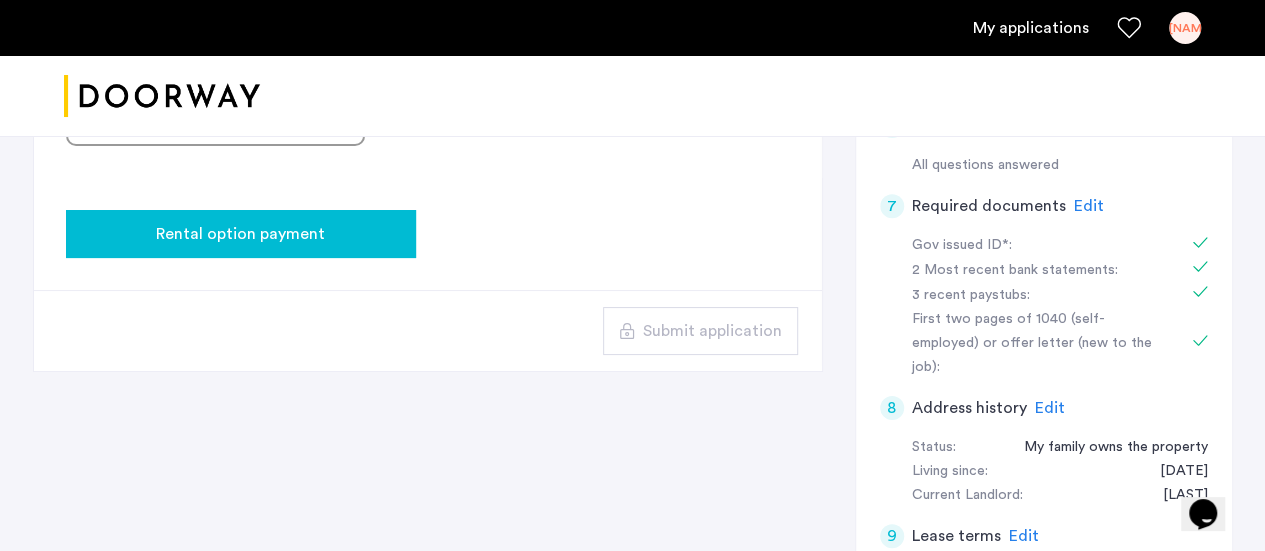 click on "Rental option payment" 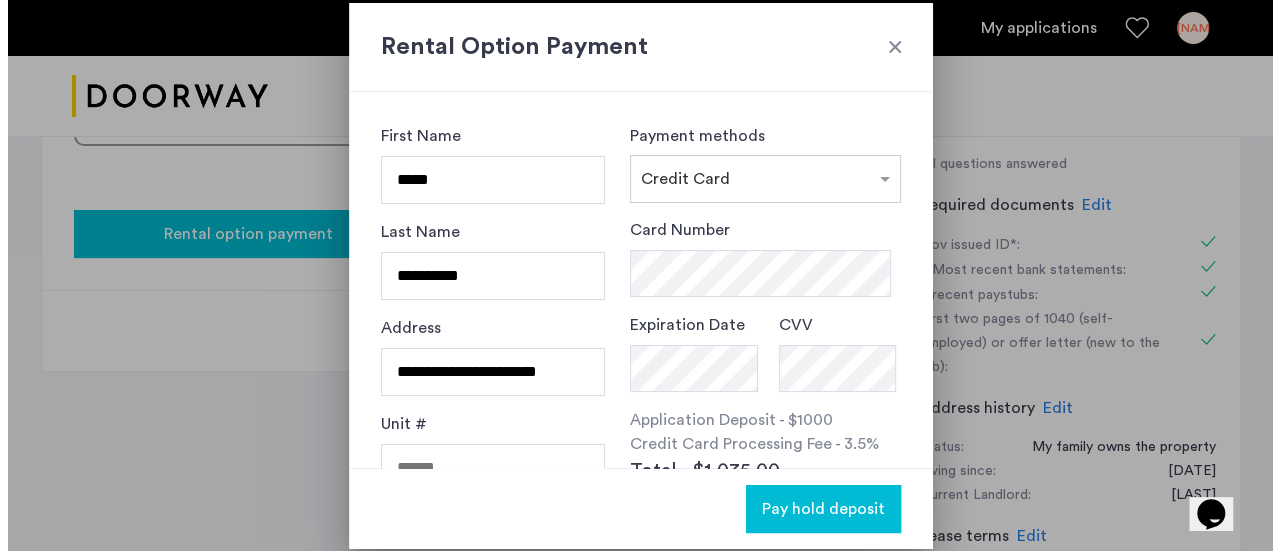 scroll, scrollTop: 0, scrollLeft: 0, axis: both 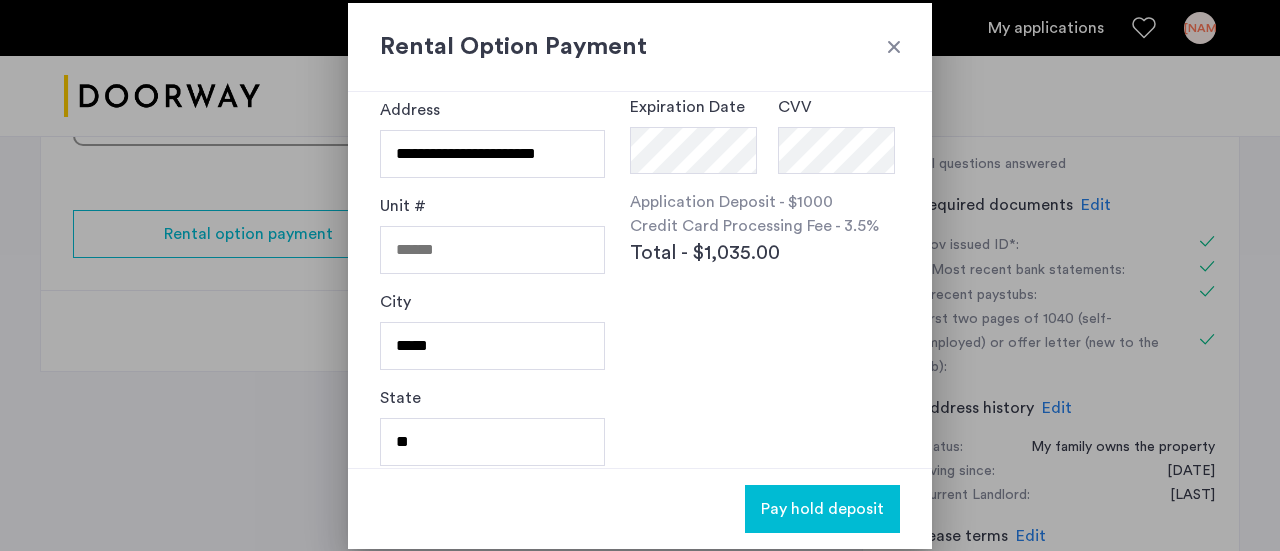 click at bounding box center (894, 47) 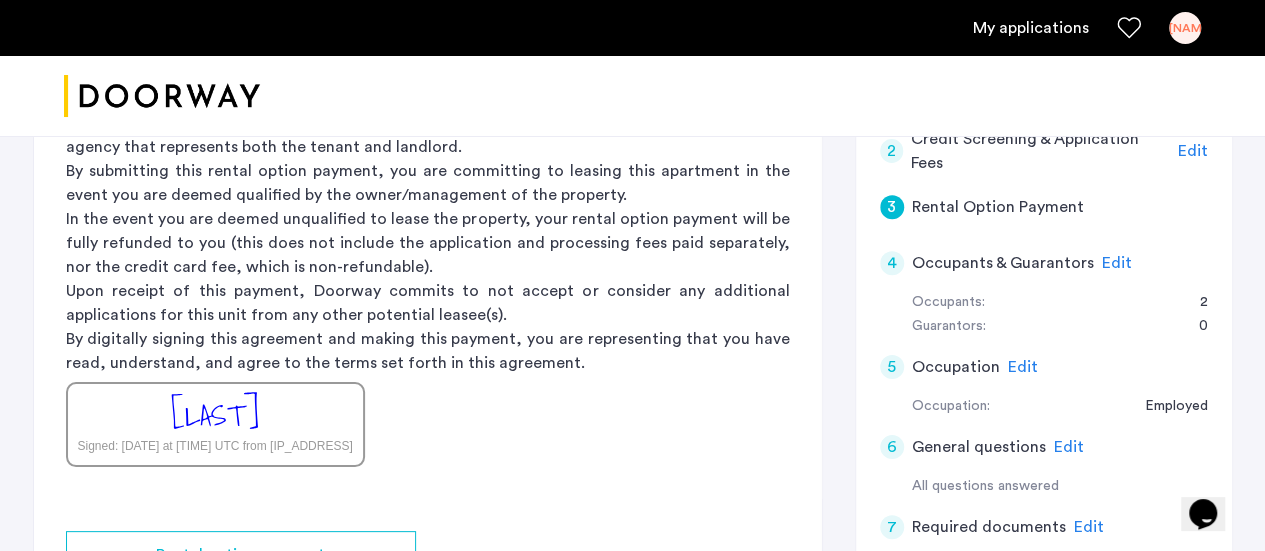 scroll, scrollTop: 497, scrollLeft: 0, axis: vertical 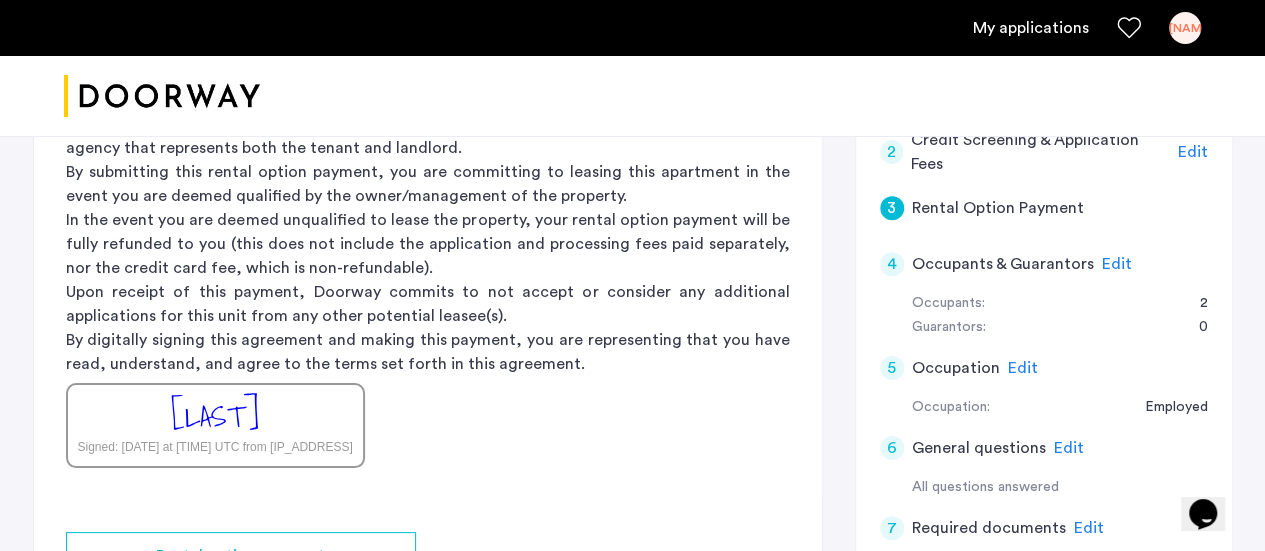 click on "Edit" 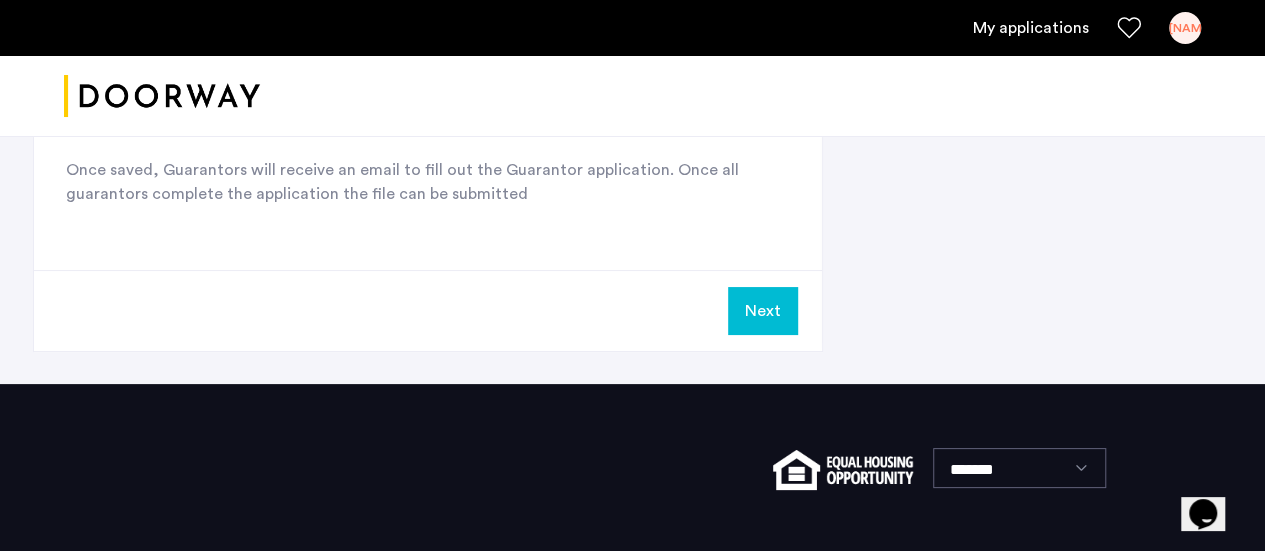 scroll, scrollTop: 1680, scrollLeft: 0, axis: vertical 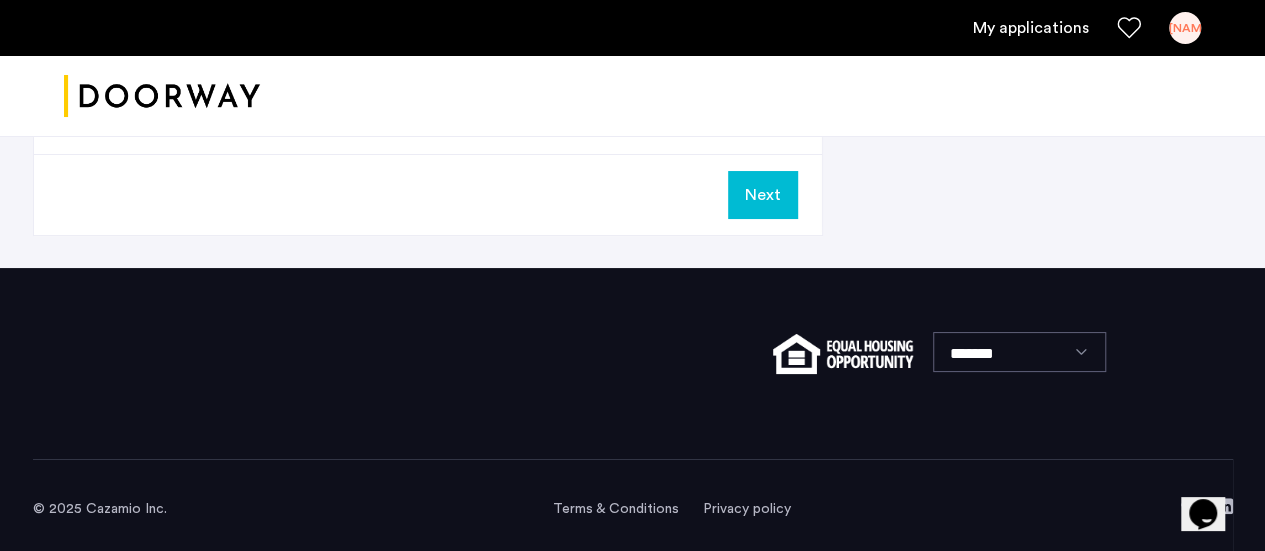 click on "Next" 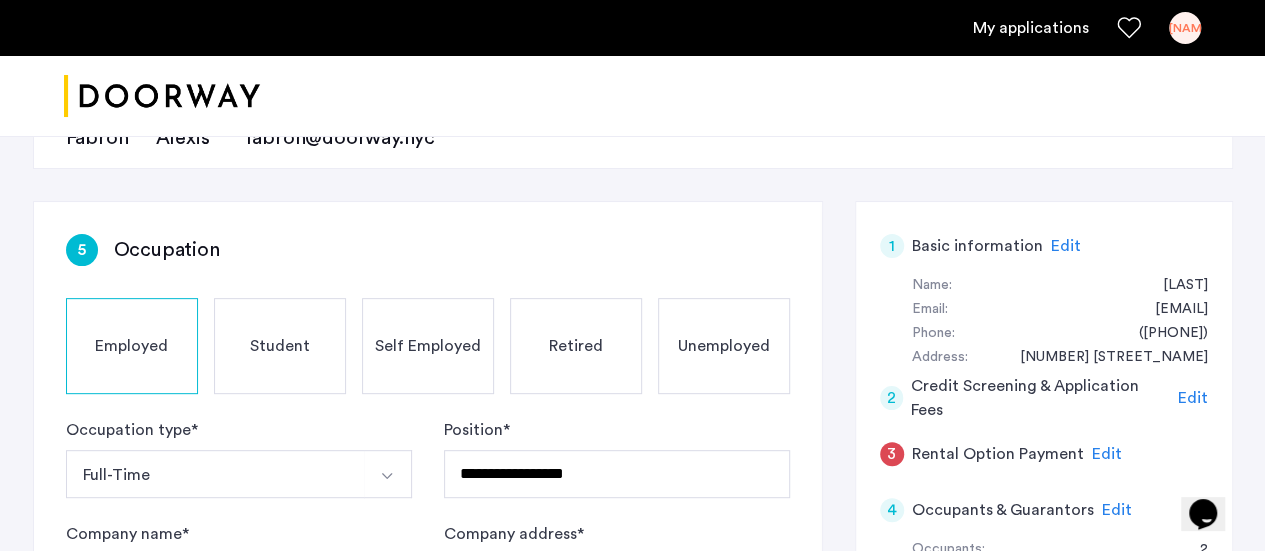scroll, scrollTop: 252, scrollLeft: 0, axis: vertical 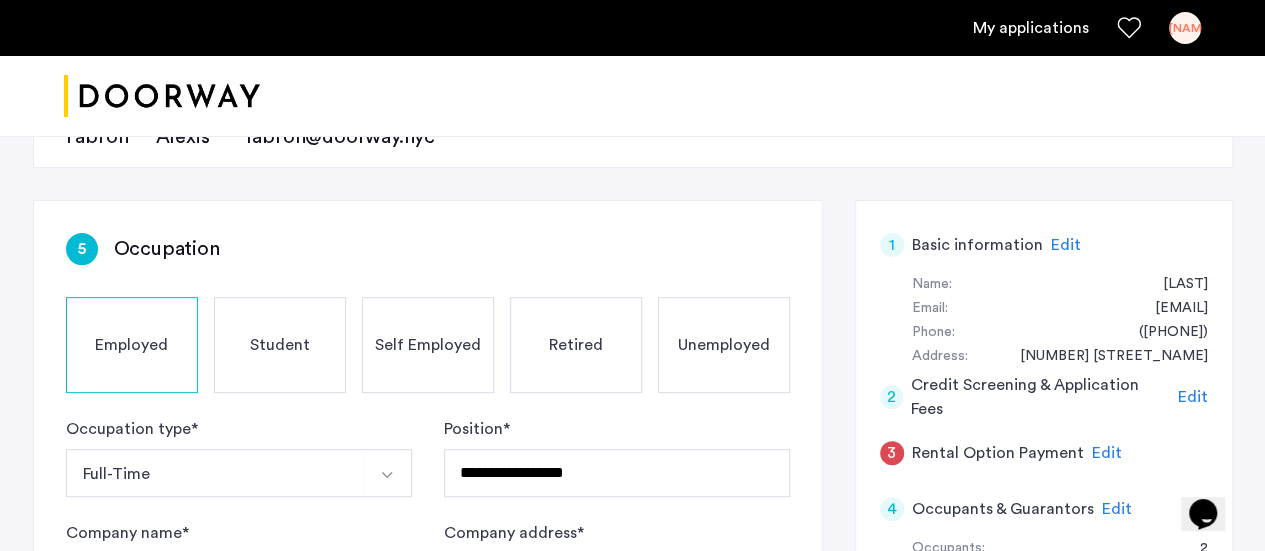 click on "Edit" 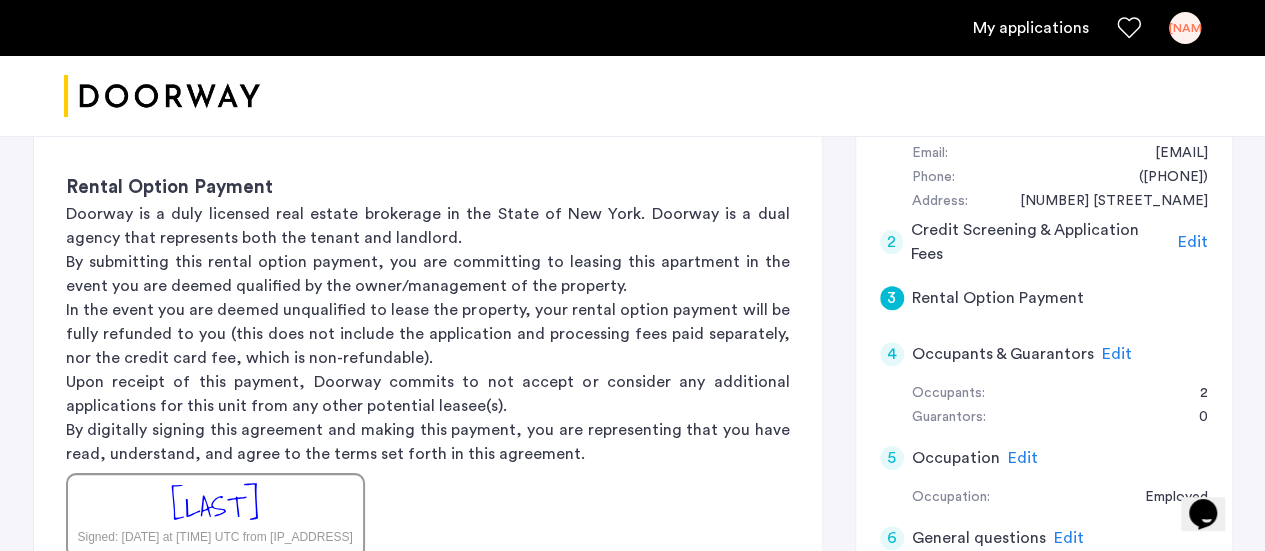 scroll, scrollTop: 404, scrollLeft: 0, axis: vertical 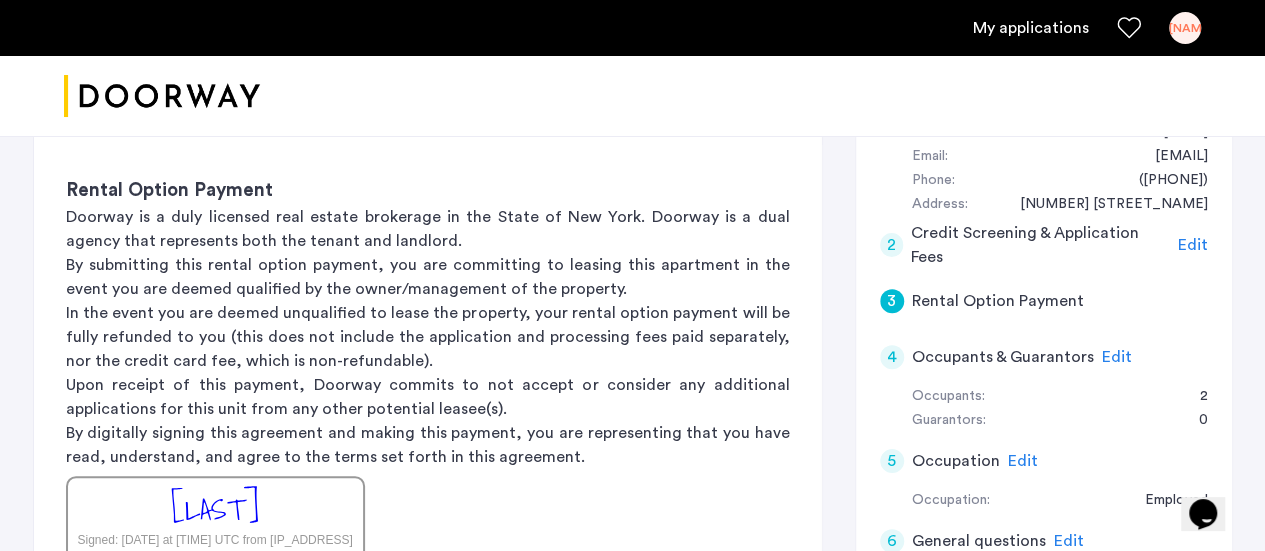 click on "Occupants: 2" 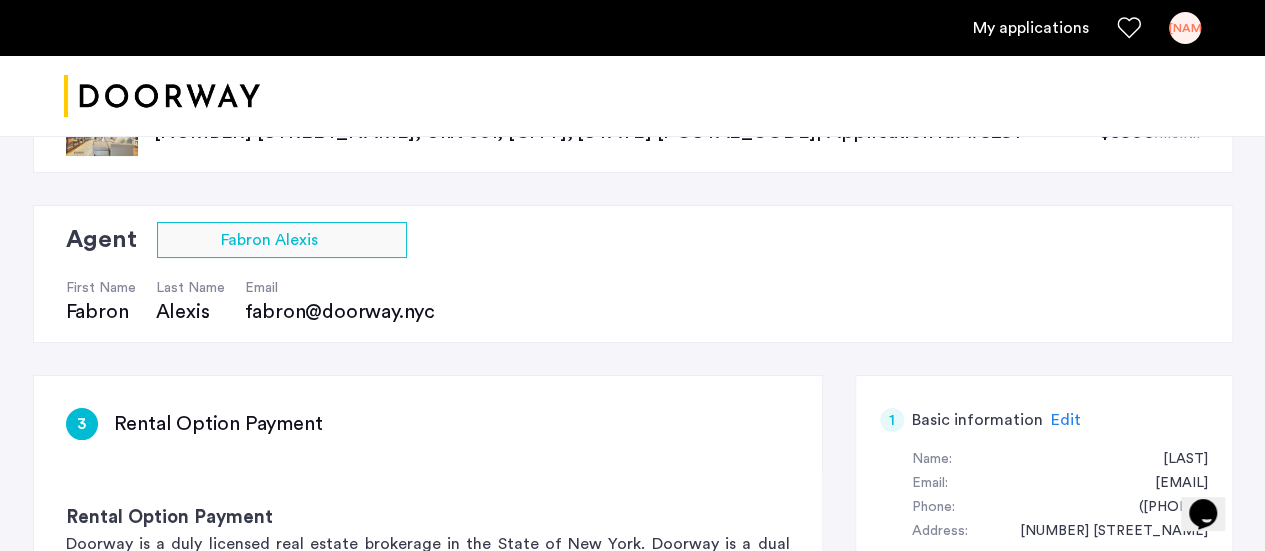 scroll, scrollTop: 80, scrollLeft: 0, axis: vertical 